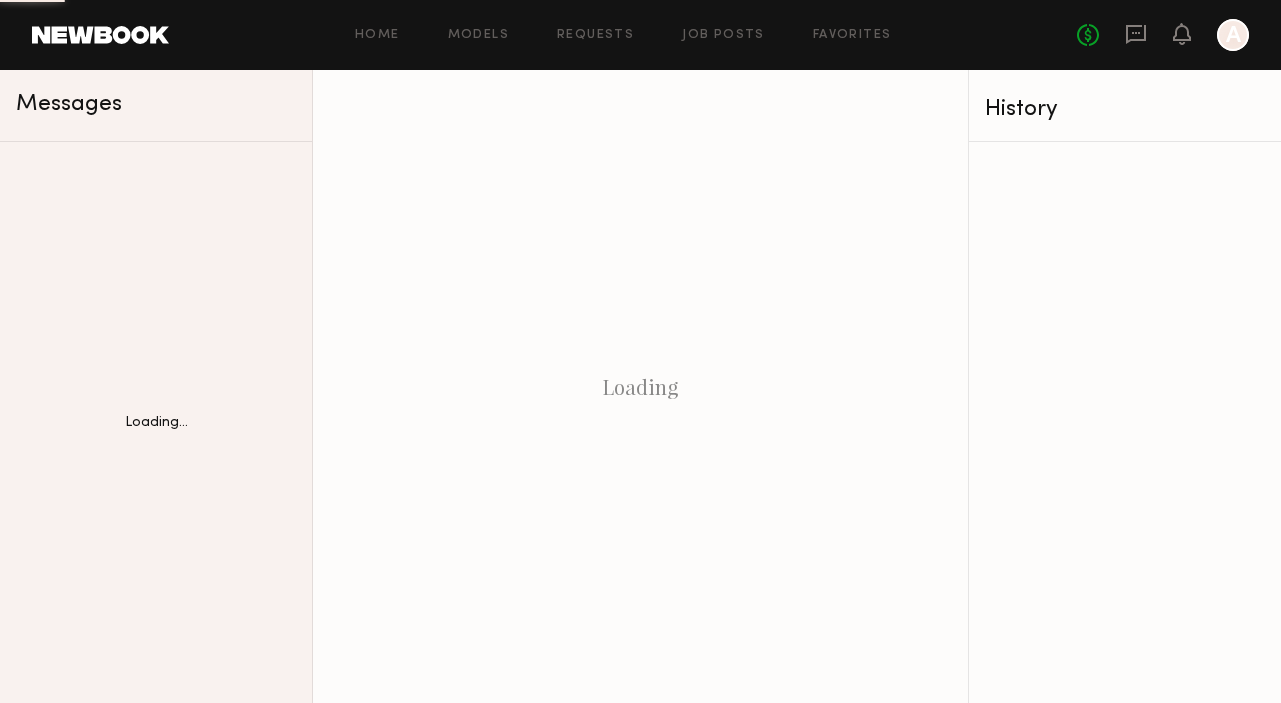 scroll, scrollTop: 0, scrollLeft: 0, axis: both 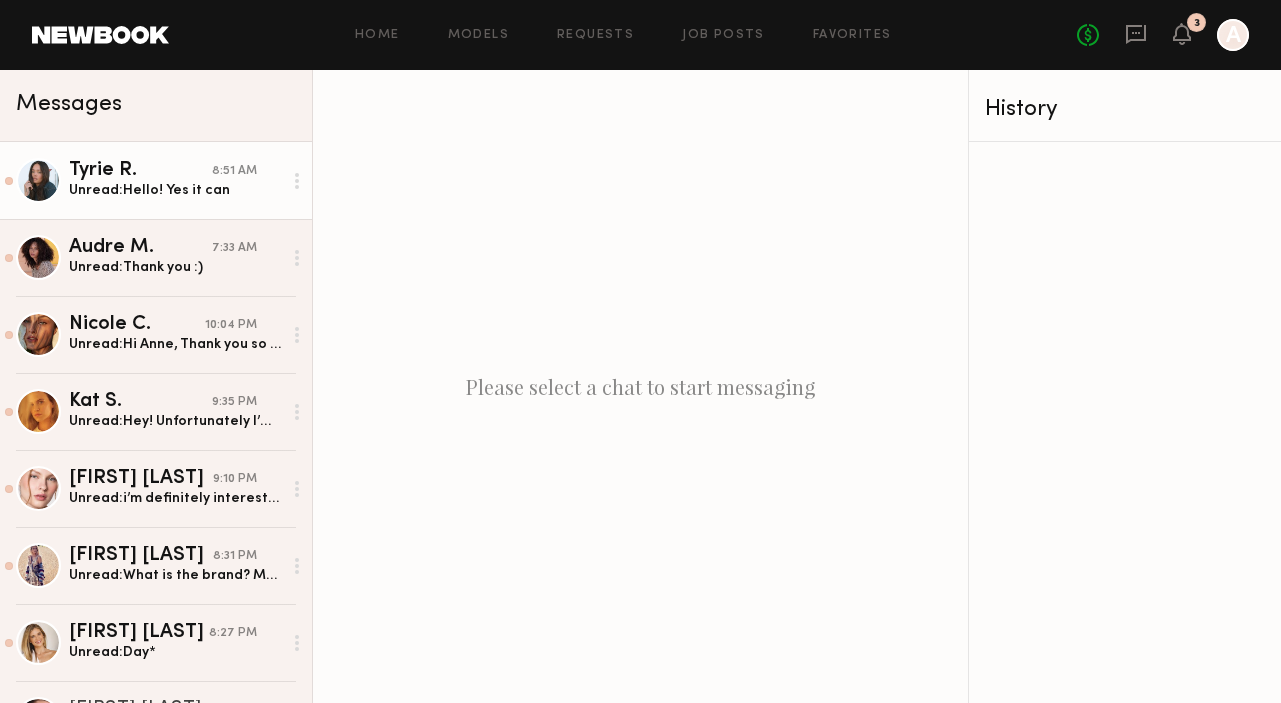 click on "[FIRST] [LAST] [TIME] Unread:  Hello! Yes it can" 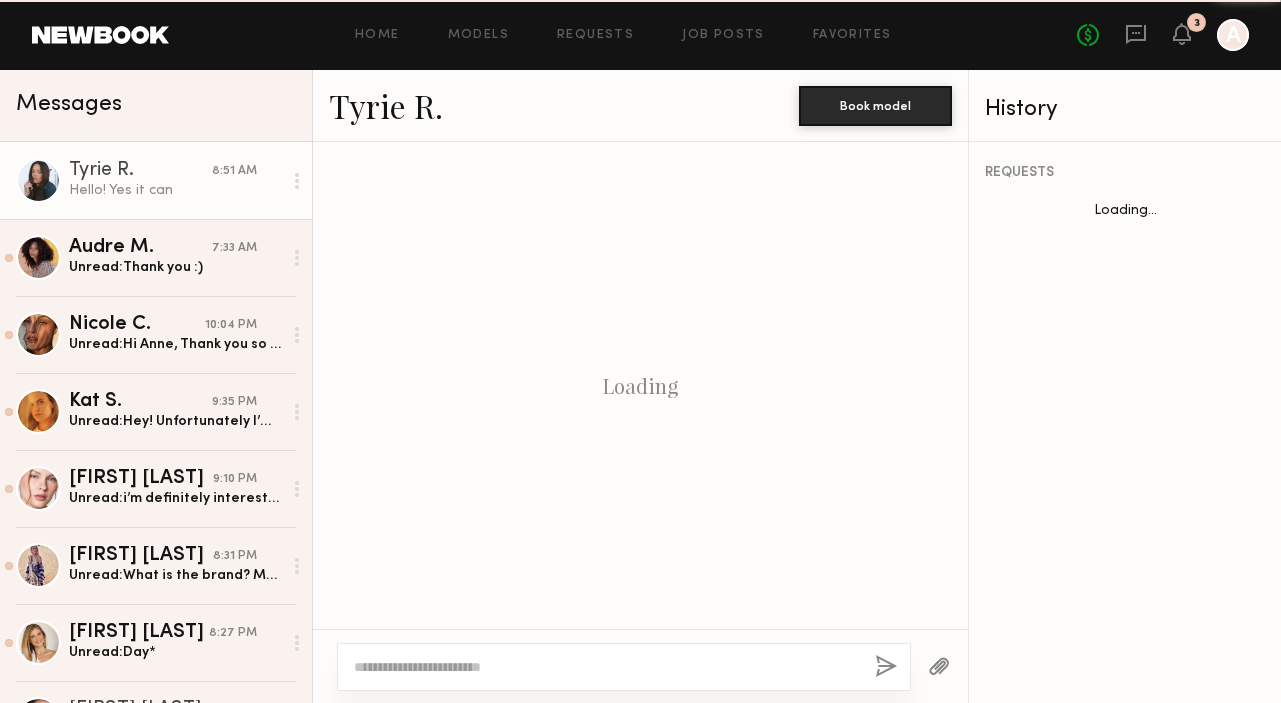 scroll, scrollTop: 2188, scrollLeft: 0, axis: vertical 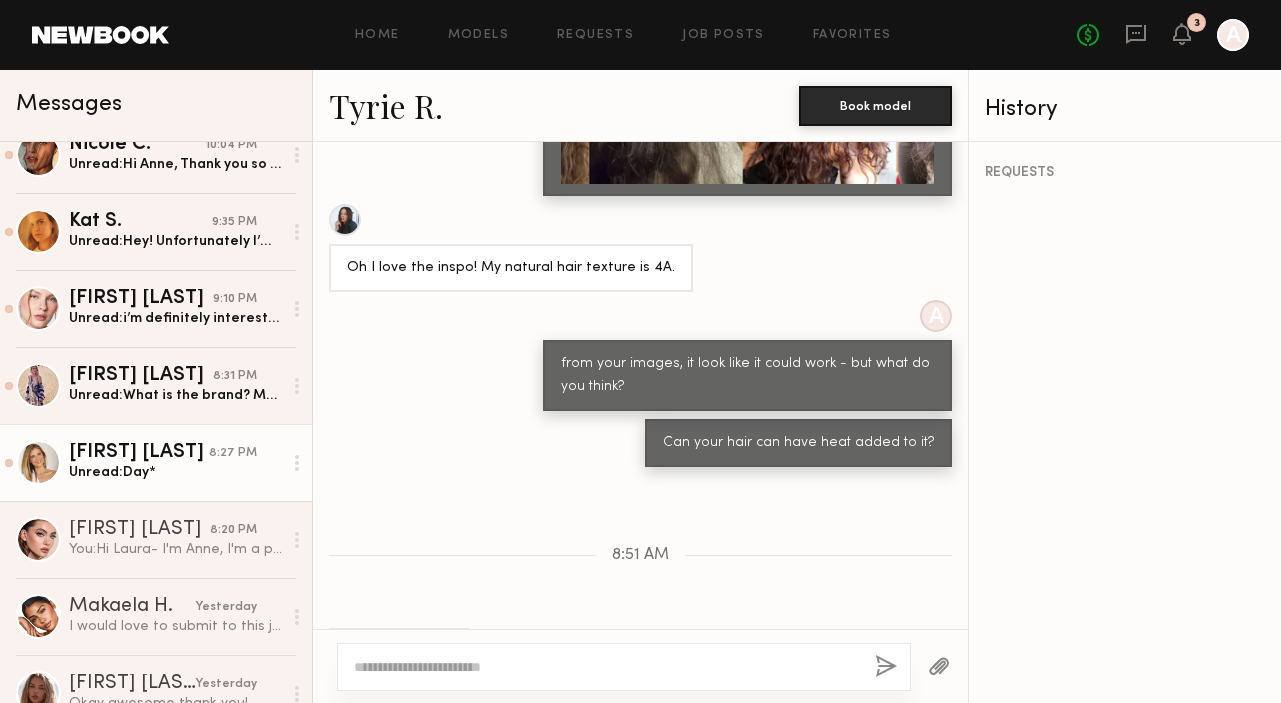 click on "[FIRST] [LAST]" 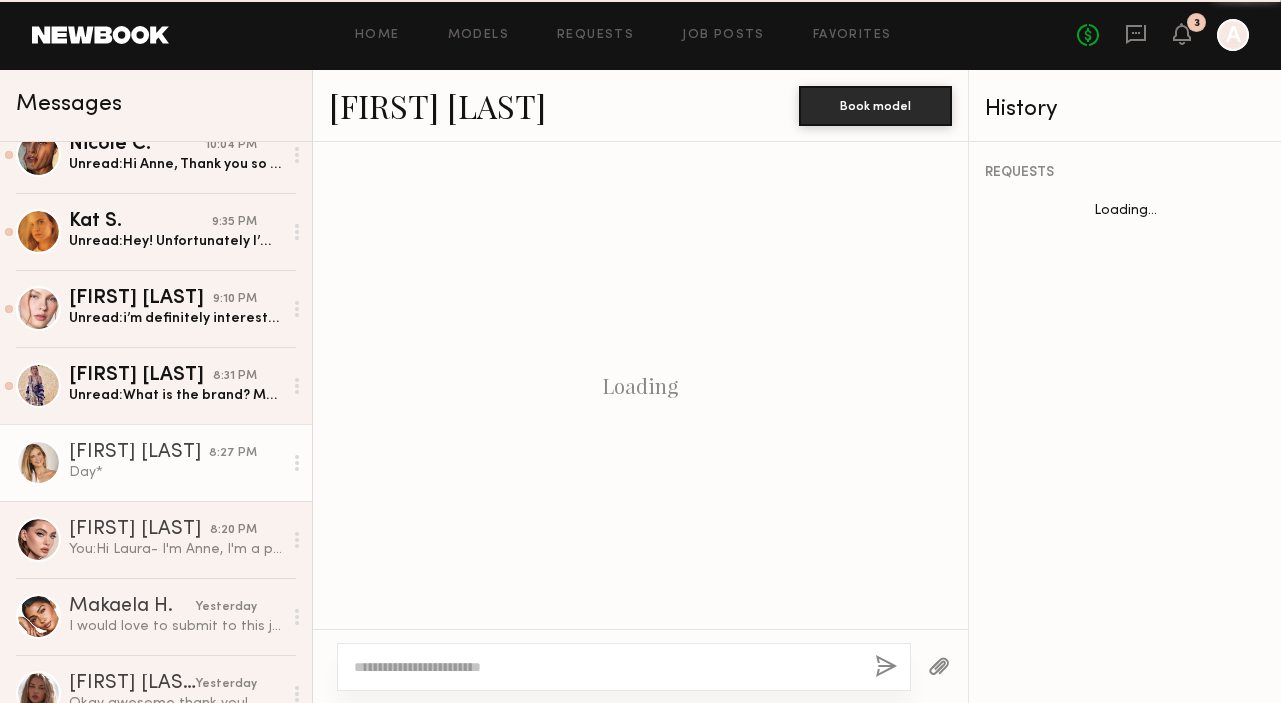 scroll, scrollTop: 805, scrollLeft: 0, axis: vertical 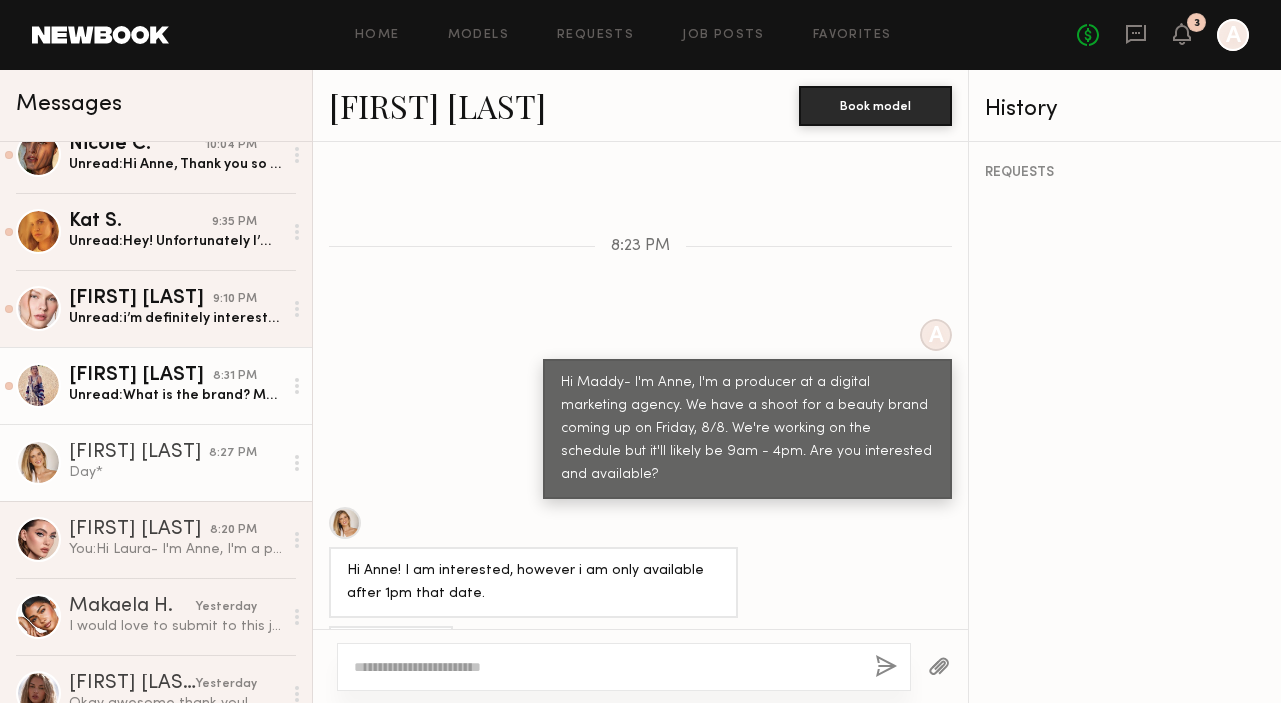 click on "Unread:  What is the brand? My full day rate is 2k. If they can accommodate lmk!" 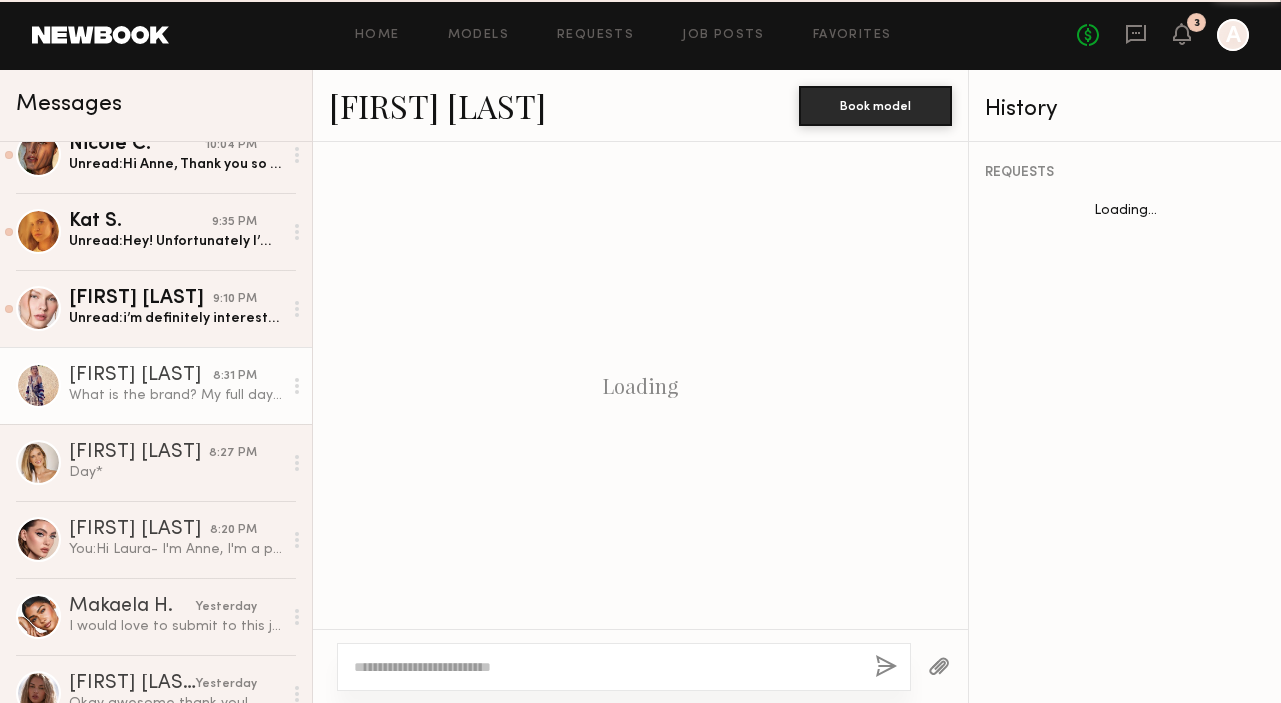scroll, scrollTop: 924, scrollLeft: 0, axis: vertical 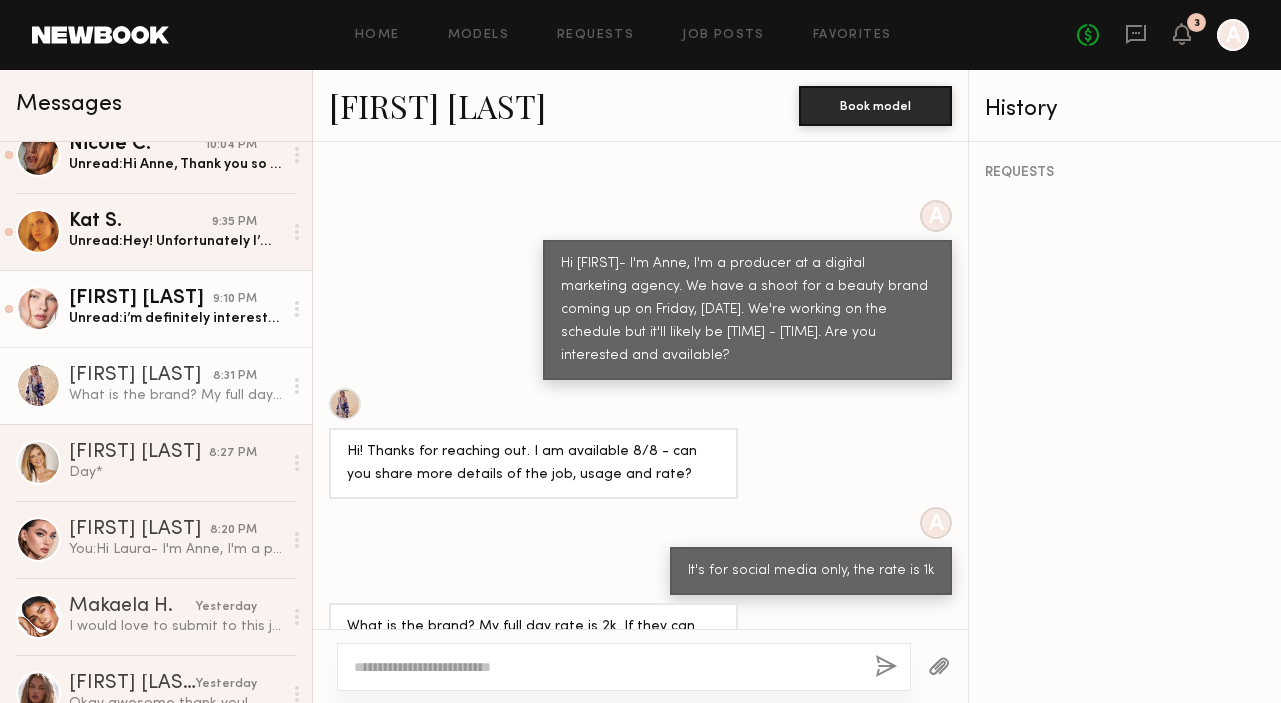 click on "[FIRST] [LAST] [TIME] Unread:  i’m definitely interested!" 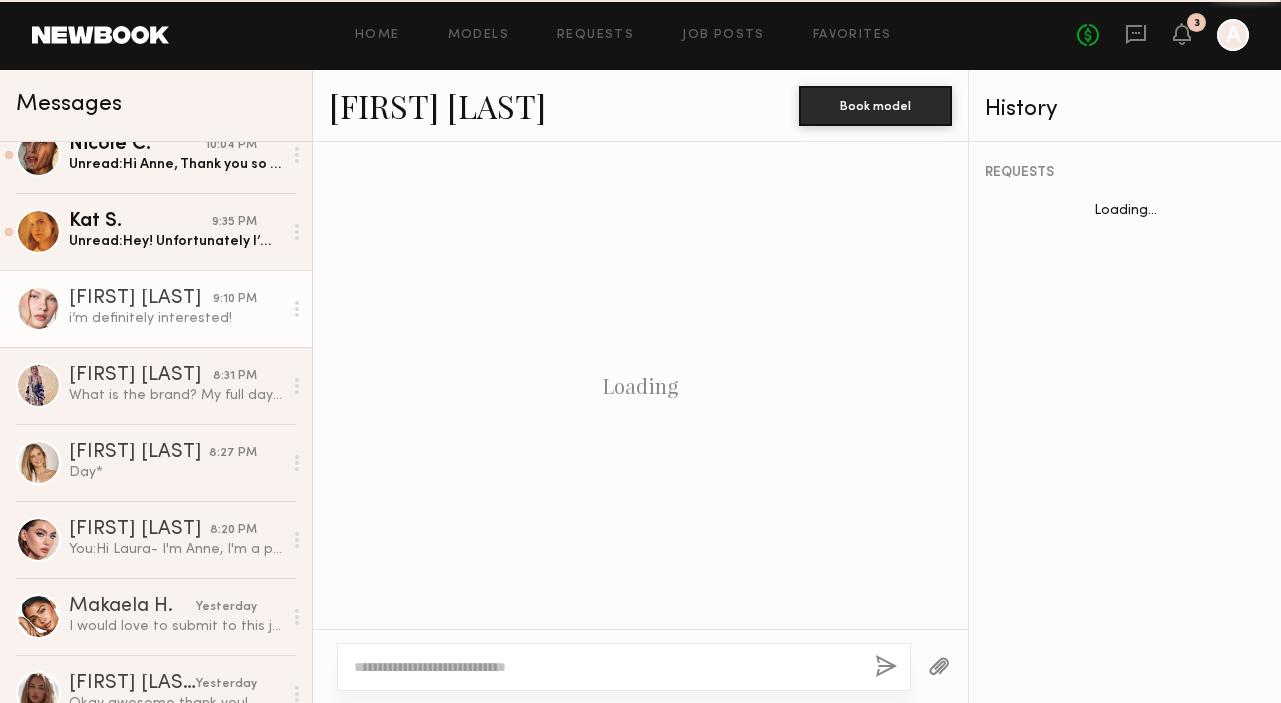 scroll, scrollTop: 1066, scrollLeft: 0, axis: vertical 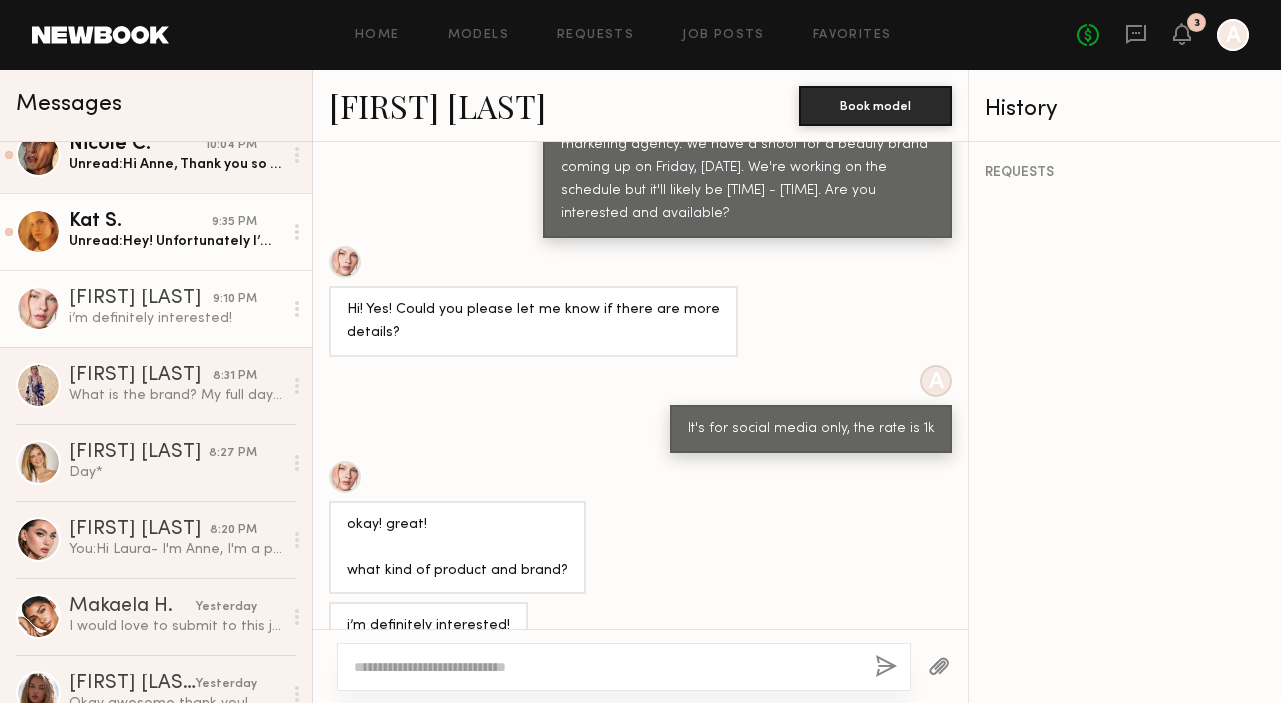 click on "Unread:  Hey! Unfortunately I’m not available that day, bummer!" 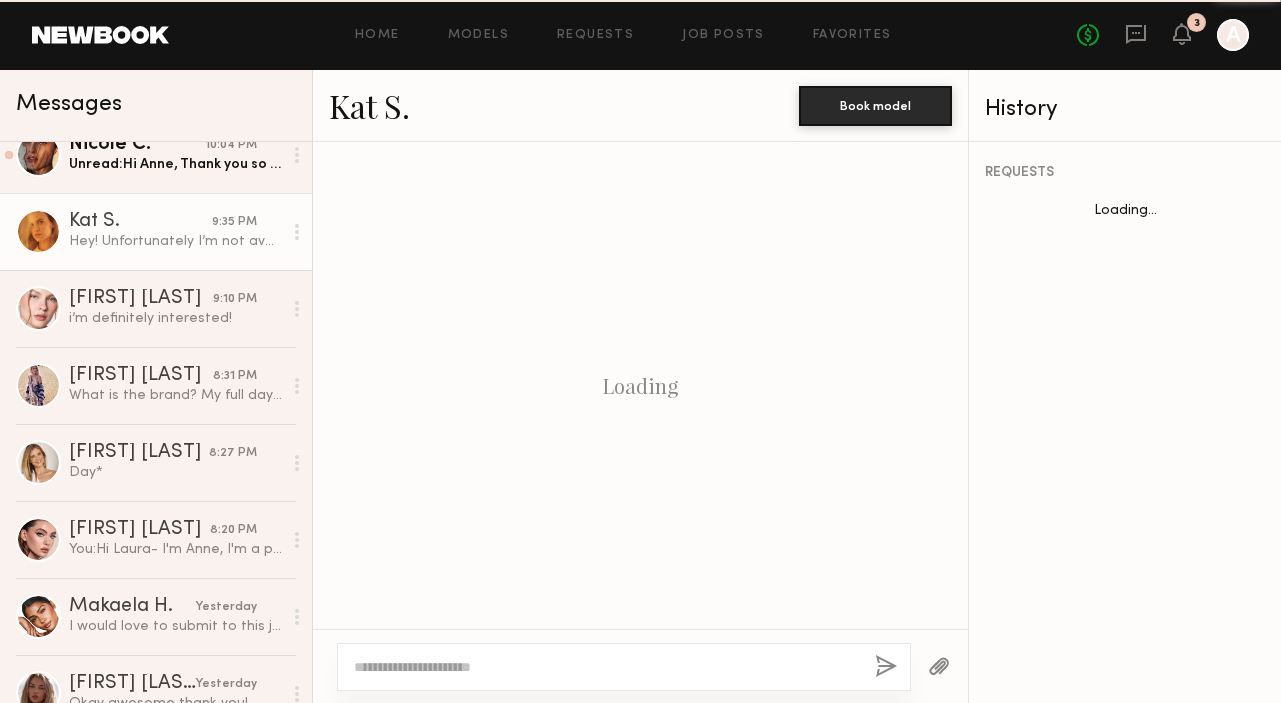 scroll, scrollTop: 1291, scrollLeft: 0, axis: vertical 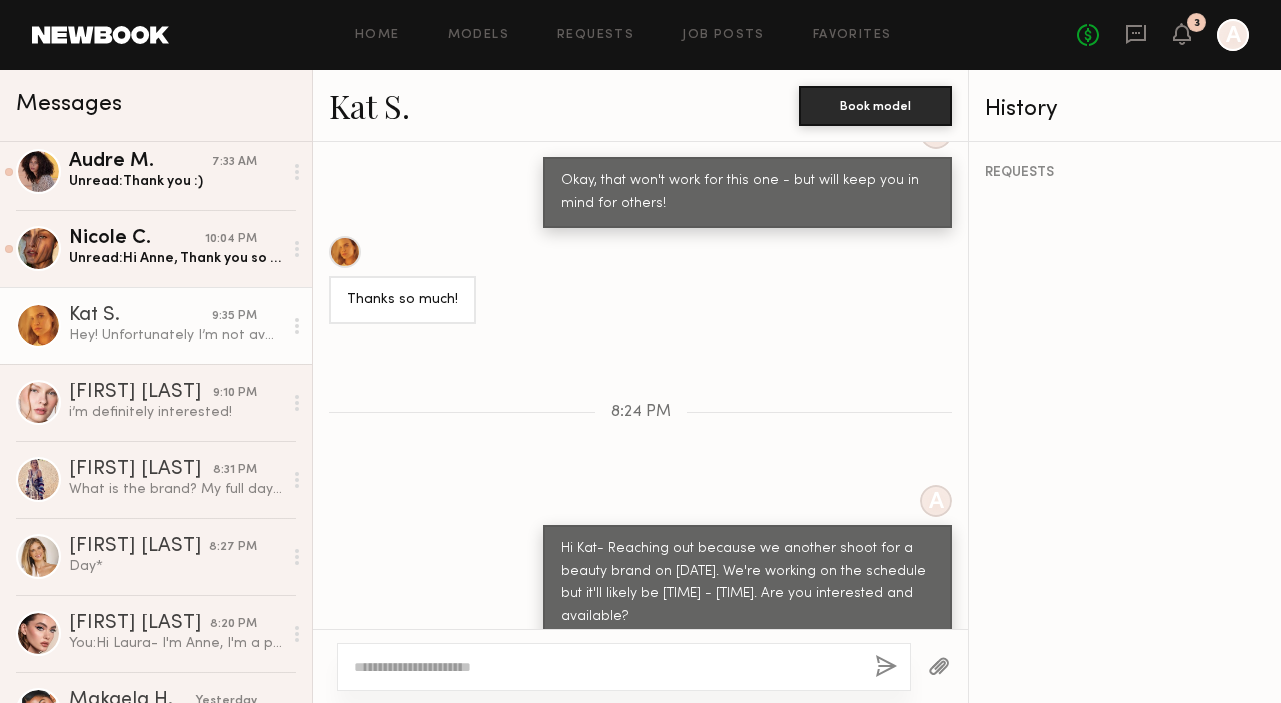 click on "Nicole C." 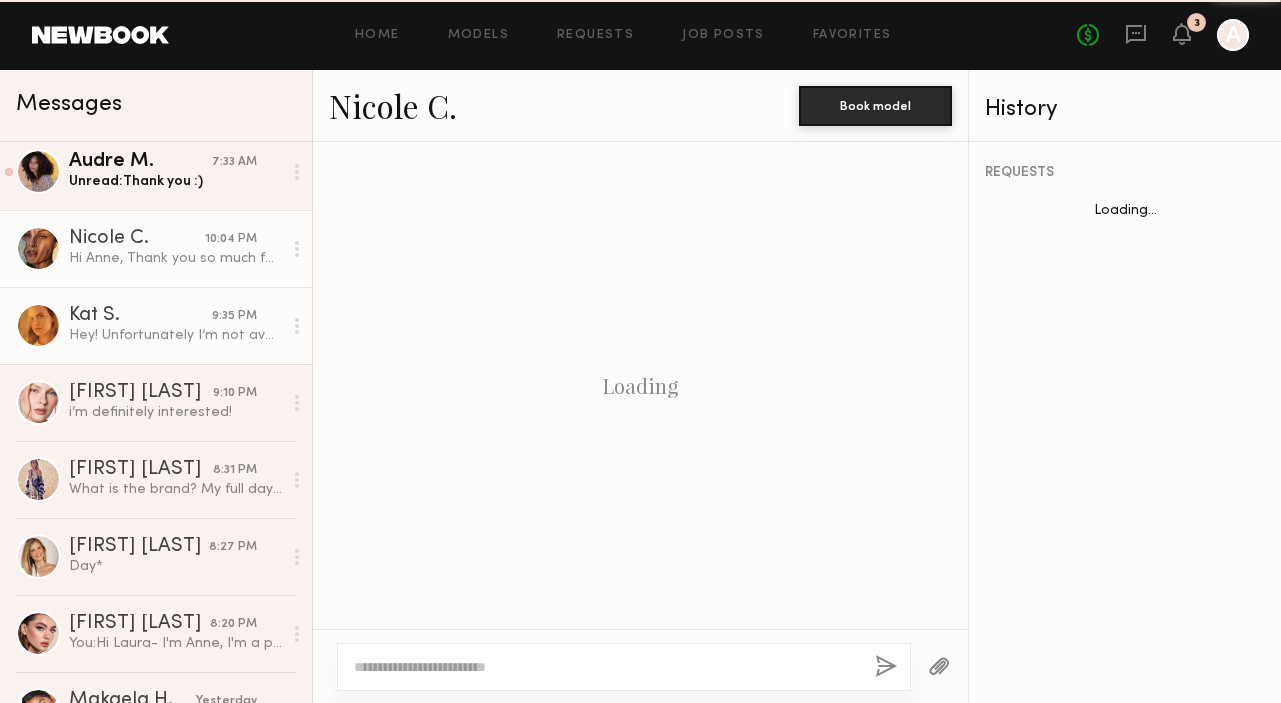 scroll, scrollTop: 824, scrollLeft: 0, axis: vertical 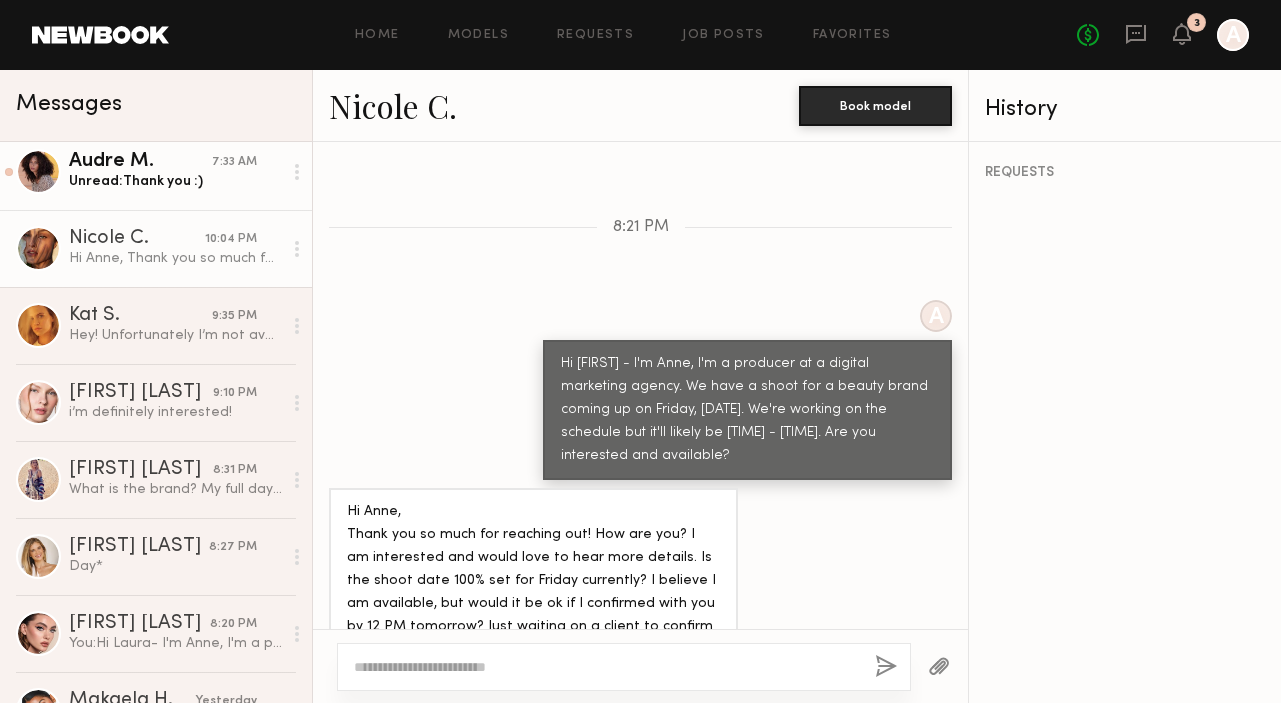 click on "Audre M." 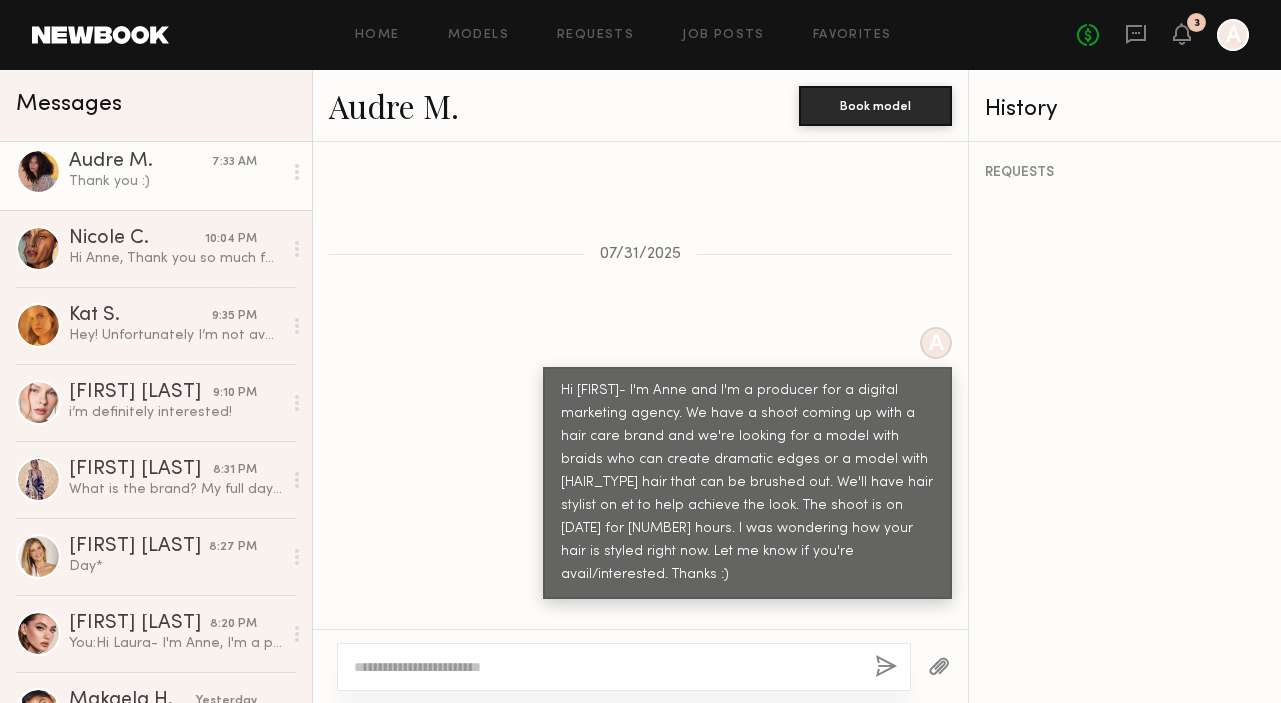 scroll, scrollTop: 785, scrollLeft: 0, axis: vertical 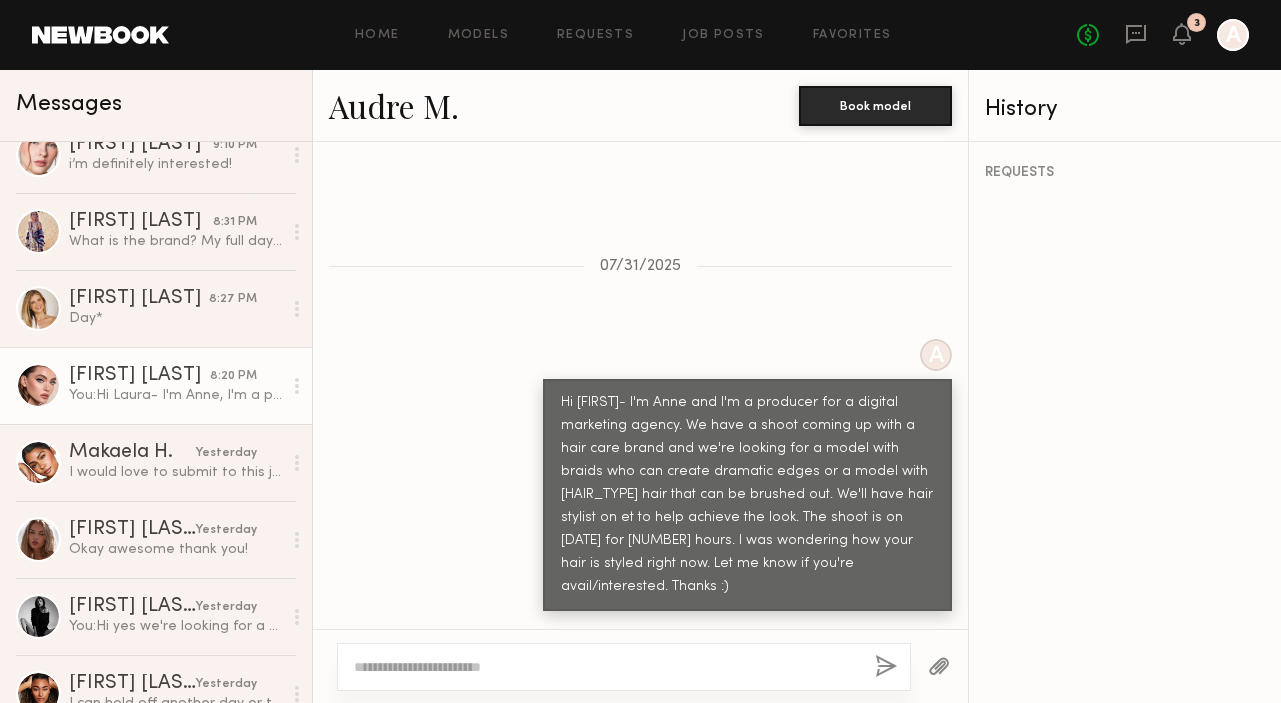 click on "You:  Hi [FIRST]- I'm Anne, I'm a producer at a digital marketing agency. We have a shoot for a beauty brand coming up on Friday, [DATE]. We're working on the schedule but it'll likely be [TIME] - [TIME]. Are you interested and available?" 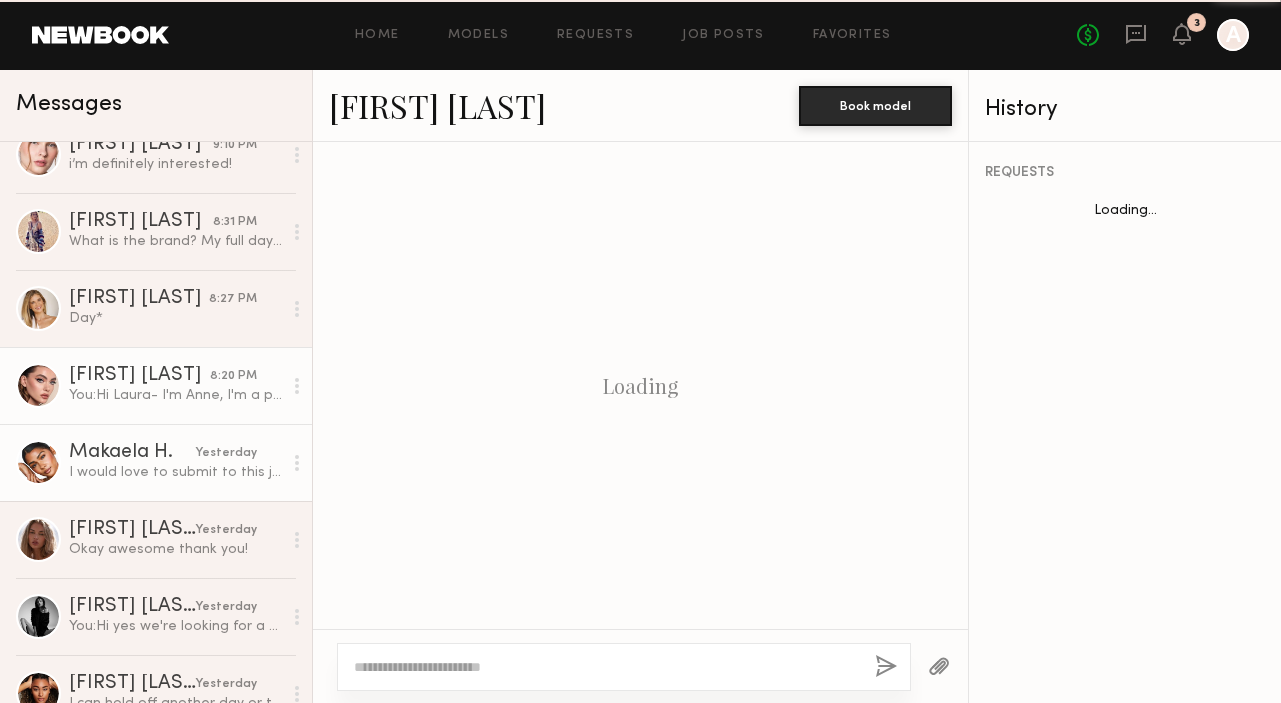 scroll, scrollTop: 1774, scrollLeft: 0, axis: vertical 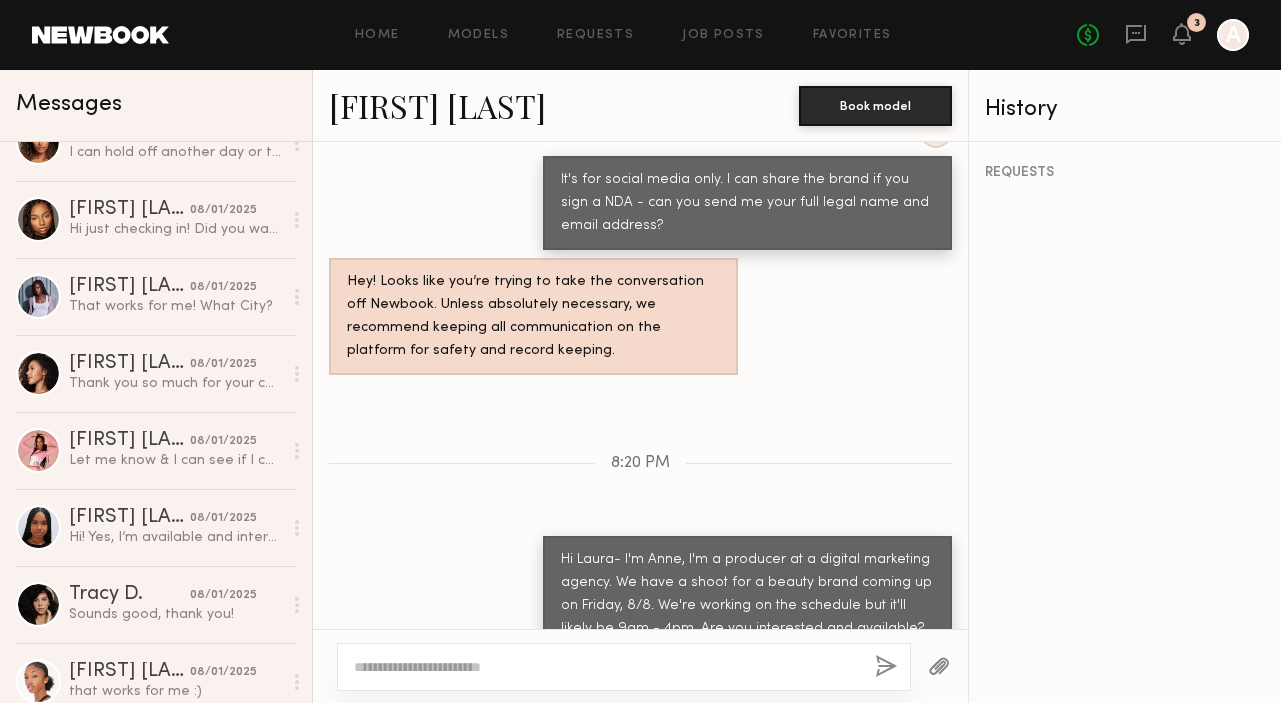 click on "Tracy D." 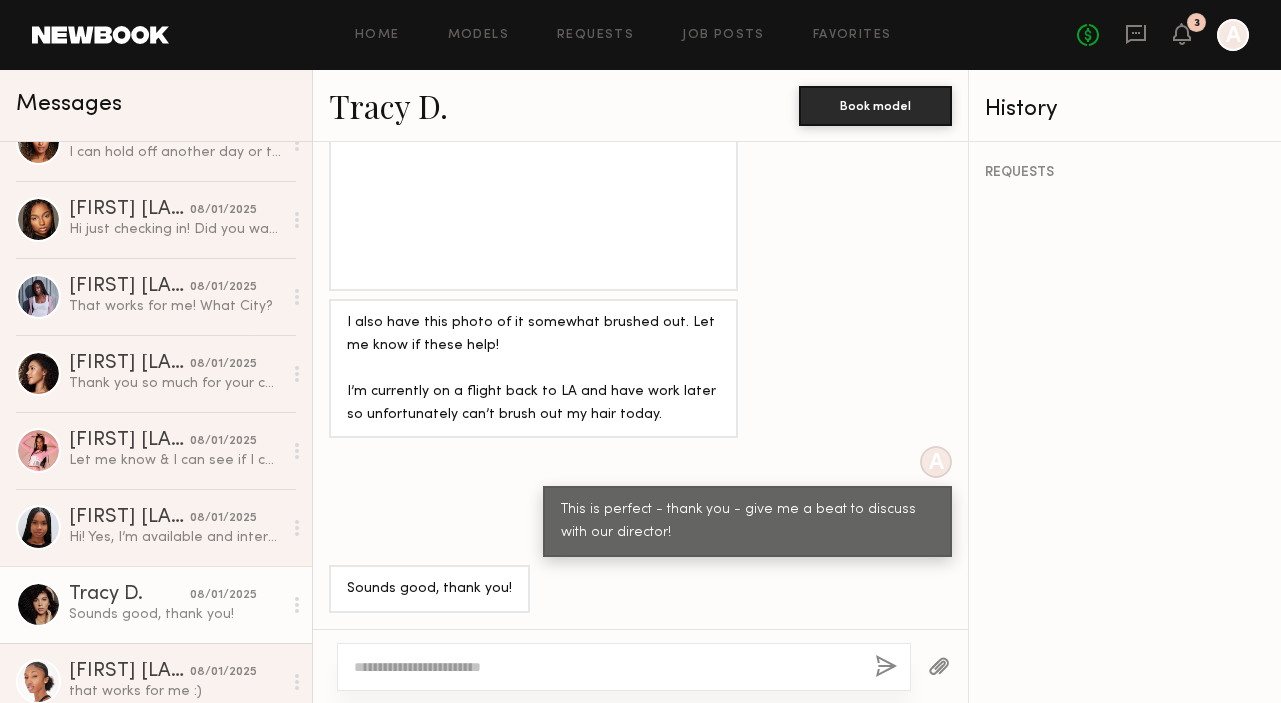 scroll, scrollTop: 2097, scrollLeft: 0, axis: vertical 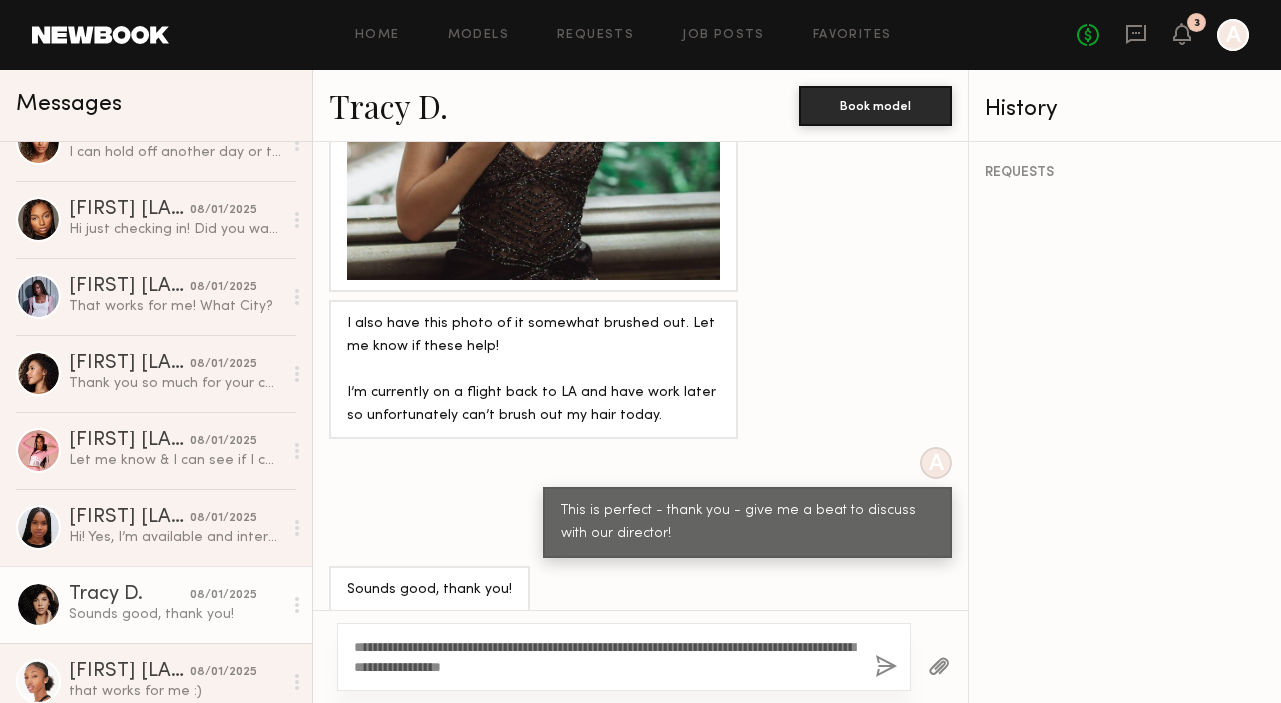 type on "**********" 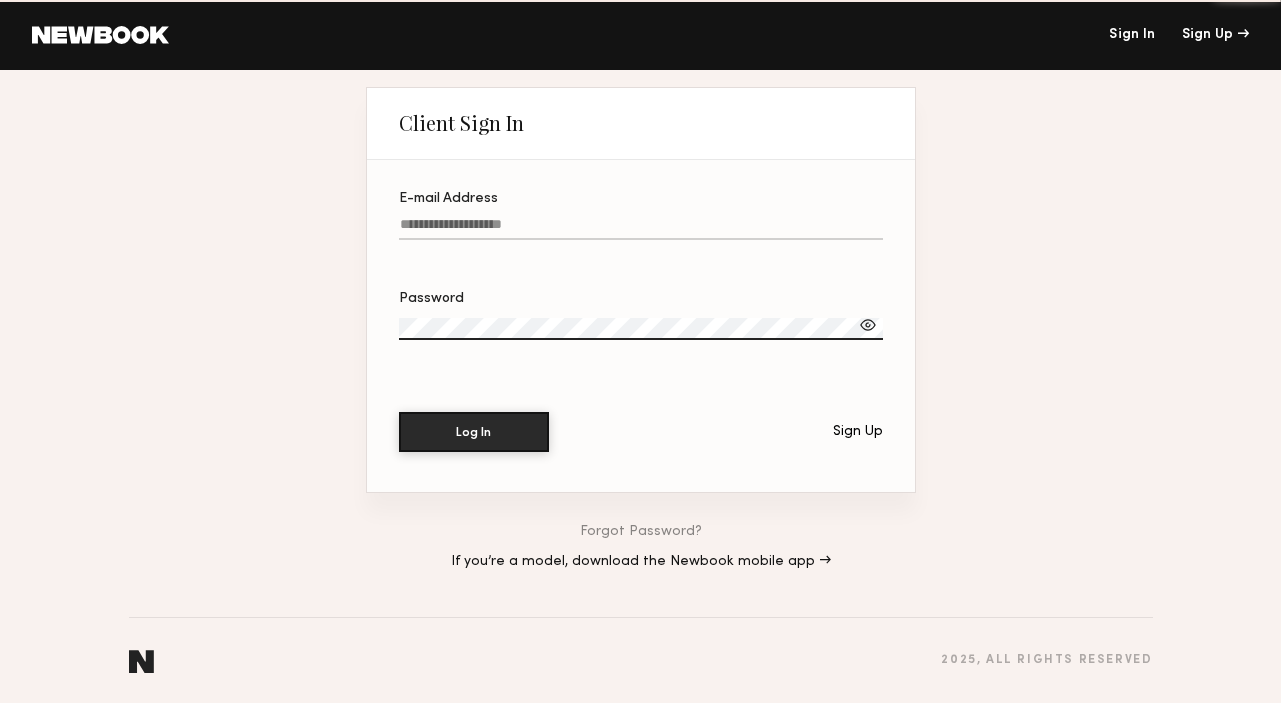 type on "**********" 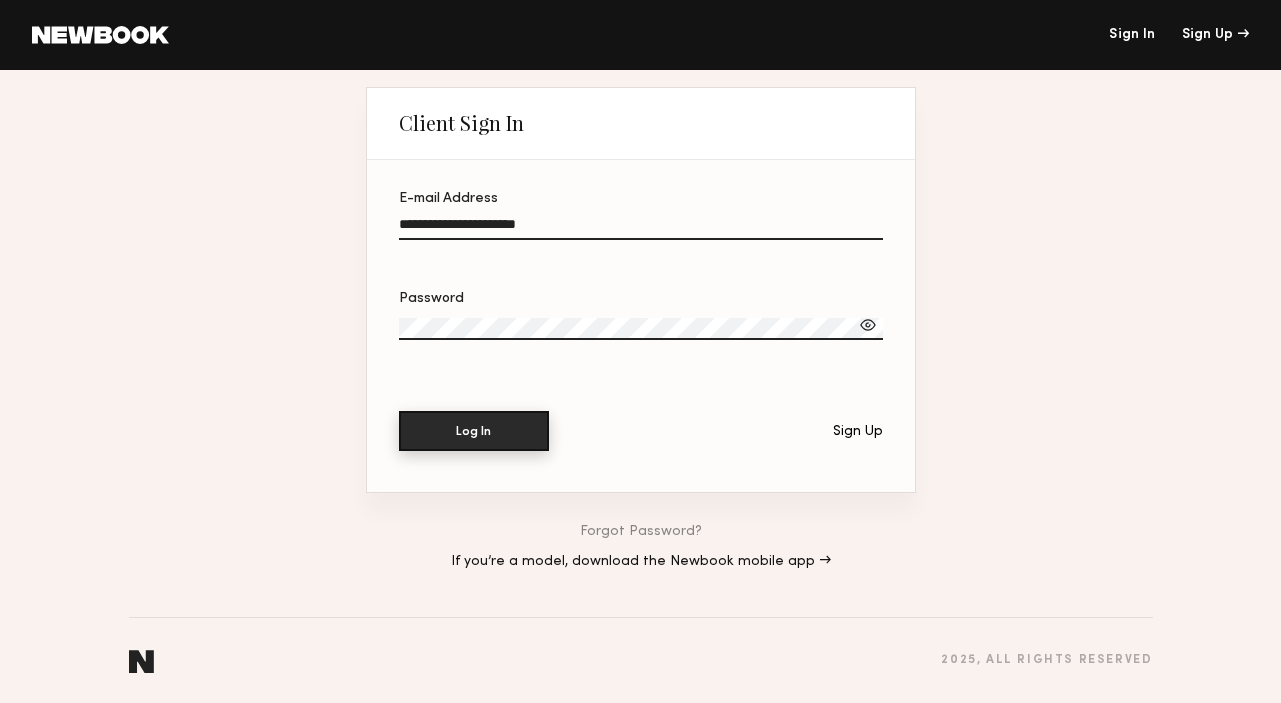 click on "Log In" 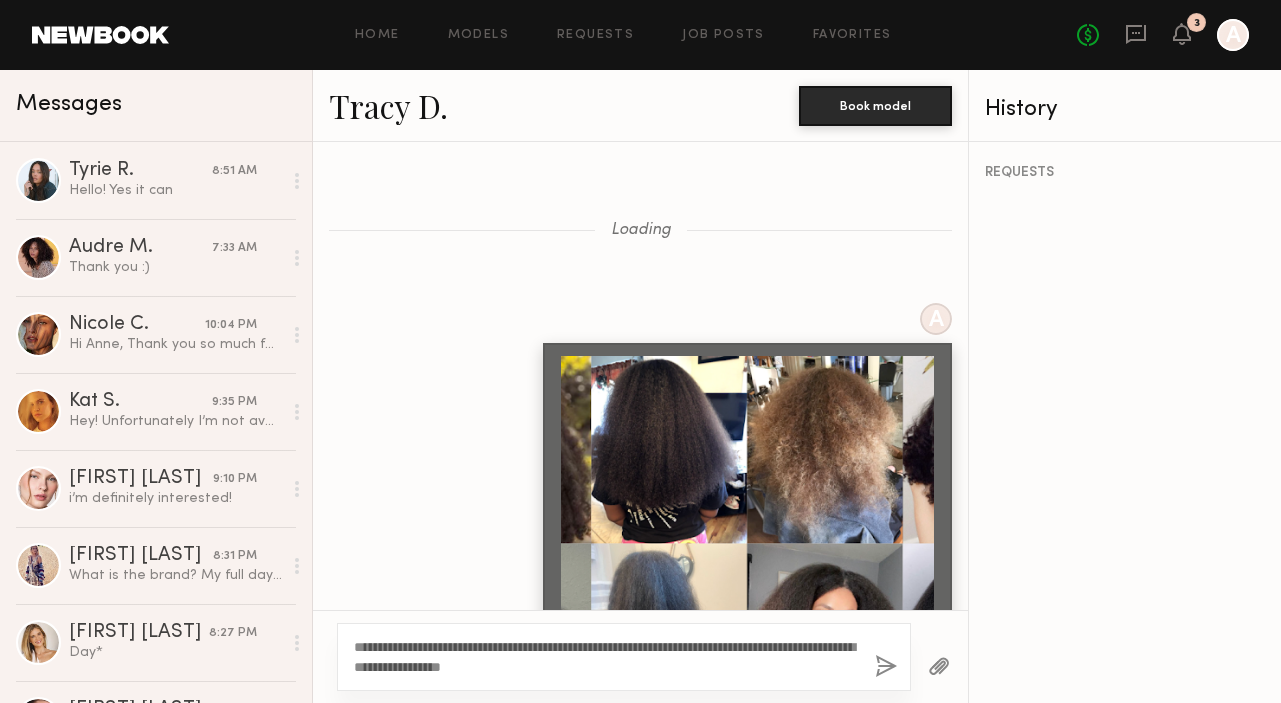 scroll, scrollTop: 2115, scrollLeft: 0, axis: vertical 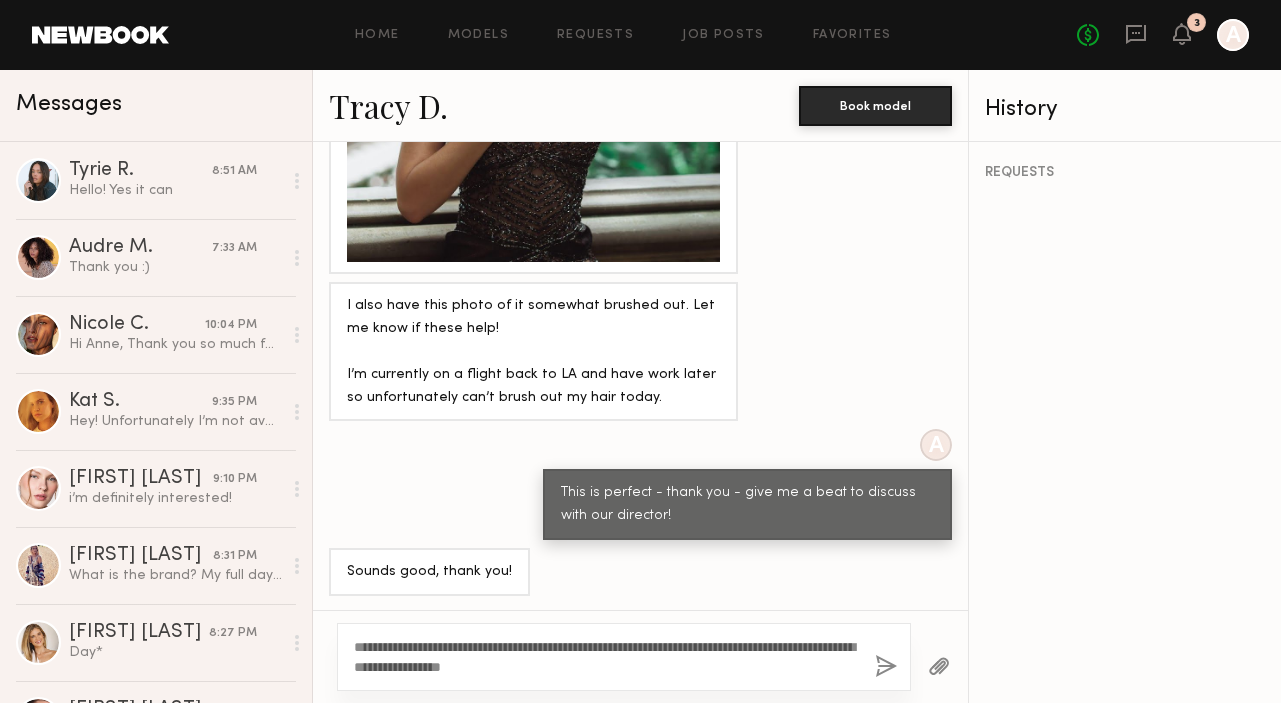 click on "**********" 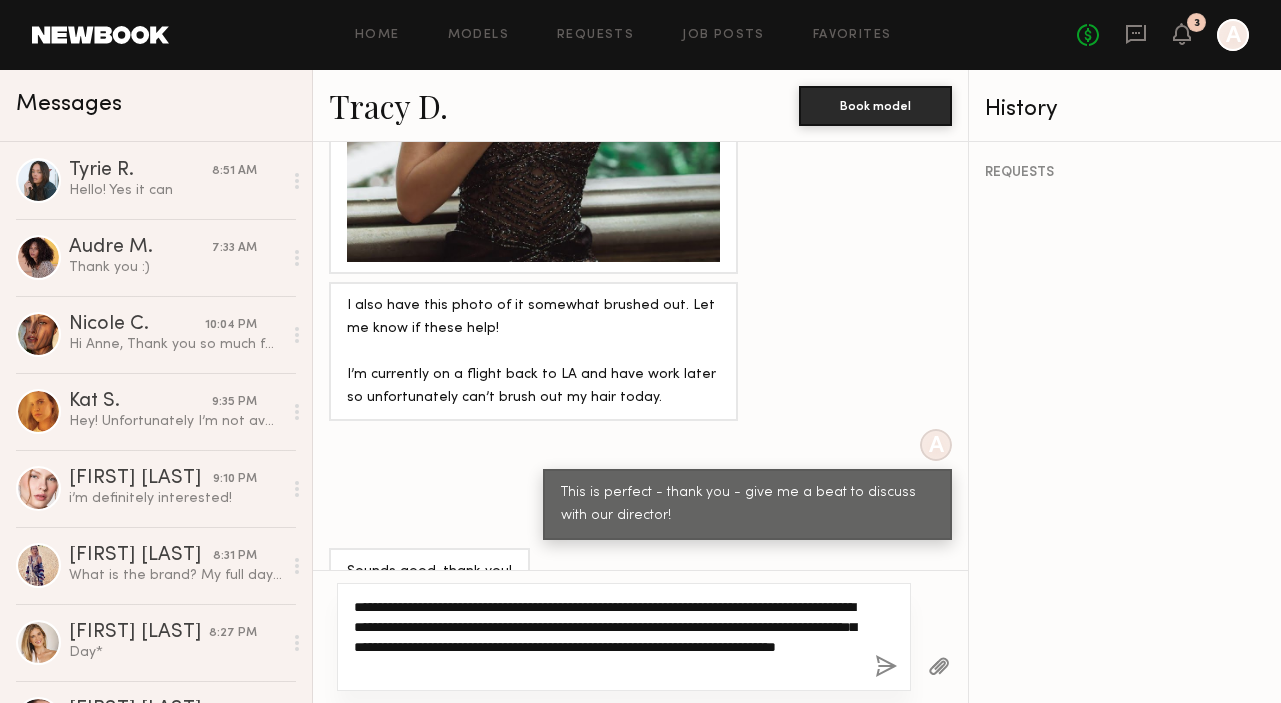 drag, startPoint x: 680, startPoint y: 659, endPoint x: 415, endPoint y: 609, distance: 269.67572 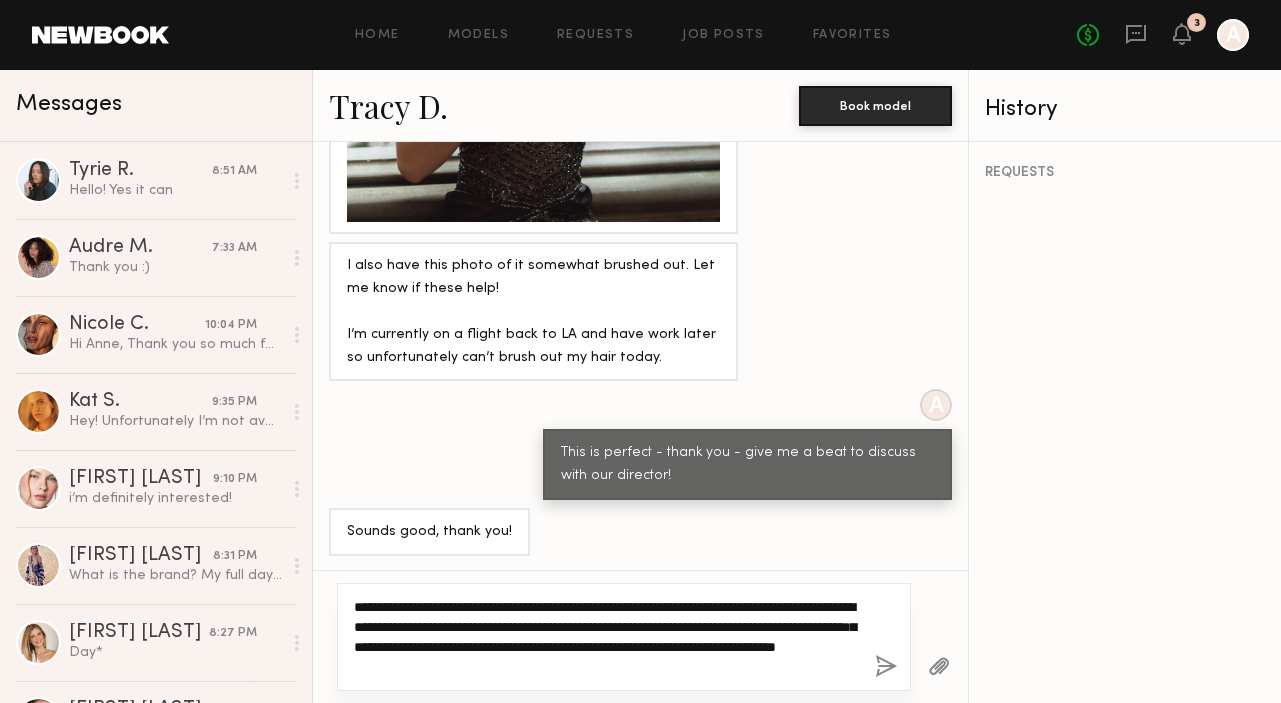 type on "**********" 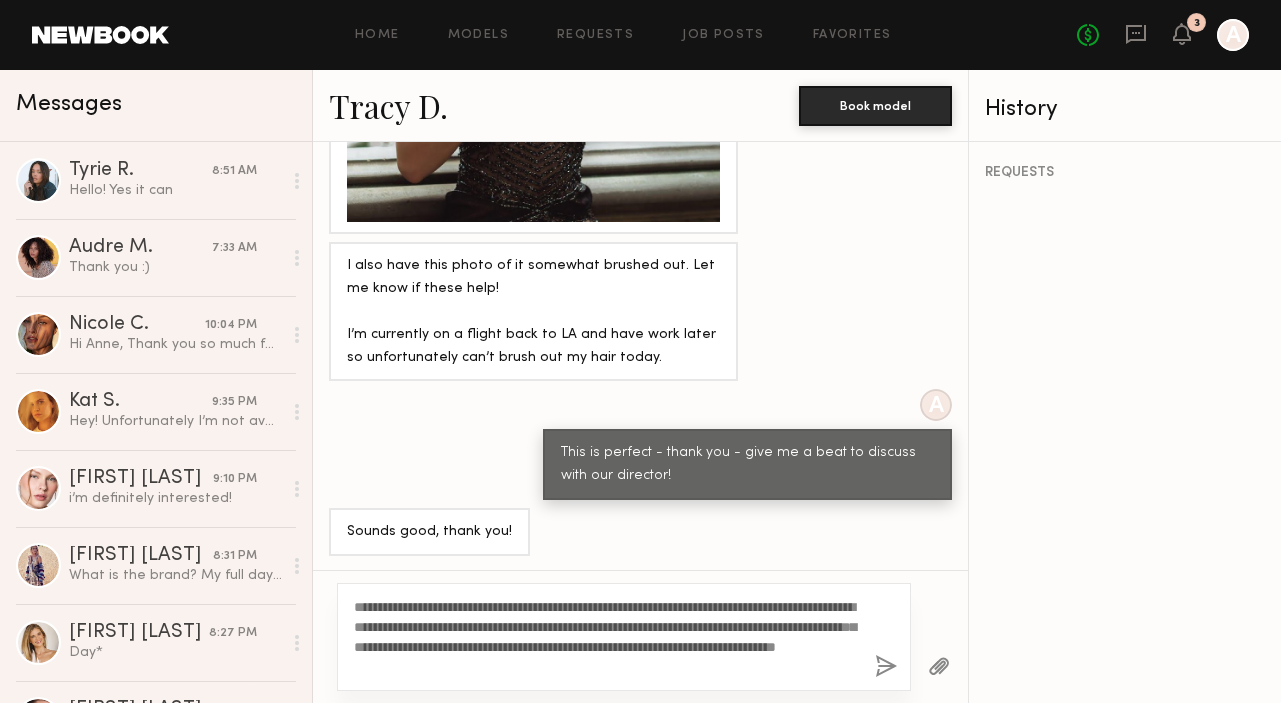 click 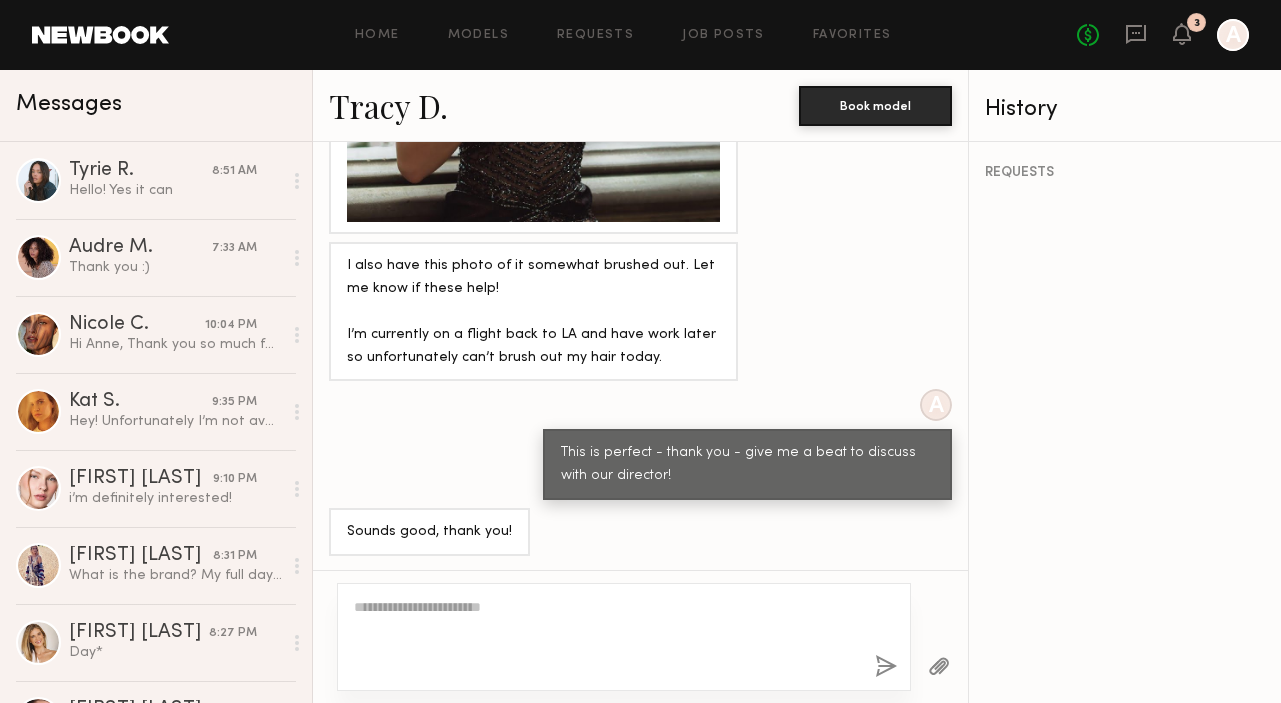 scroll, scrollTop: 2588, scrollLeft: 0, axis: vertical 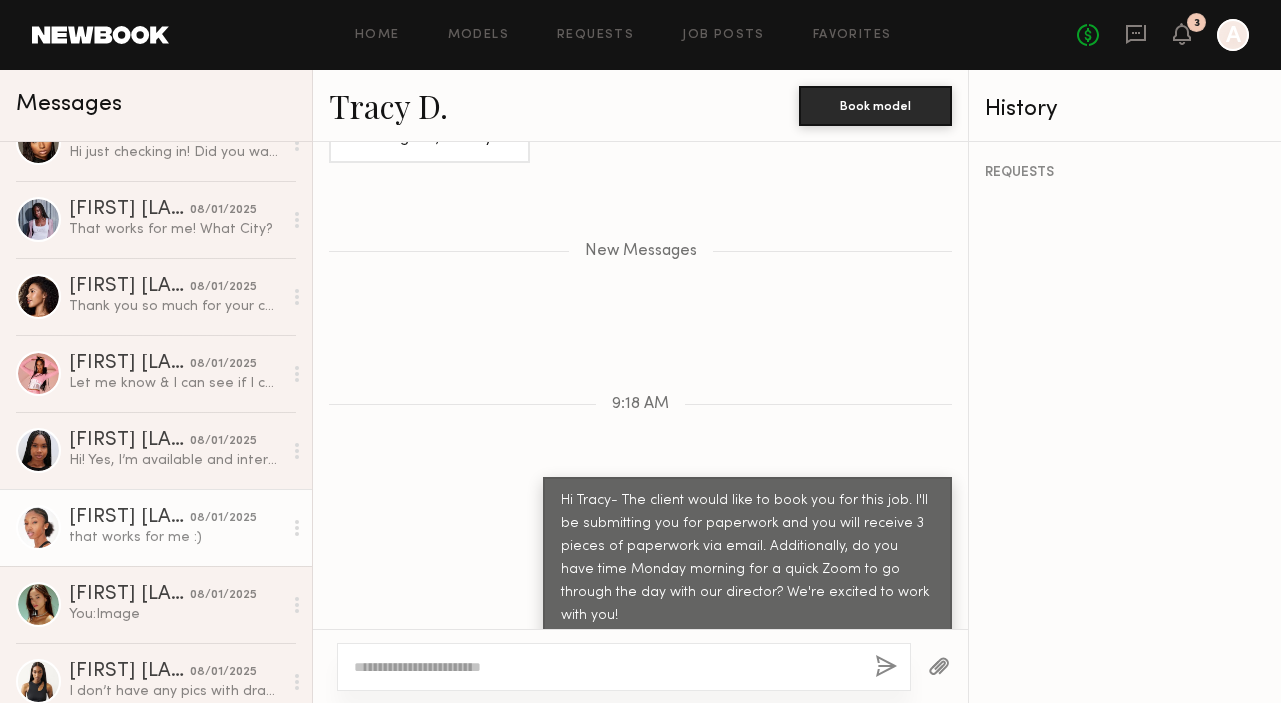 click on "[FIRST] T." 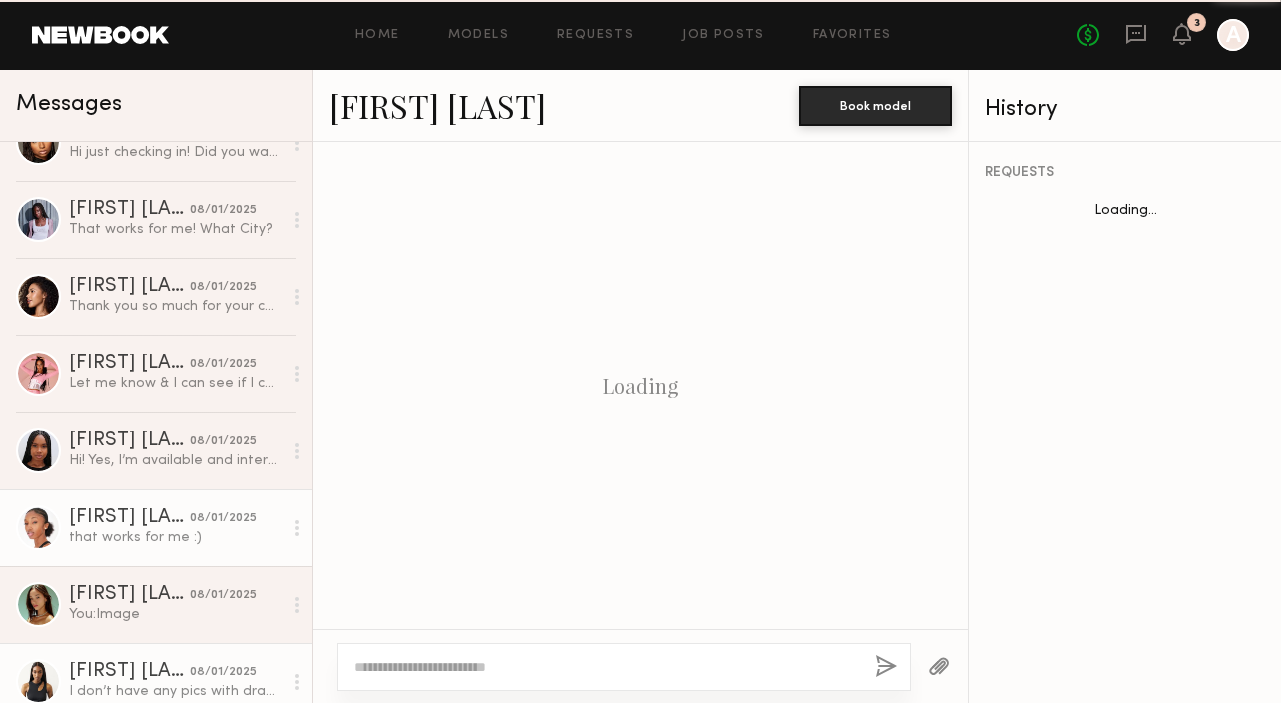 scroll, scrollTop: 2489, scrollLeft: 0, axis: vertical 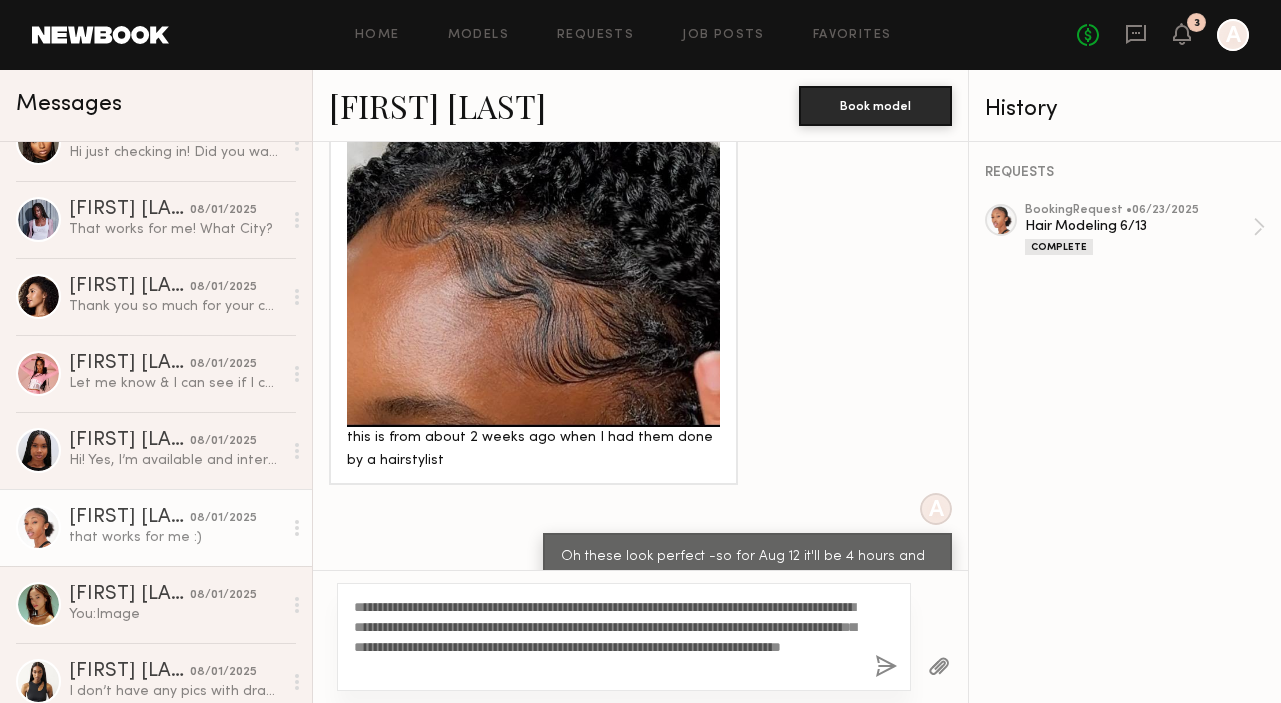 type on "**********" 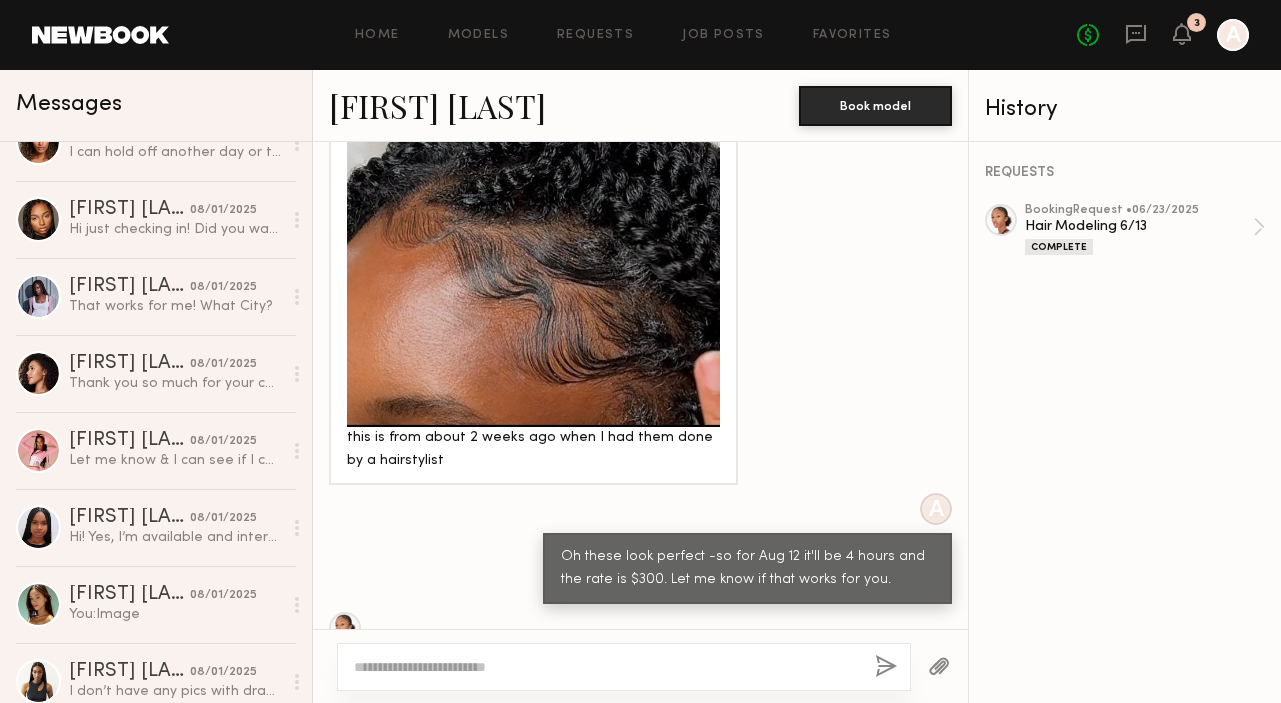 scroll, scrollTop: 2981, scrollLeft: 0, axis: vertical 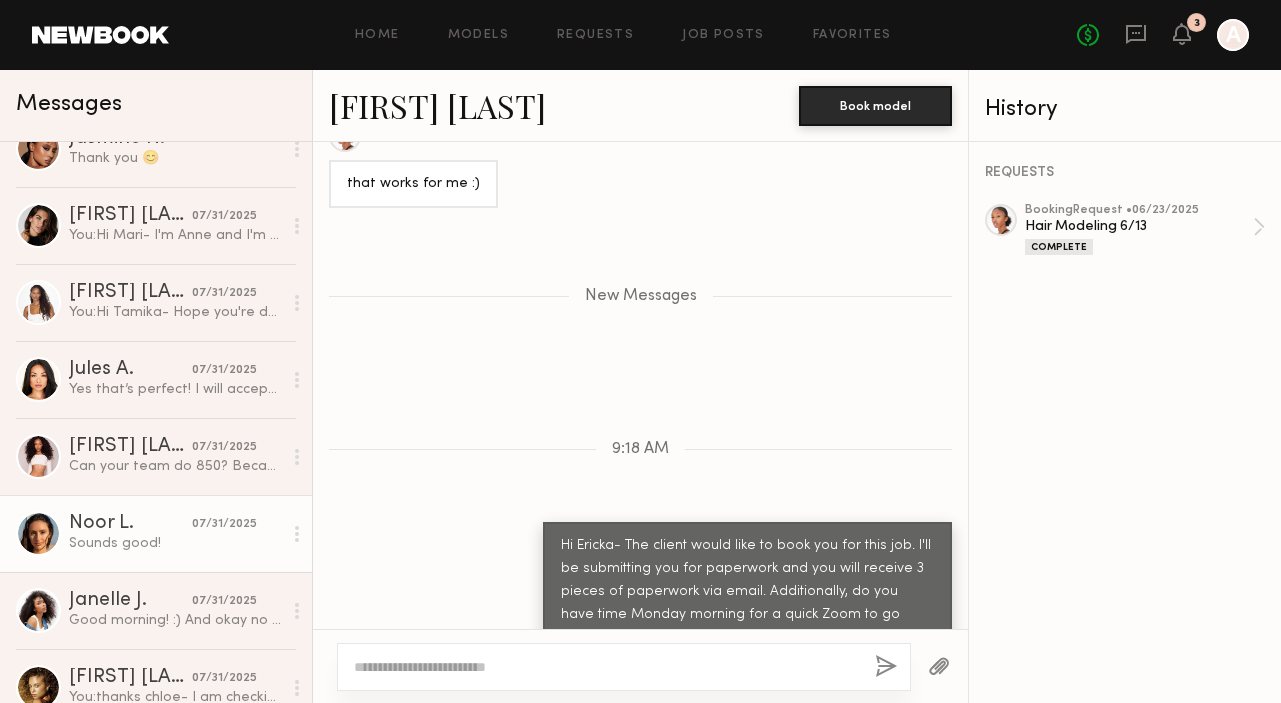 click on "Sounds good!" 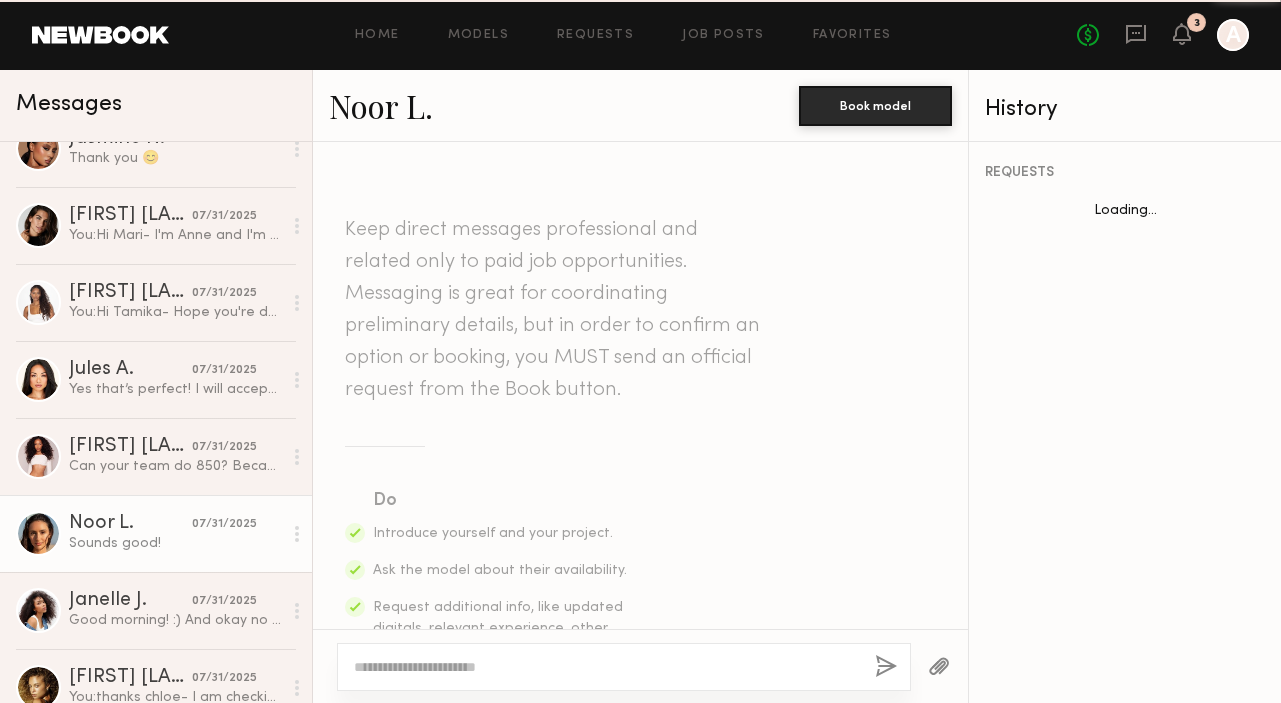scroll, scrollTop: 1030, scrollLeft: 0, axis: vertical 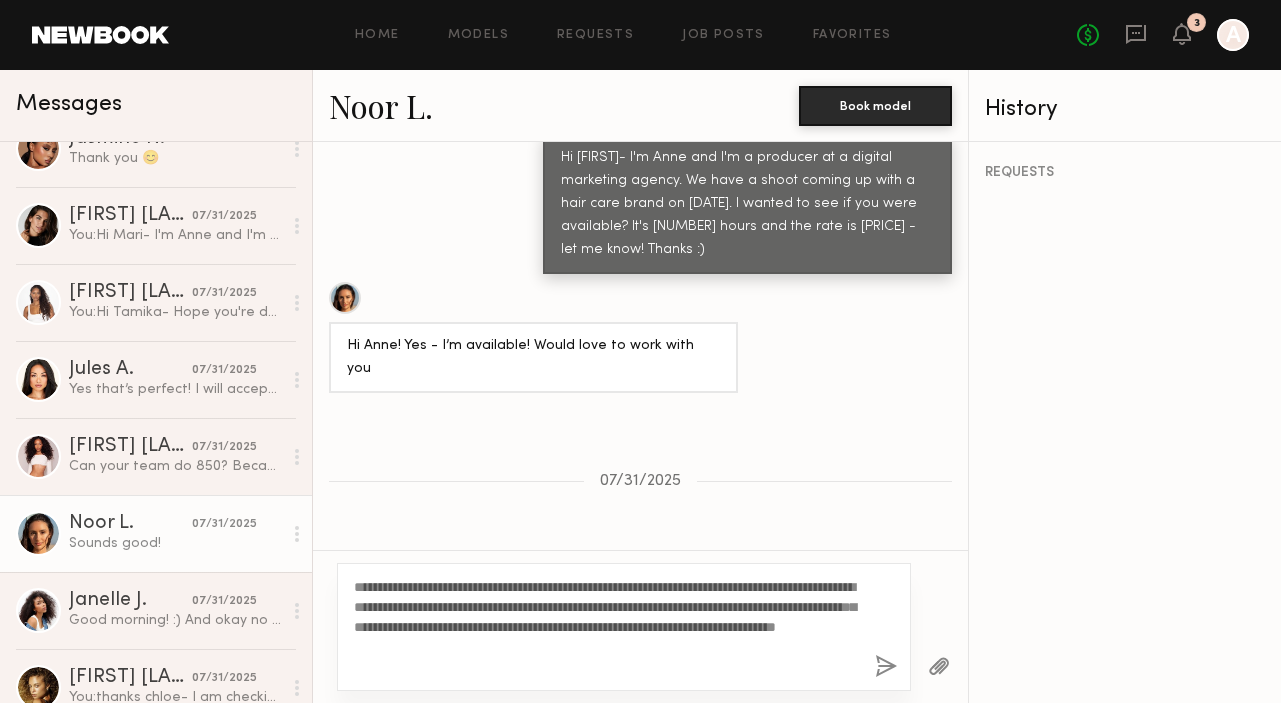 type on "**********" 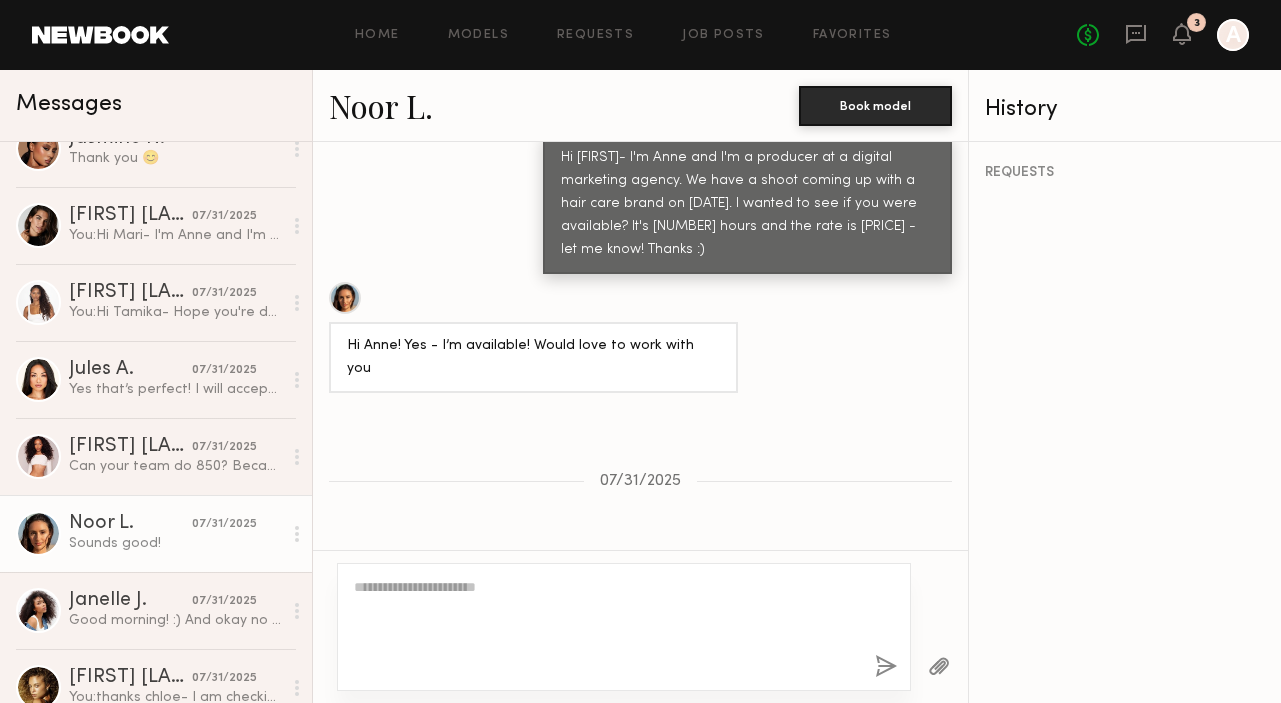 scroll, scrollTop: 1522, scrollLeft: 0, axis: vertical 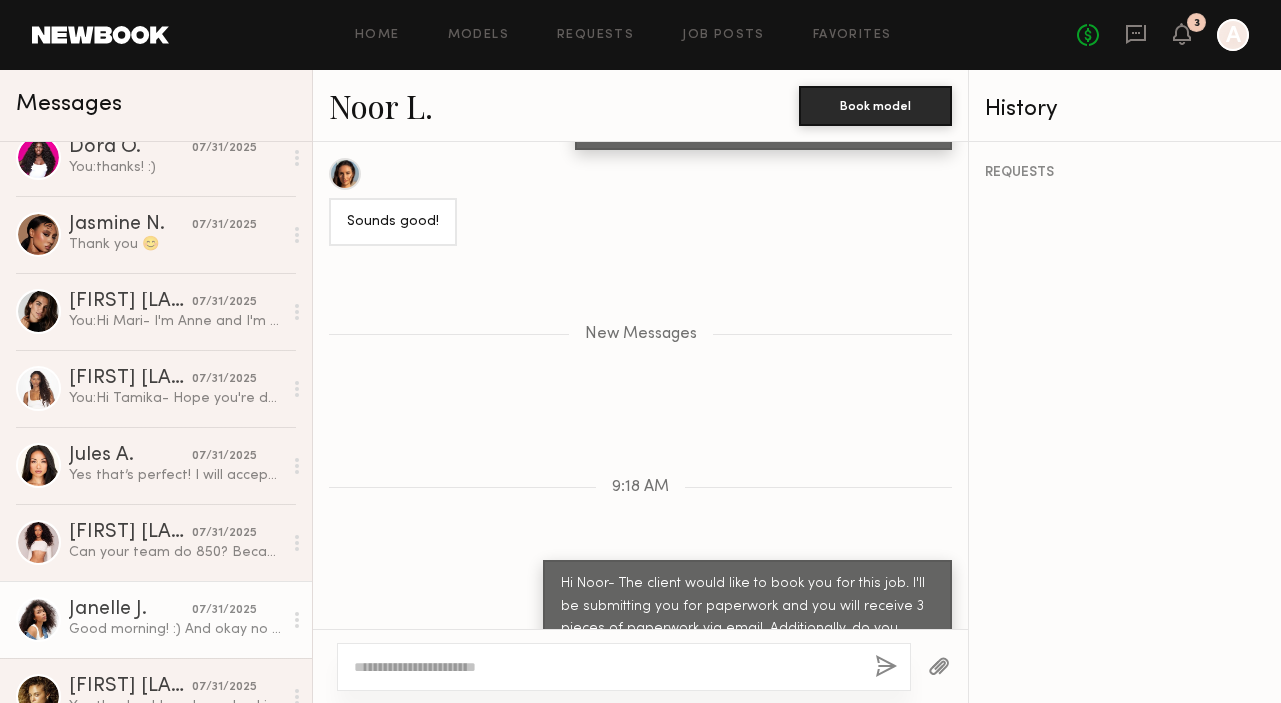 click on "Janelle J." 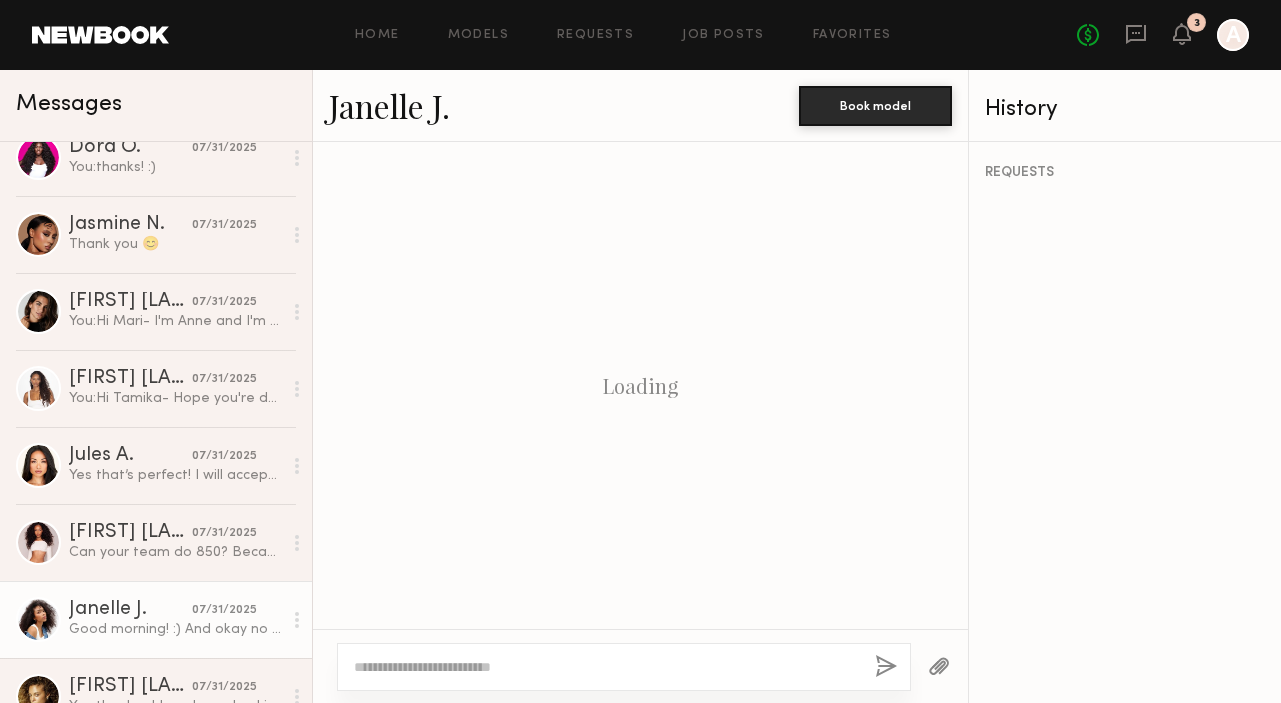 scroll, scrollTop: 2068, scrollLeft: 0, axis: vertical 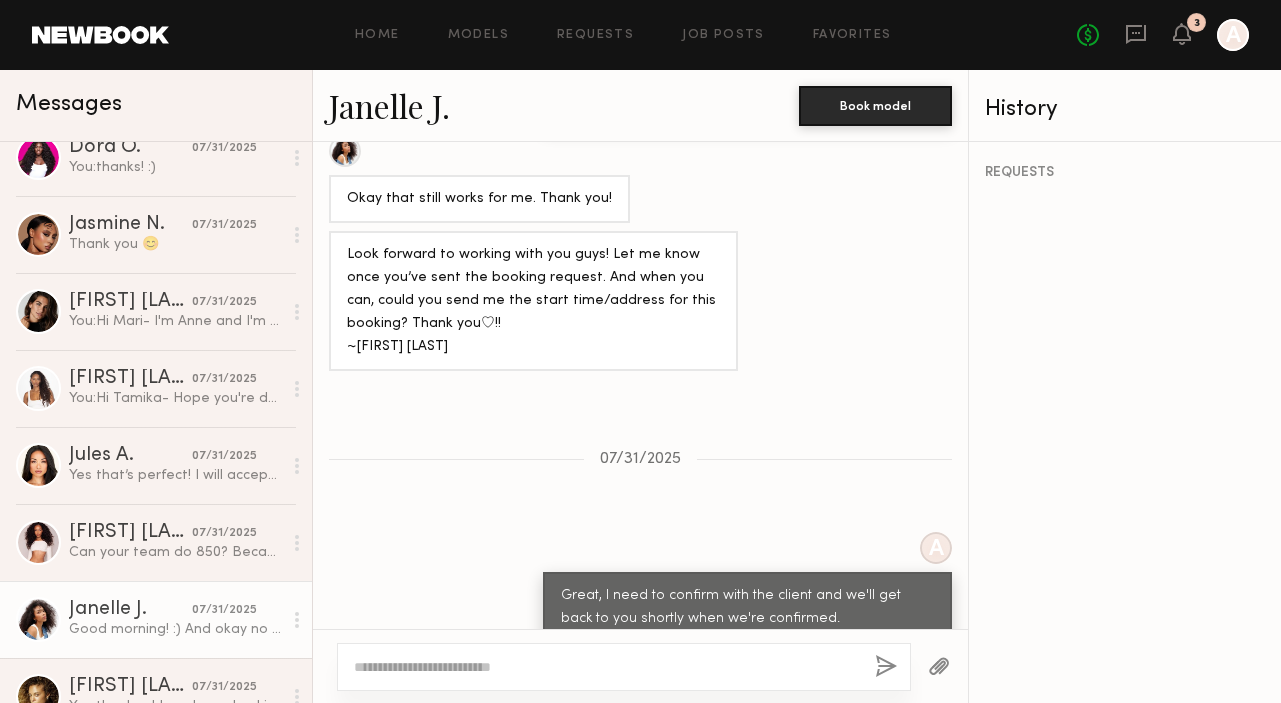 click 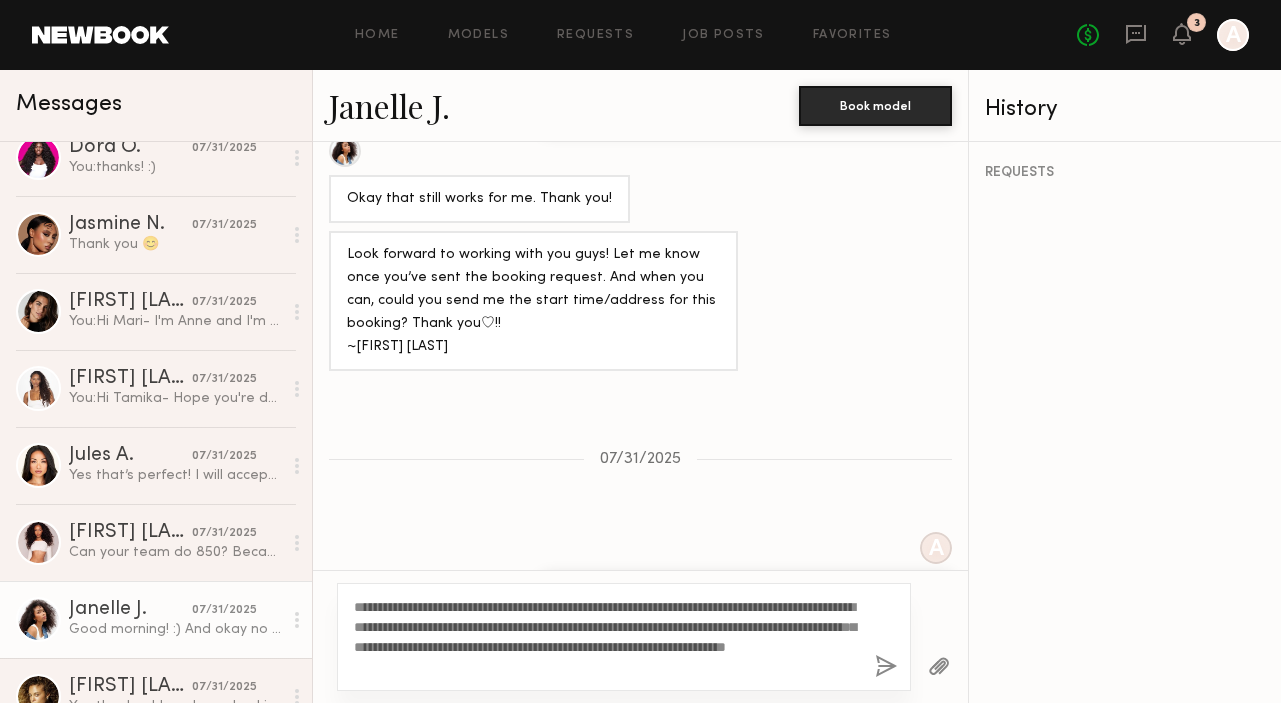 click on "**********" 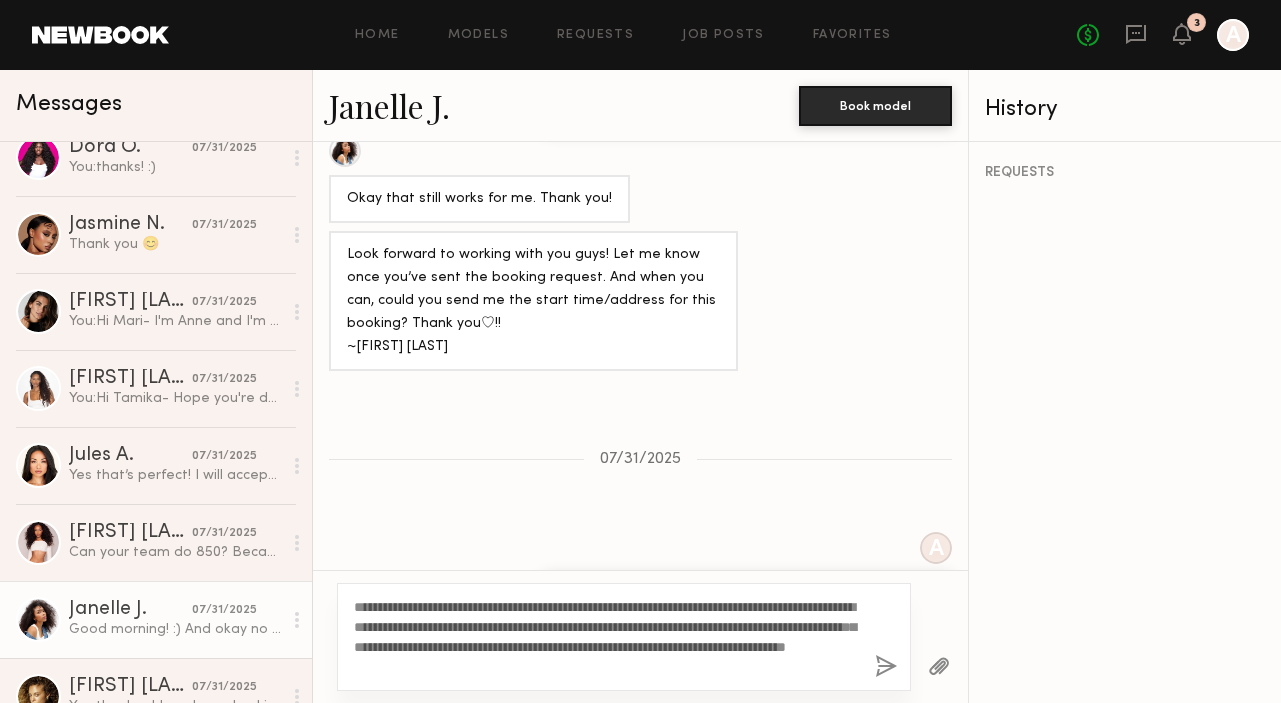type on "**********" 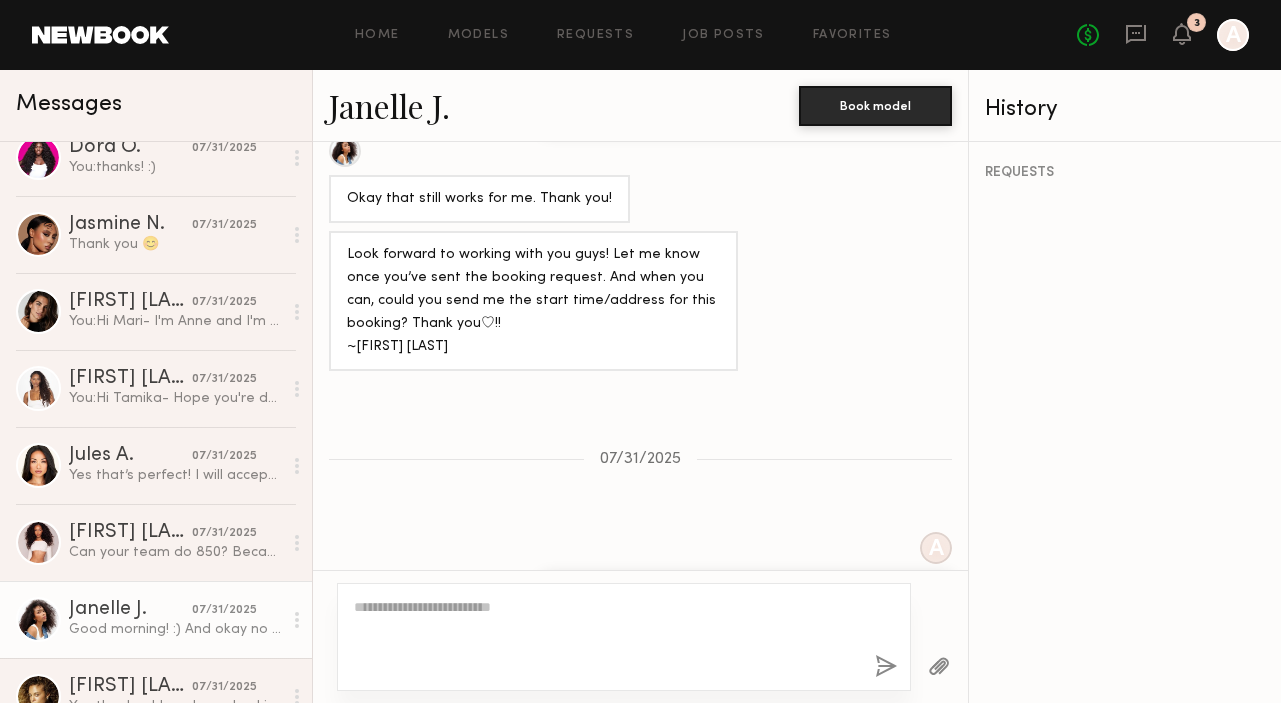 scroll, scrollTop: 2560, scrollLeft: 0, axis: vertical 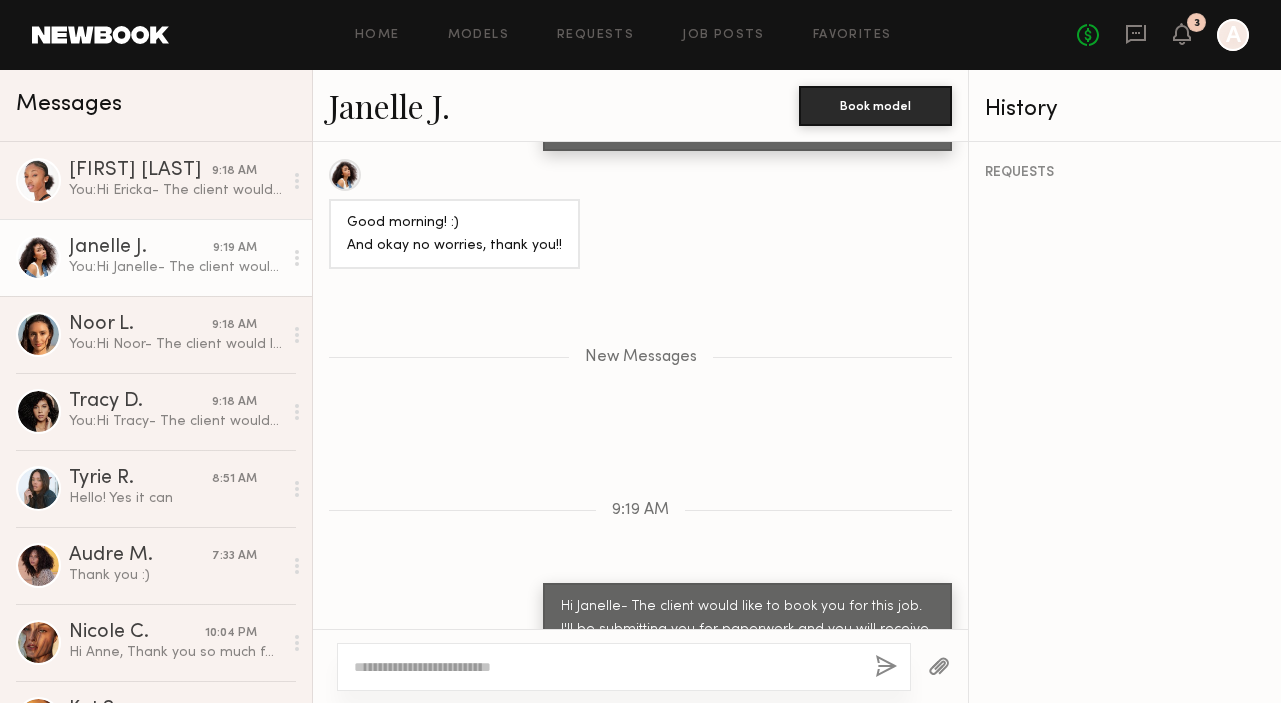 click on "Janelle J." 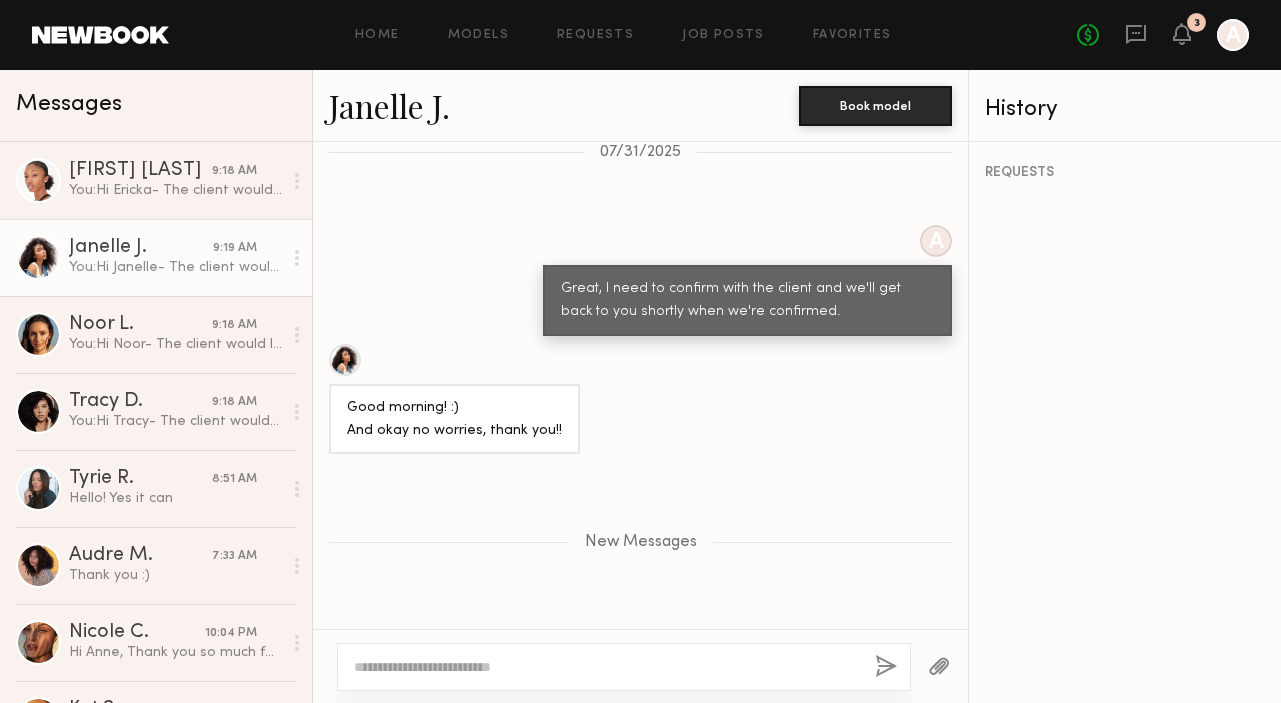 scroll, scrollTop: 2560, scrollLeft: 0, axis: vertical 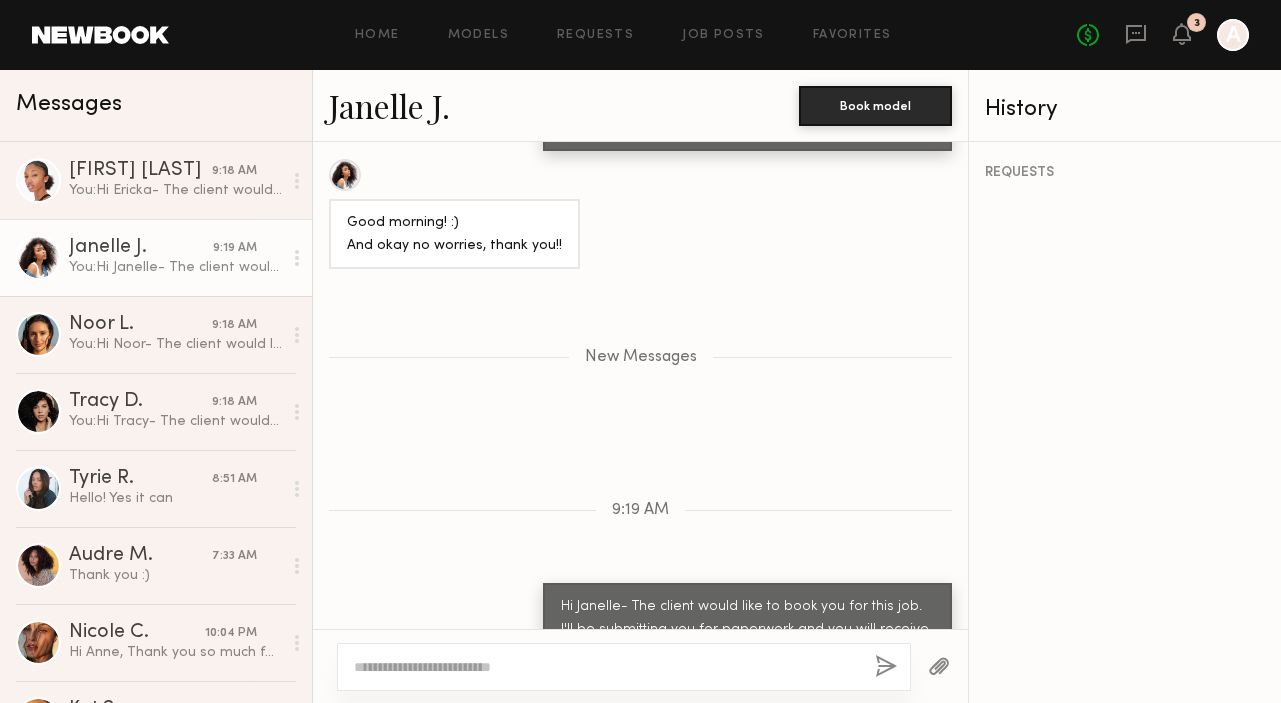 click on "Hi Janelle- The client would like to book you for this job. I'll be submitting you for paperwork and you will receive 3 pieces of paperwork via email. Additionally, do you have time Monday morning for a quick Zoom to go through the day with our director? We're excited to work with you!" 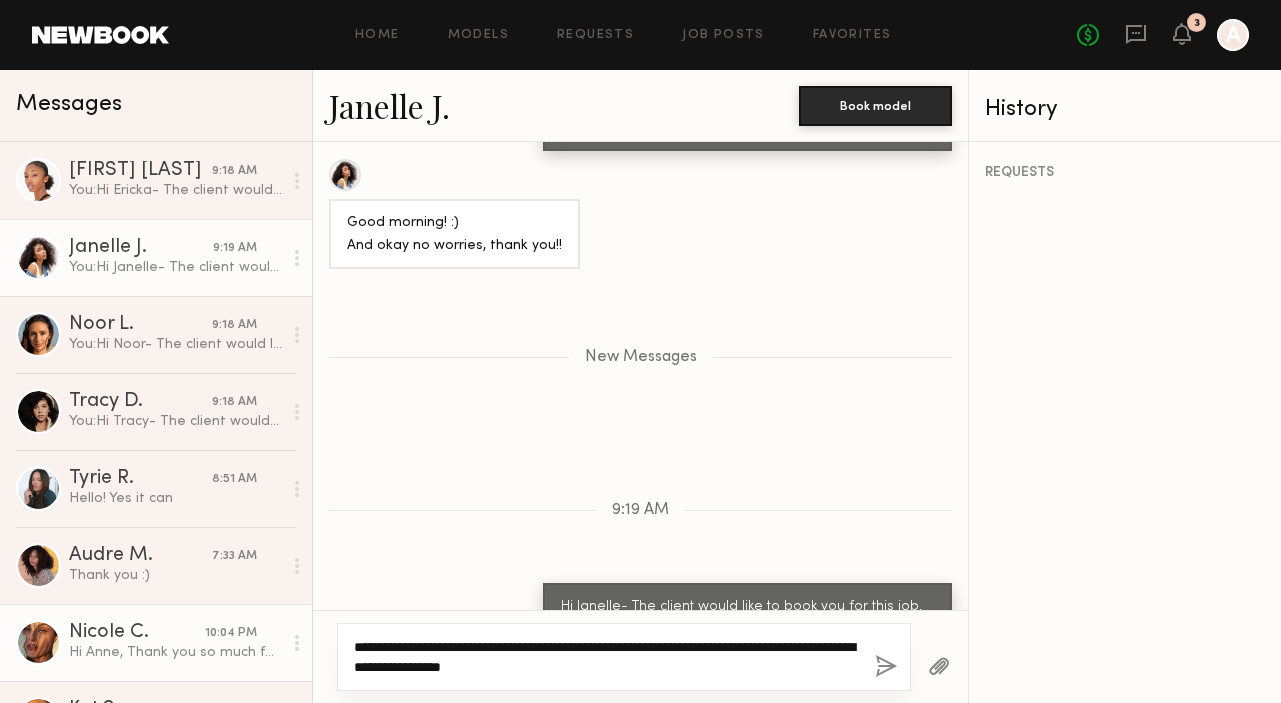 drag, startPoint x: 651, startPoint y: 661, endPoint x: 274, endPoint y: 620, distance: 379.2229 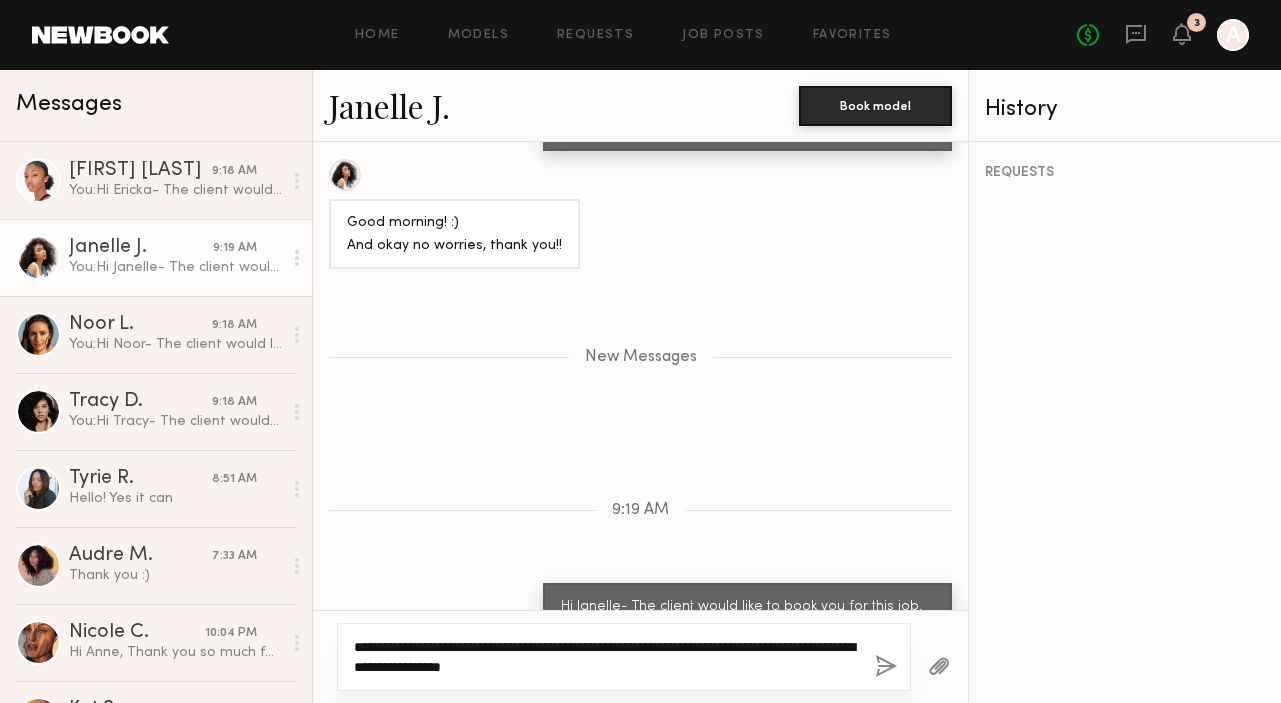 type on "**********" 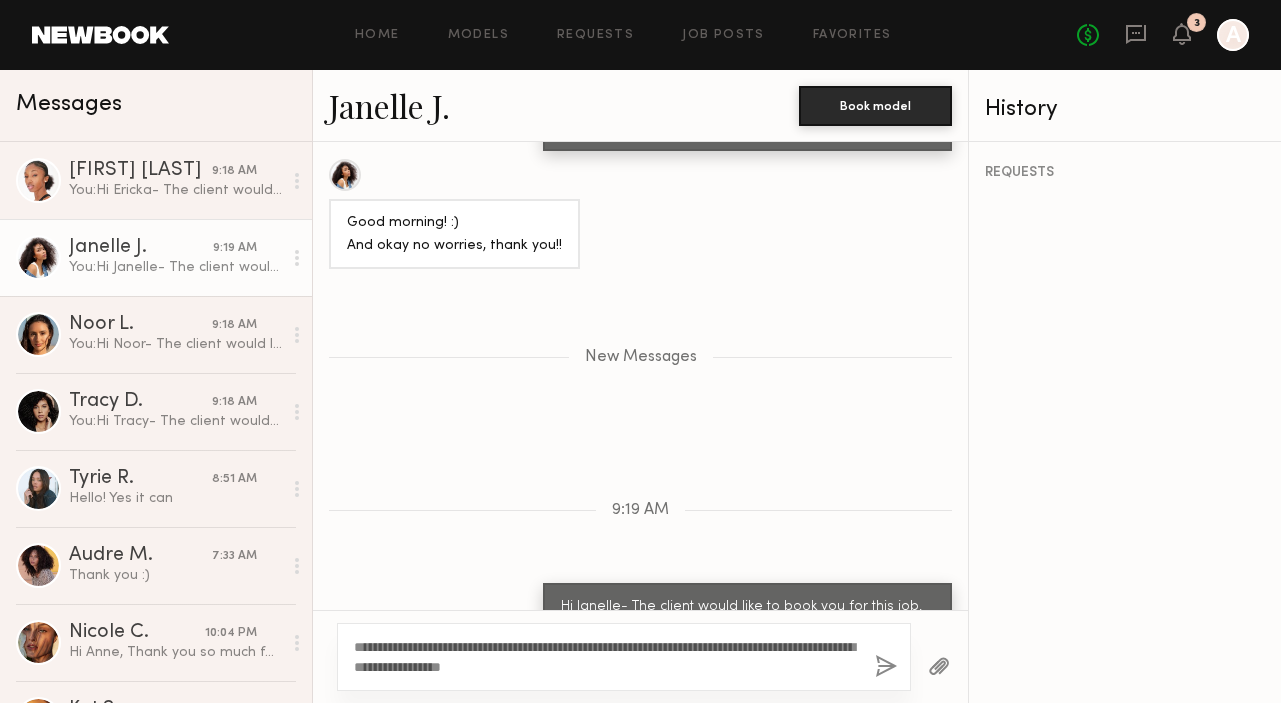 click 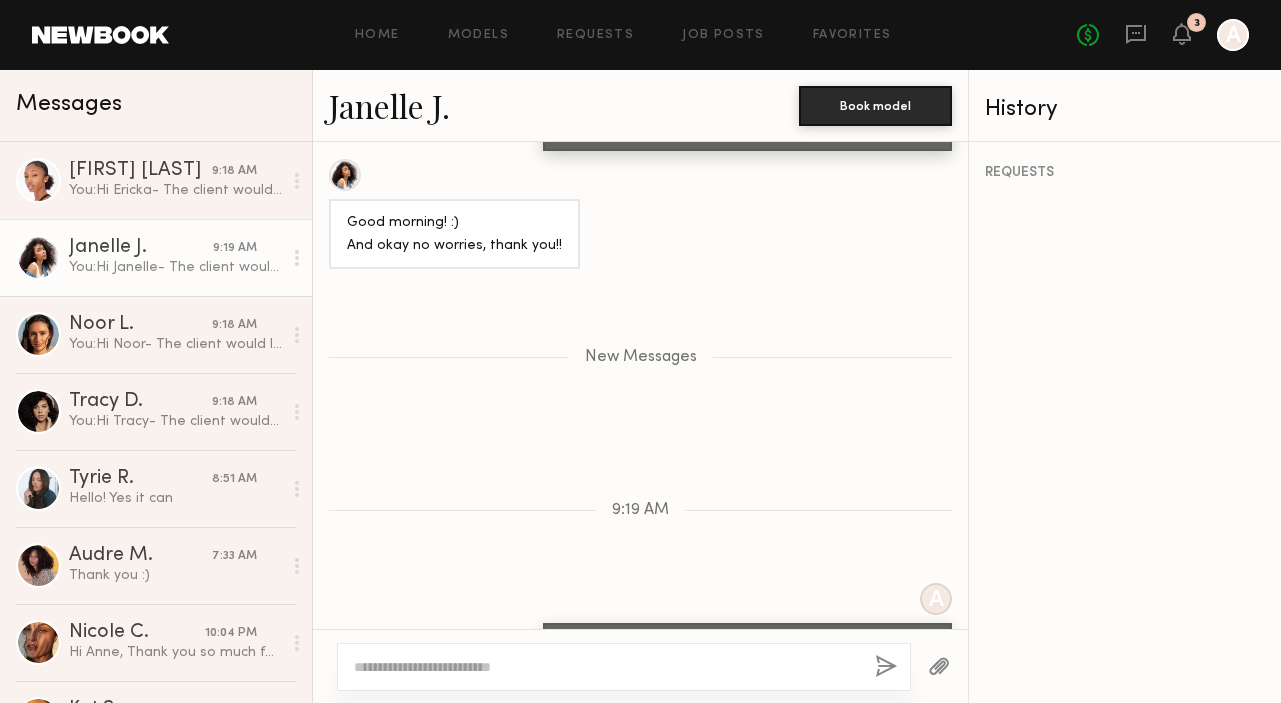 scroll, scrollTop: 2701, scrollLeft: 0, axis: vertical 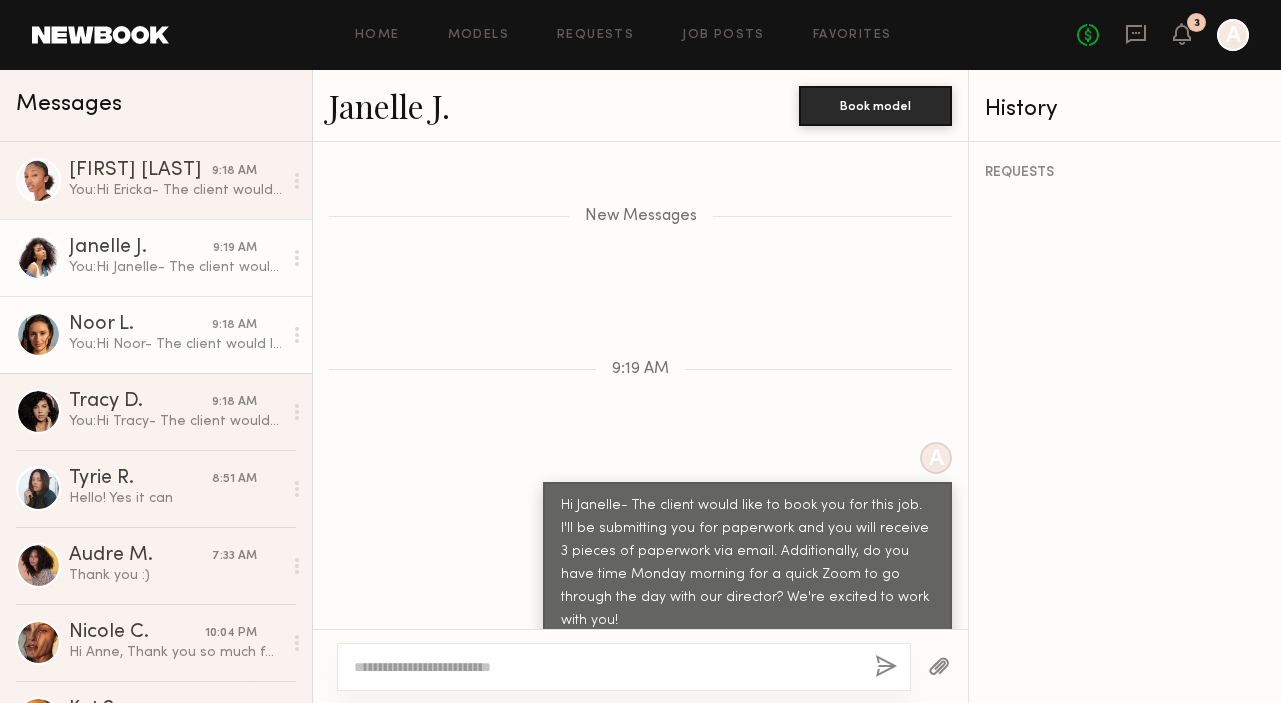 click on "Noor L. 9:18 AM You:  Hi Noor- The client would like to book you for this job. I'll be submitting you for paperwork and you will receive 3 pieces of paperwork via email. Additionally, do you have time Monday morning for a quick Zoom to go through the day with our director? We're excited to work with you!" 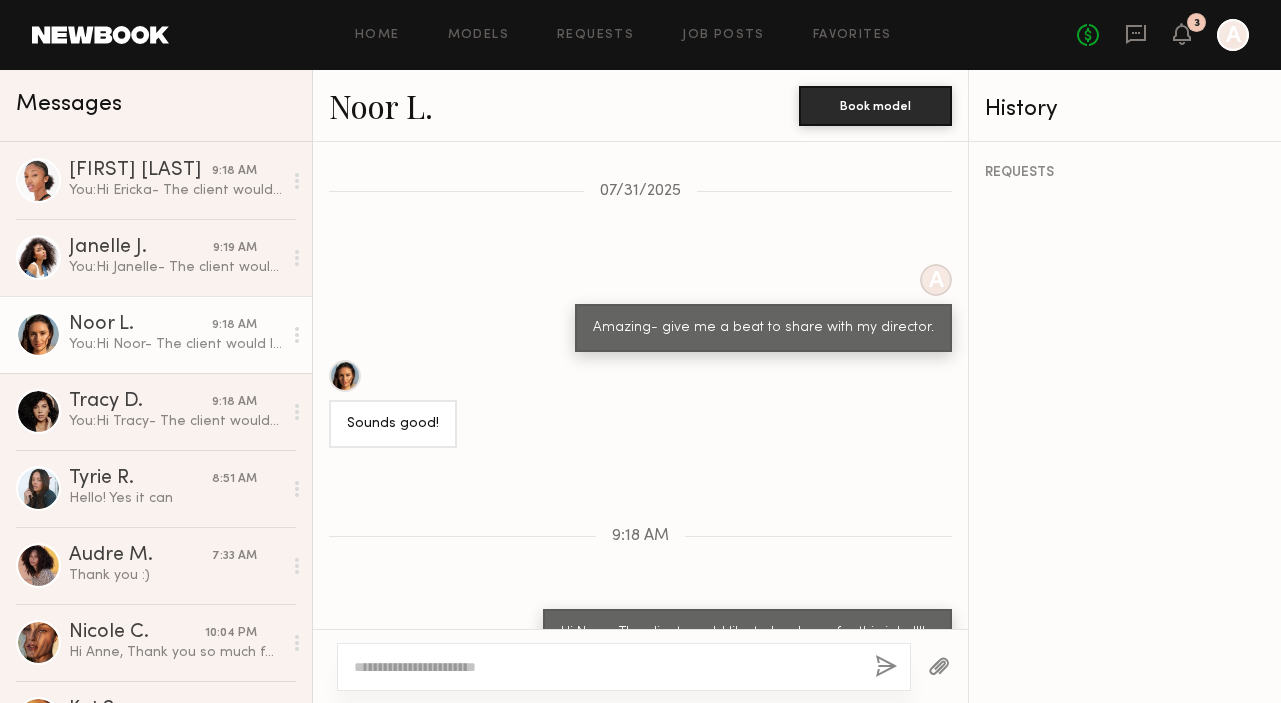 scroll, scrollTop: 1370, scrollLeft: 0, axis: vertical 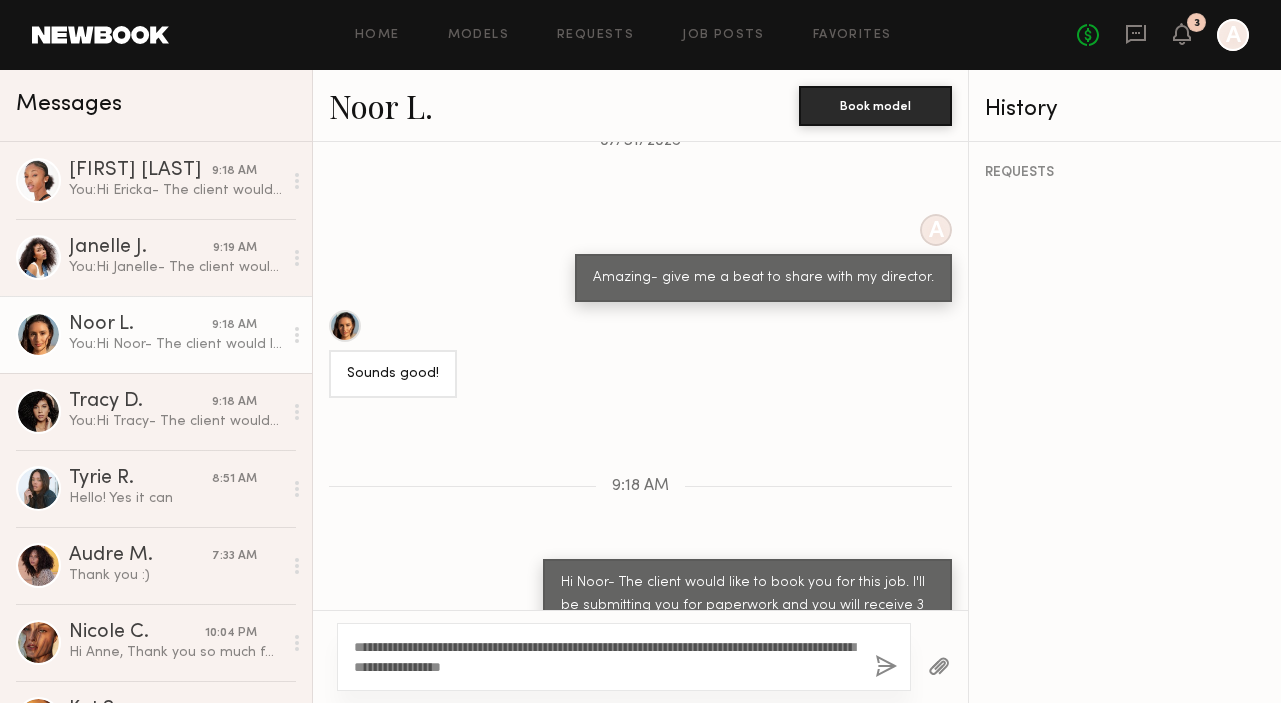 type on "**********" 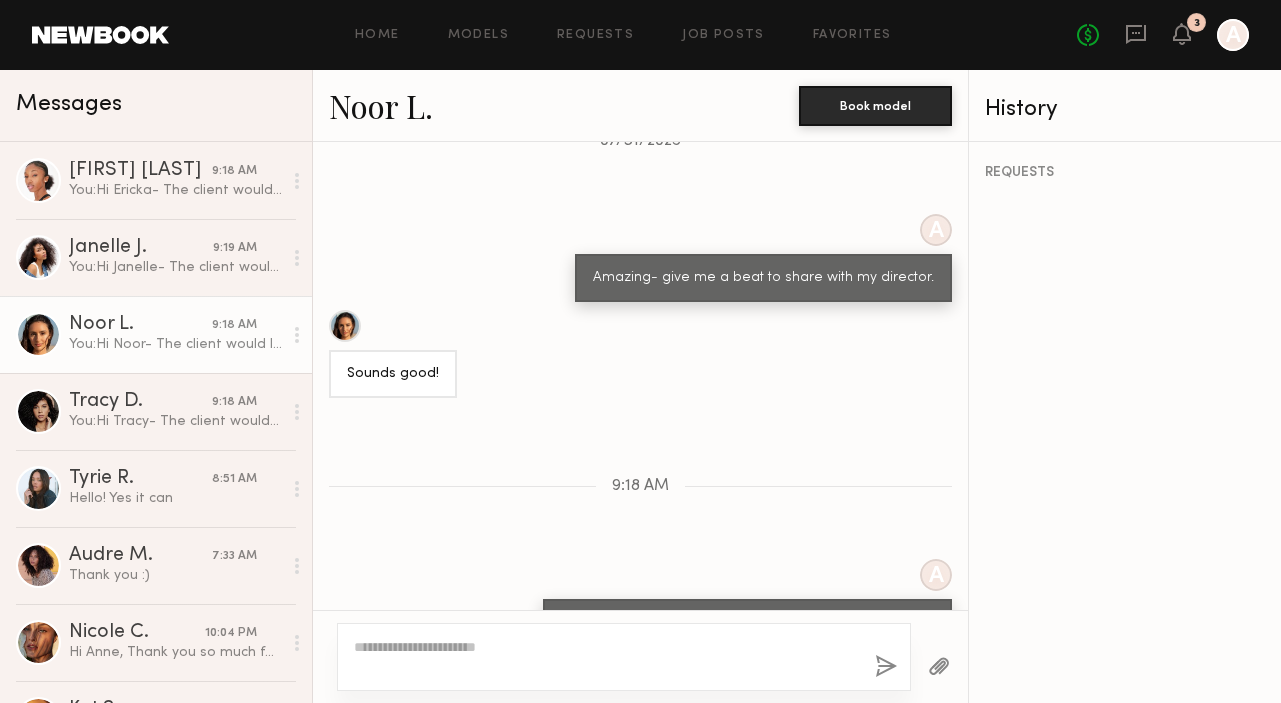 scroll, scrollTop: 1512, scrollLeft: 0, axis: vertical 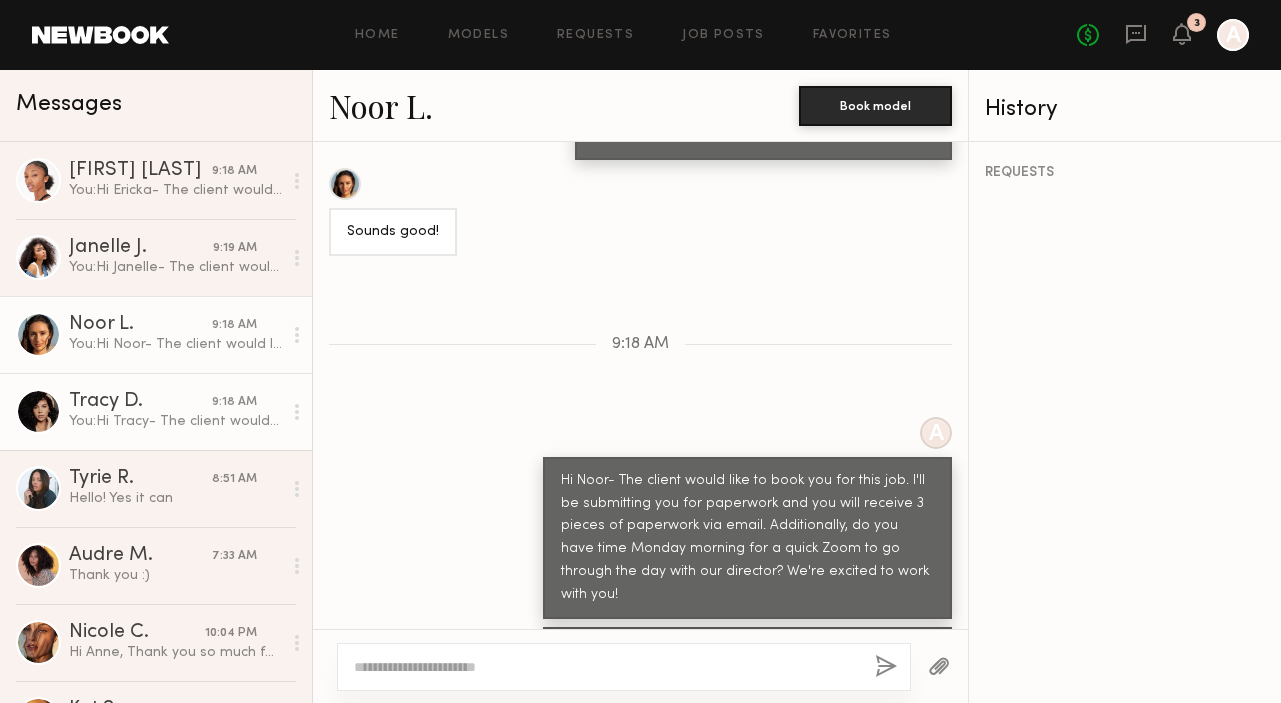 click on "Tracy D." 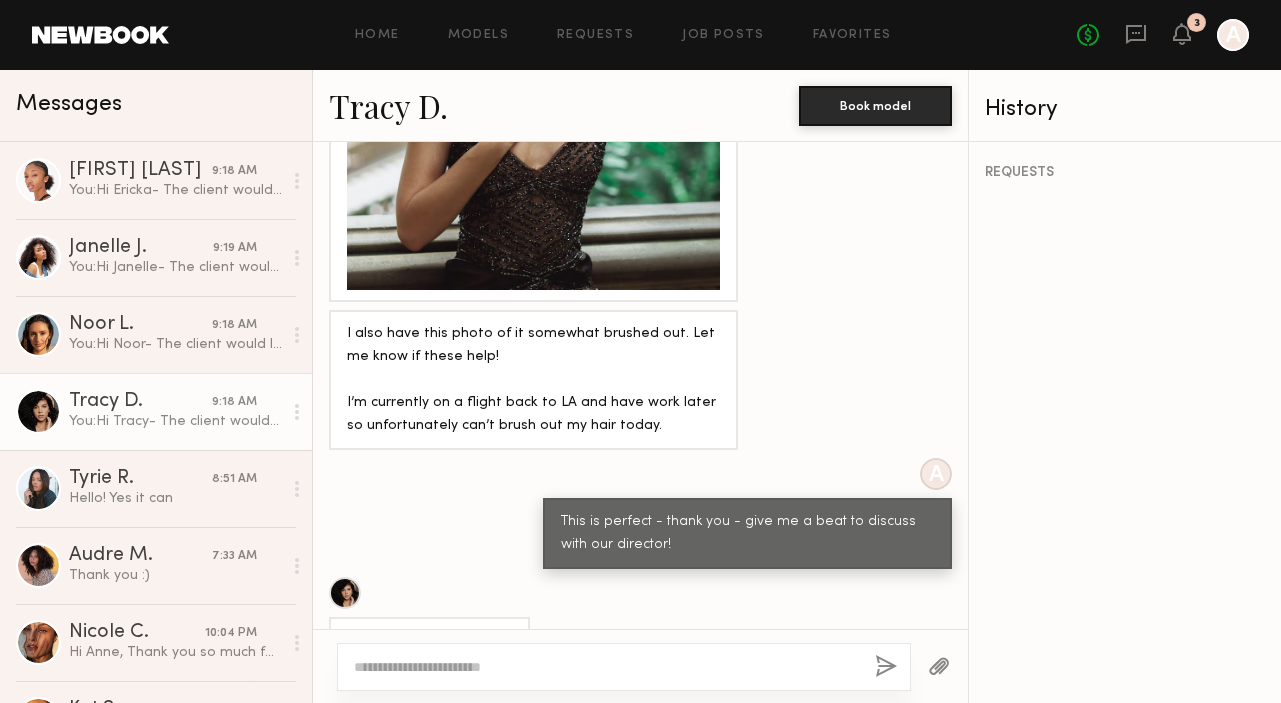 scroll, scrollTop: 3675, scrollLeft: 0, axis: vertical 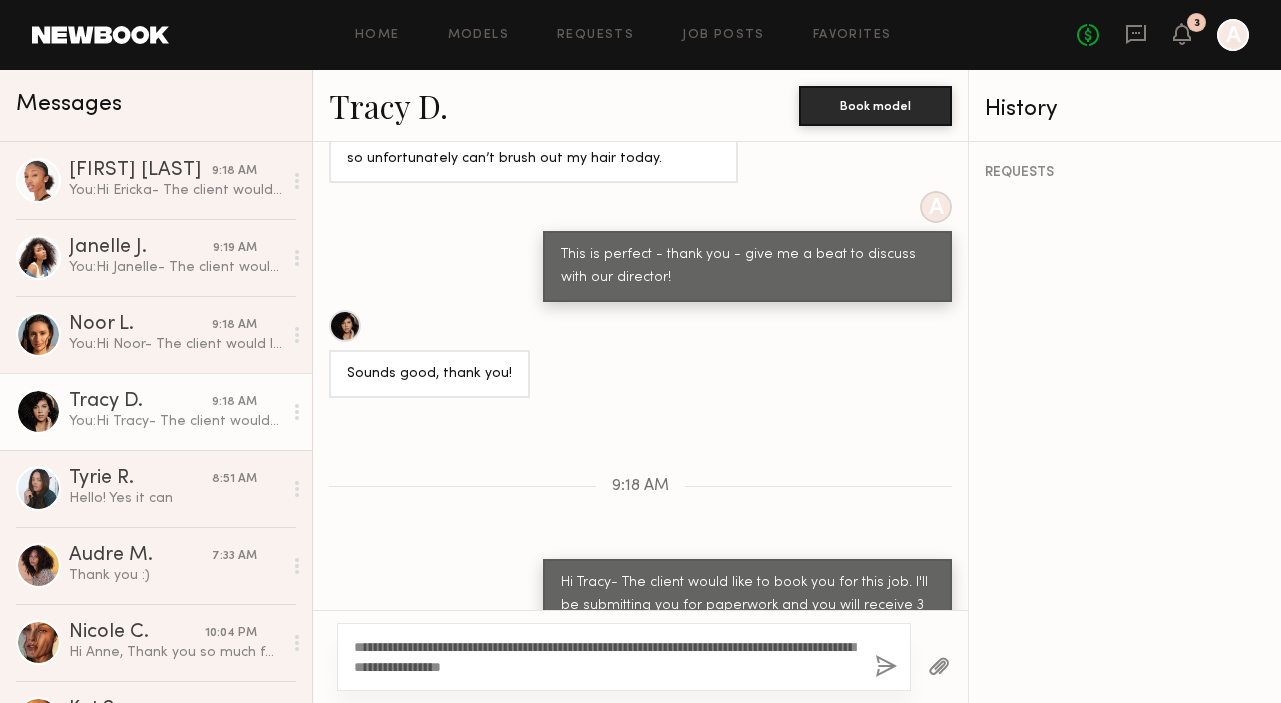 type on "**********" 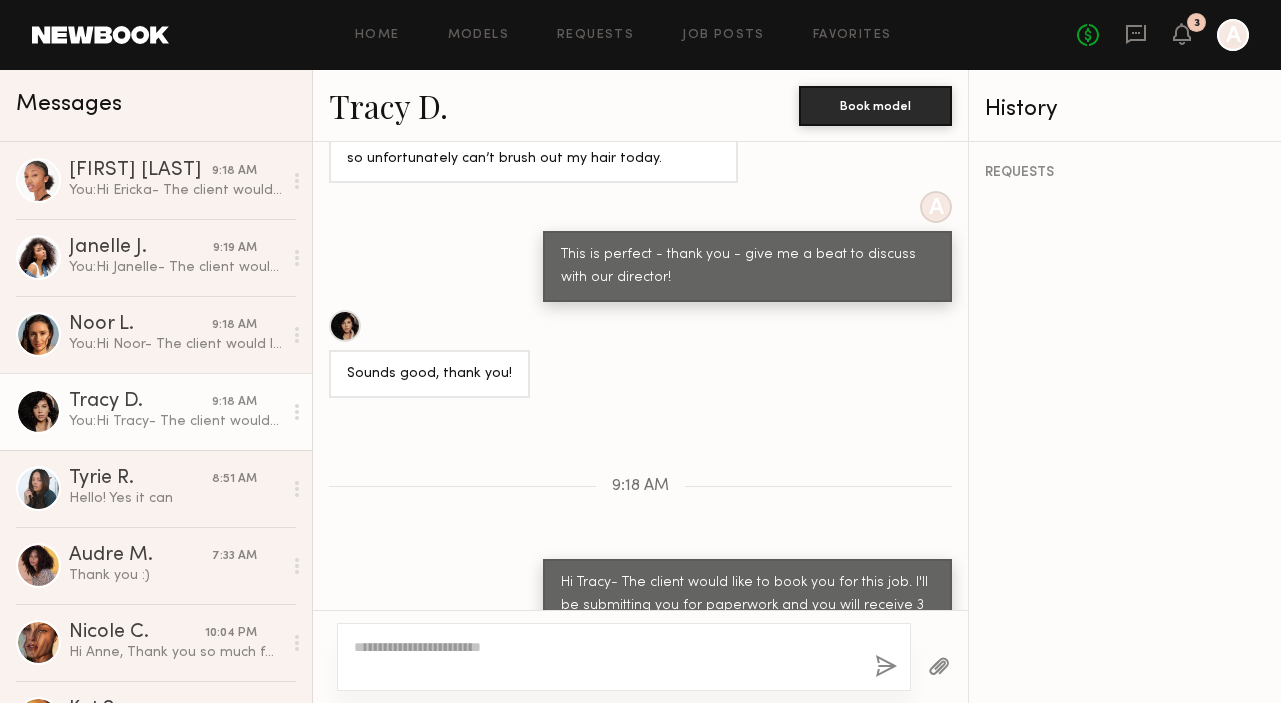 scroll, scrollTop: 3817, scrollLeft: 0, axis: vertical 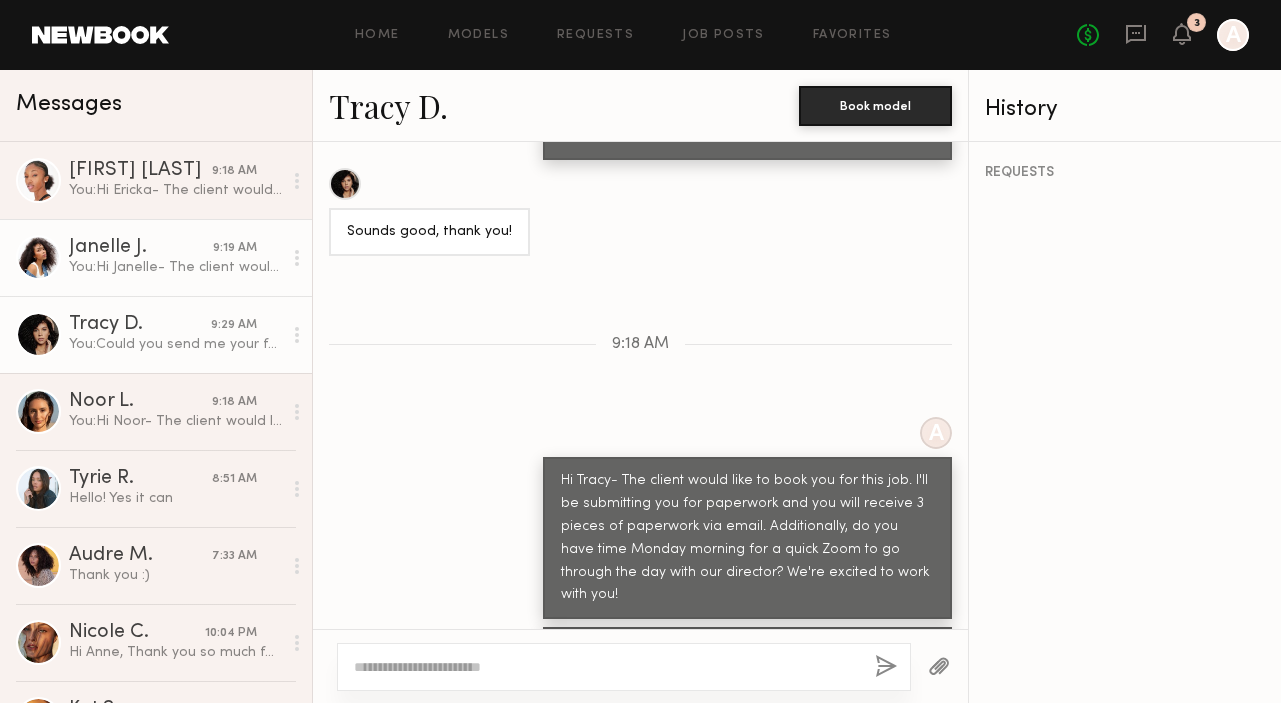 click on "Janelle J." 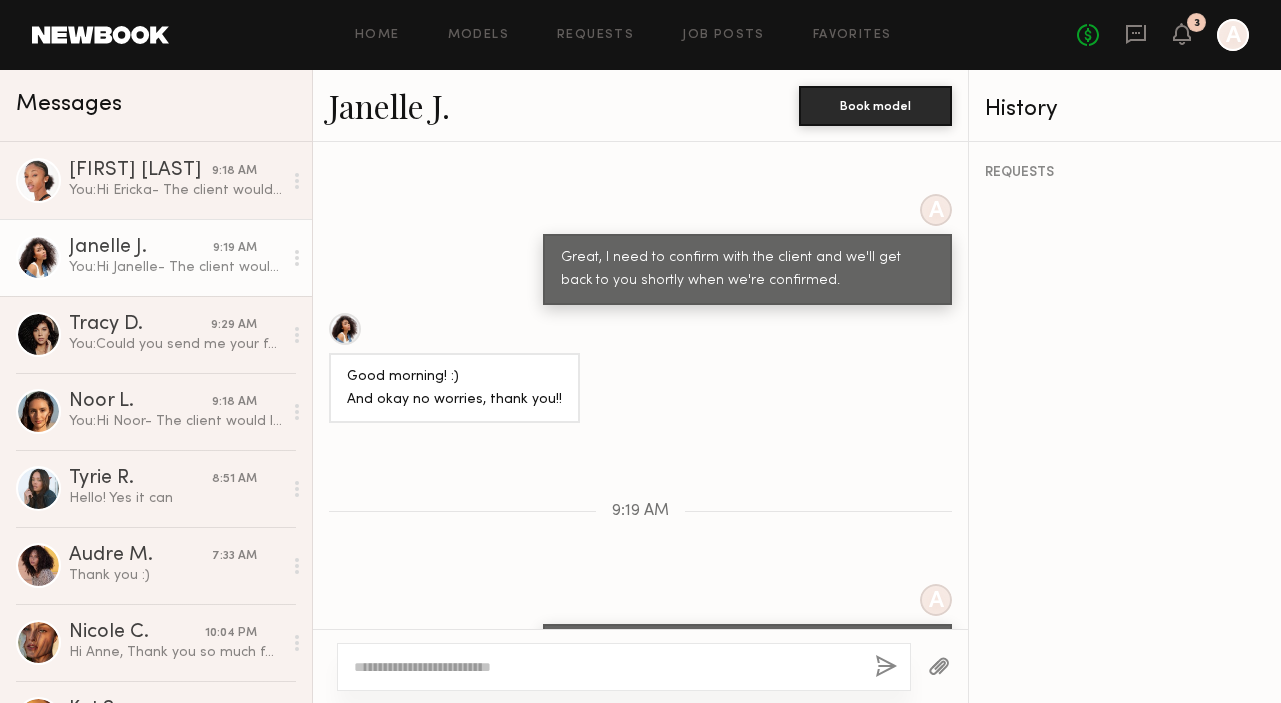 scroll, scrollTop: 2399, scrollLeft: 0, axis: vertical 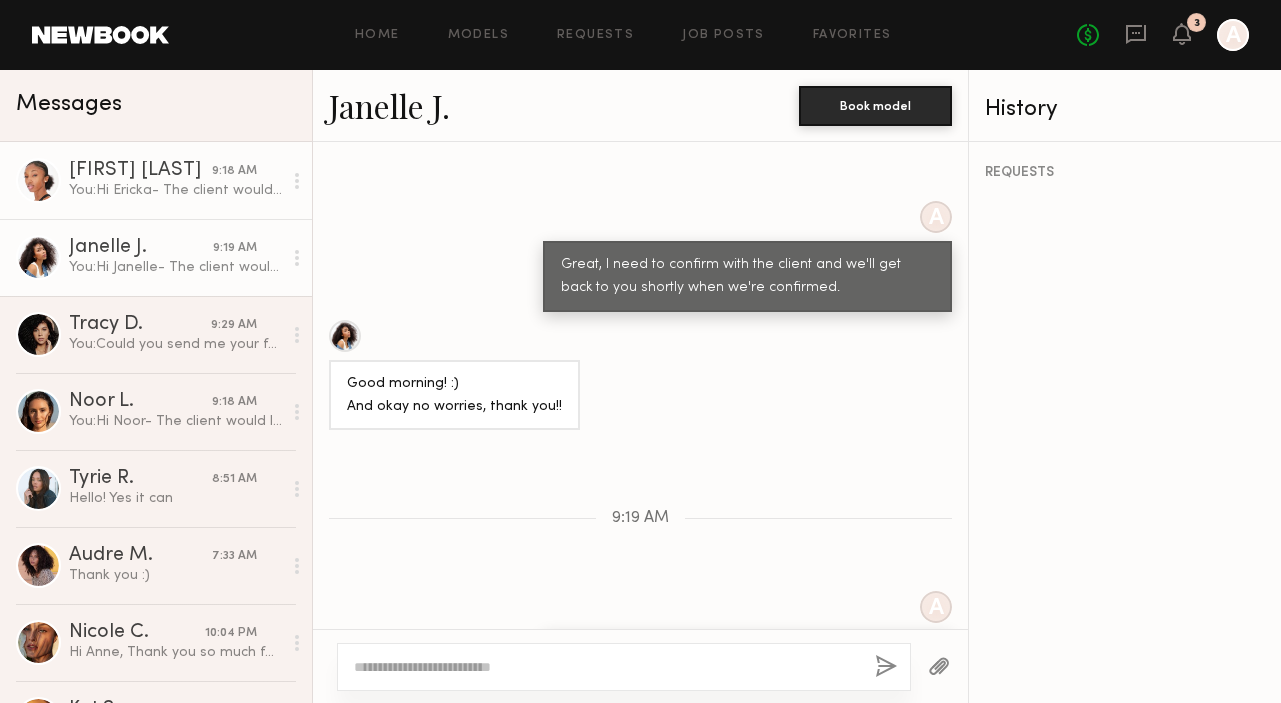 click on "You:  Hi Ericka- The client would like to book you for this job. I'll be submitting you for paperwork and you will receive 3 pieces of paperwork via email. Additionally, do you have time Monday morning for a quick Zoom to go through the day with our director? We're excited to work with you!" 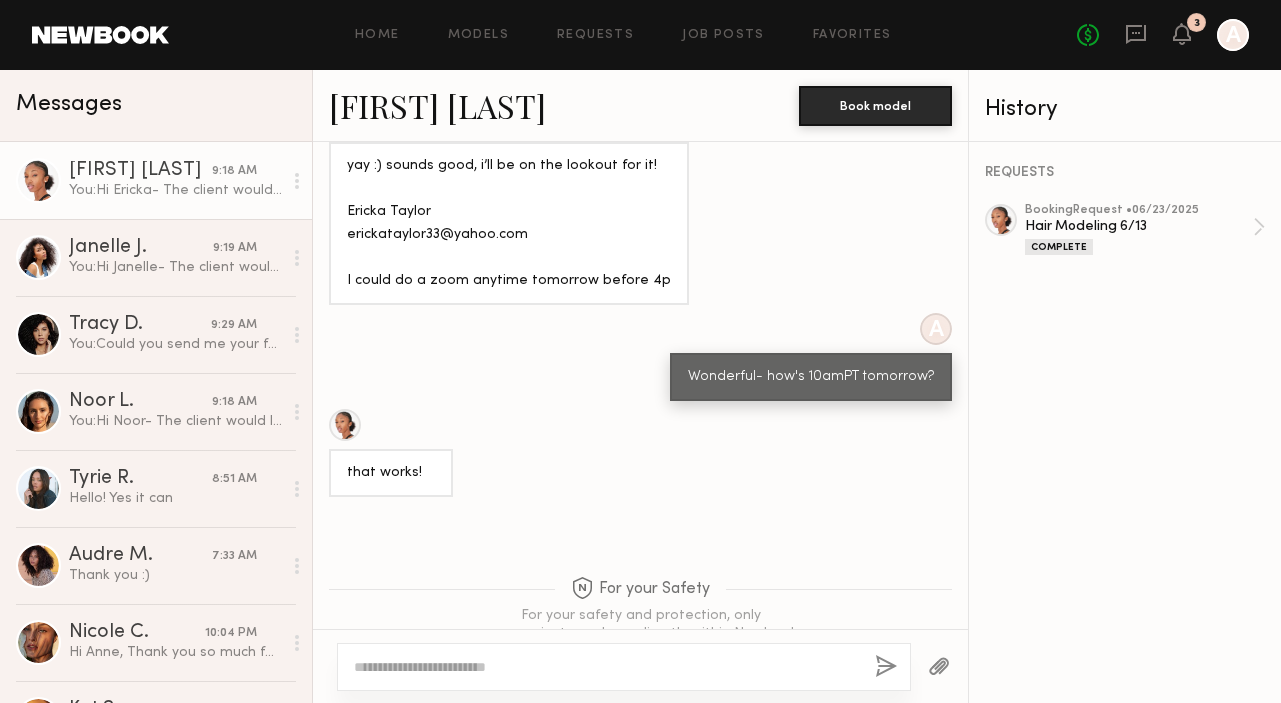 scroll, scrollTop: 801, scrollLeft: 0, axis: vertical 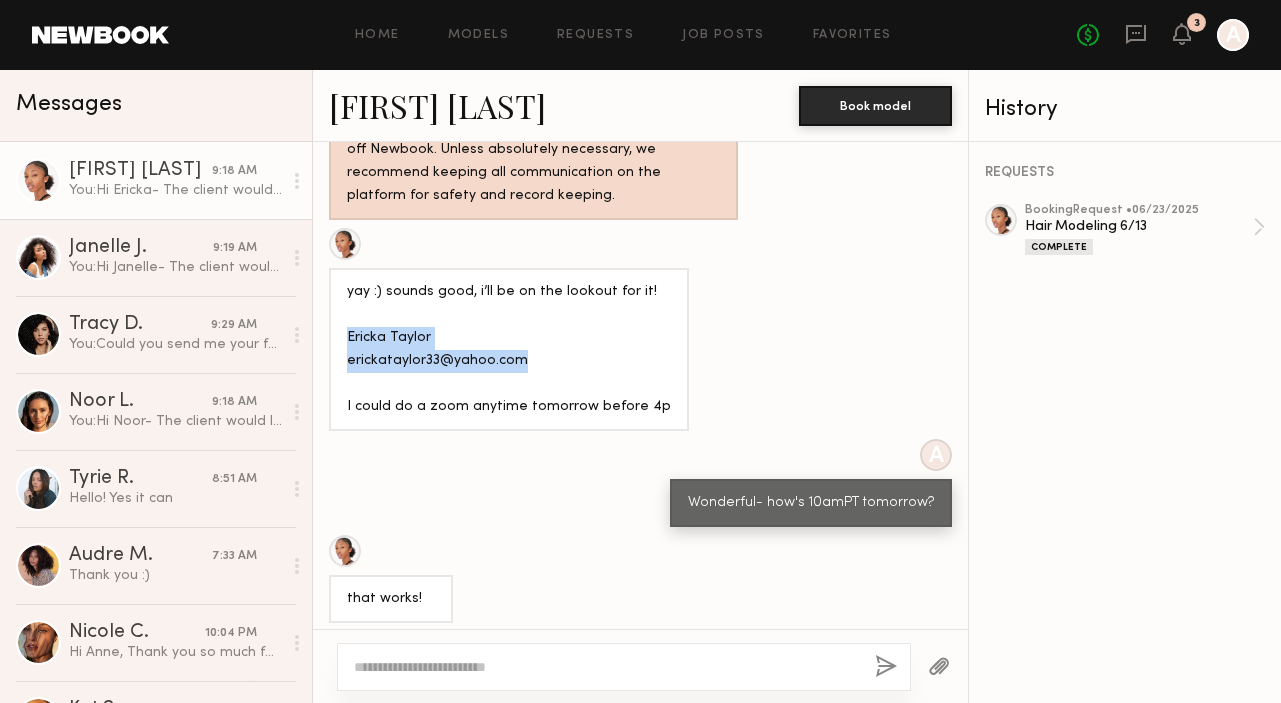 drag, startPoint x: 531, startPoint y: 352, endPoint x: 342, endPoint y: 340, distance: 189.38057 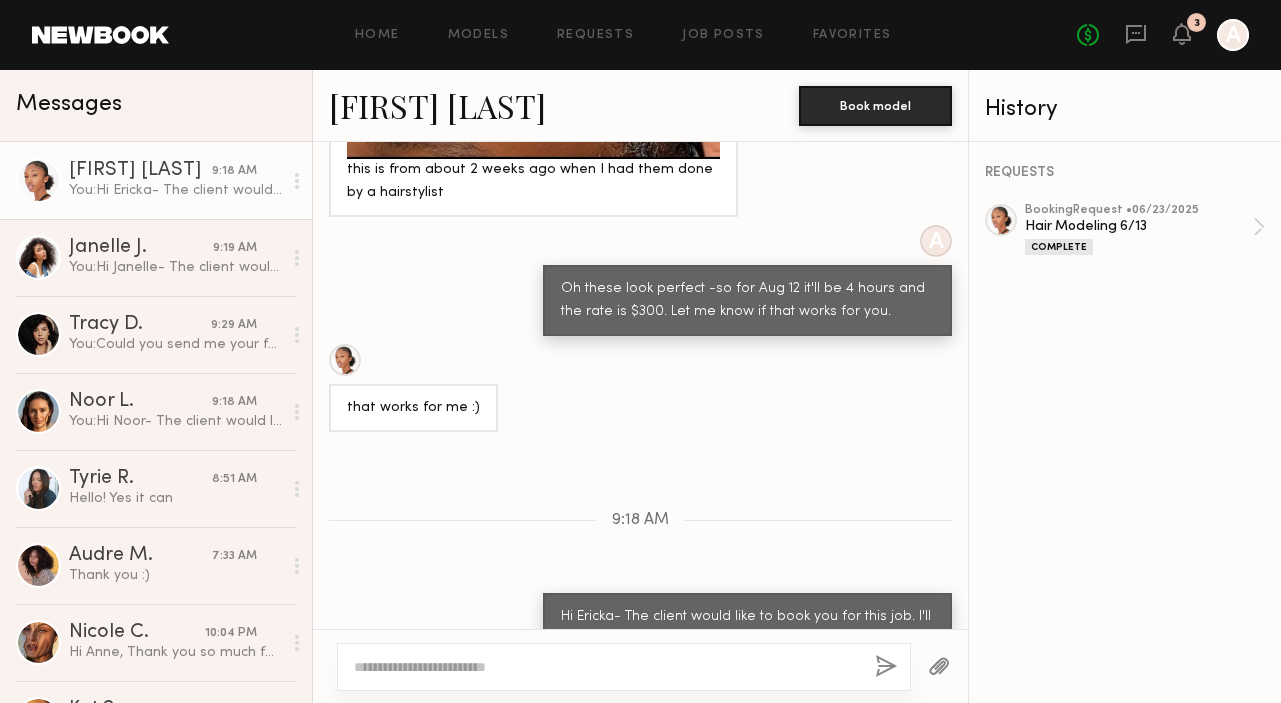 scroll, scrollTop: 5122, scrollLeft: 0, axis: vertical 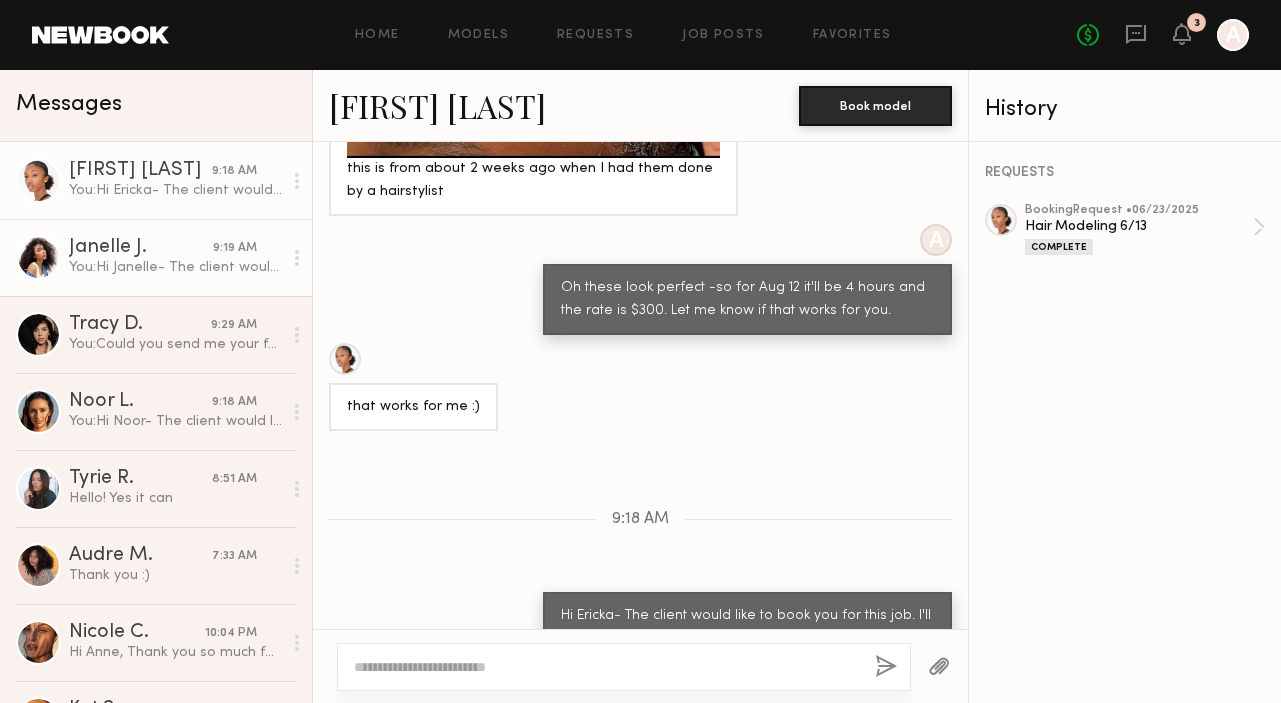 click on "You:  Hi Janelle- The client would like to book you for this job. I'll be submitting you for paperwork and you will receive 3 pieces of paperwork via email. Additionally, do you have time Monday morning for a quick Zoom to go through the day with our director? We're excited to work with you!" 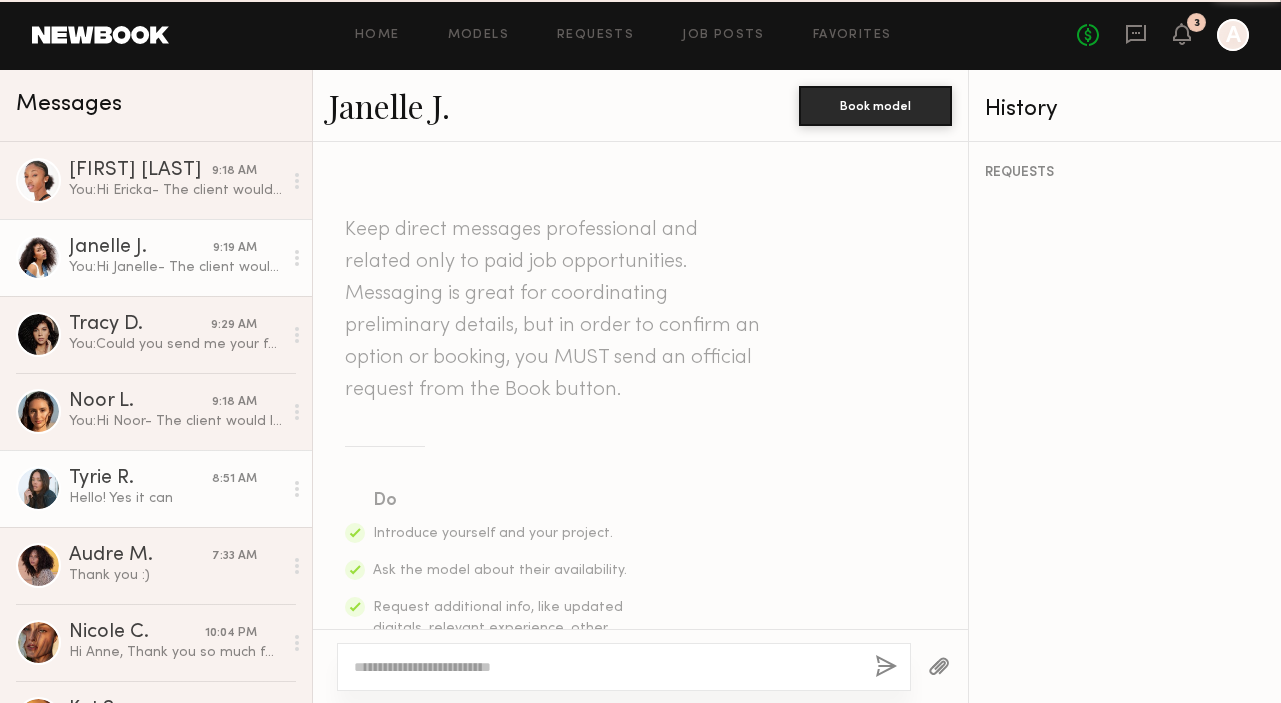scroll, scrollTop: 2549, scrollLeft: 0, axis: vertical 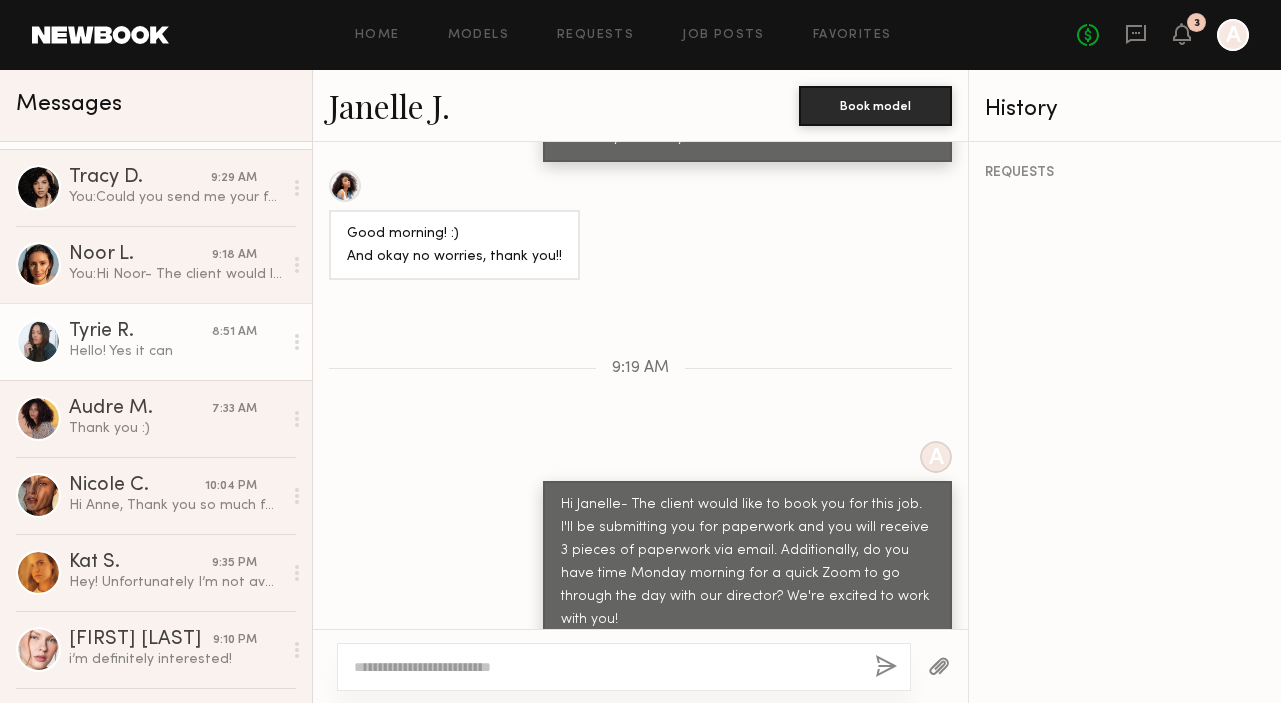 click on "Hi Anne,
Thank you so much for reaching out! How are you? I am interested and would love to hear more details. Is the shoot date 100% set for Friday currently? I believe I am available, but would it be ok if I confirmed with you by 12 PM tomorrow? Just waiting on a client to confirm which day they are booking. Thanks again!" 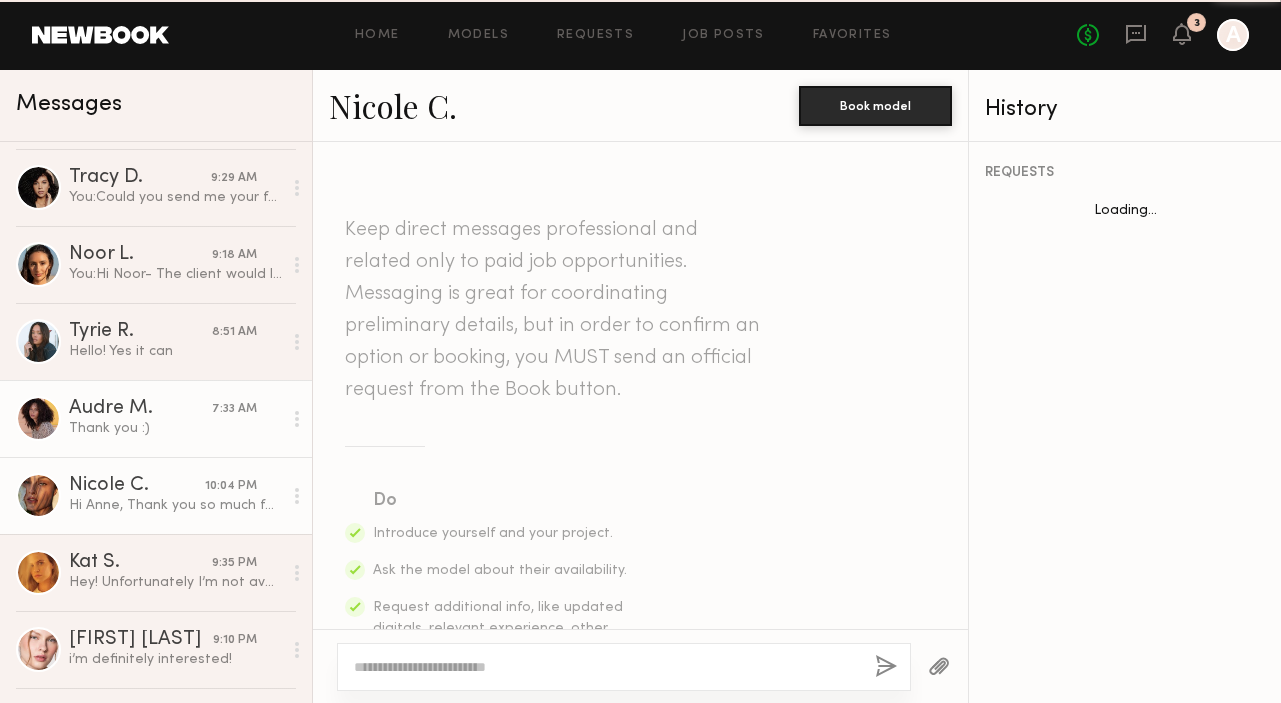scroll, scrollTop: 824, scrollLeft: 0, axis: vertical 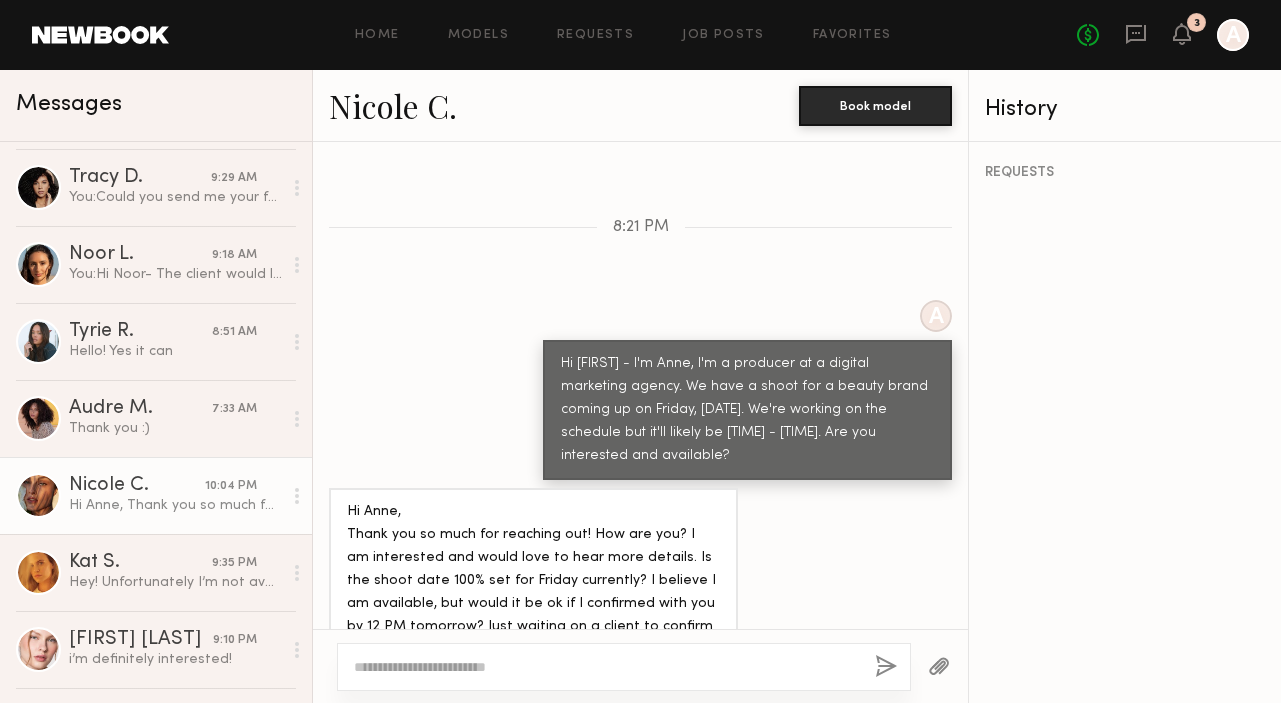 click on "Nicole C." 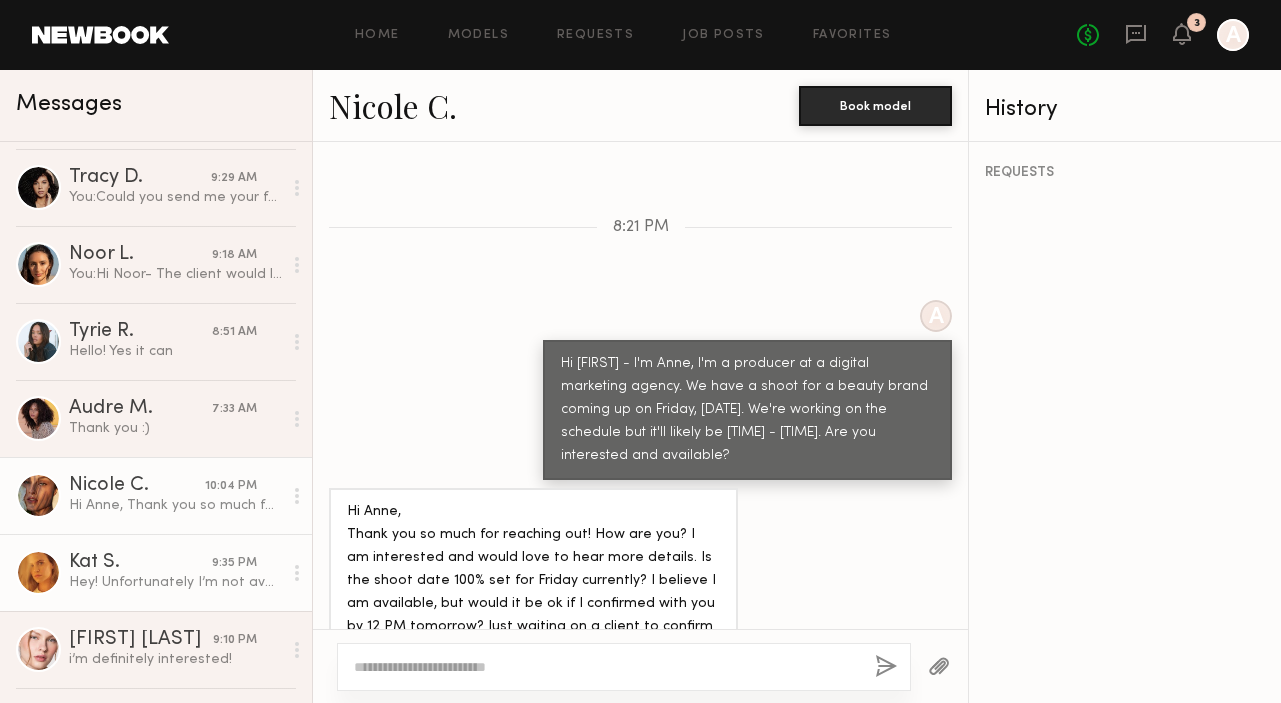 click on "9:35 PM" 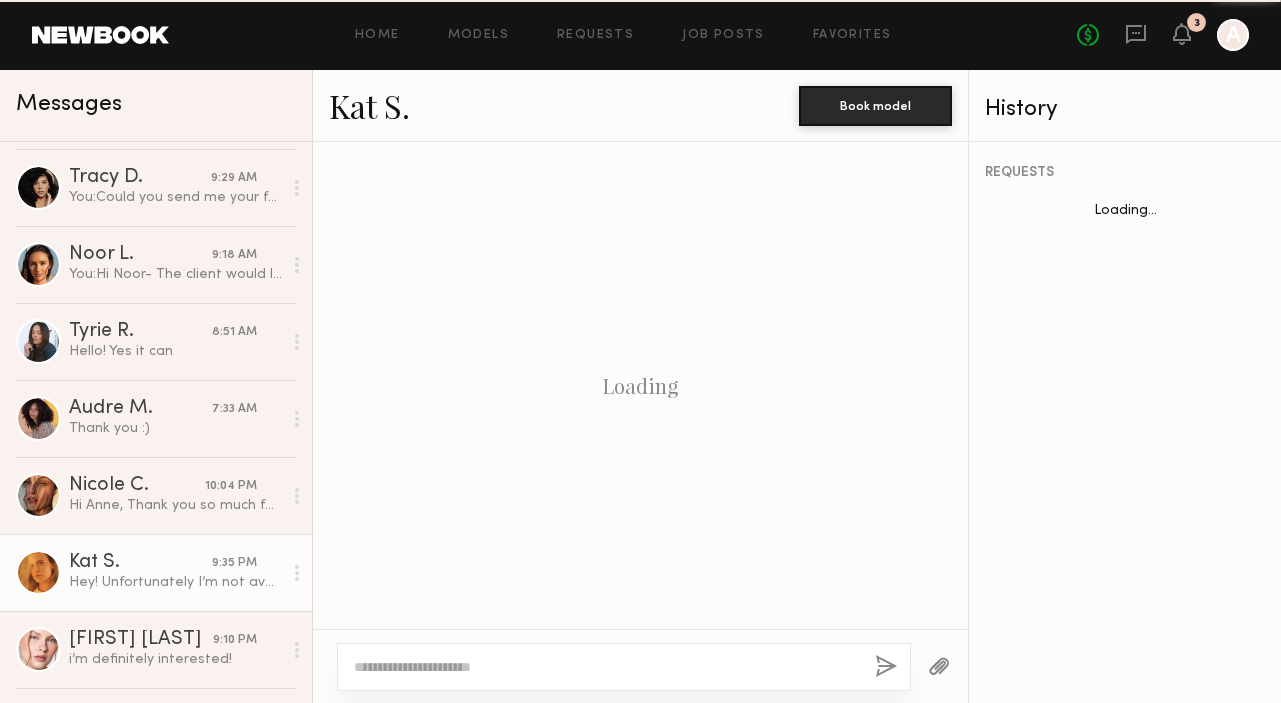 scroll, scrollTop: 1291, scrollLeft: 0, axis: vertical 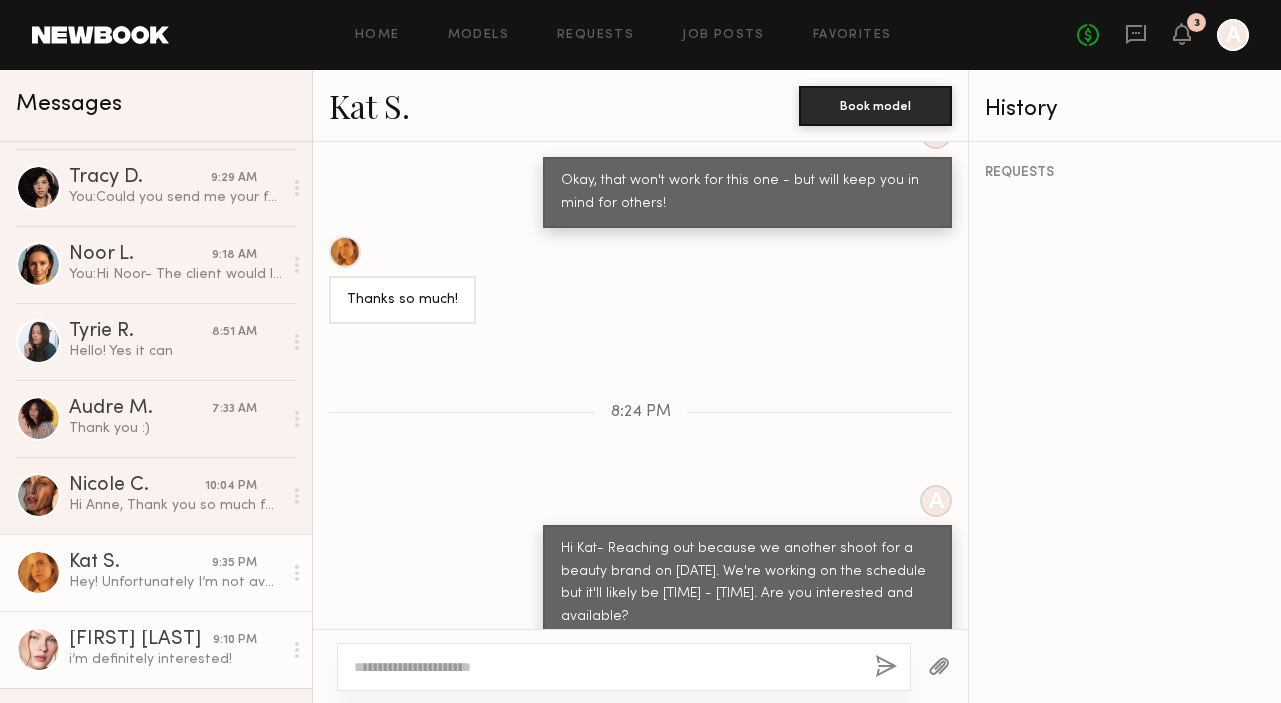 click on "[FIRST] [LAST] [TIME] i’m definitely interested!" 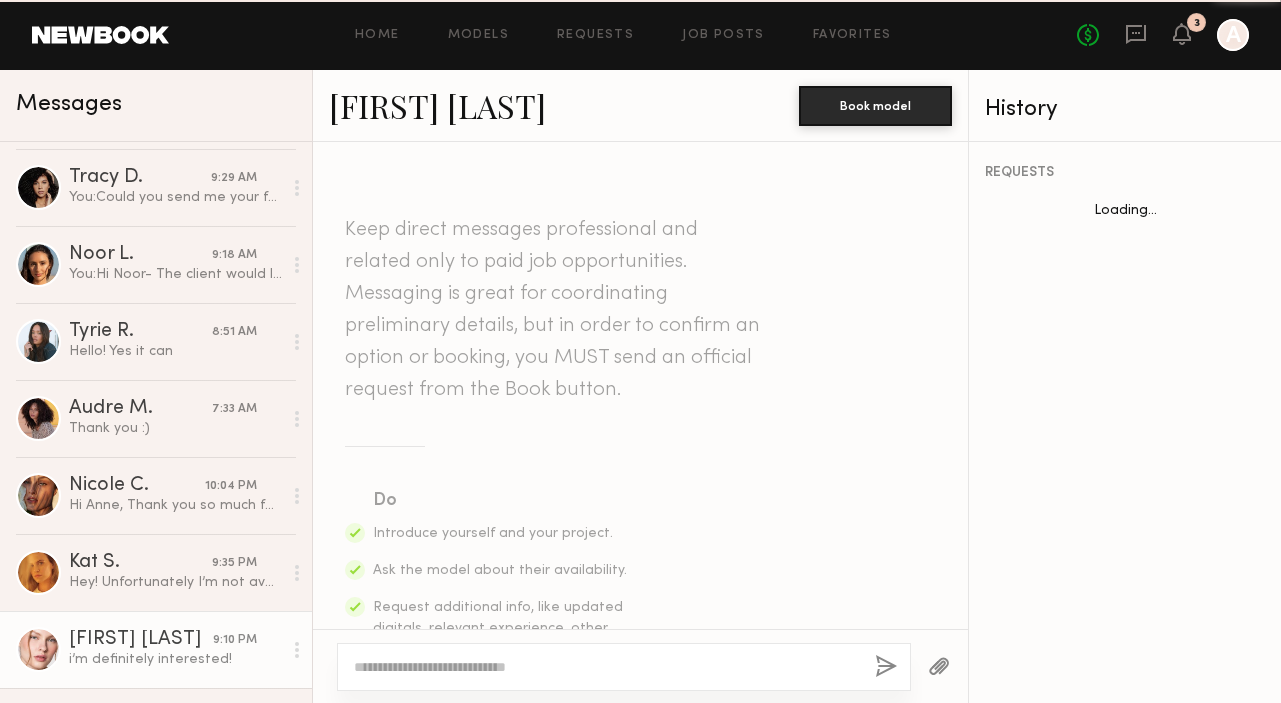 scroll, scrollTop: 1066, scrollLeft: 0, axis: vertical 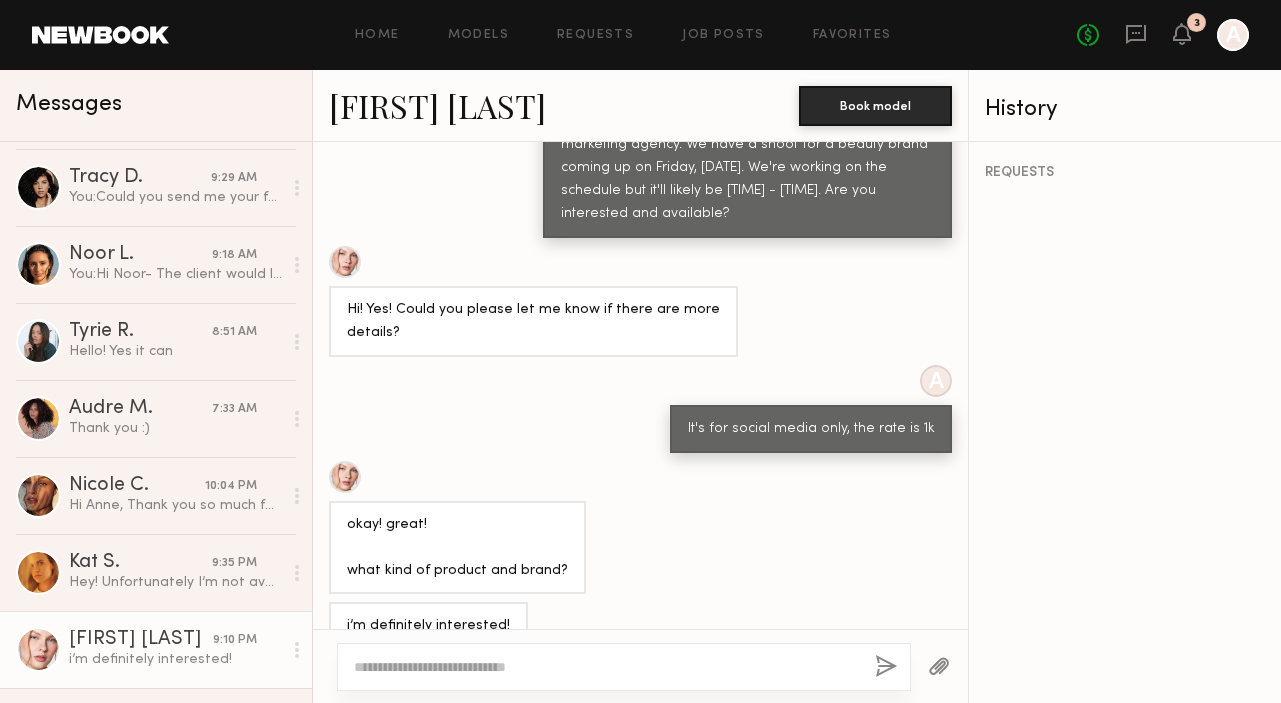 click on "[FIRST] [LAST]" 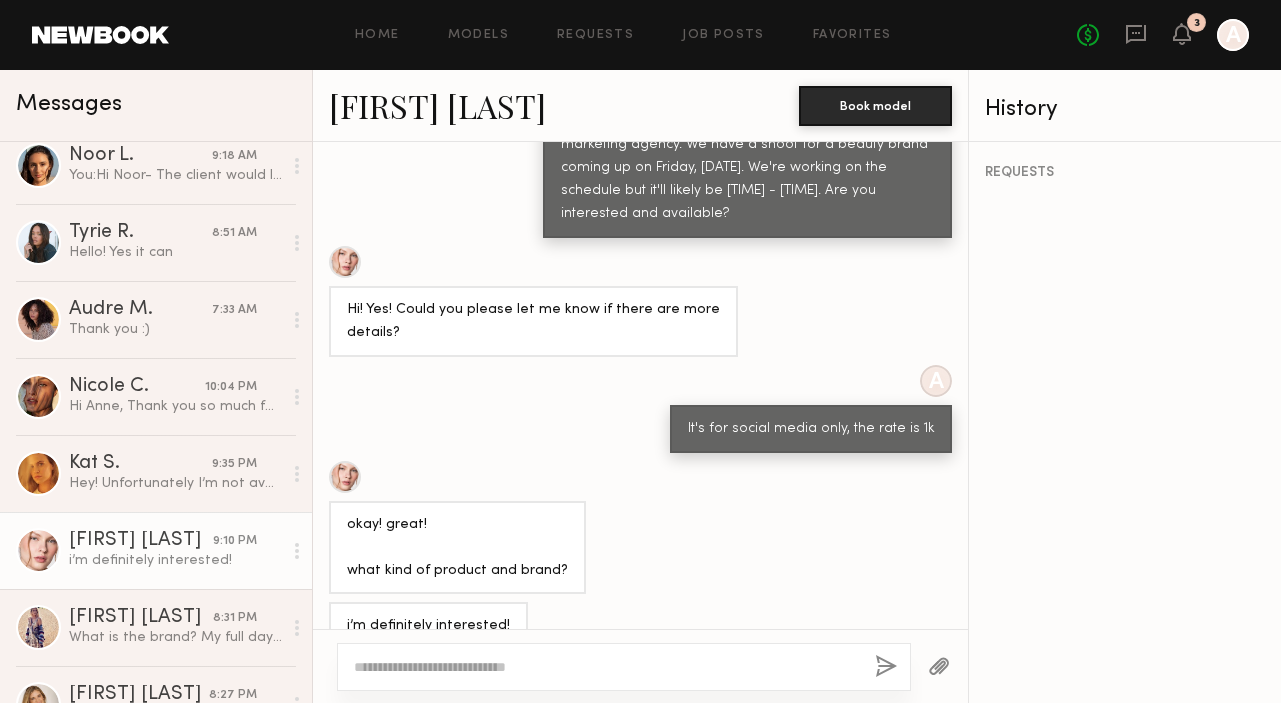 scroll, scrollTop: 282, scrollLeft: 0, axis: vertical 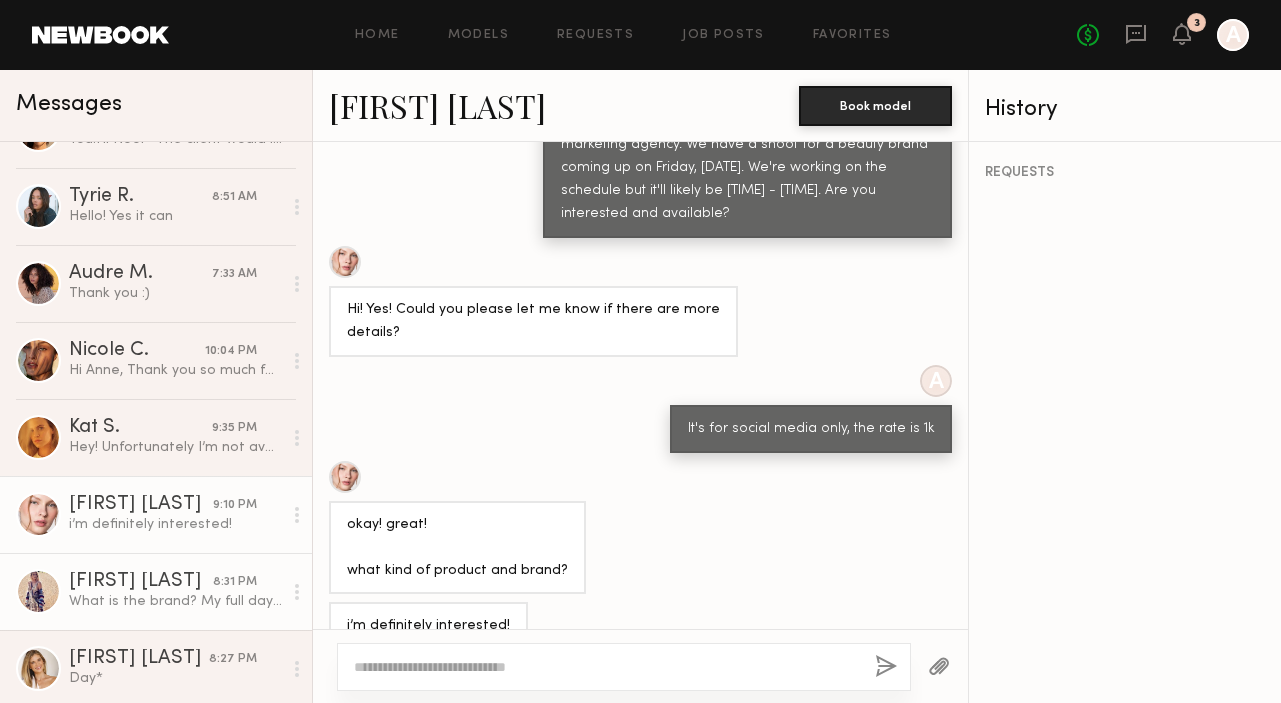click on "[FIRST] [LAST]" 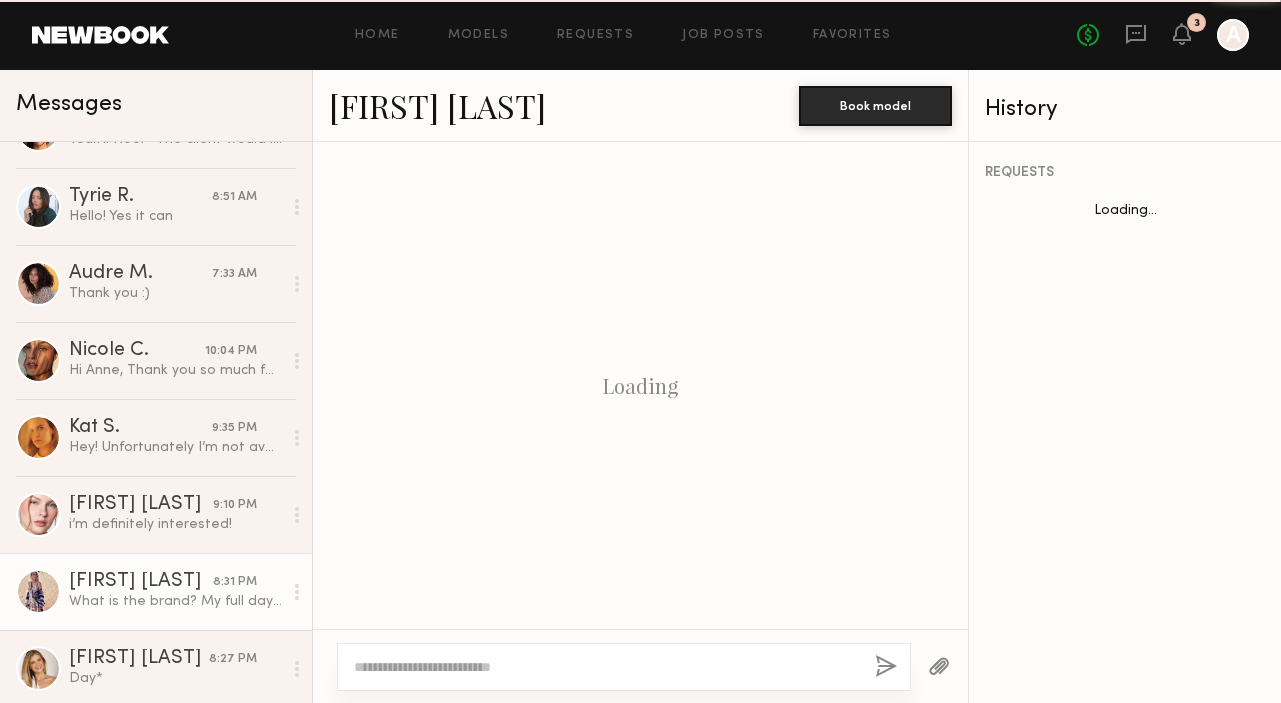scroll, scrollTop: 924, scrollLeft: 0, axis: vertical 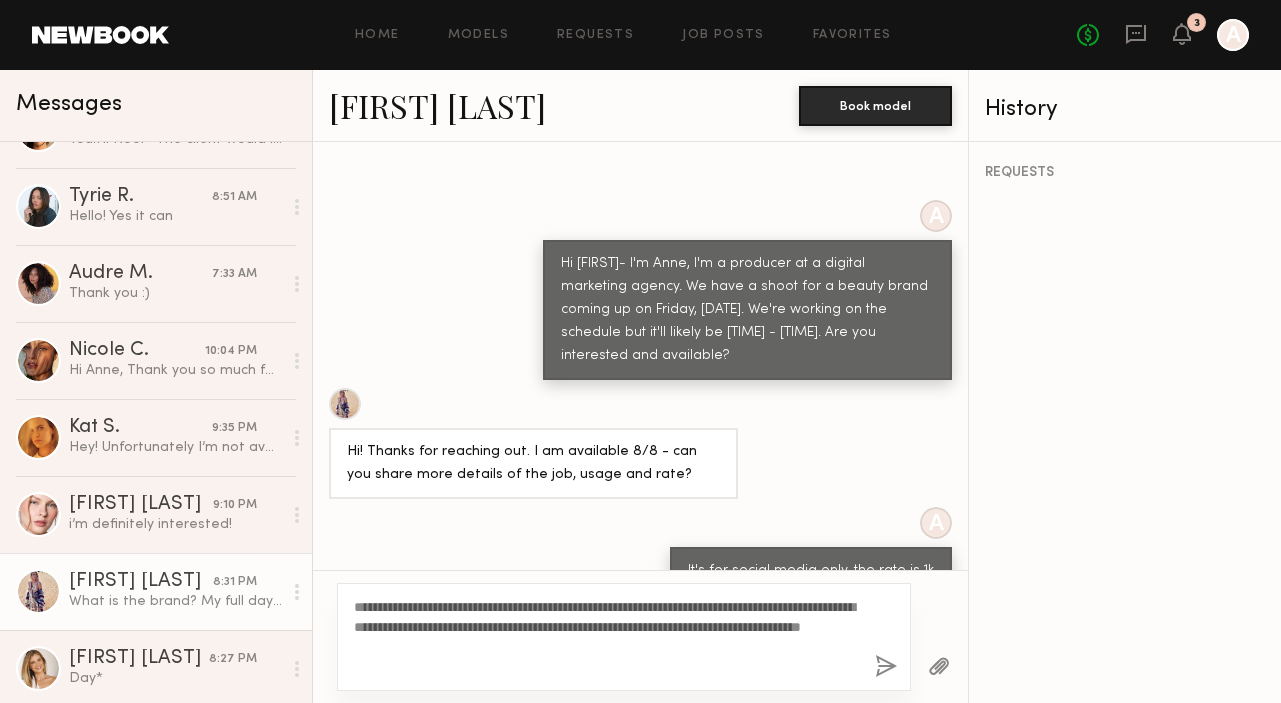 type on "**********" 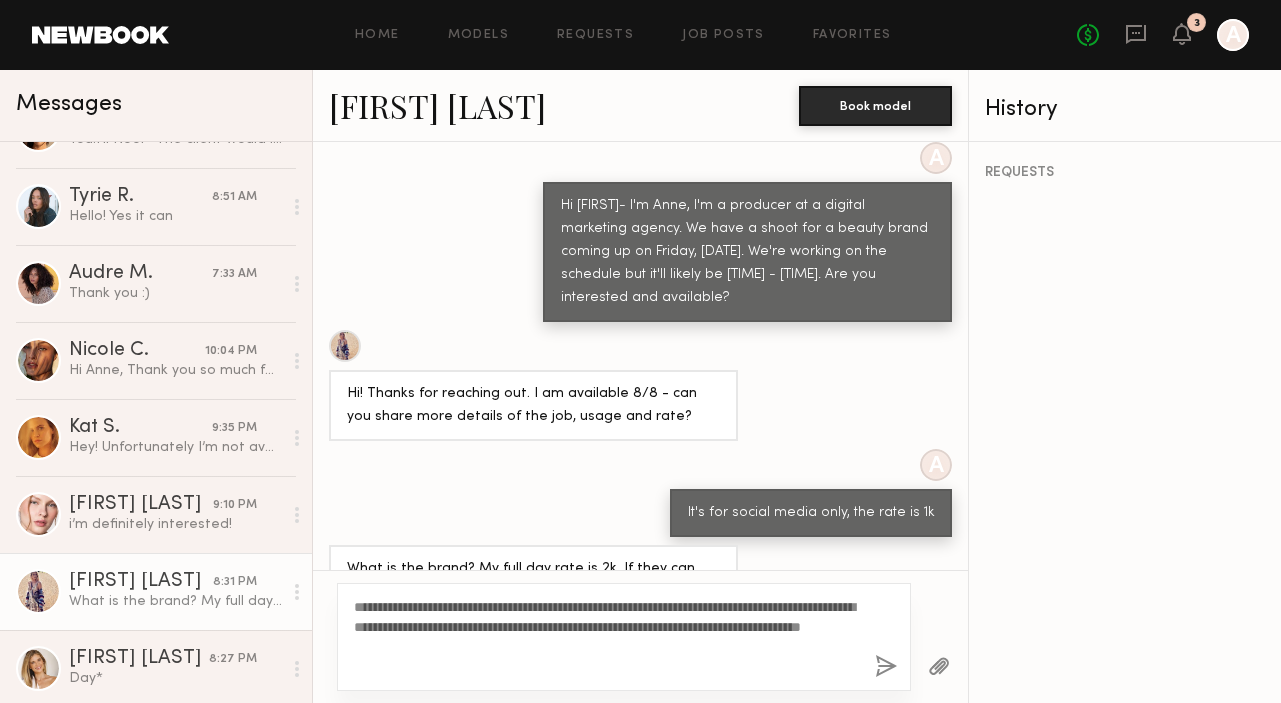 click 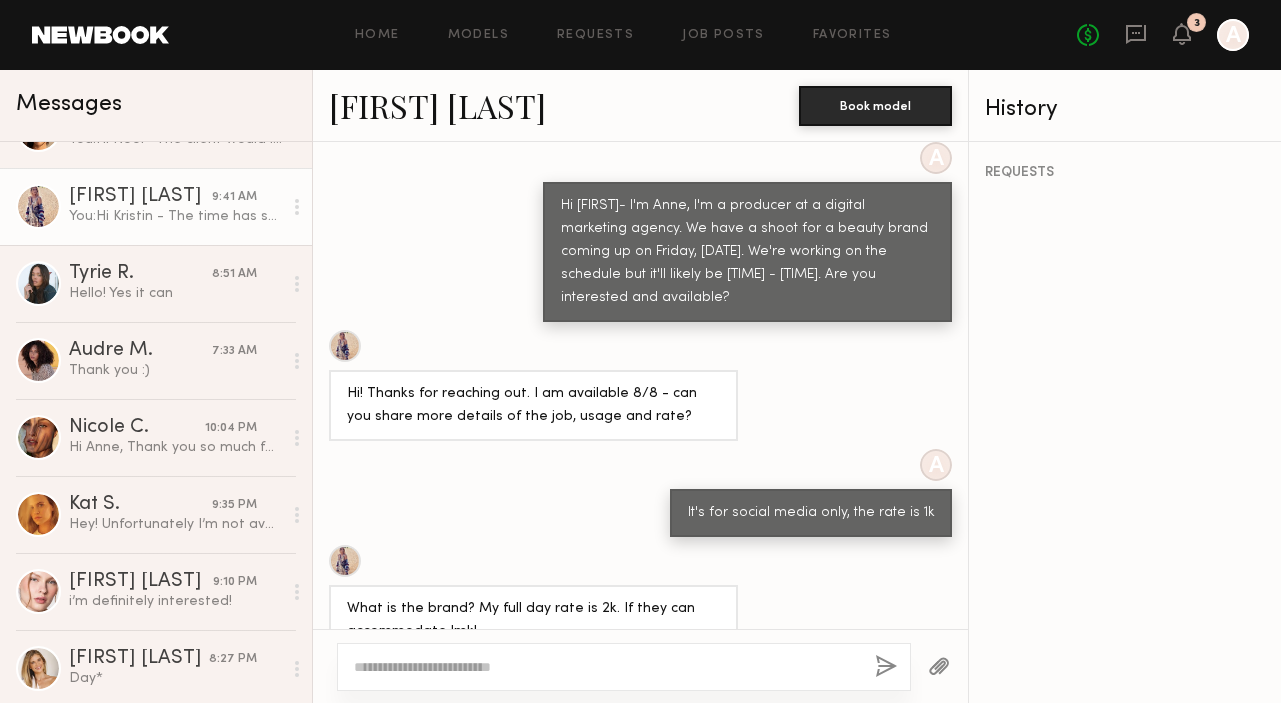 scroll, scrollTop: 1393, scrollLeft: 0, axis: vertical 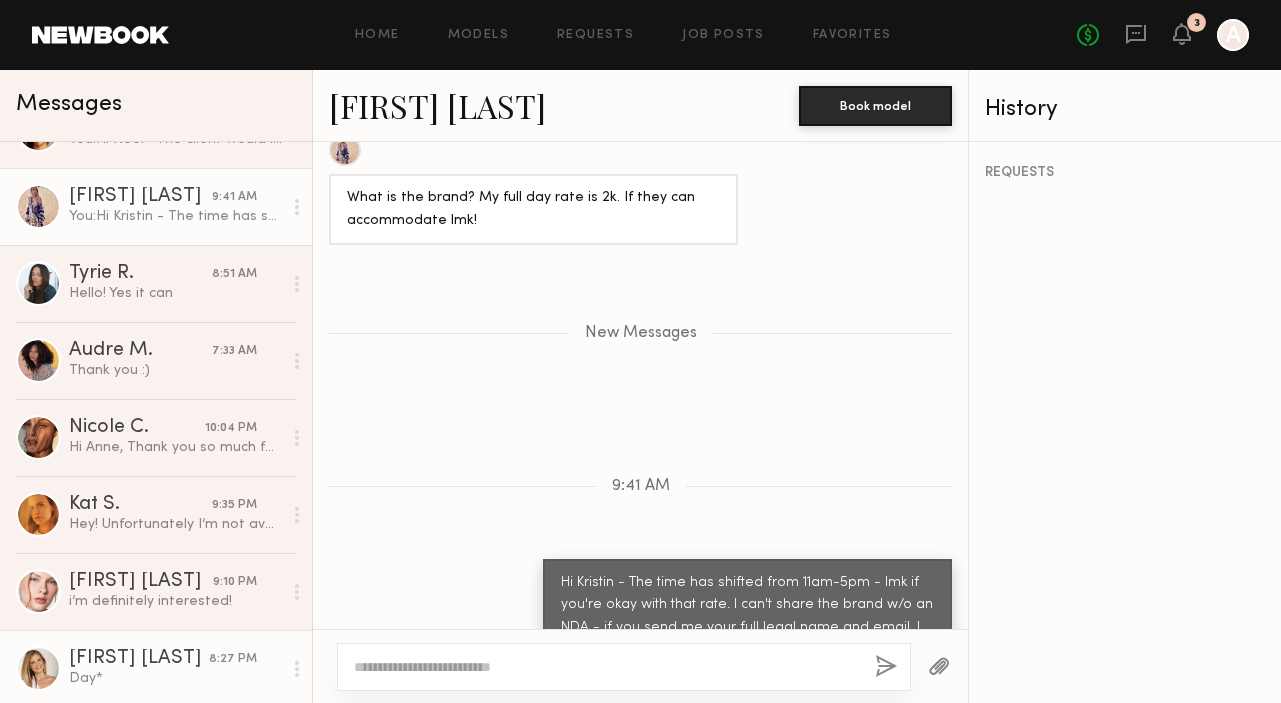 click on "[FIRST] [LAST]" 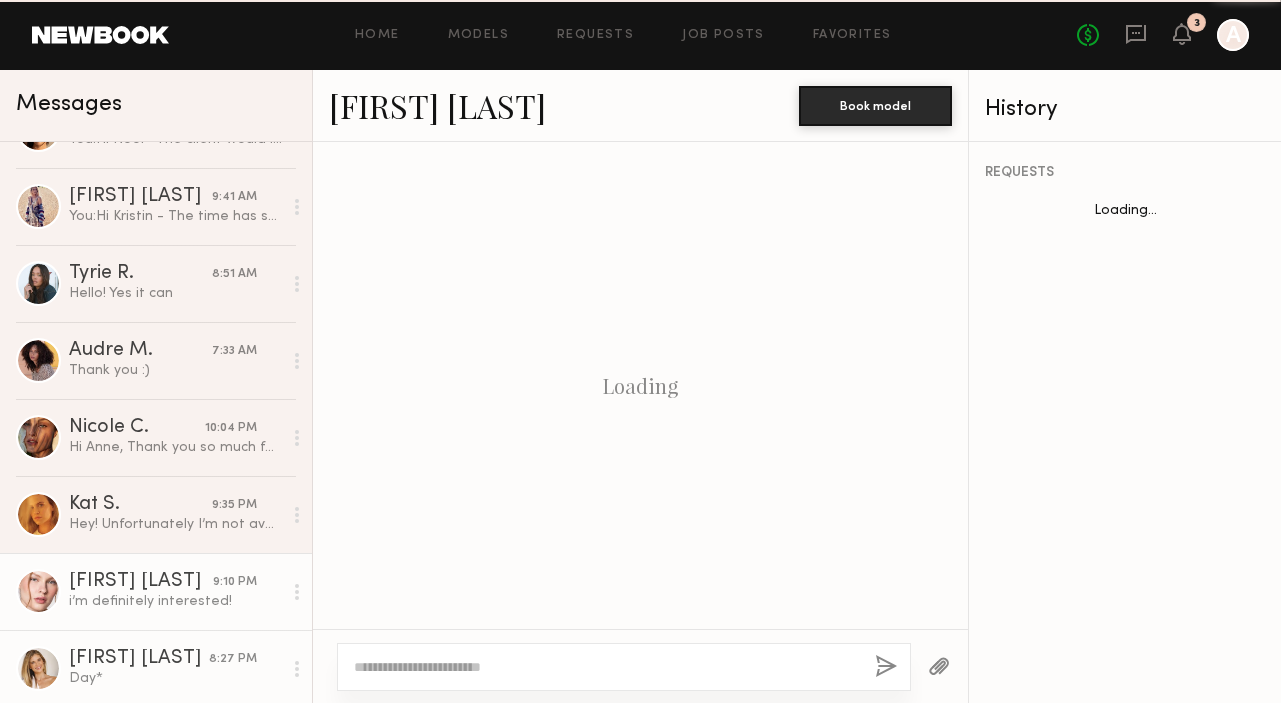 scroll, scrollTop: 805, scrollLeft: 0, axis: vertical 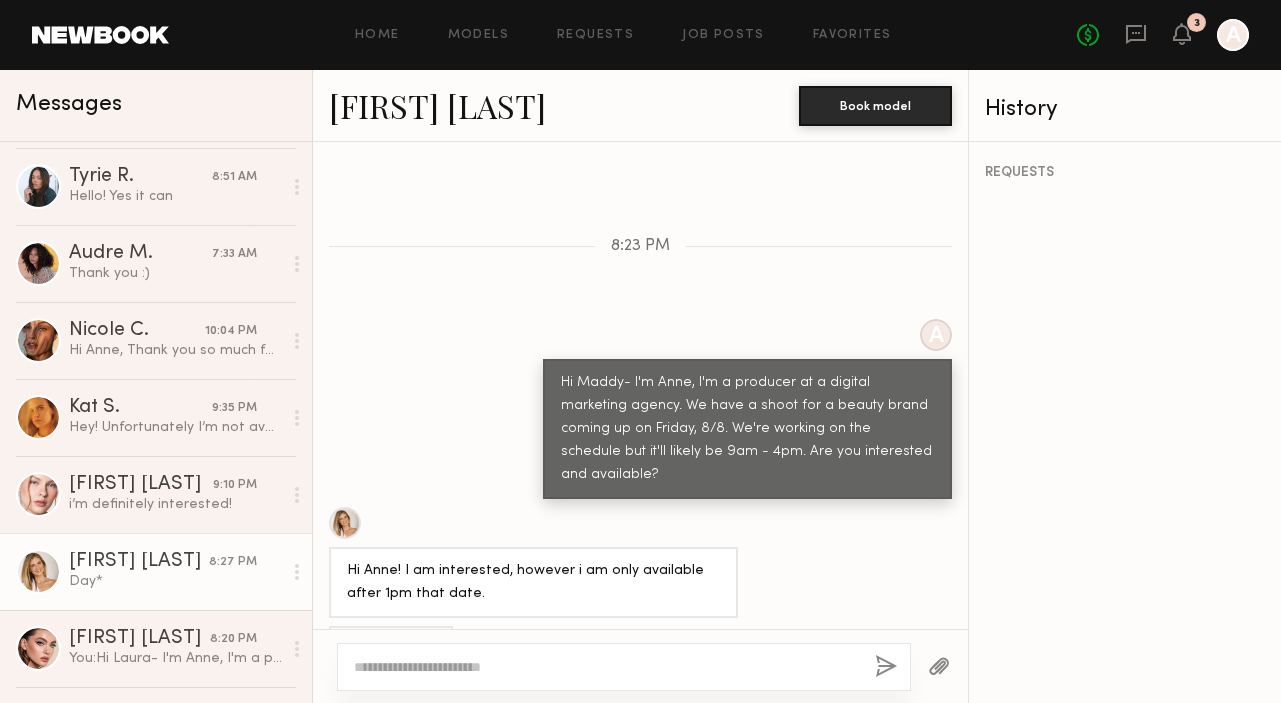 click on "Day*" 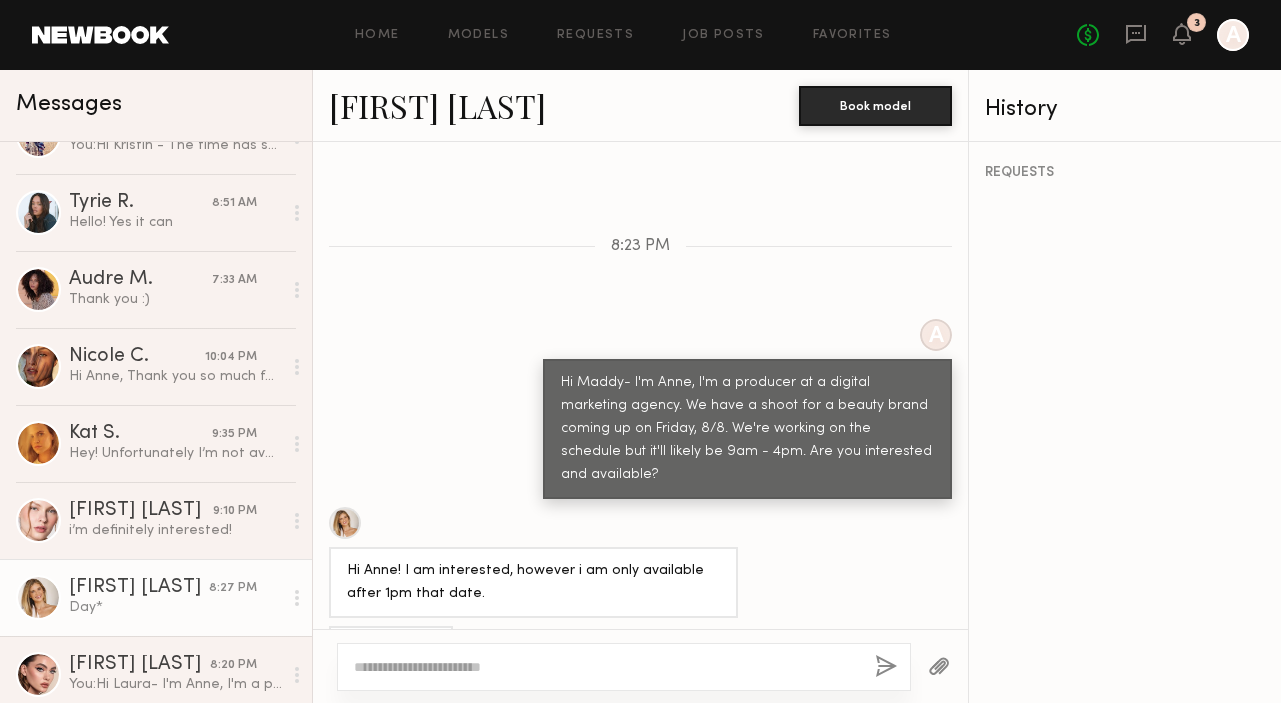 scroll, scrollTop: 341, scrollLeft: 0, axis: vertical 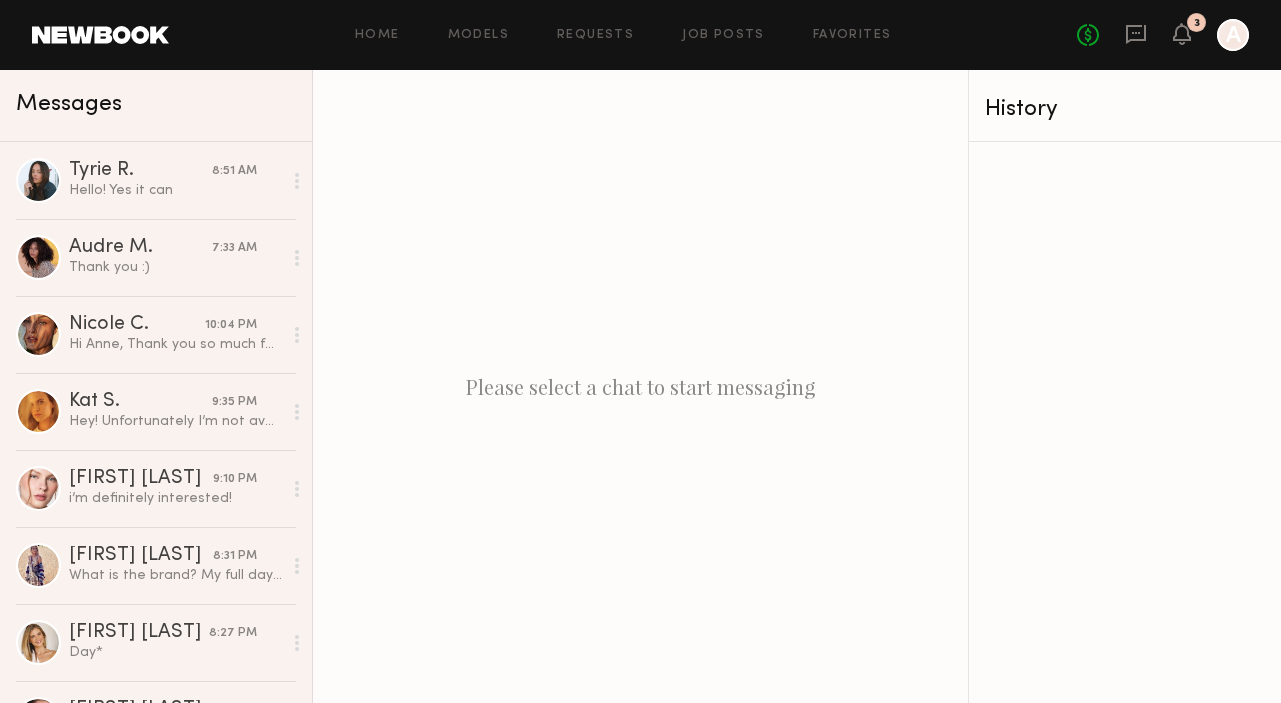 click 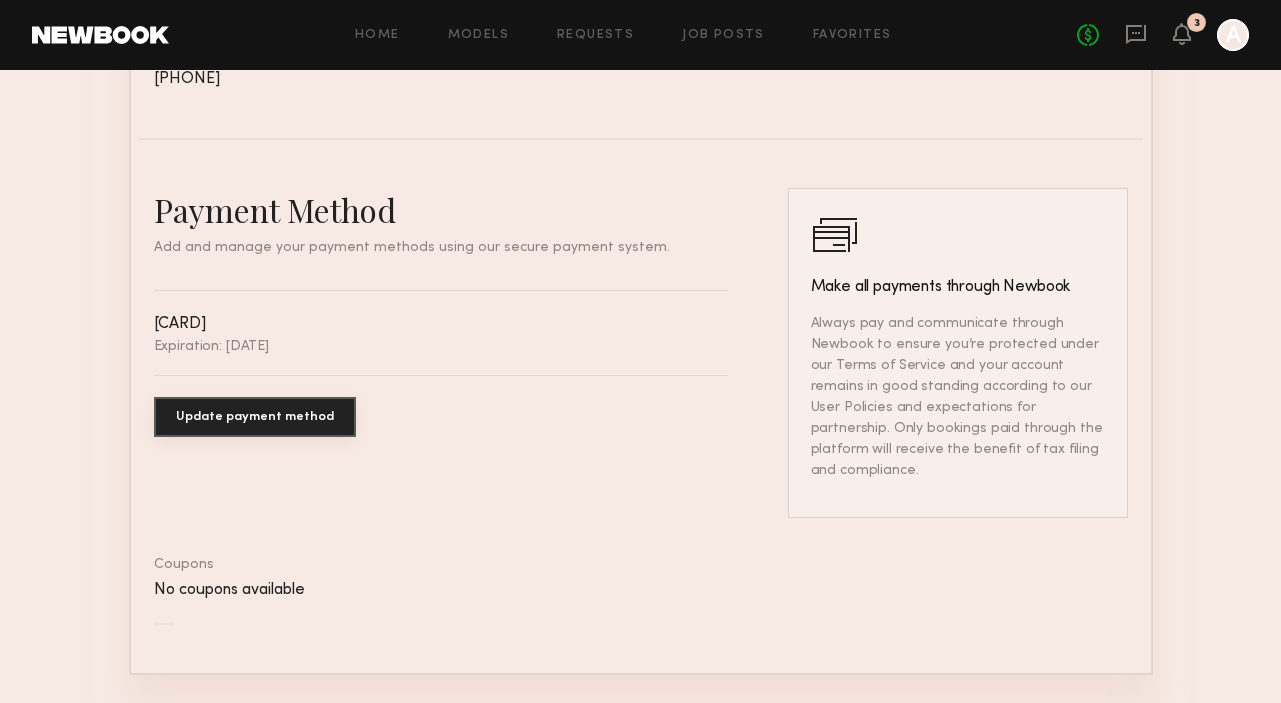 scroll, scrollTop: 1144, scrollLeft: 0, axis: vertical 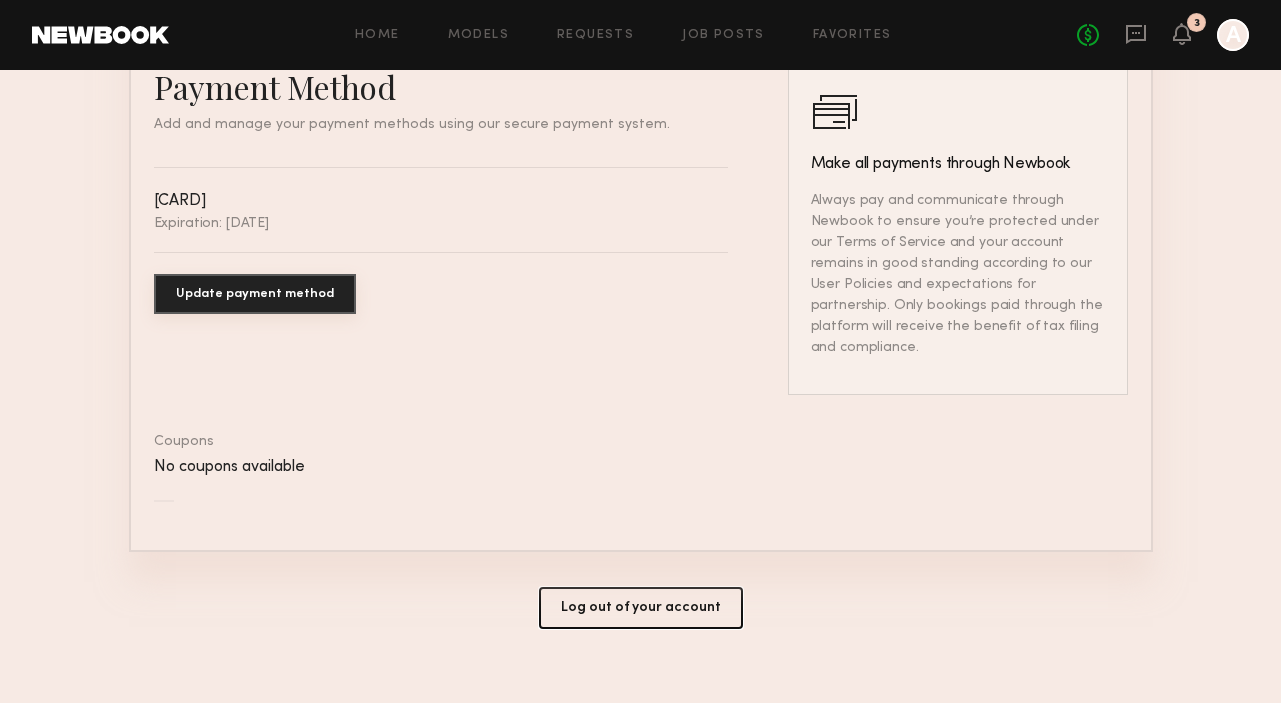 click on "Log out of your account" 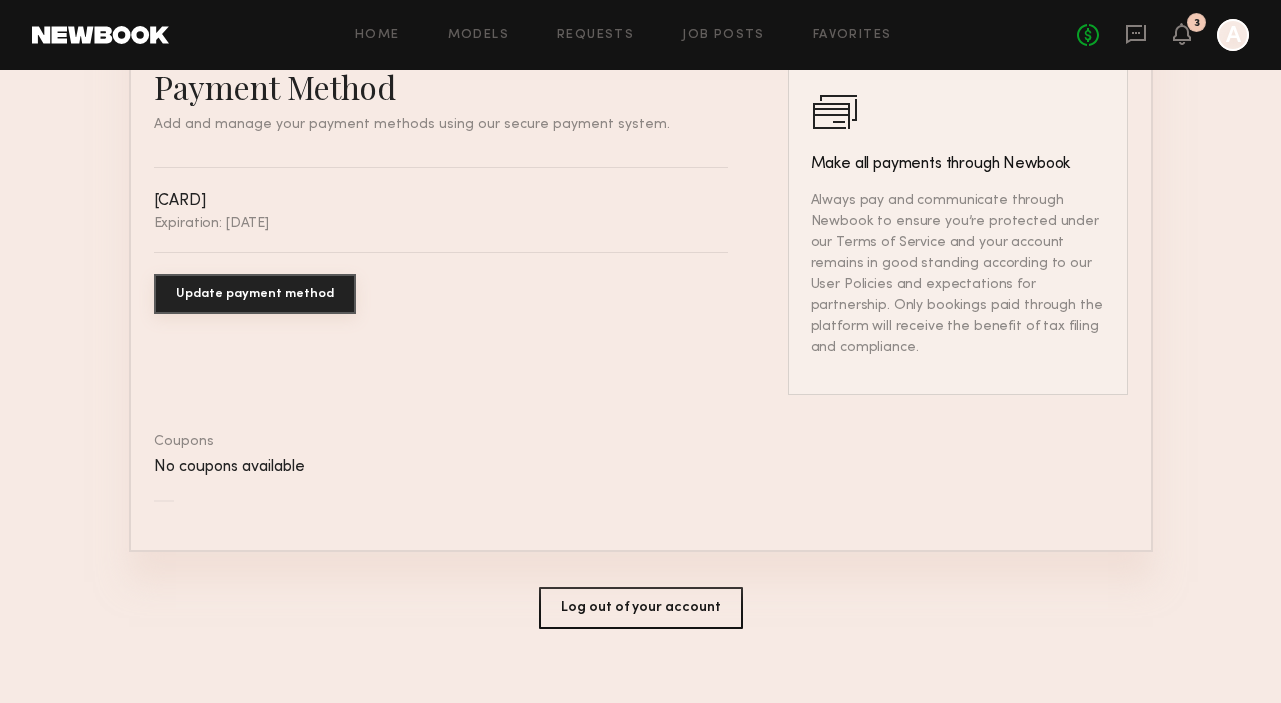 scroll, scrollTop: 0, scrollLeft: 0, axis: both 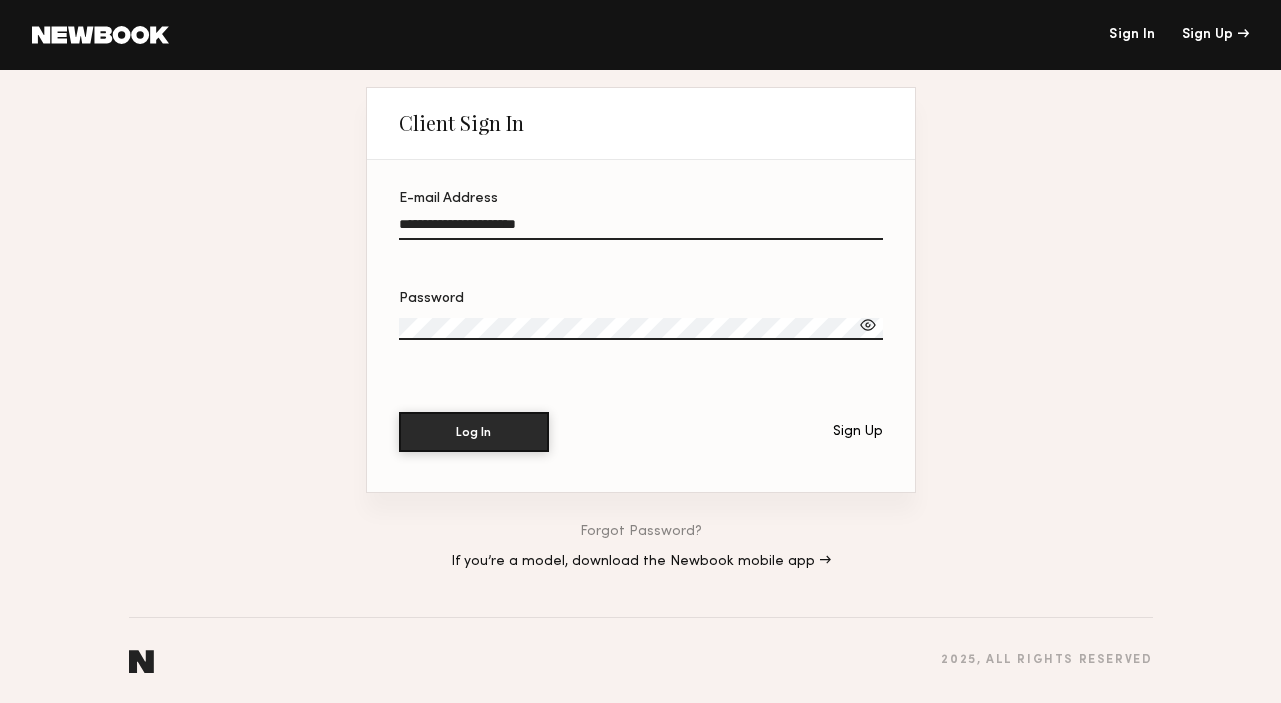 drag, startPoint x: 427, startPoint y: 224, endPoint x: 361, endPoint y: 222, distance: 66.0303 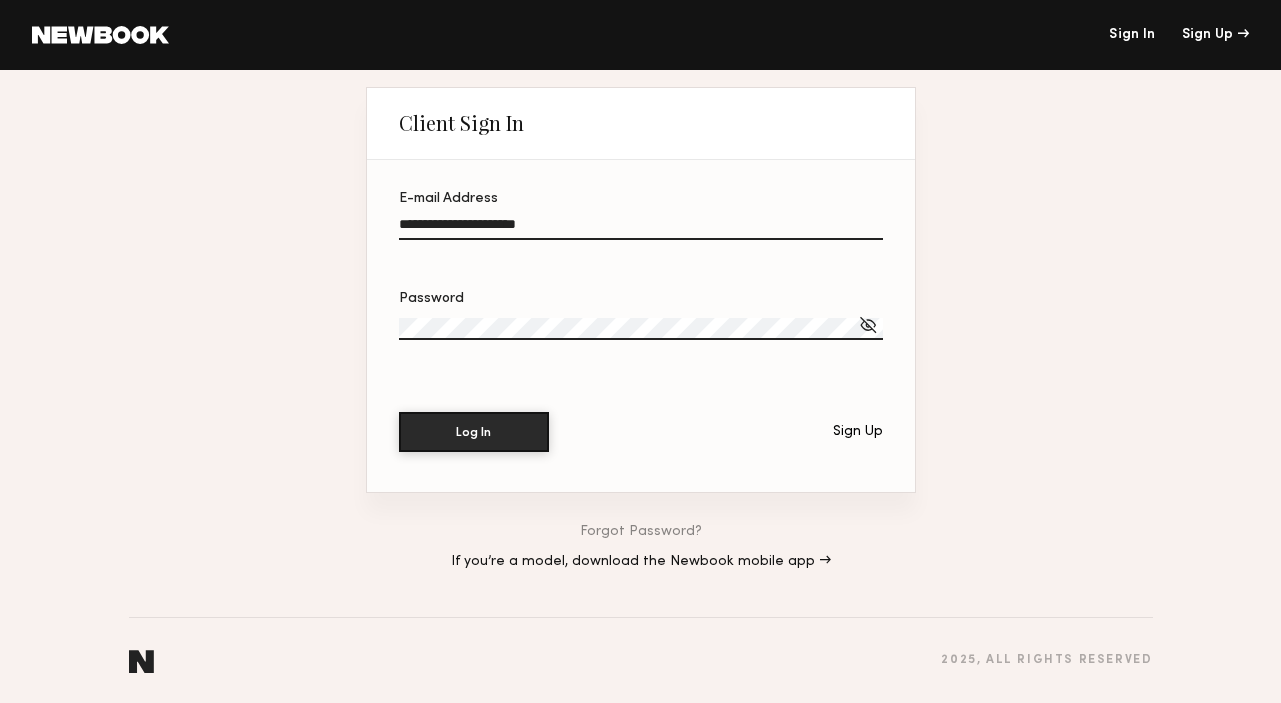 click 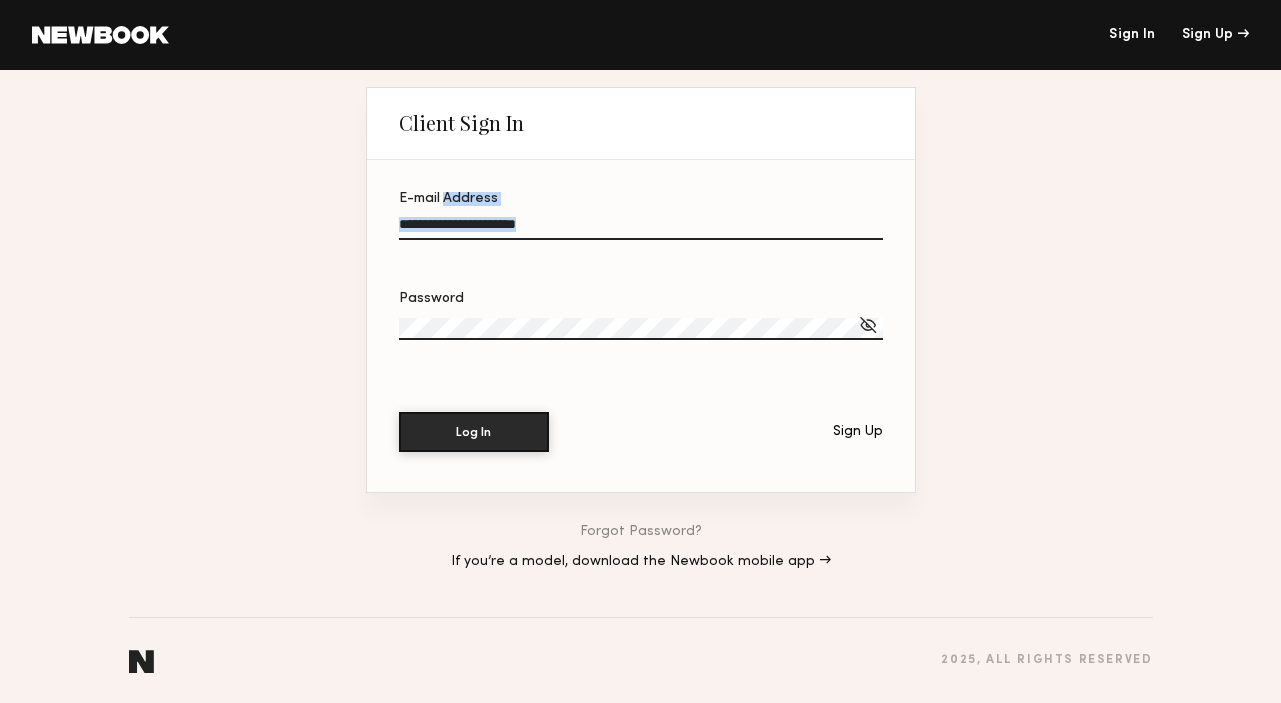 click on "**********" 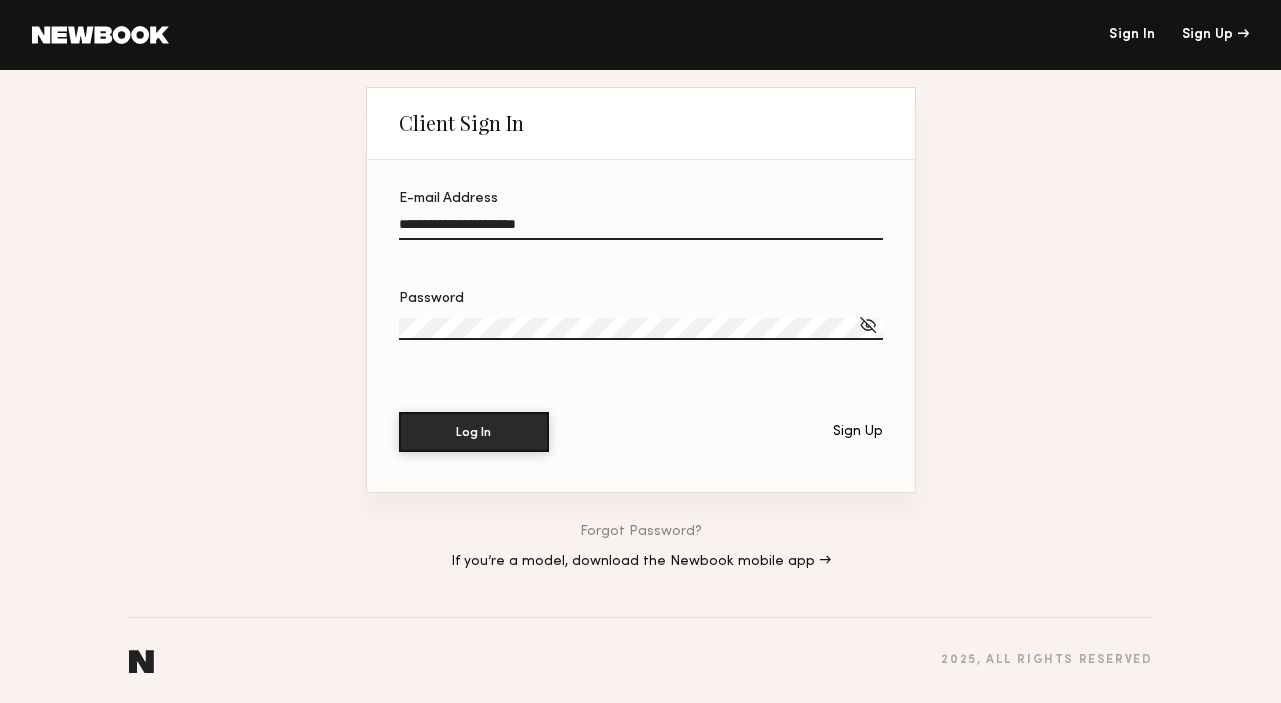 click on "**********" 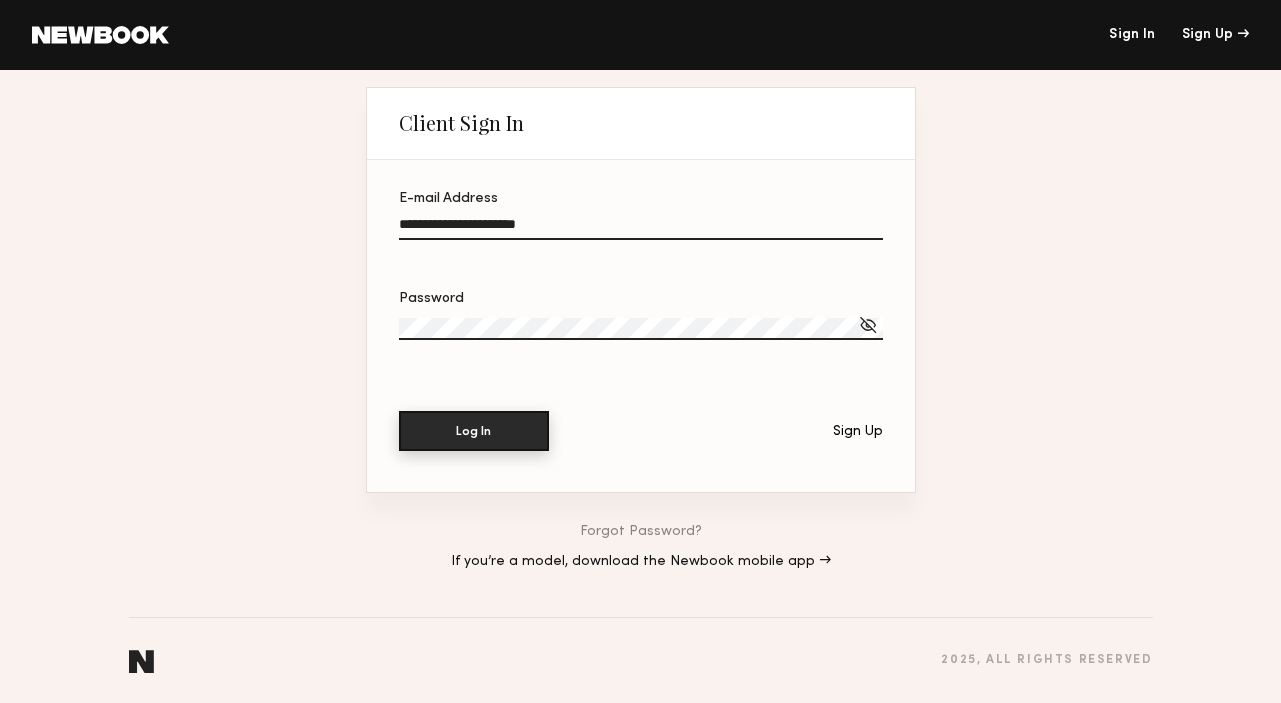 click on "Log In" 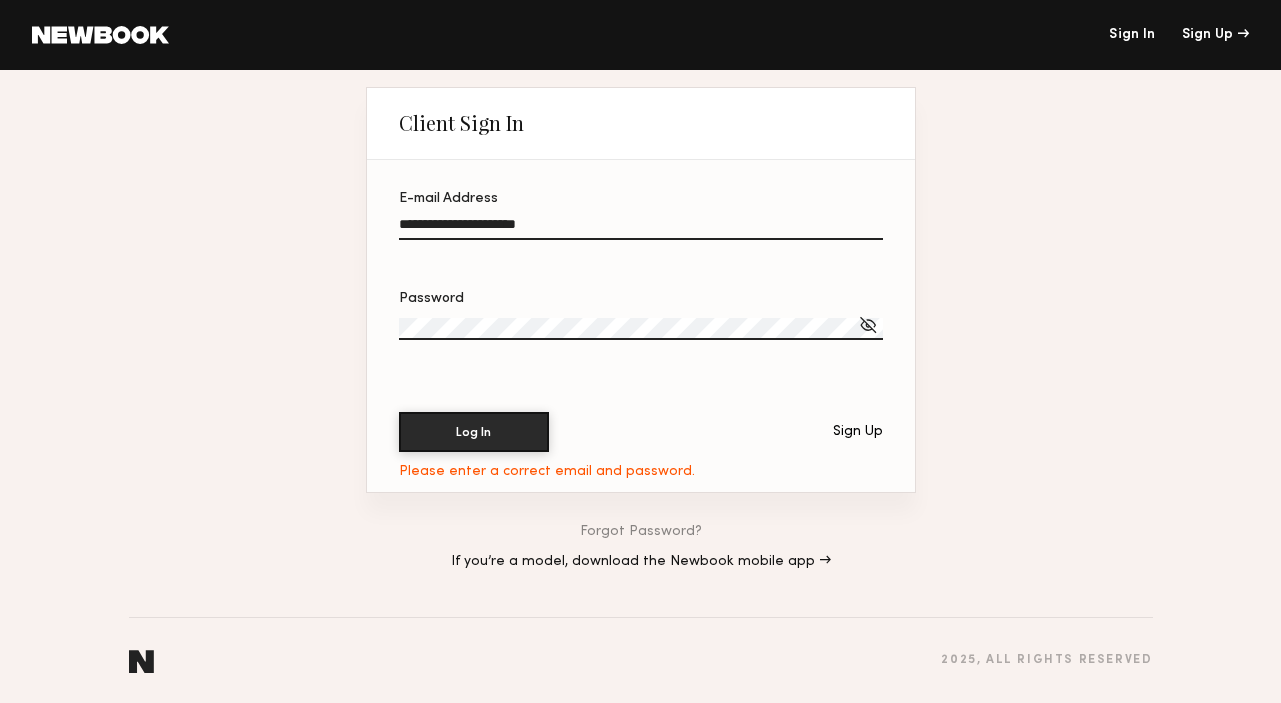 click on "Password" 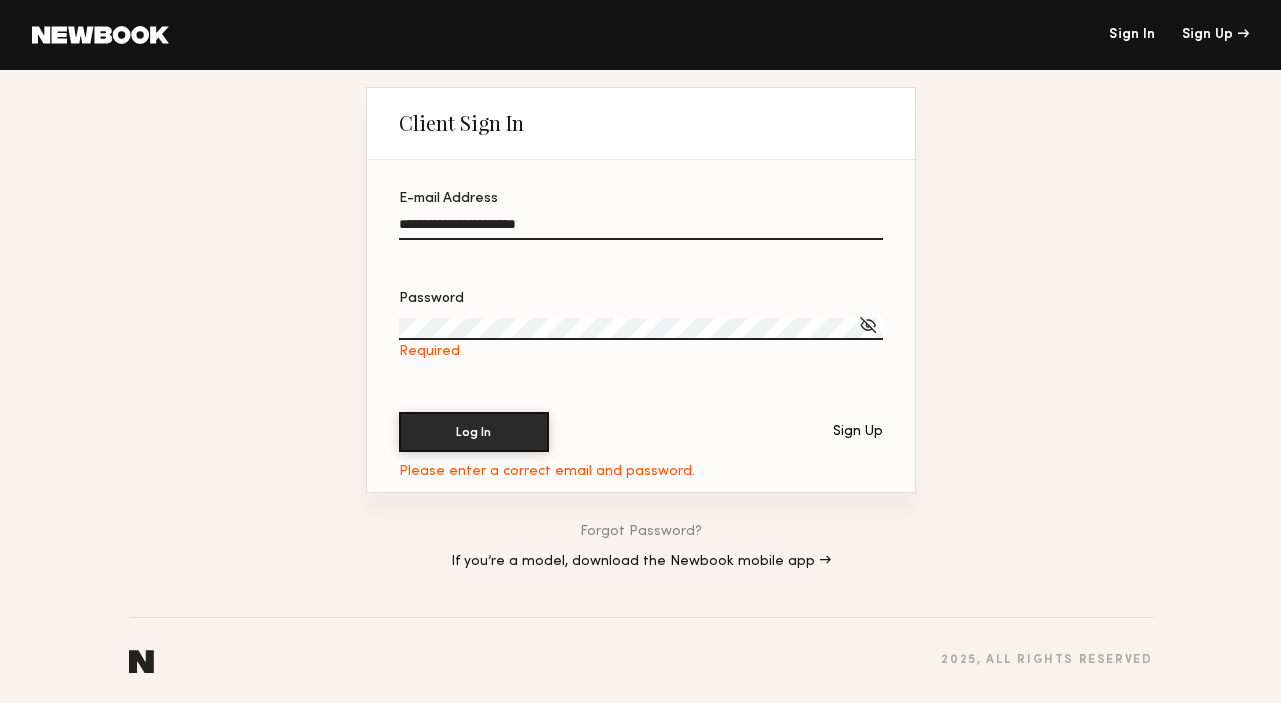 click on "**********" 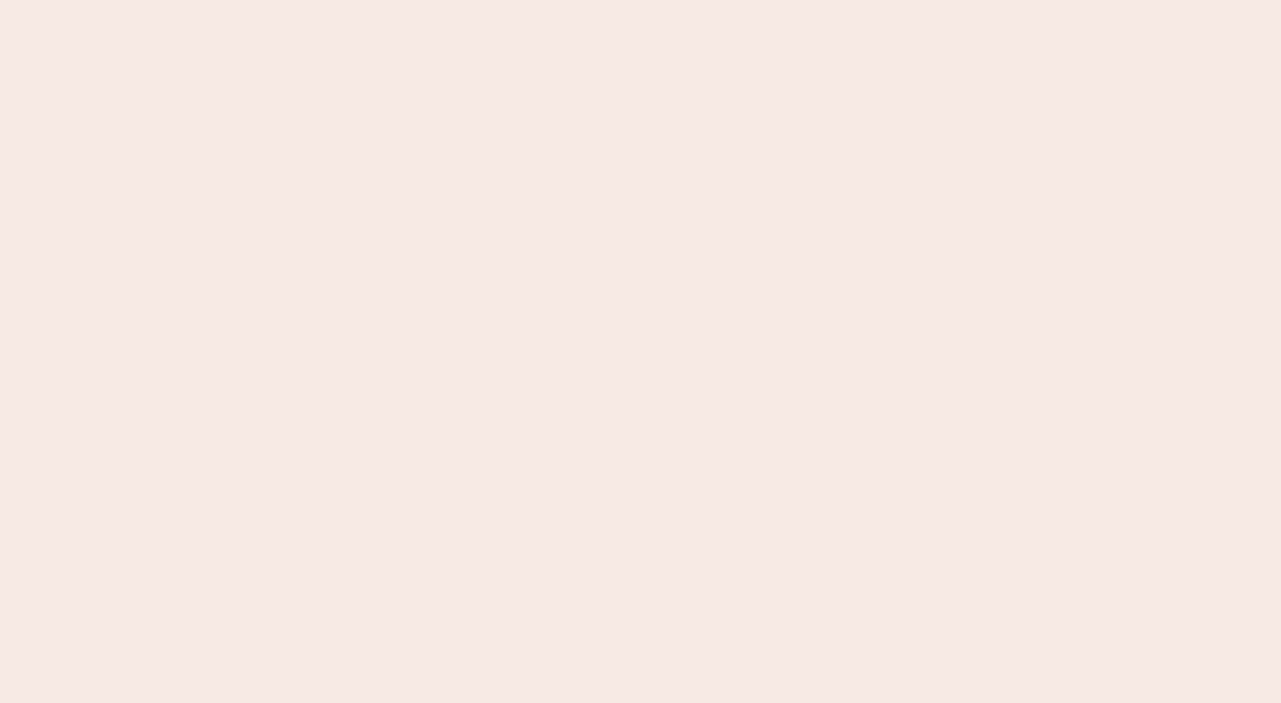 scroll, scrollTop: 0, scrollLeft: 0, axis: both 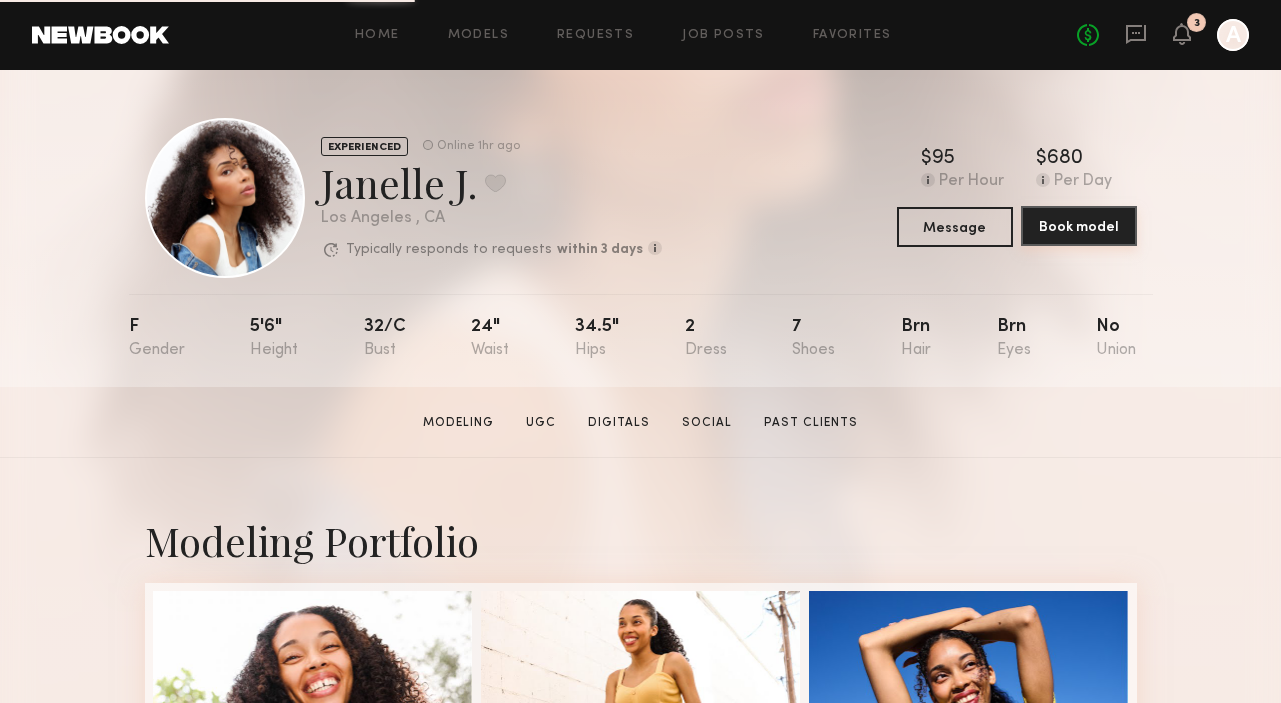 click on "Book model" 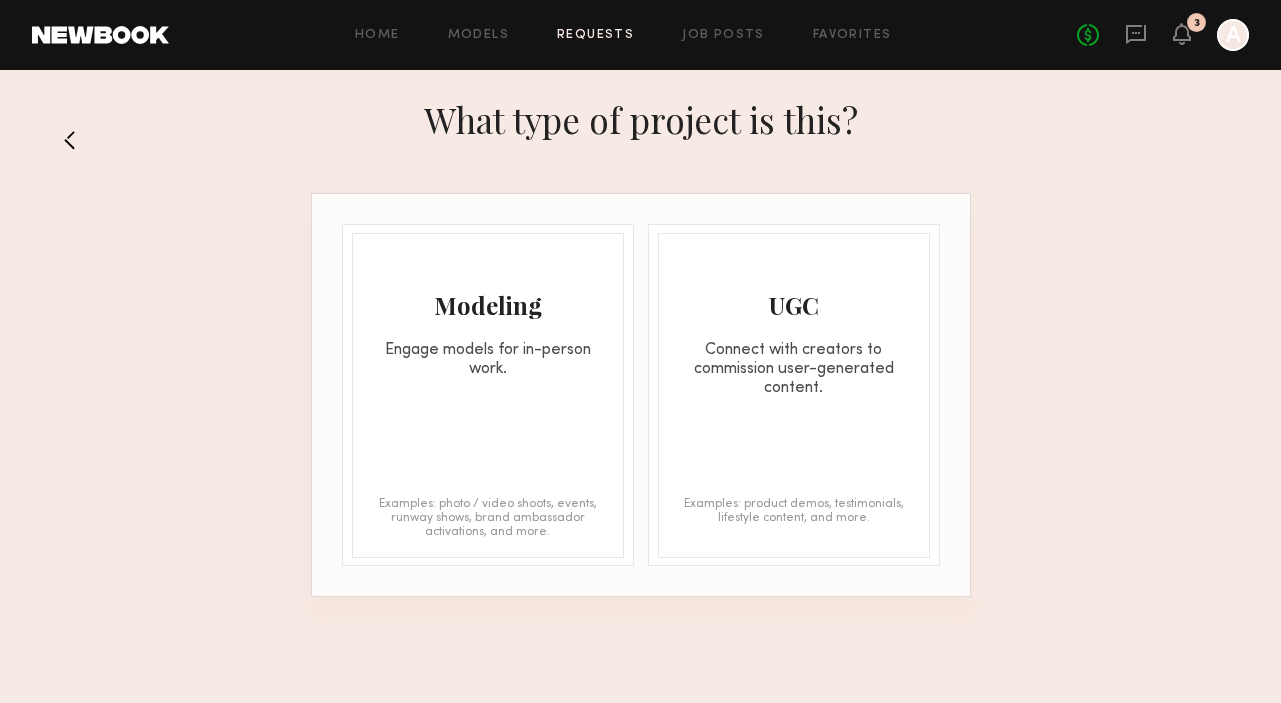 click on "Modeling Engage models for in-person work. Examples: photo / video shoots, events, runway shows, brand ambassador activations, and more." 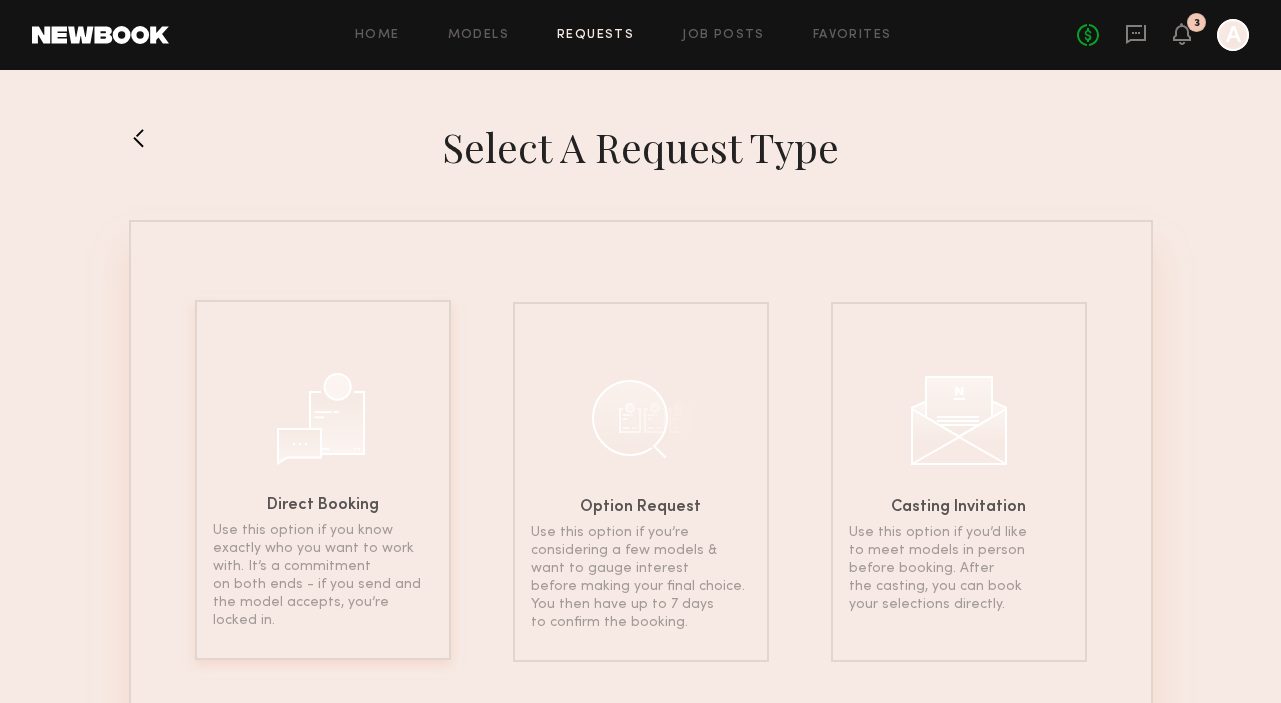 click 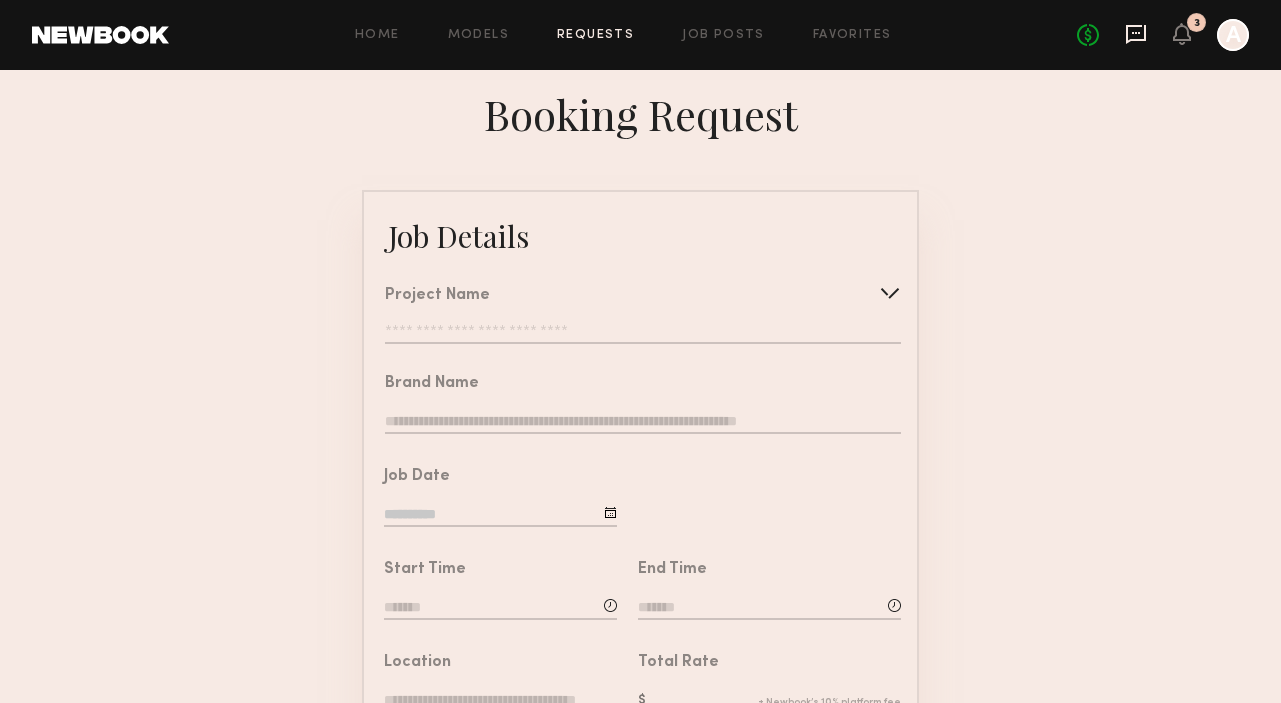 click 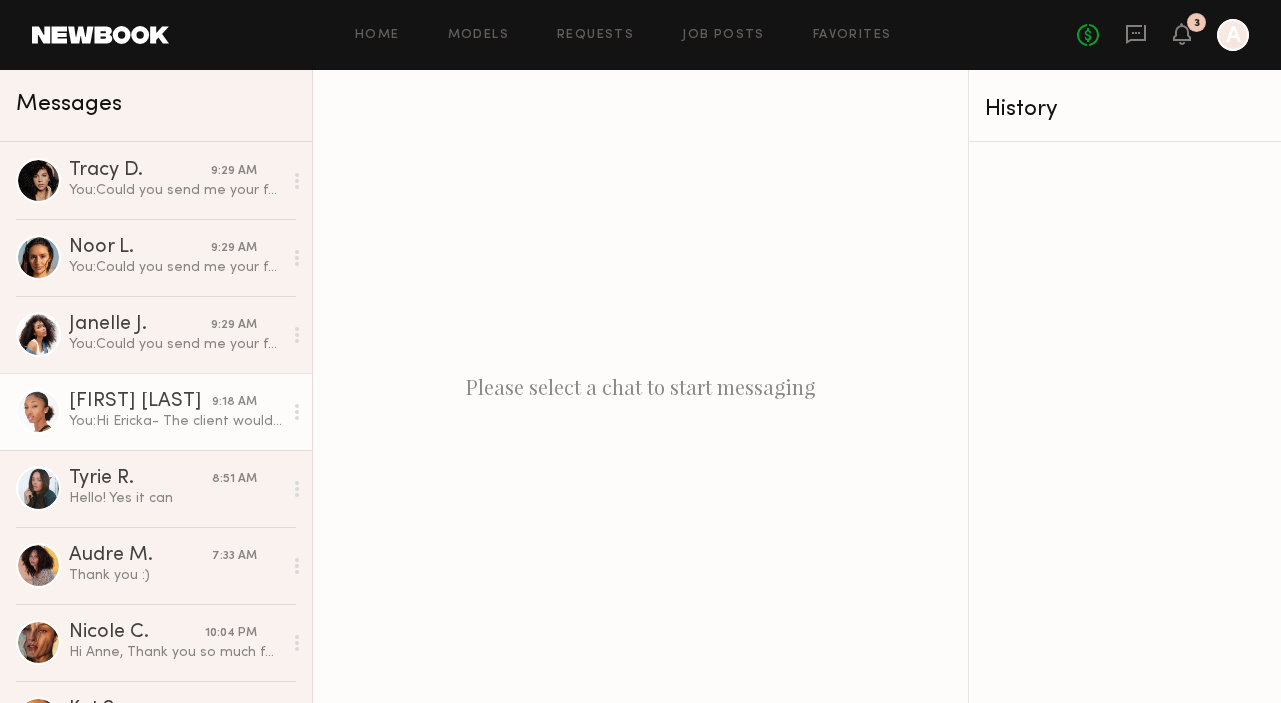 click on "[FIRST] T." 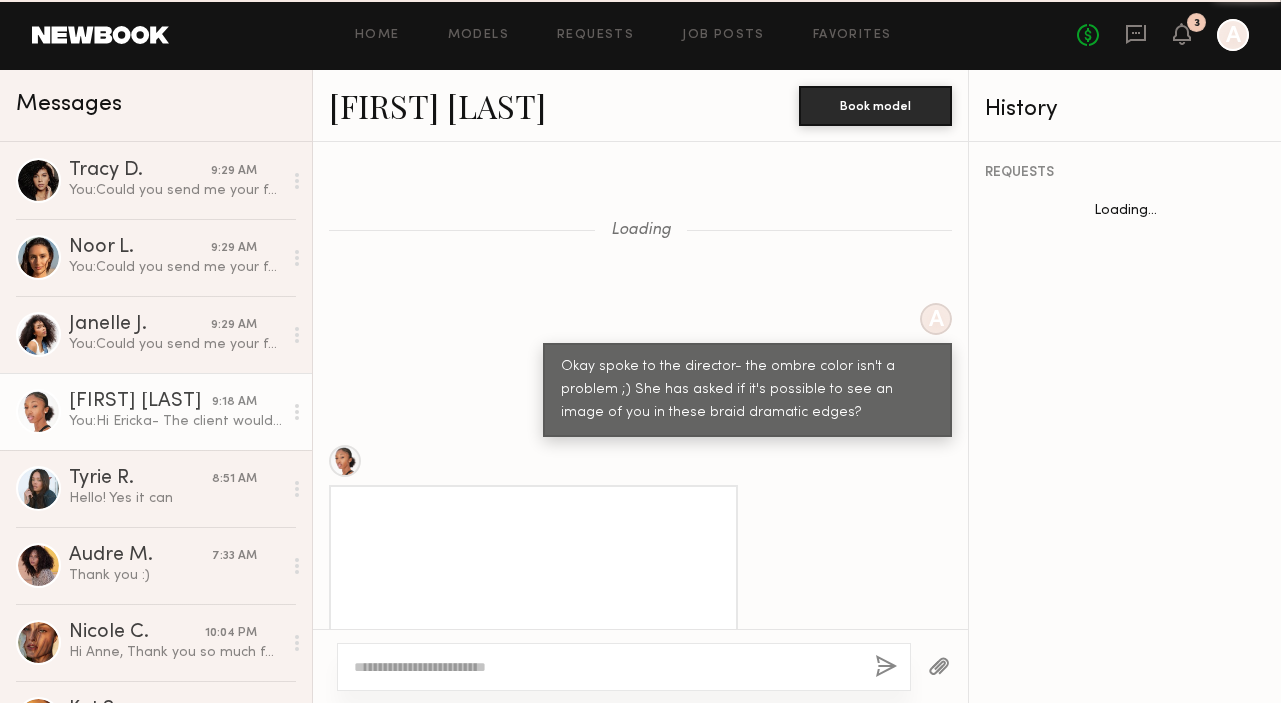 scroll, scrollTop: 2704, scrollLeft: 0, axis: vertical 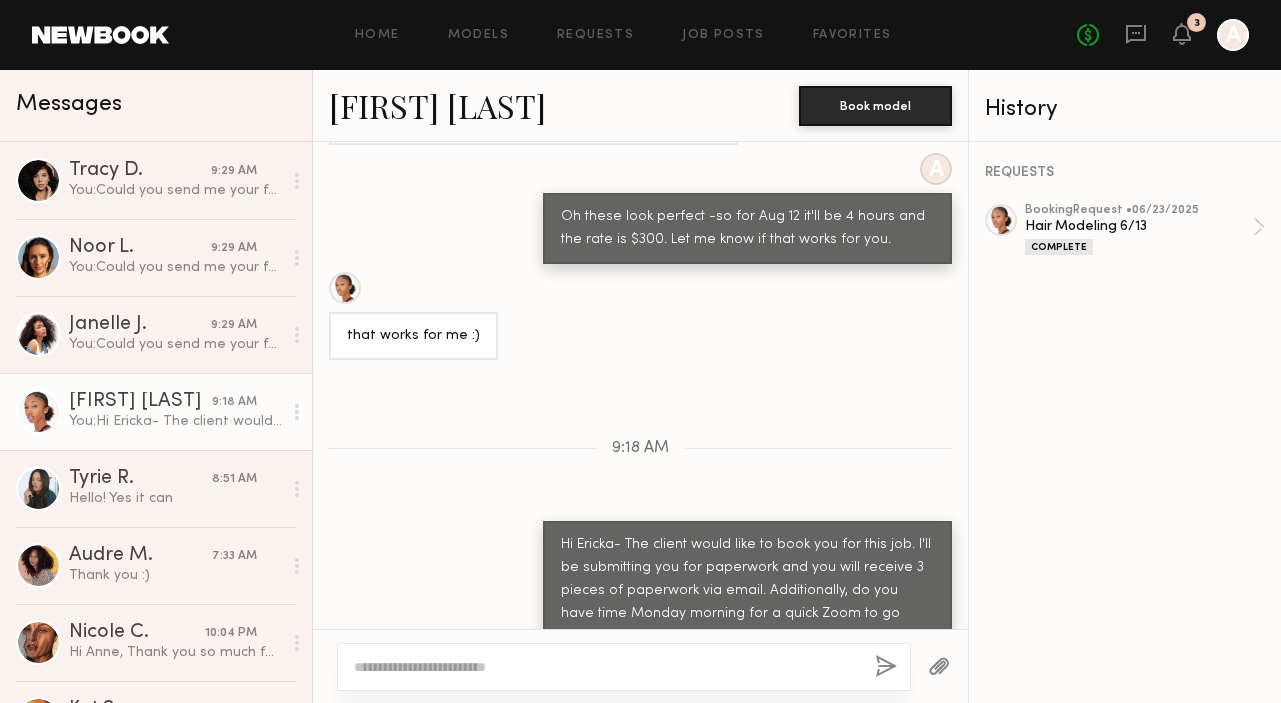 click on "[FIRST] T." 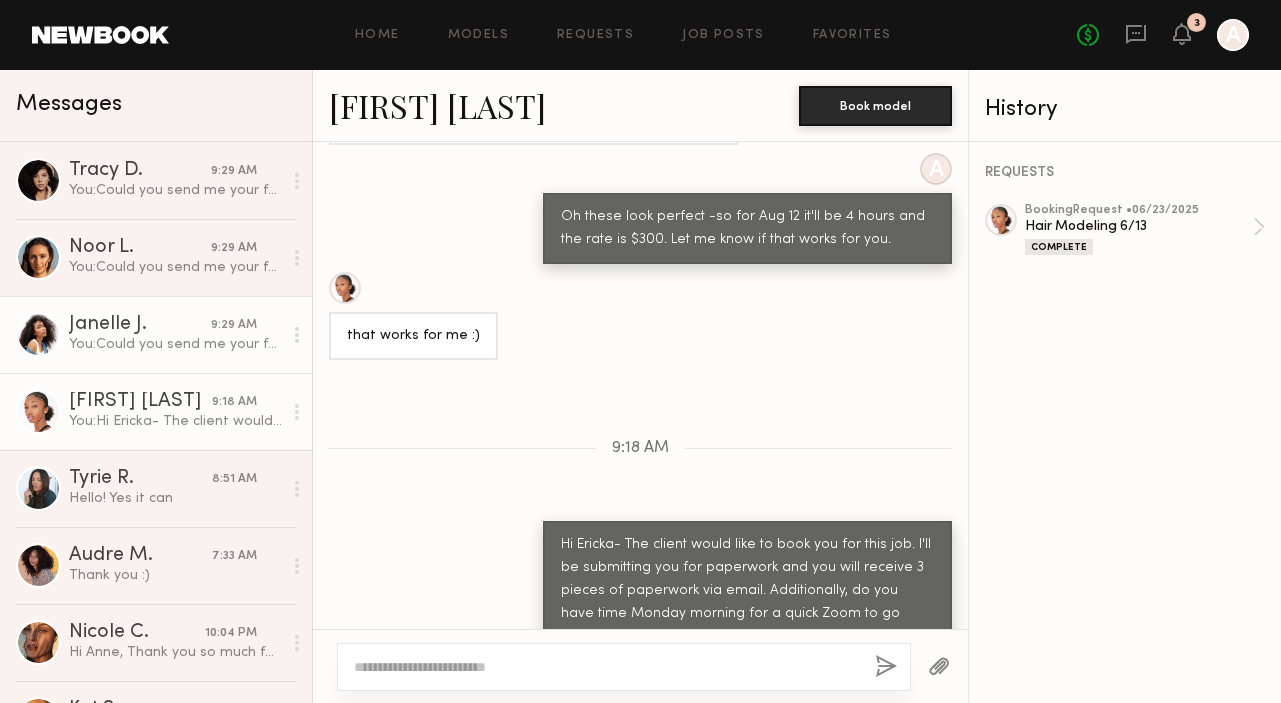 click on "Janelle J." 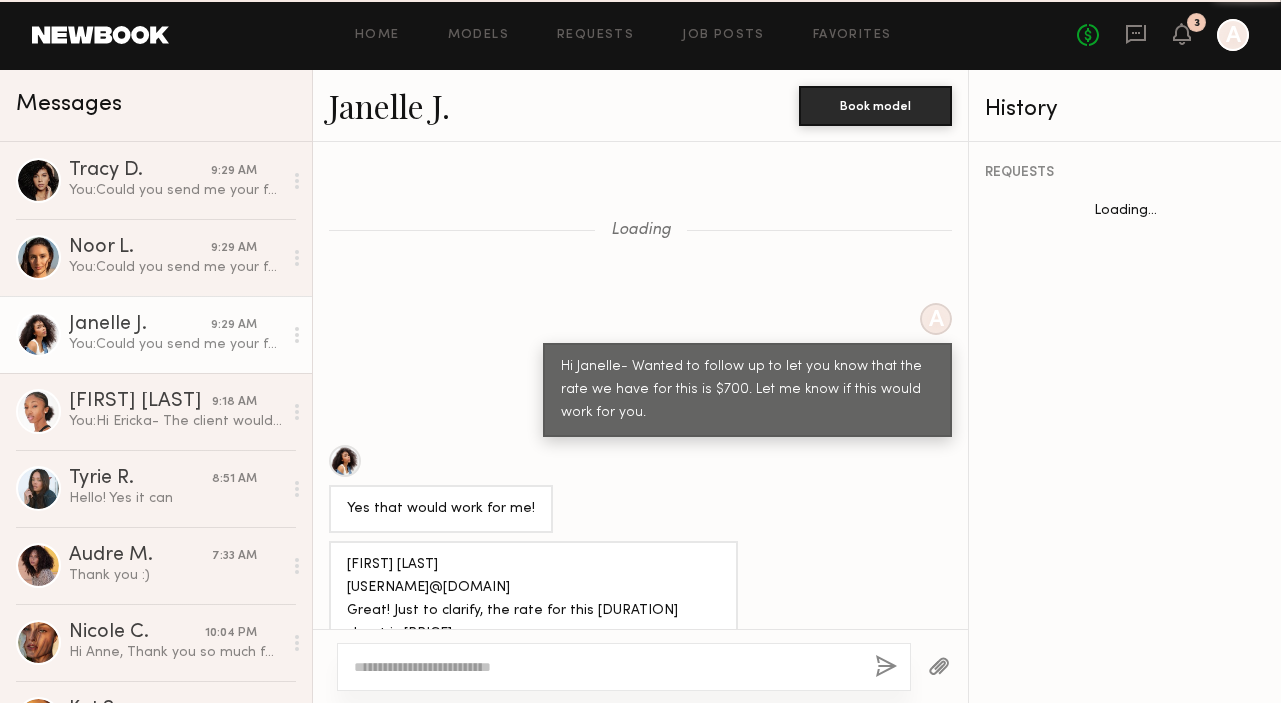 scroll, scrollTop: 1284, scrollLeft: 0, axis: vertical 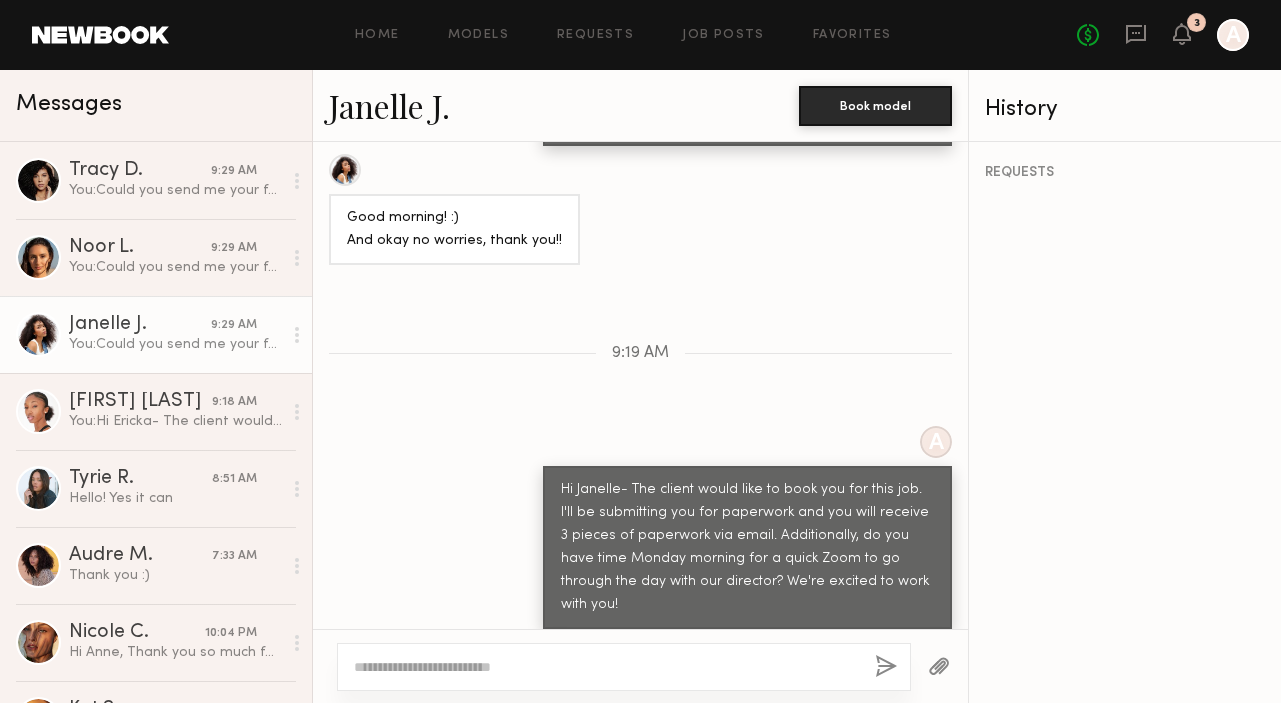 click on "Janelle J." 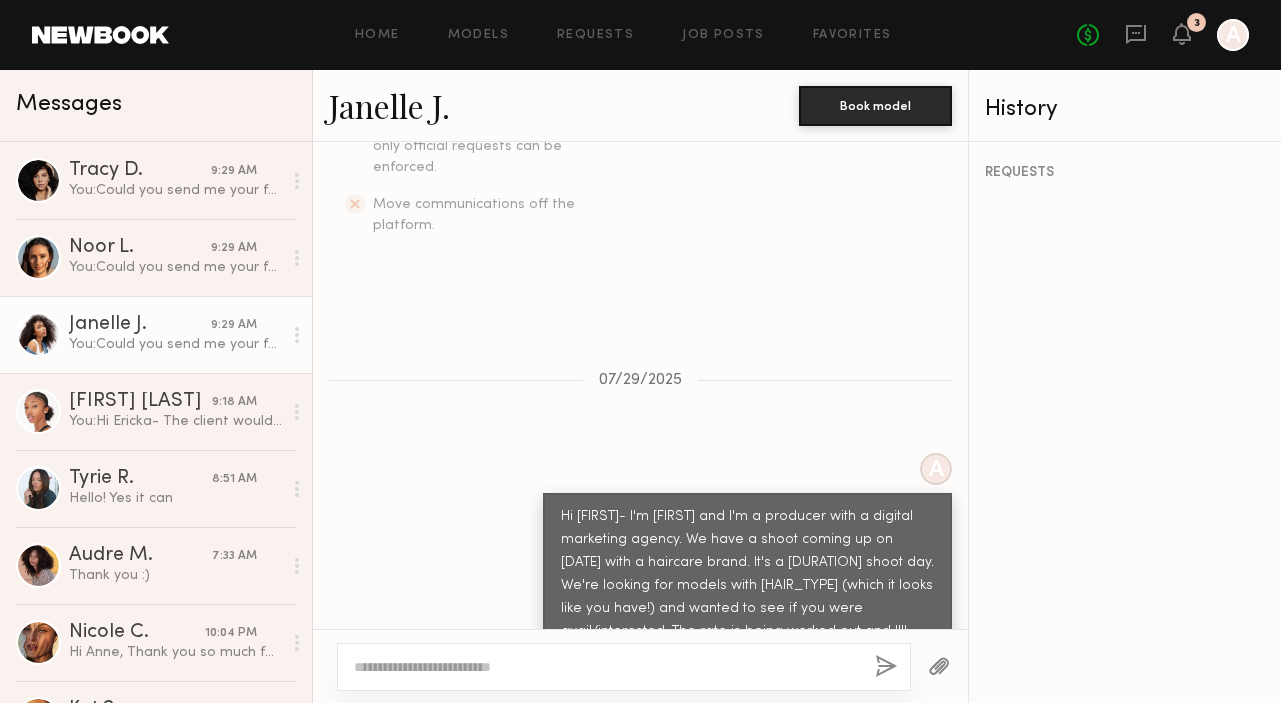 scroll, scrollTop: 678, scrollLeft: 0, axis: vertical 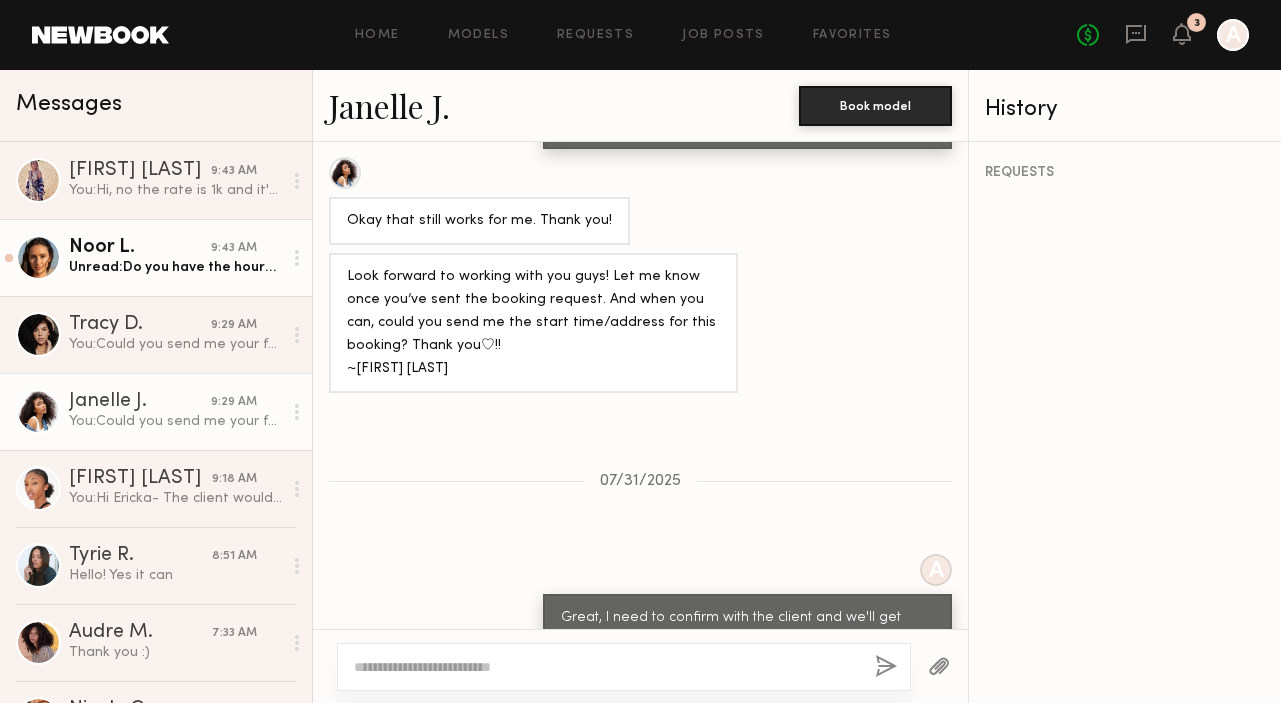 click on "Noor L. 9:43 AM Unread:  Do you have the hours for Wednesday?" 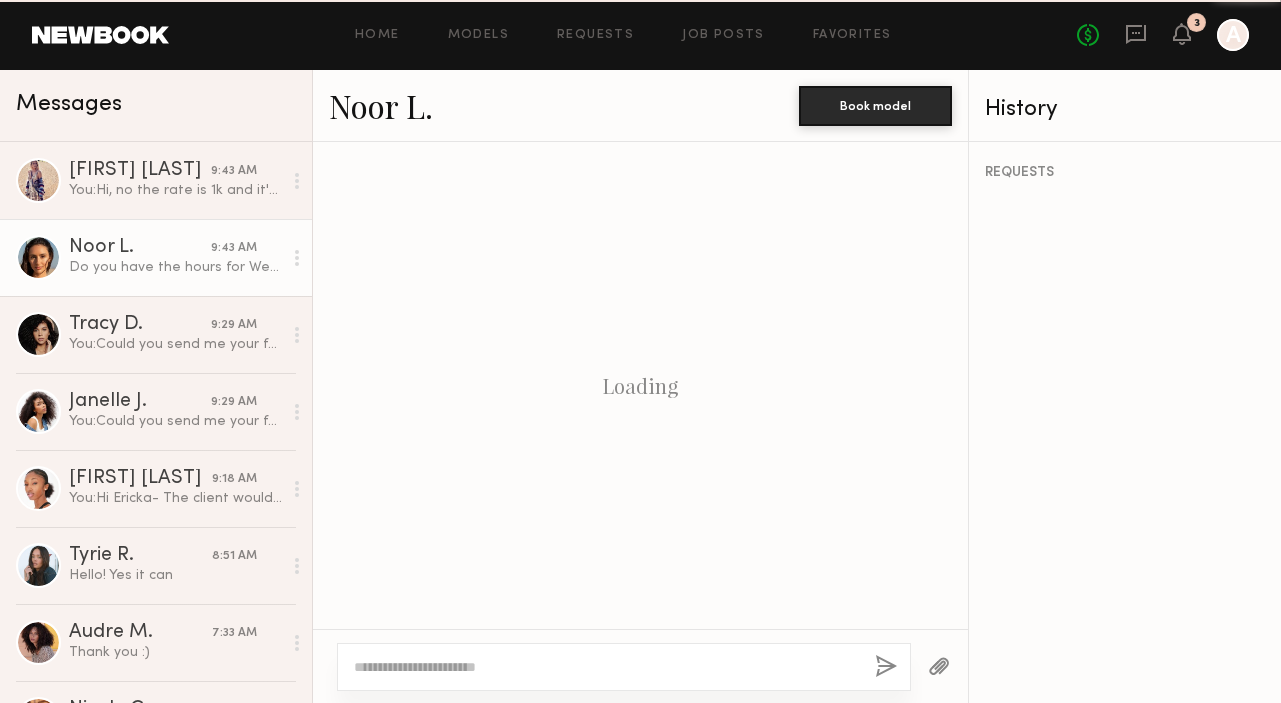 scroll, scrollTop: 1765, scrollLeft: 0, axis: vertical 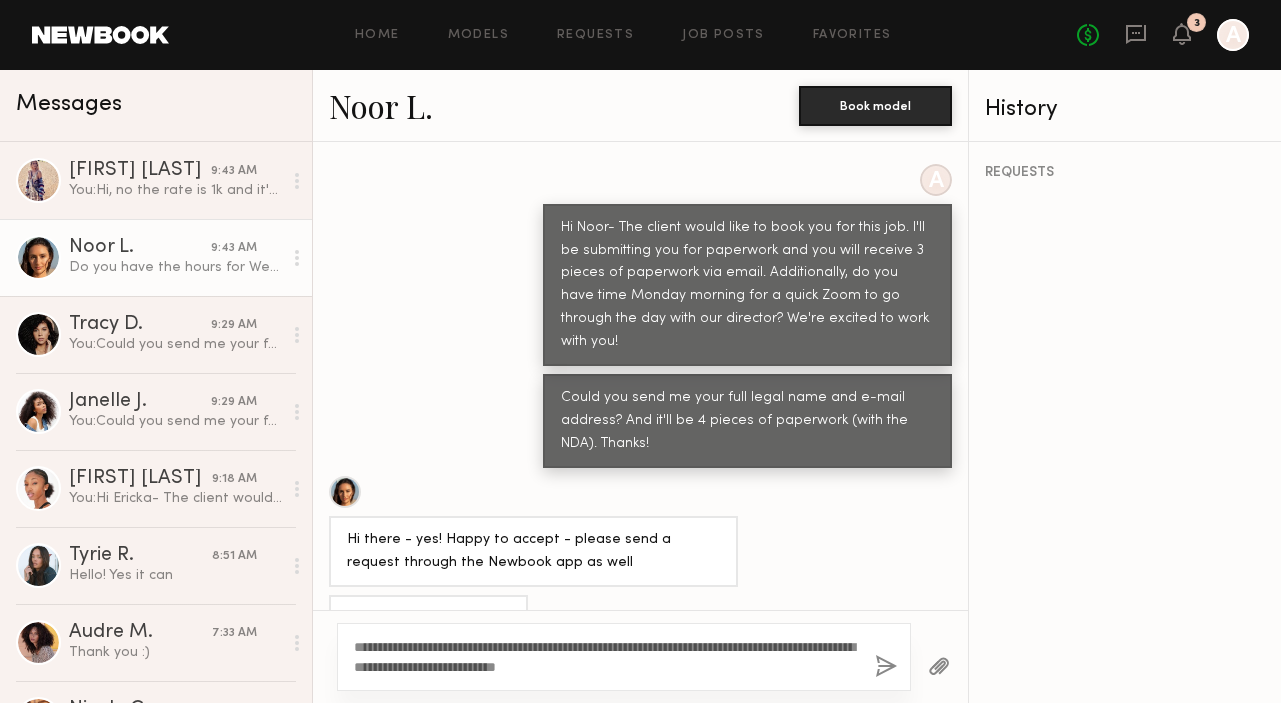 click on "**********" 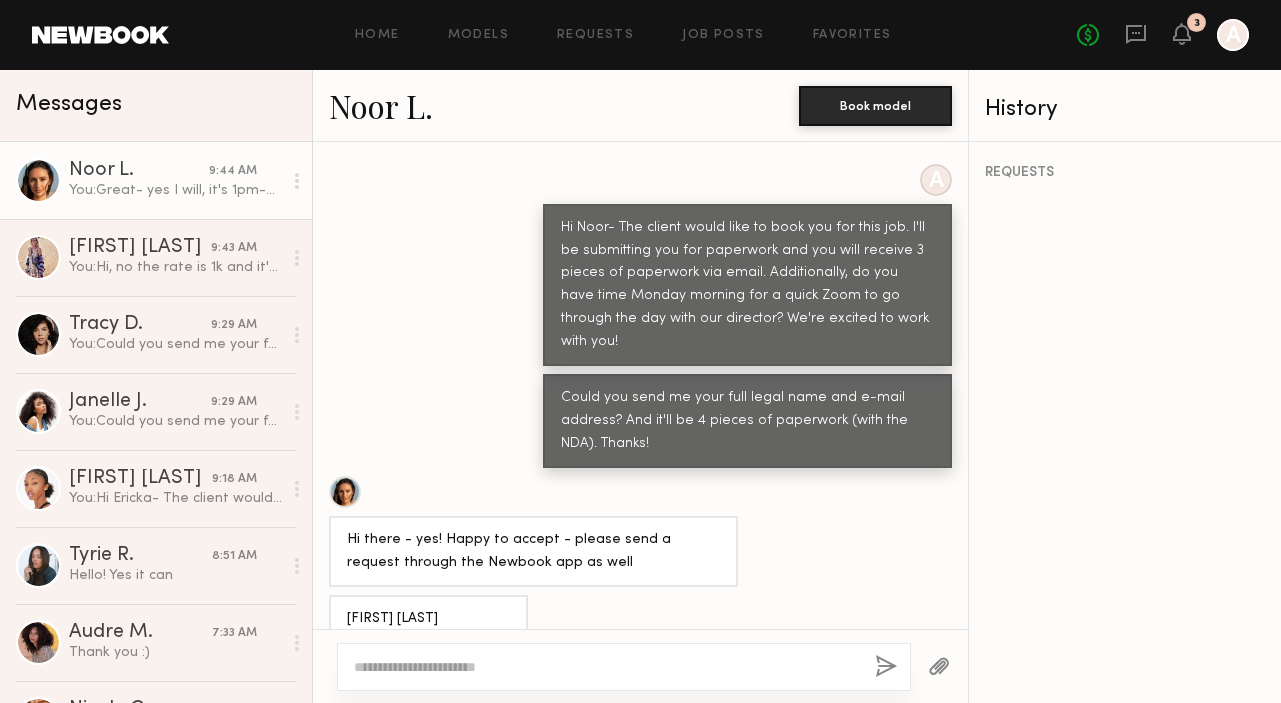 scroll, scrollTop: 2019, scrollLeft: 0, axis: vertical 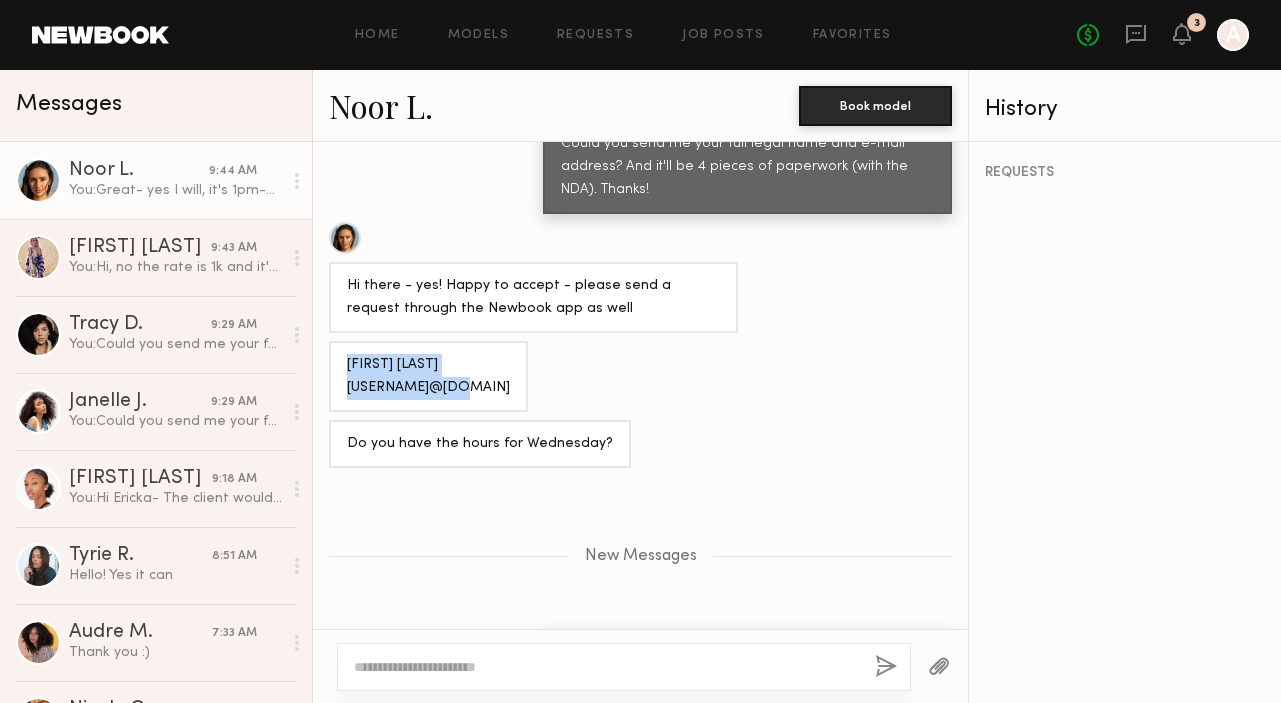 drag, startPoint x: 477, startPoint y: 278, endPoint x: 347, endPoint y: 259, distance: 131.38112 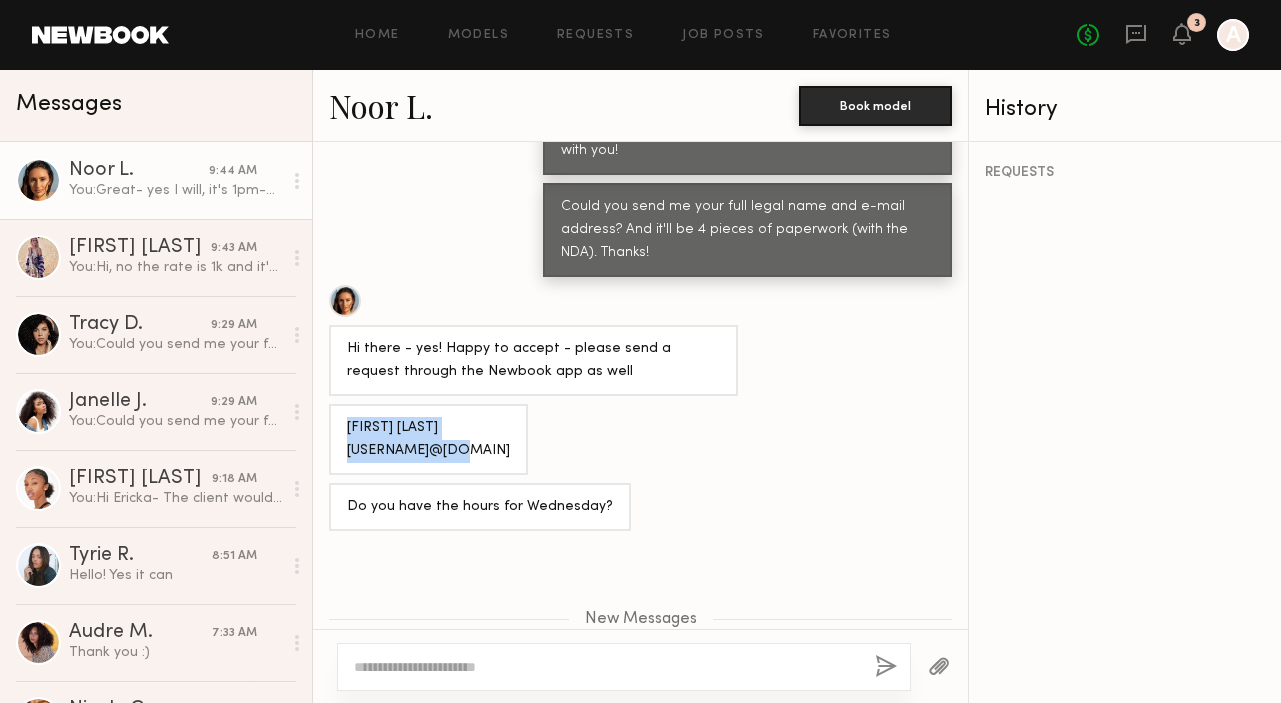 scroll, scrollTop: 1951, scrollLeft: 0, axis: vertical 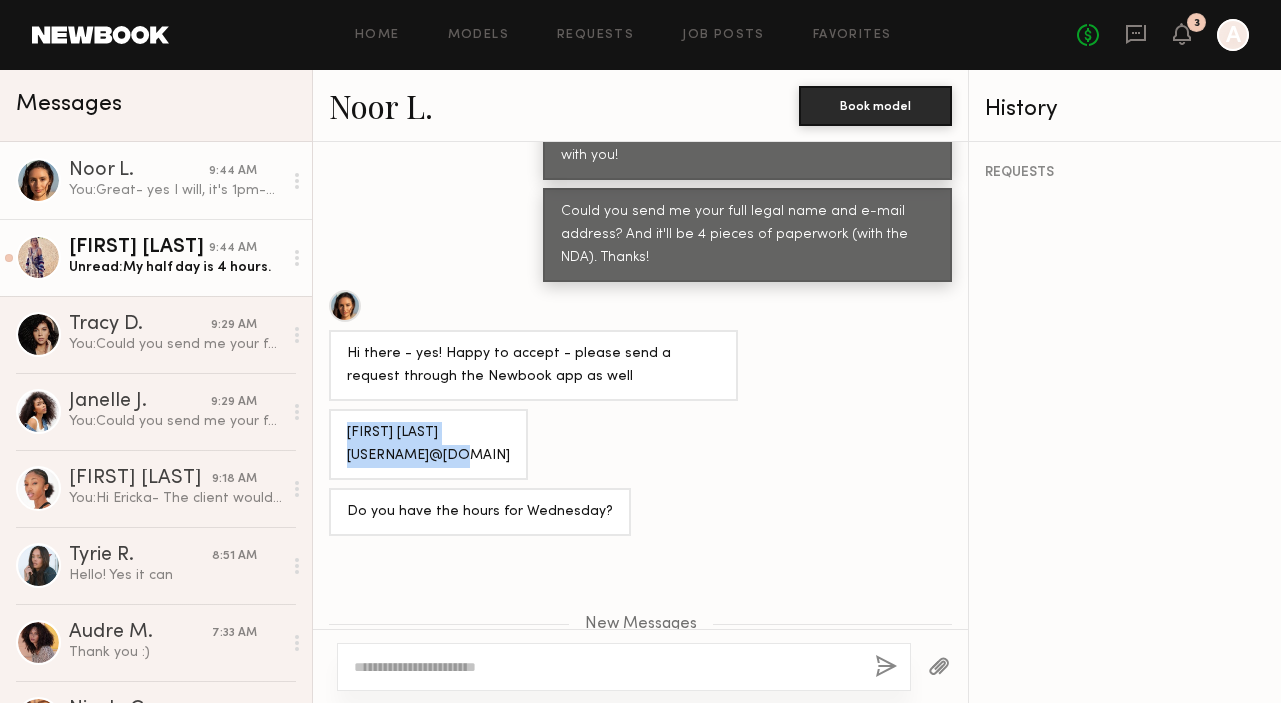 click on "[FIRST] [LAST]" 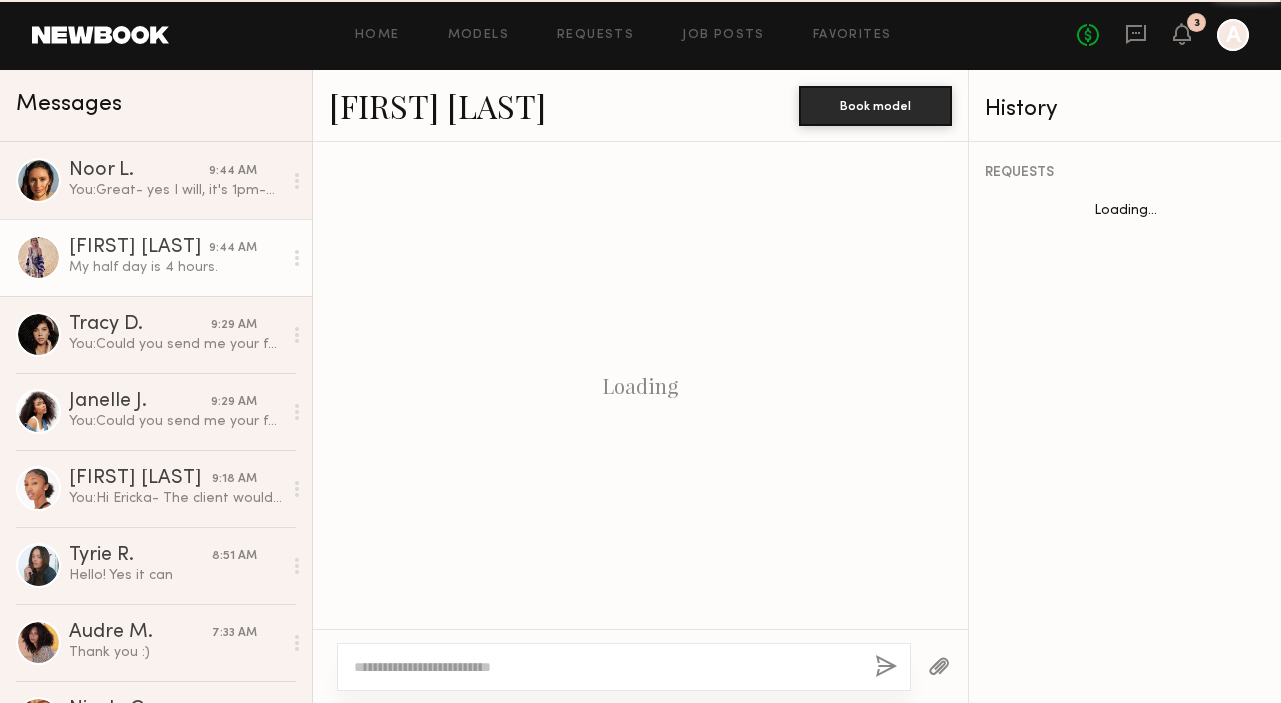 scroll, scrollTop: 1551, scrollLeft: 0, axis: vertical 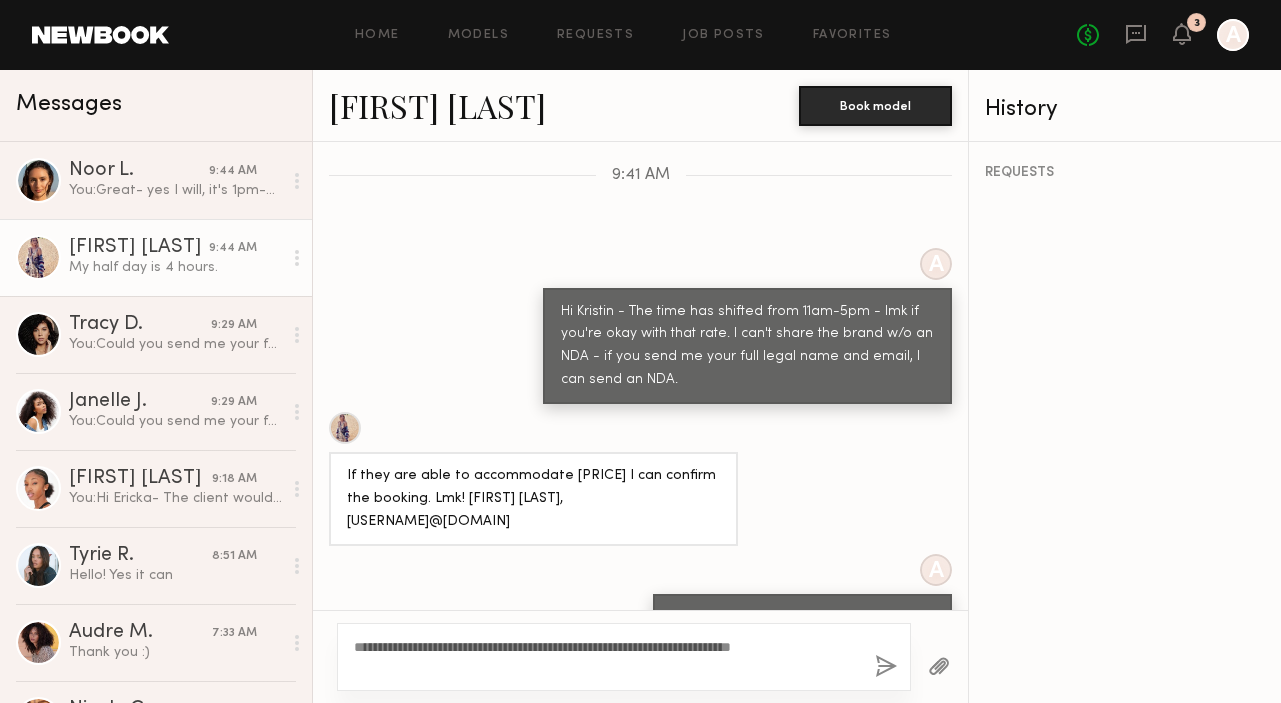 type on "**********" 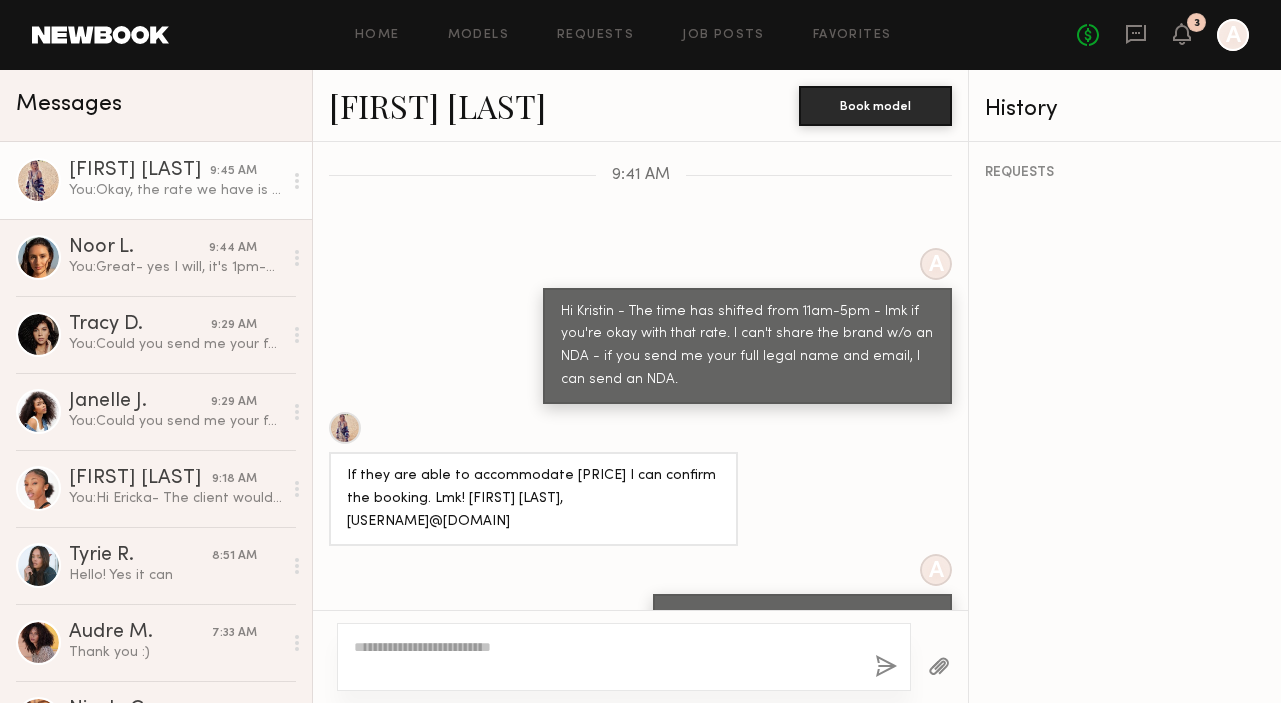scroll, scrollTop: 1822, scrollLeft: 0, axis: vertical 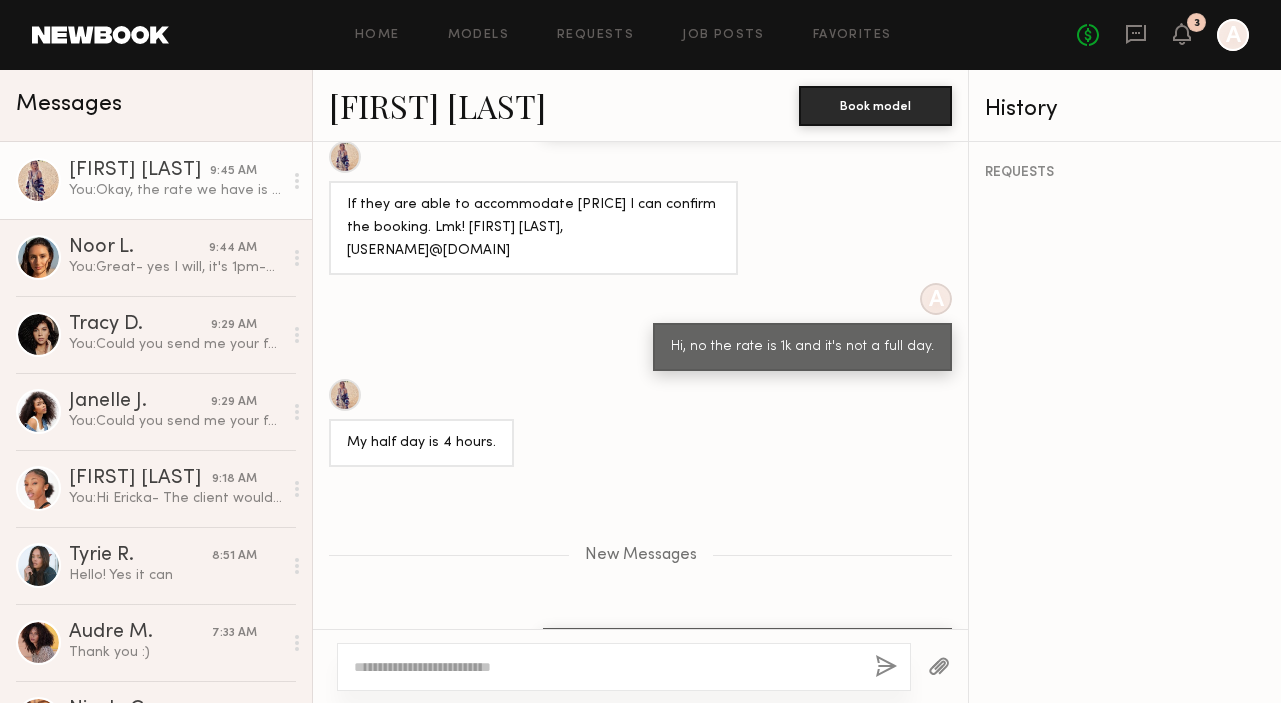 click on "Kristin K." 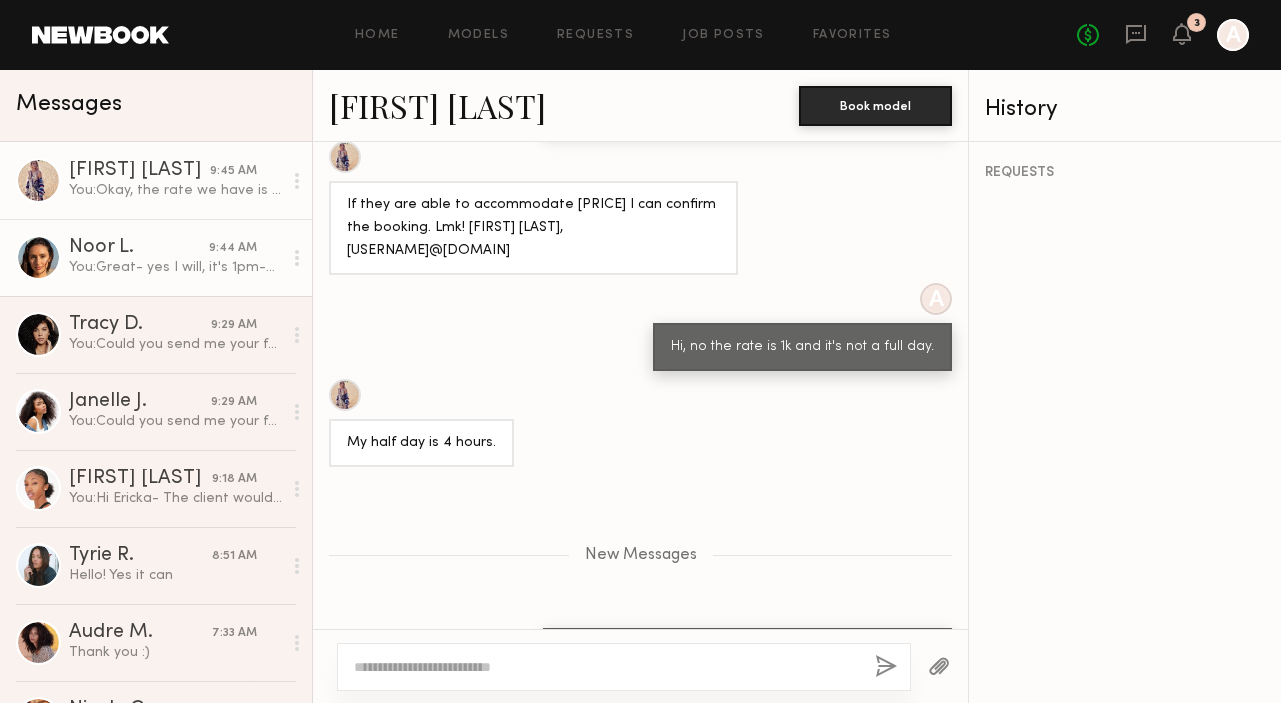 click on "You:  Great- yes I will, it's 1pm-5pm and I'll send all the details. Are you avail Monday morning for a zoom with me and the director?" 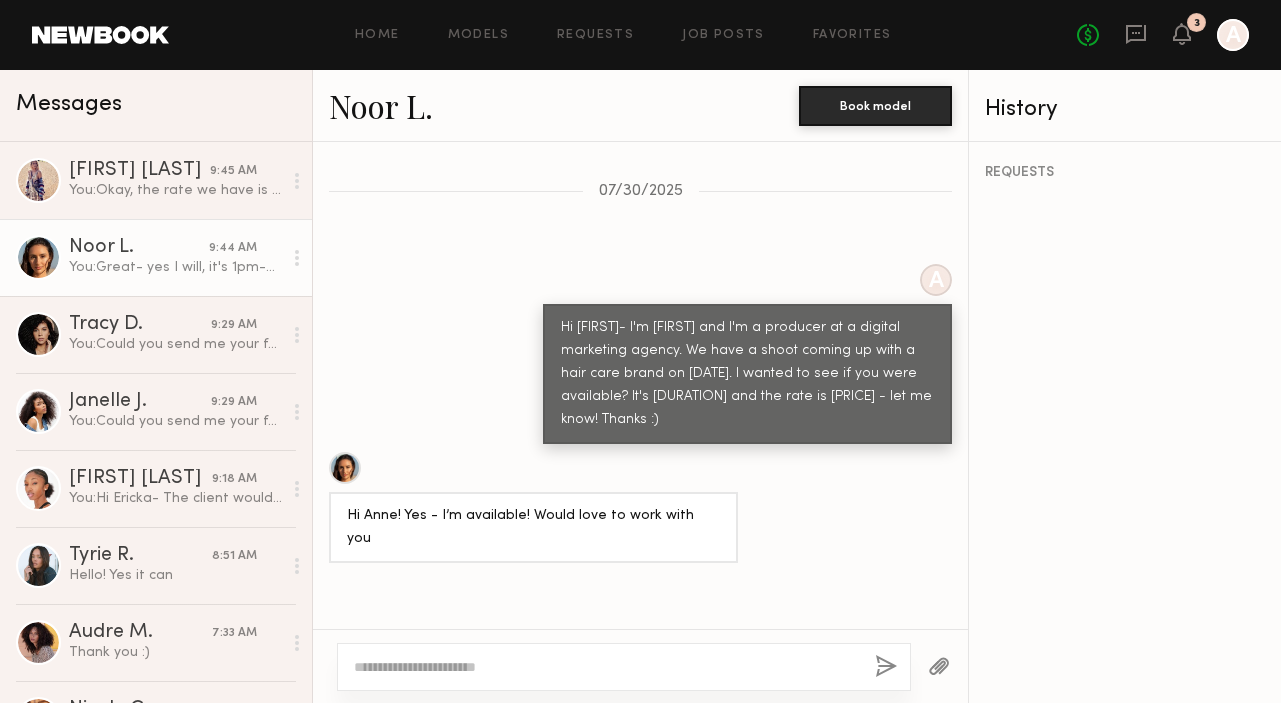 scroll, scrollTop: 859, scrollLeft: 0, axis: vertical 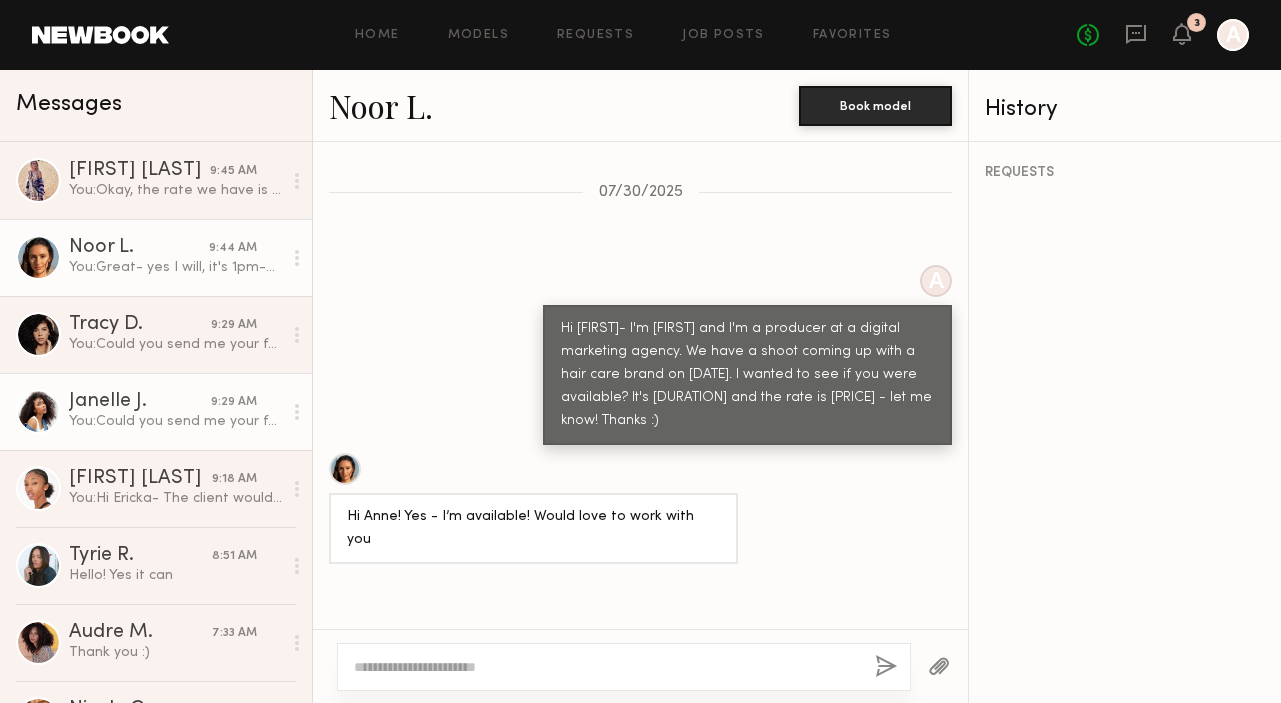 click on "Janelle J. 9:29 AM You:  Could you send me your full legal name and e-mail address? And it'll be 4 pieces of paperwork (with the NDA). Thanks!" 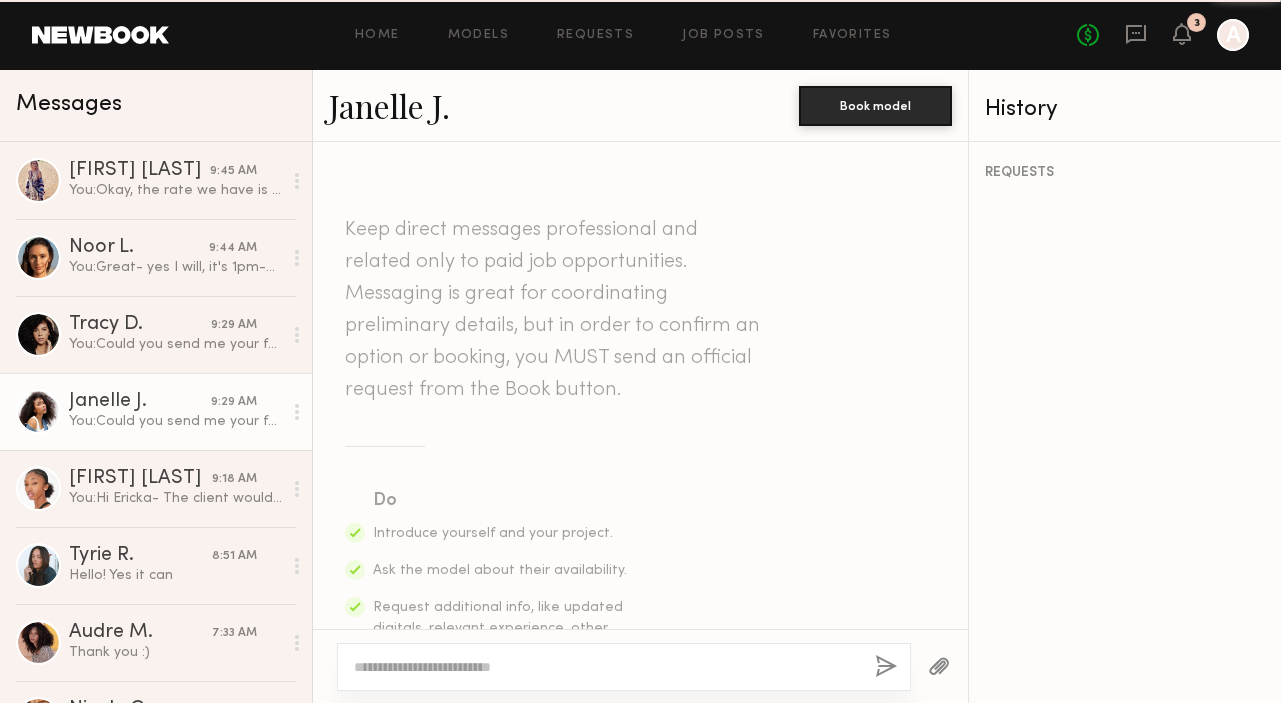 scroll, scrollTop: 2549, scrollLeft: 0, axis: vertical 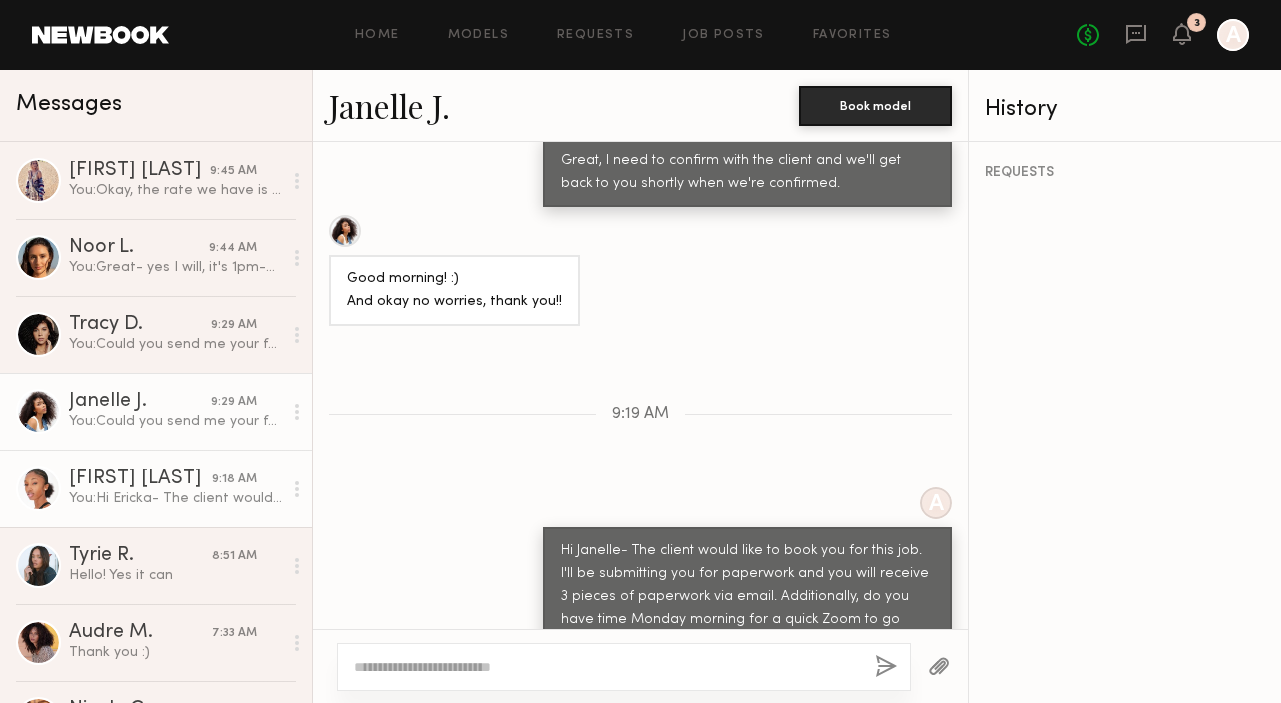 click on "You:  Hi Ericka- The client would like to book you for this job. I'll be submitting you for paperwork and you will receive 3 pieces of paperwork via email. Additionally, do you have time Monday morning for a quick Zoom to go through the day with our director? We're excited to work with you!" 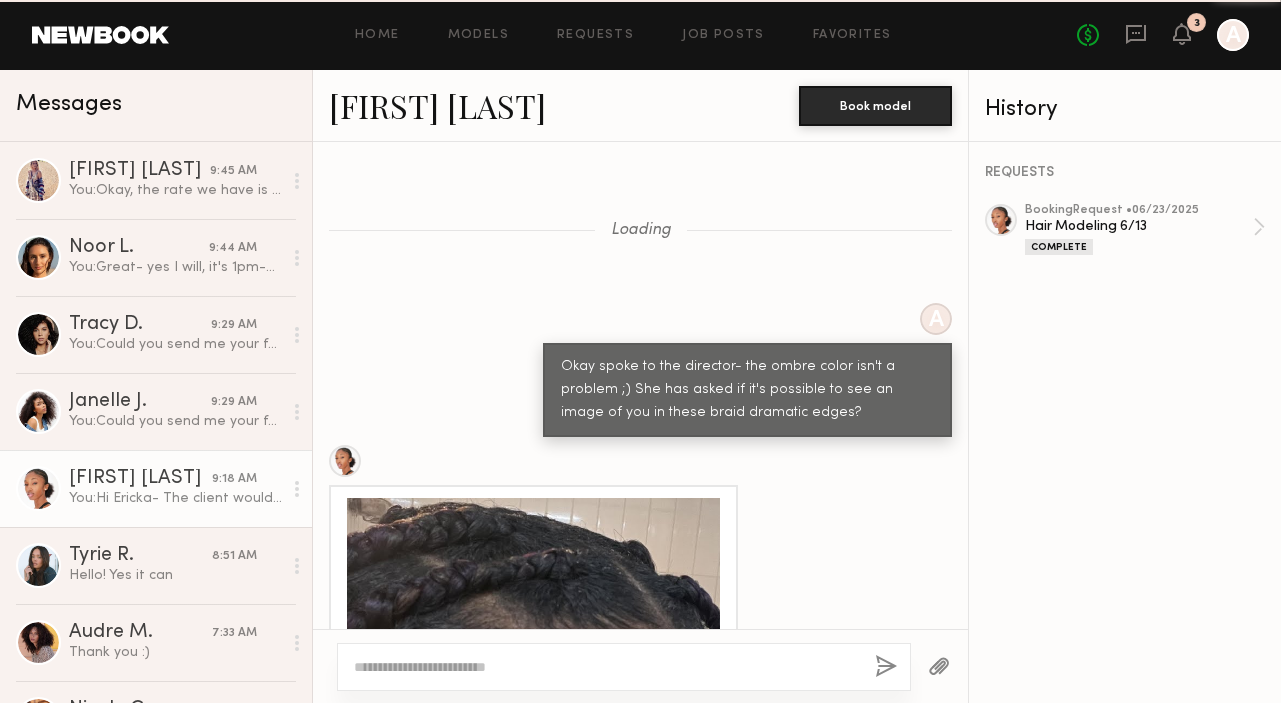 scroll, scrollTop: 2704, scrollLeft: 0, axis: vertical 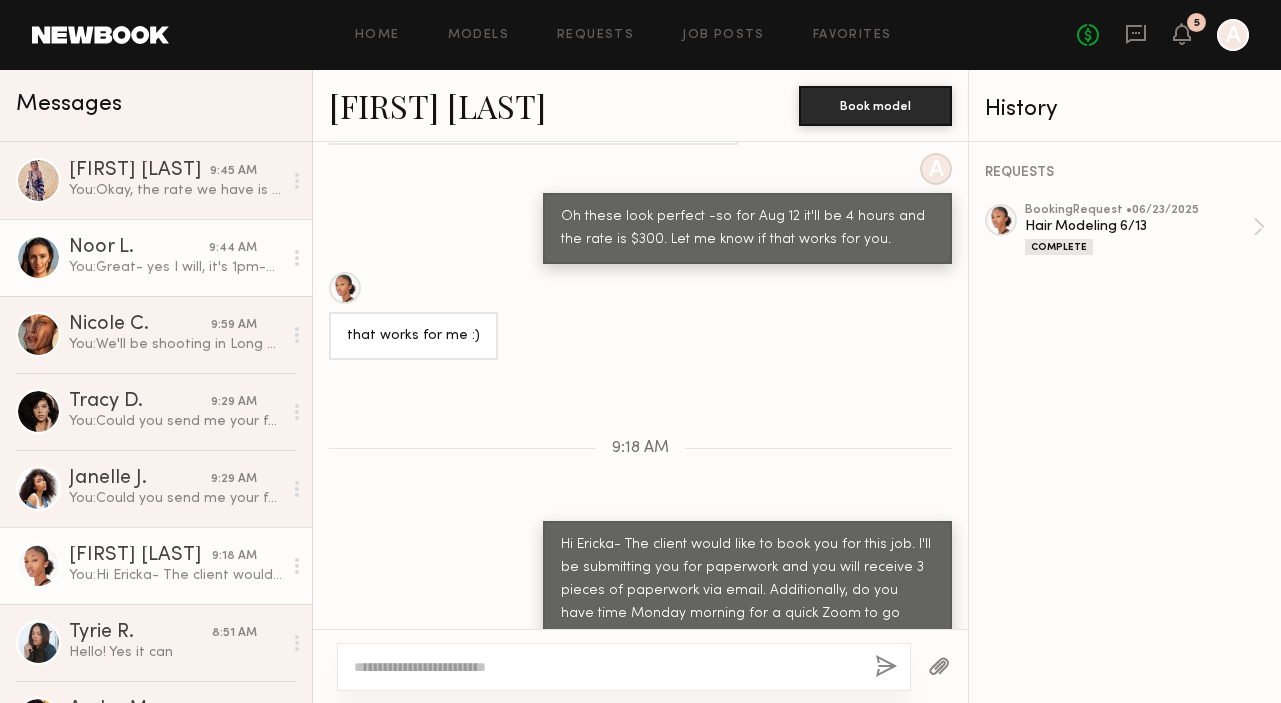 click on "Noor L." 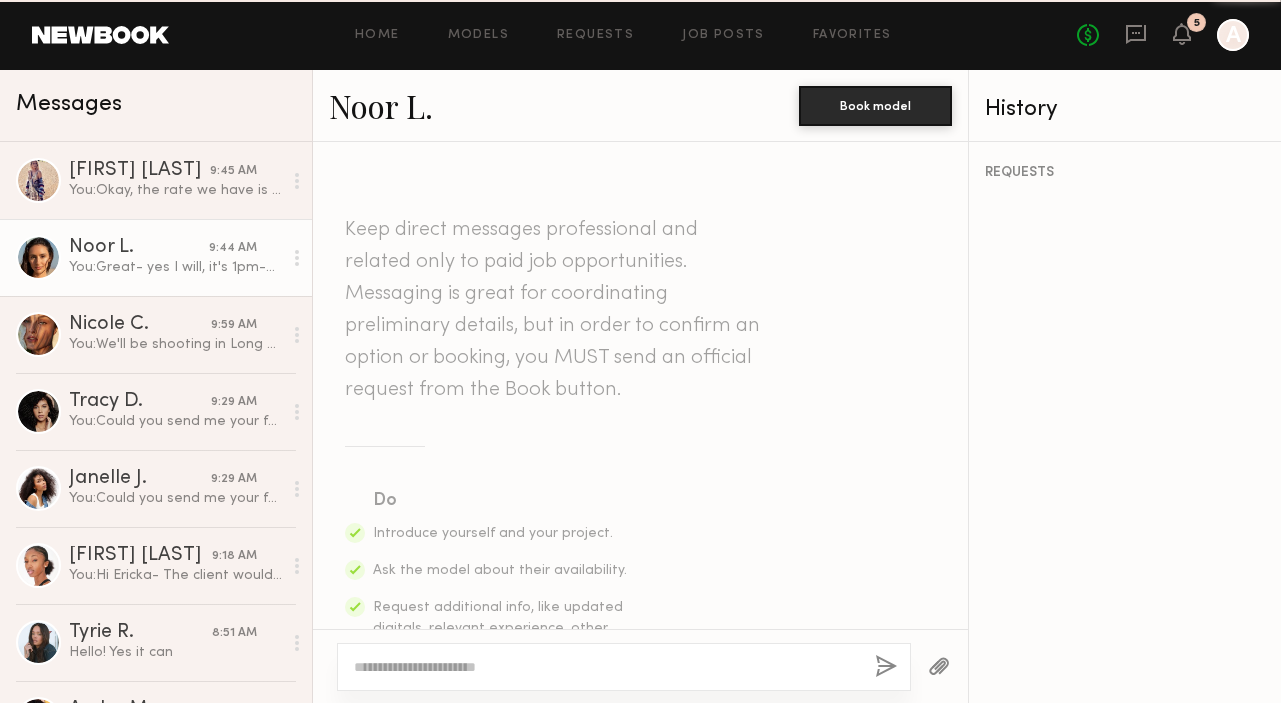 scroll, scrollTop: 1986, scrollLeft: 0, axis: vertical 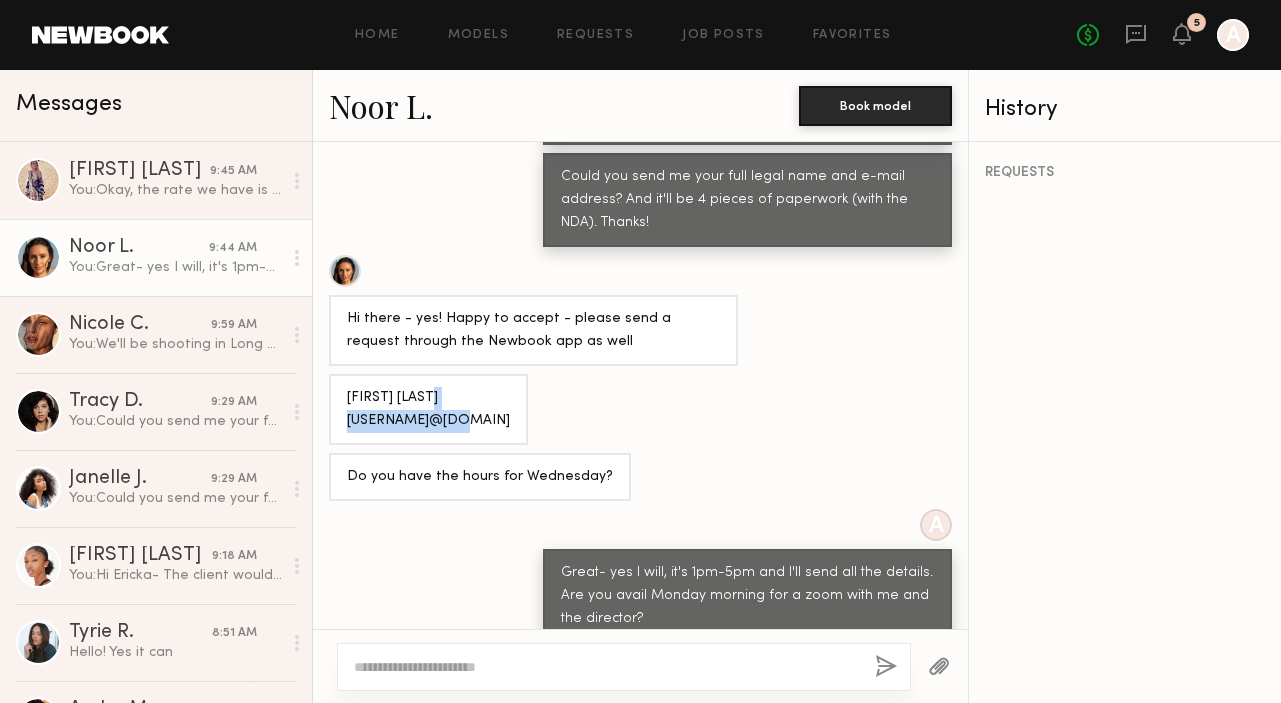 drag, startPoint x: 481, startPoint y: 311, endPoint x: 343, endPoint y: 310, distance: 138.00362 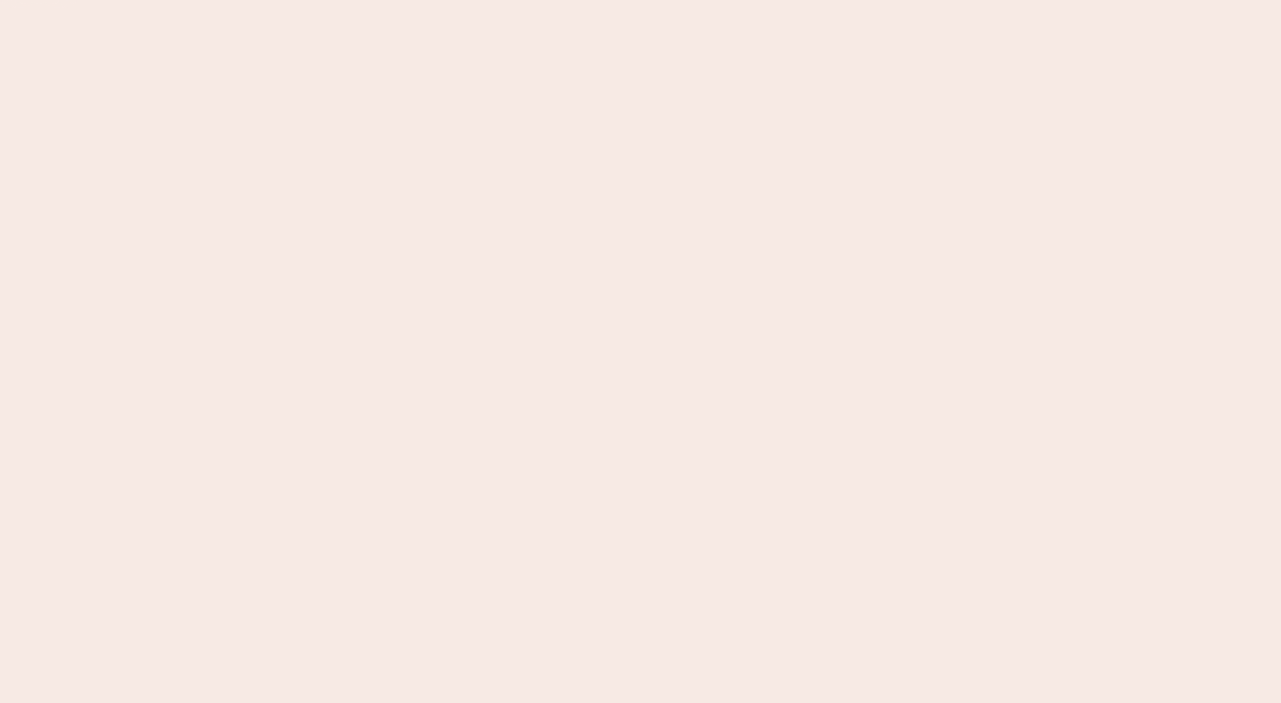 scroll, scrollTop: 0, scrollLeft: 0, axis: both 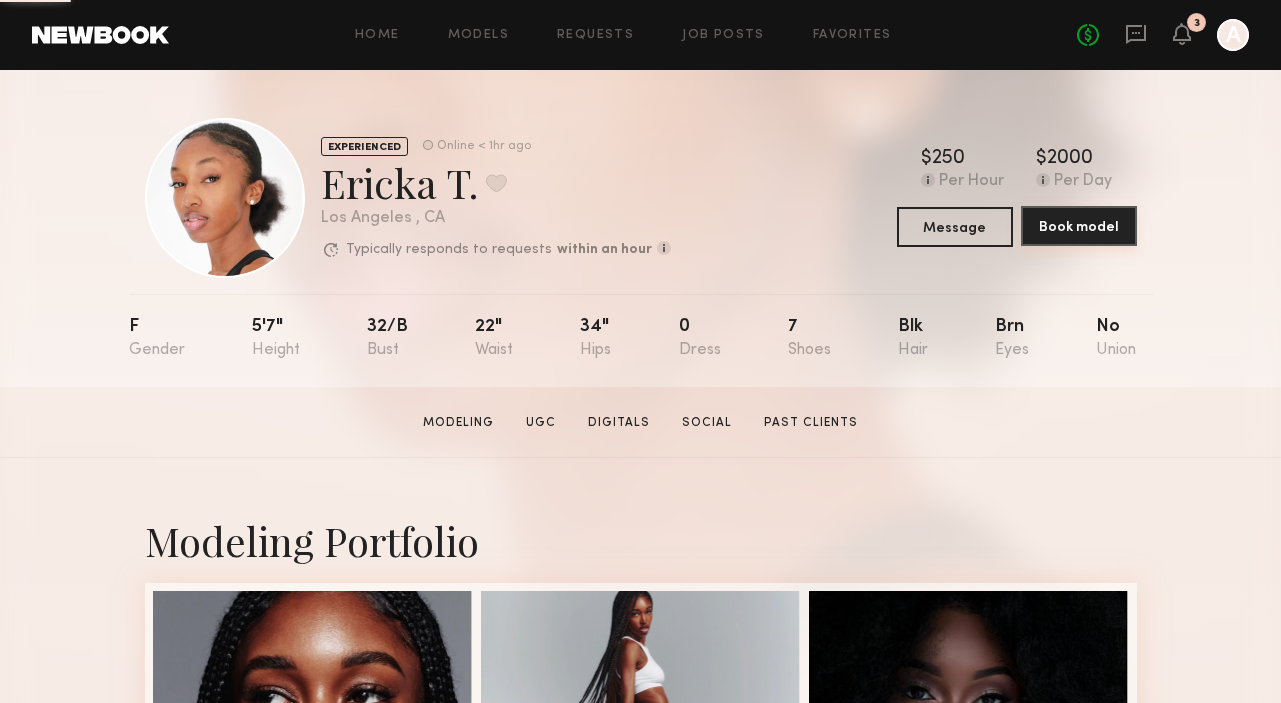 click on "Book model" 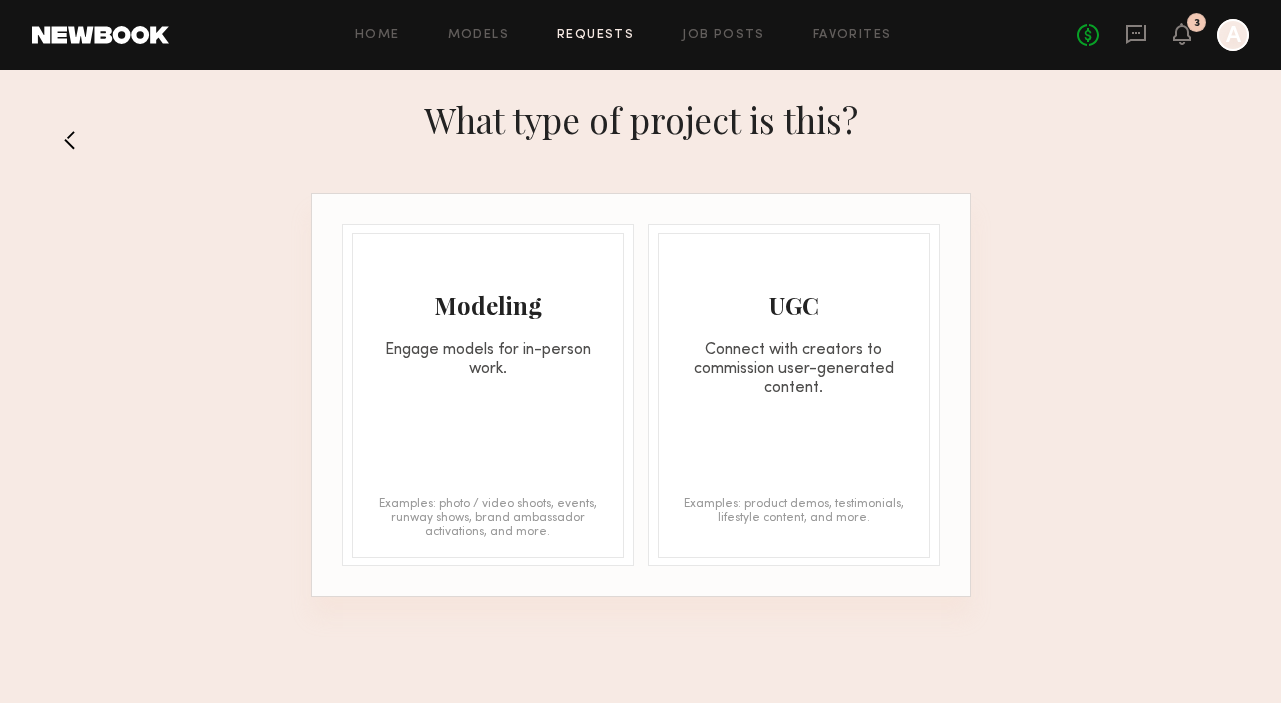 click on "Modeling Engage models for in-person work. Examples: photo / video shoots, events, runway shows, brand ambassador activations, and more." 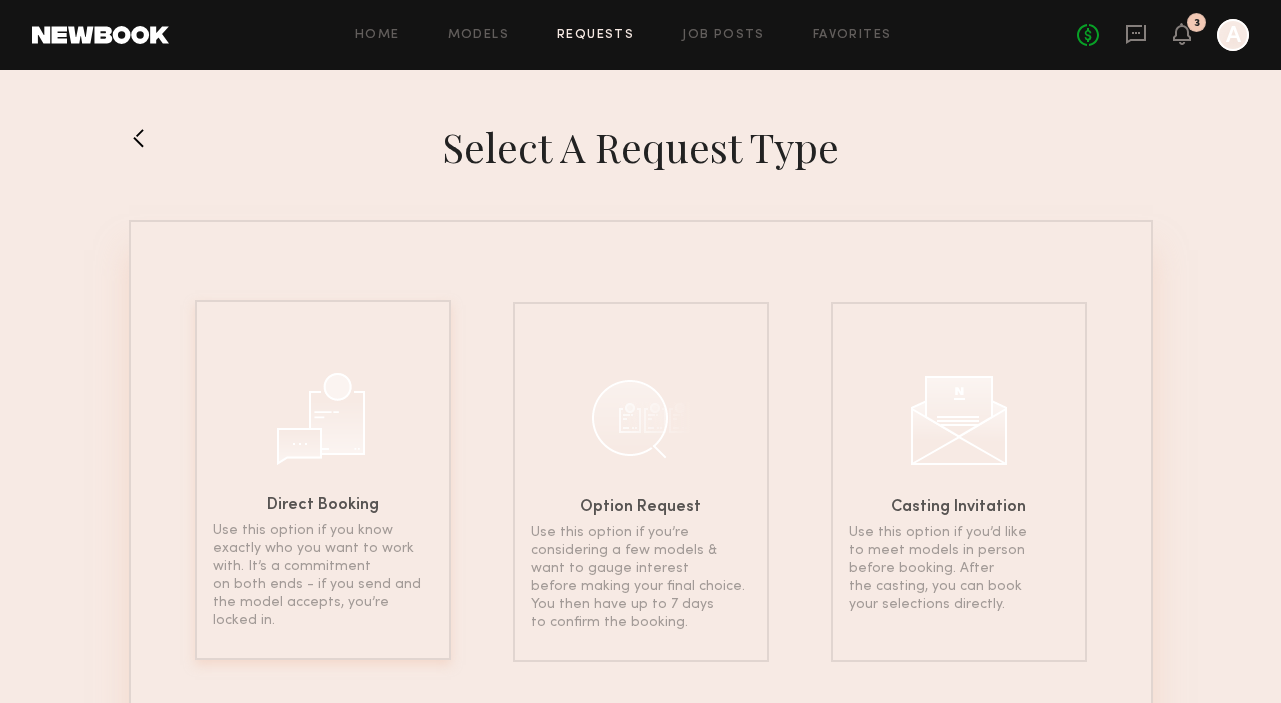 click 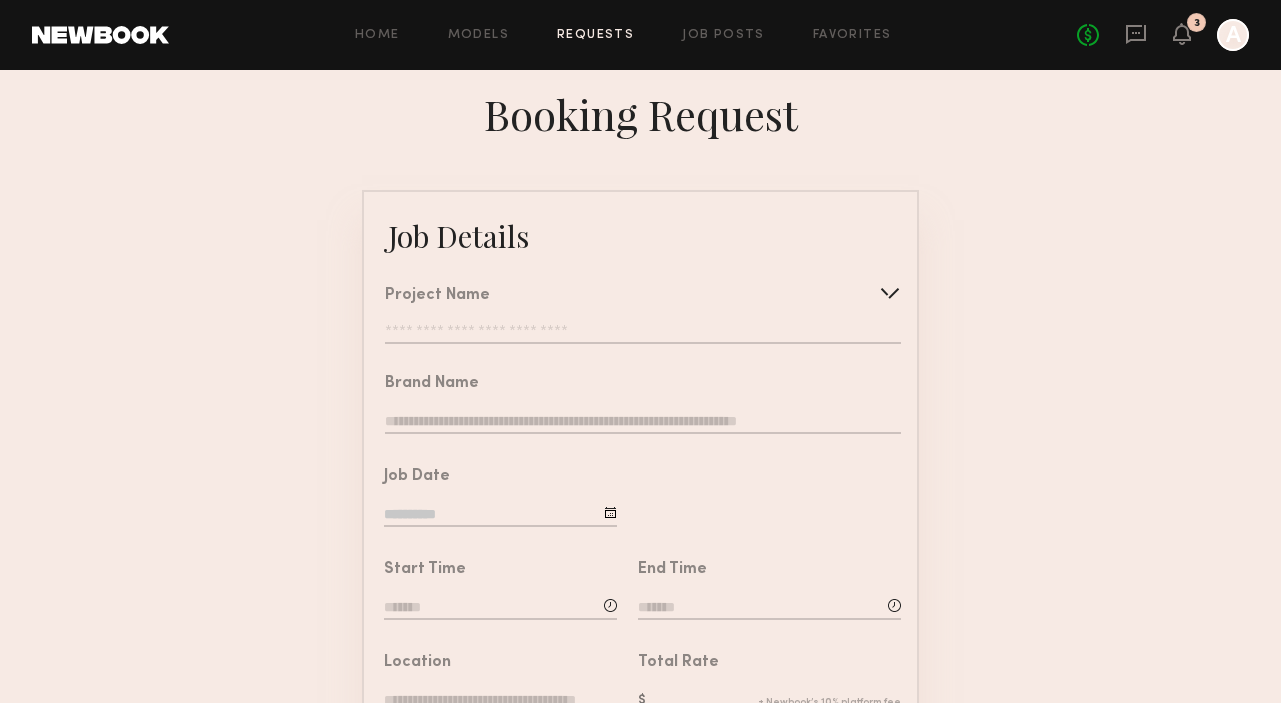 click 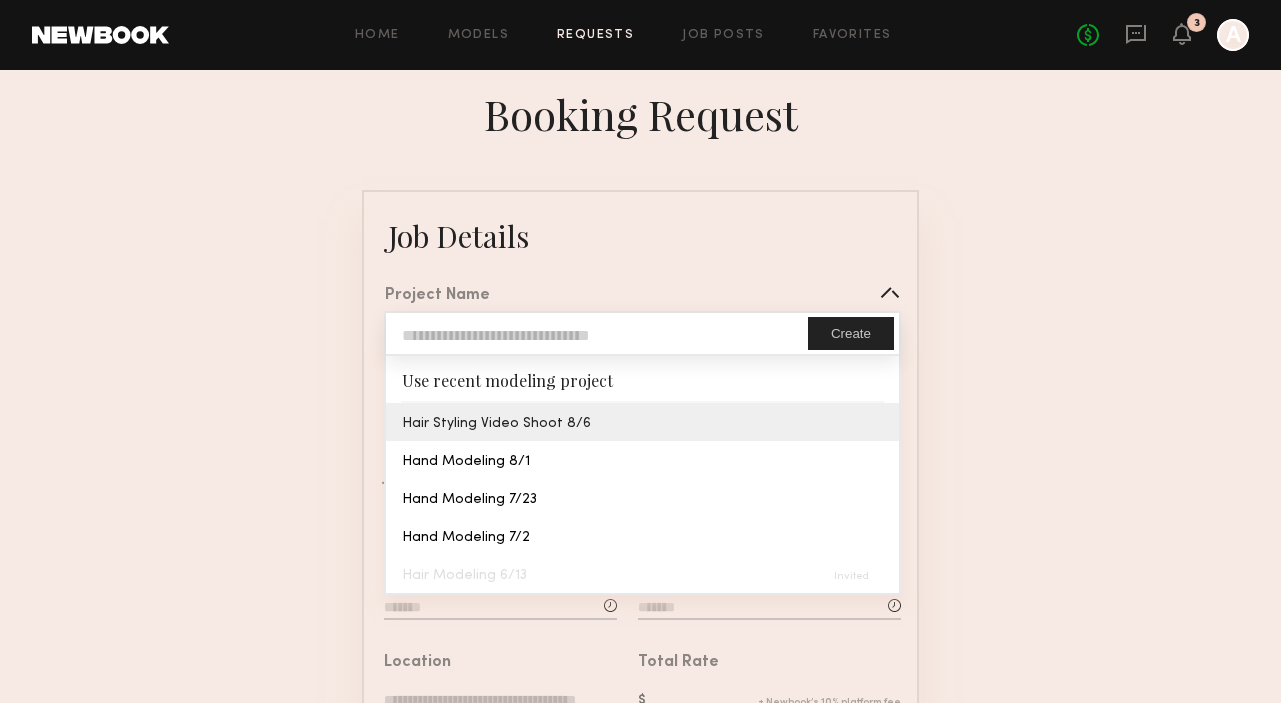 type on "**********" 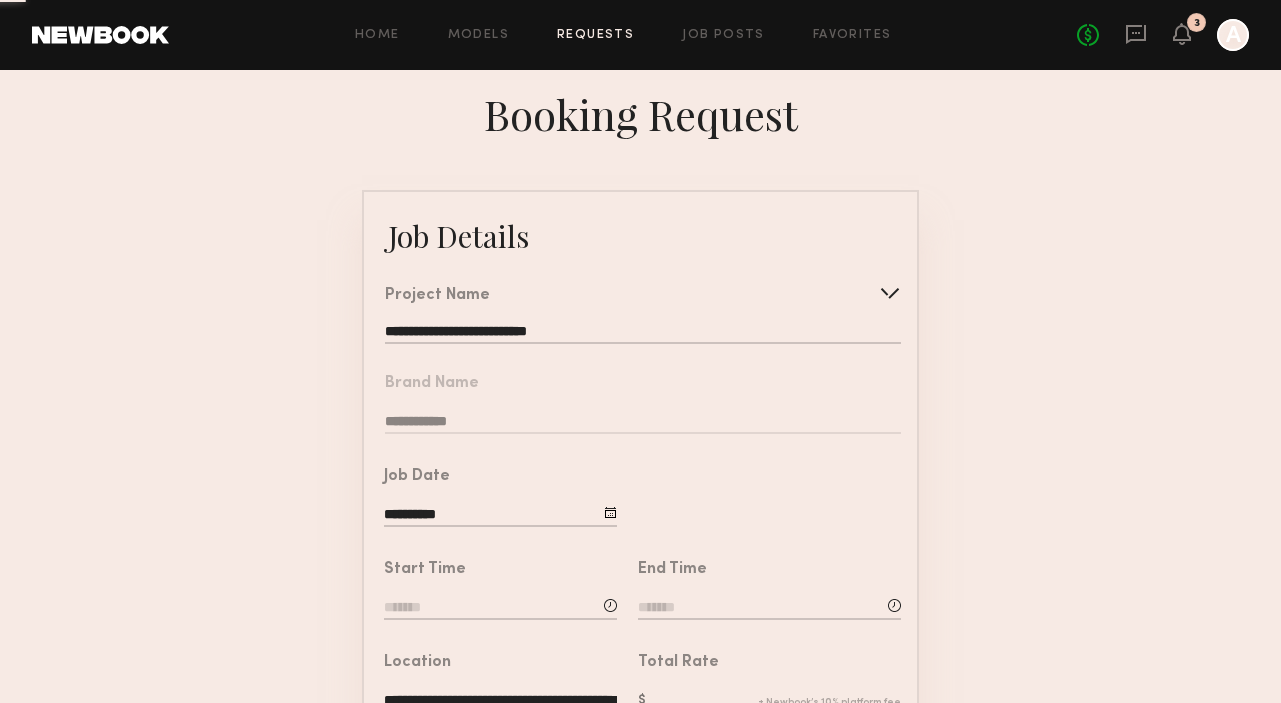 click on "**********" 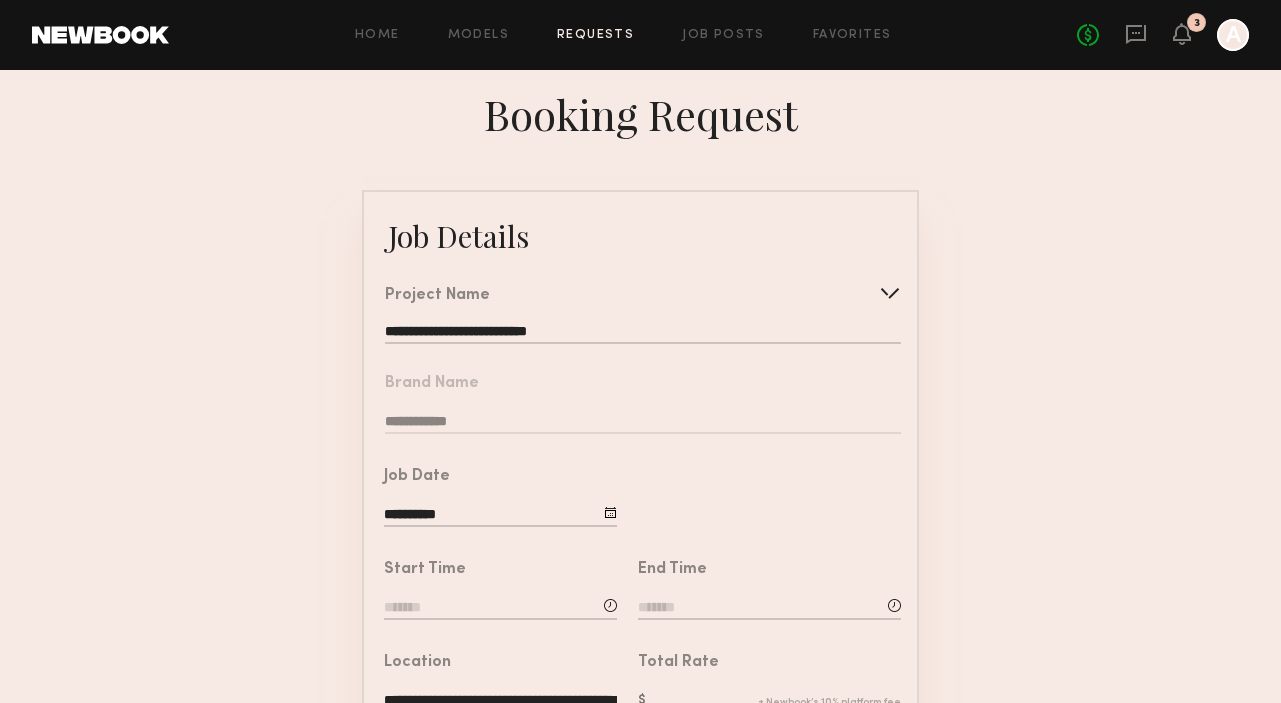 click on "**********" 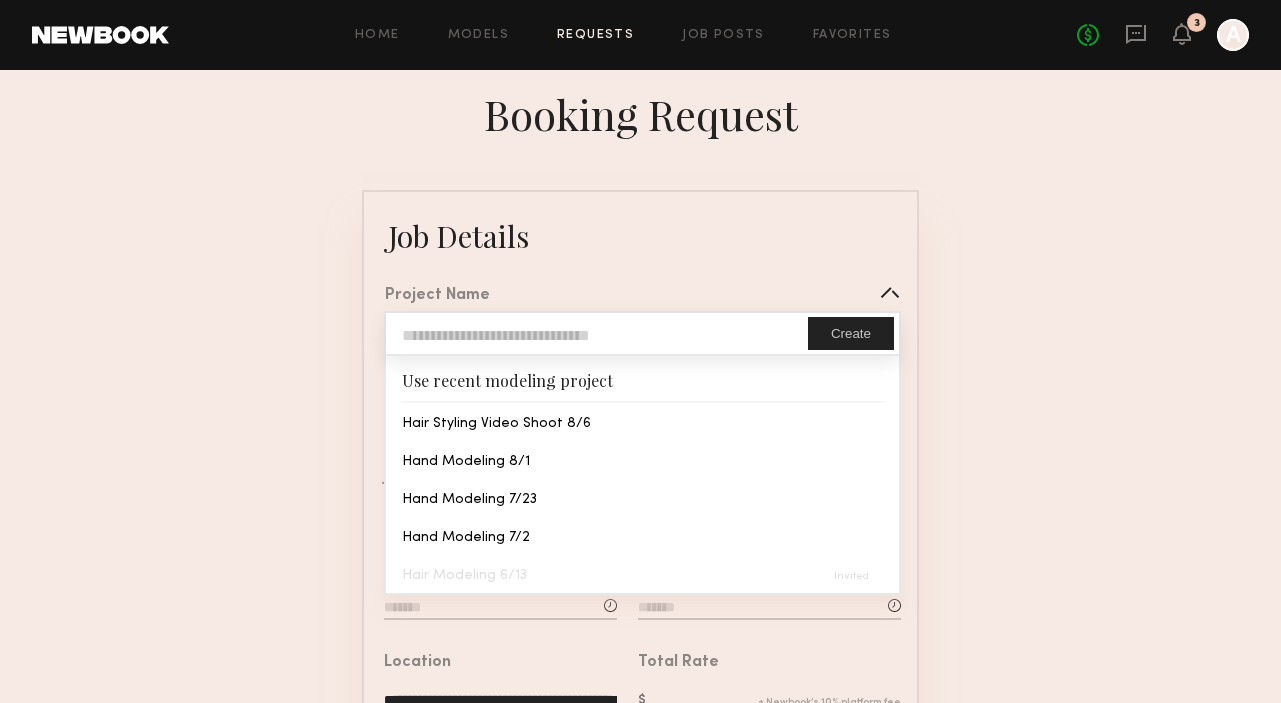click 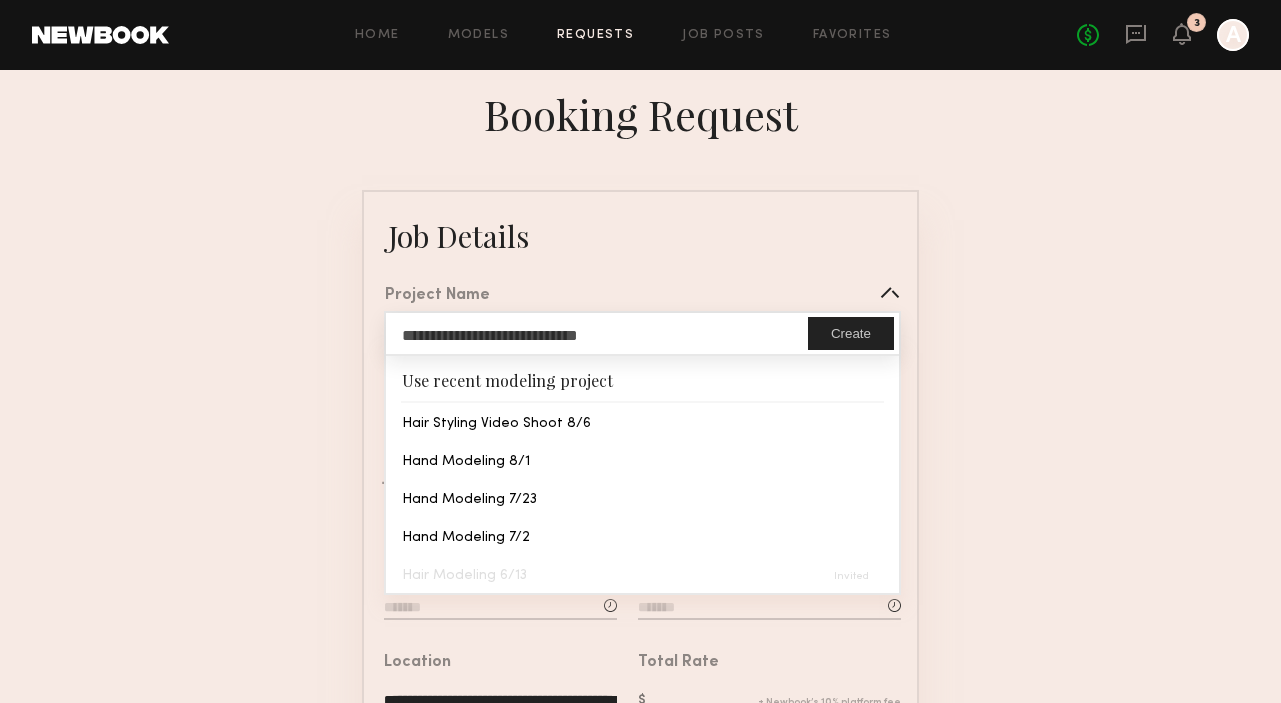 type on "**********" 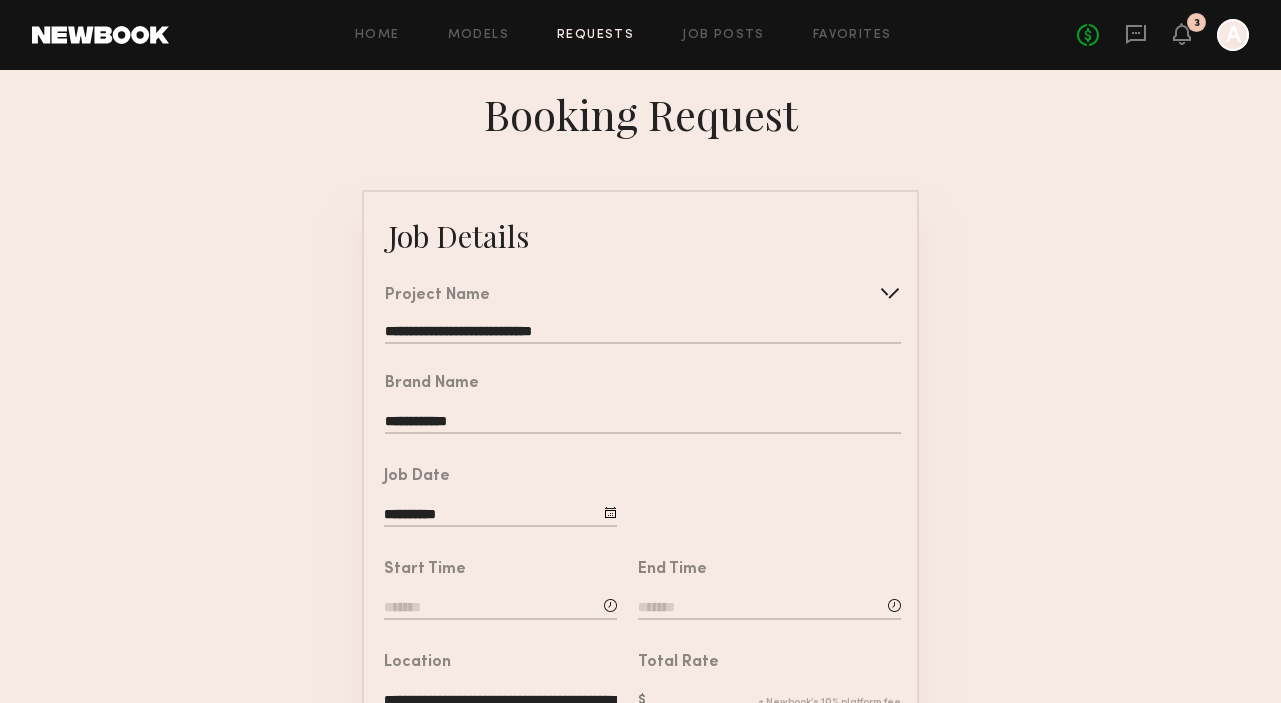 click 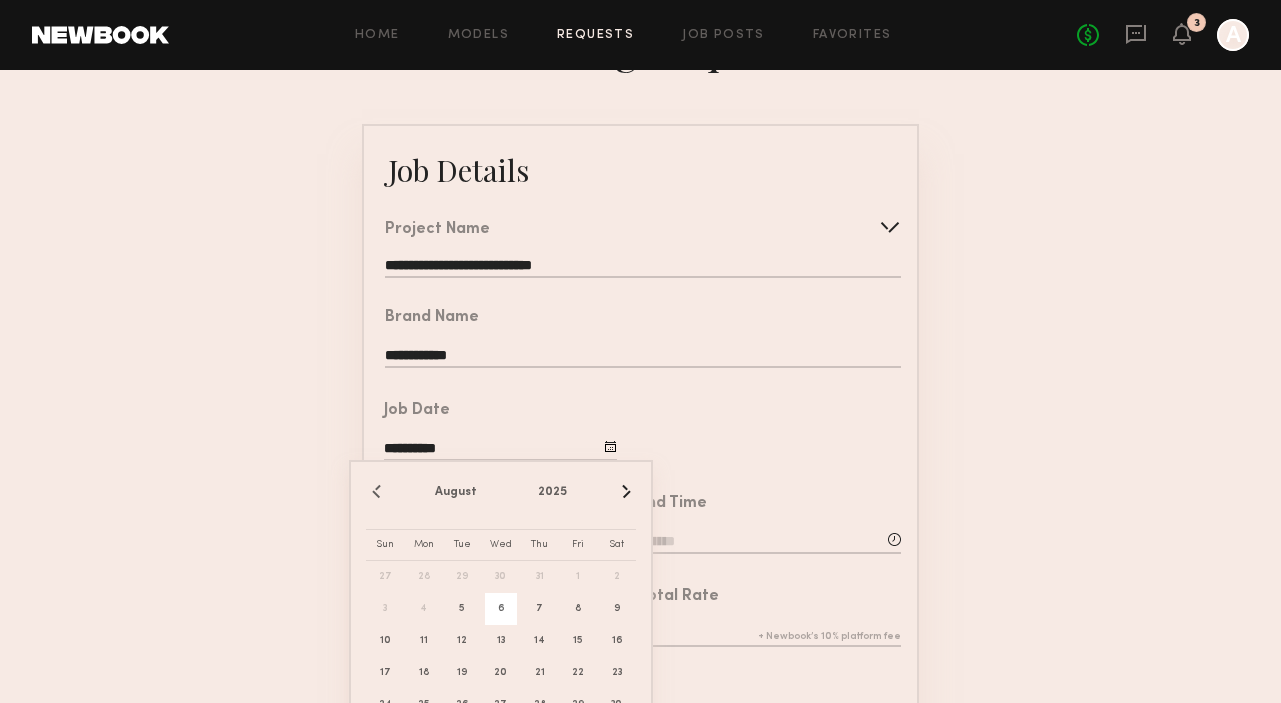 scroll, scrollTop: 67, scrollLeft: 0, axis: vertical 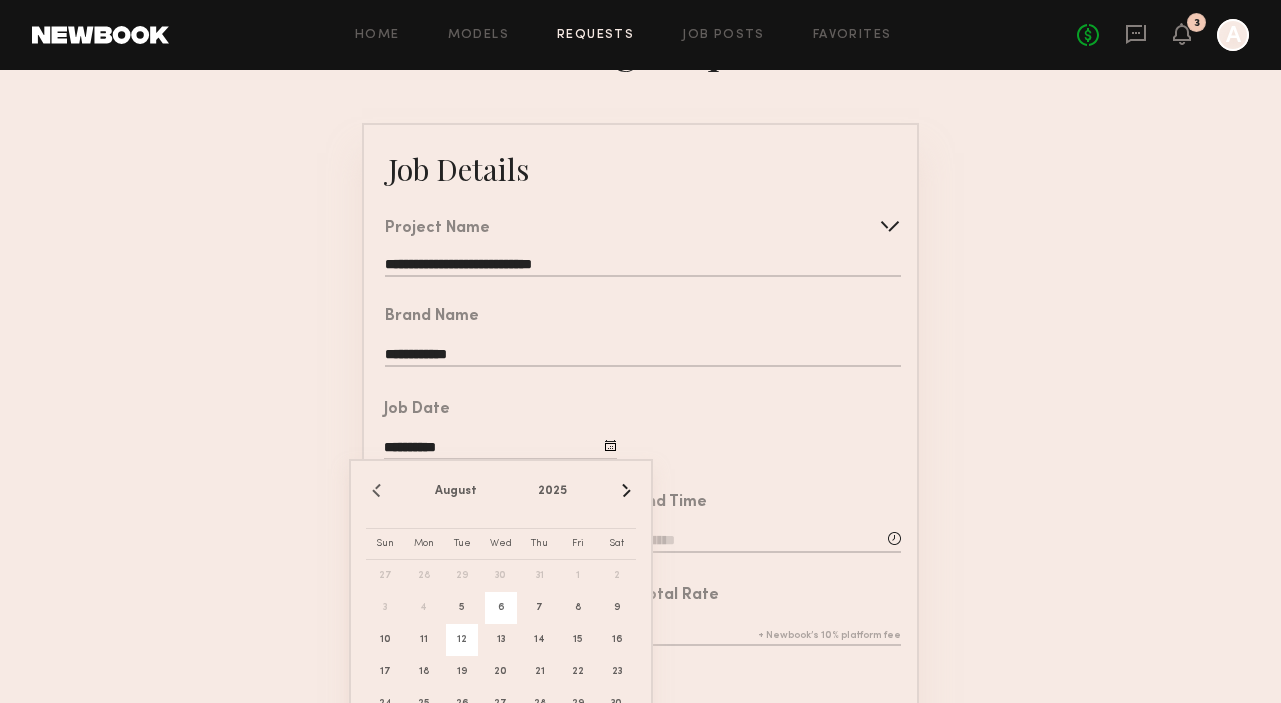 click on "12" 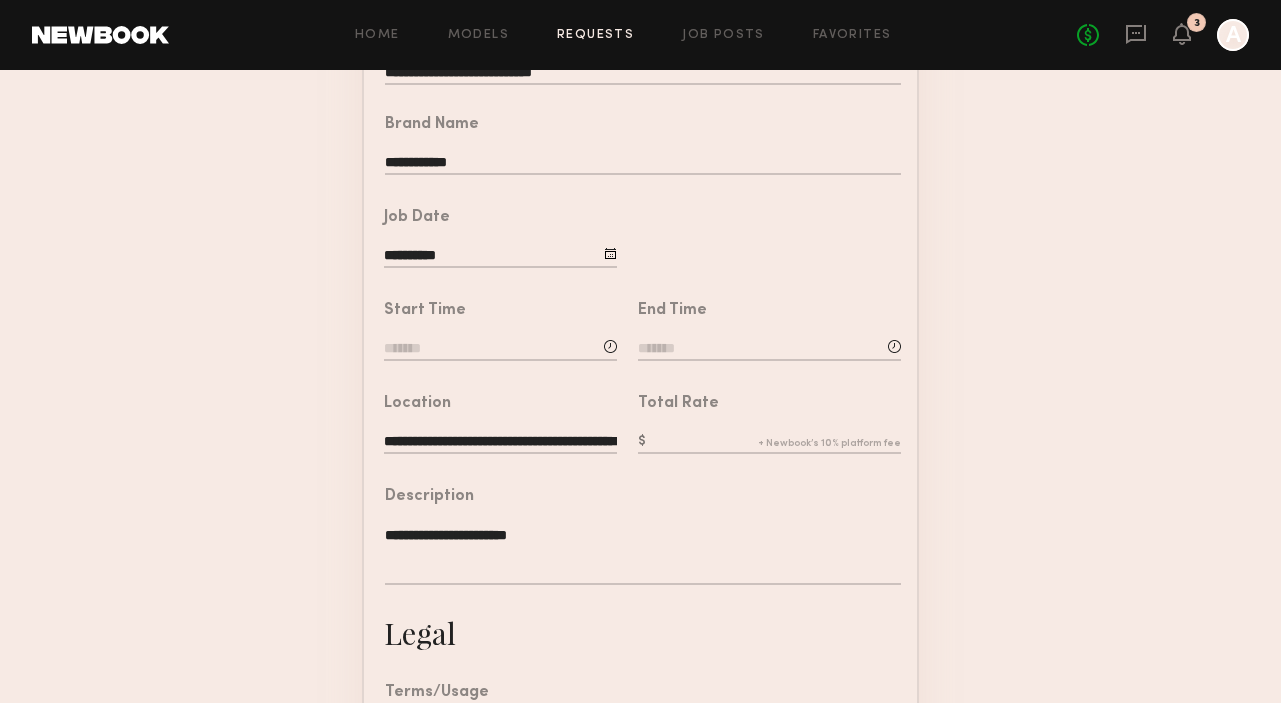 scroll, scrollTop: 266, scrollLeft: 0, axis: vertical 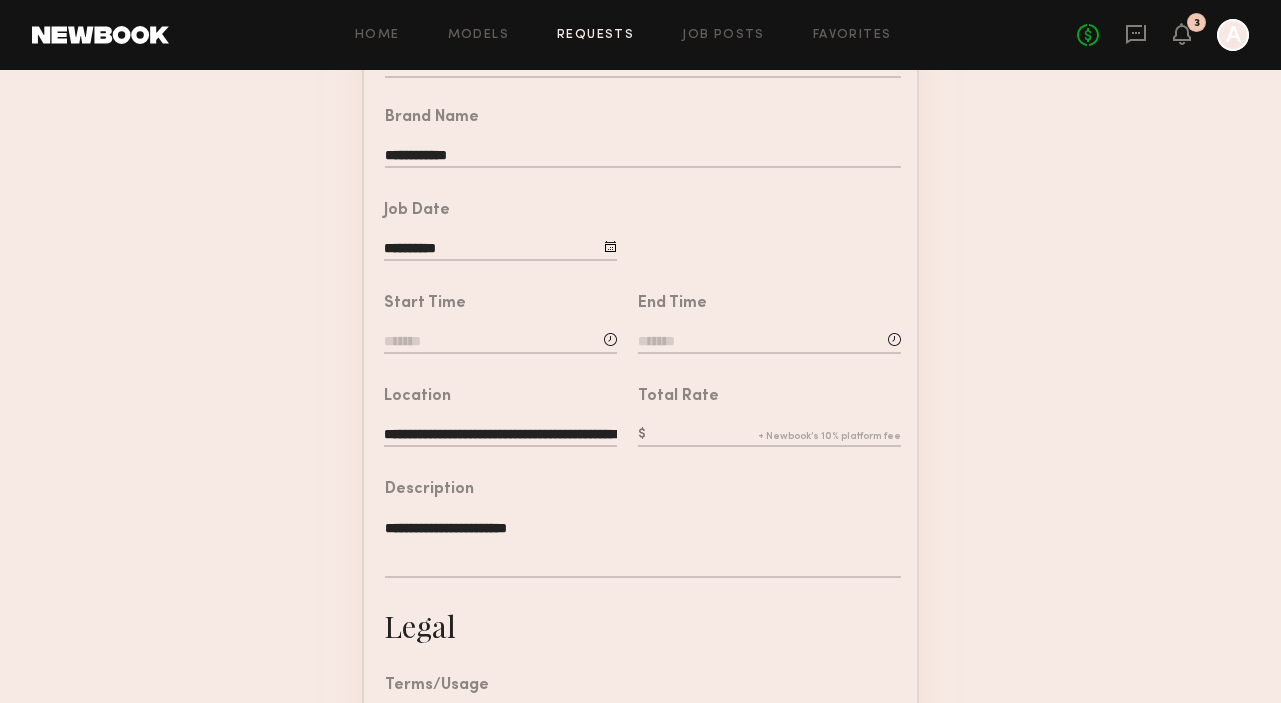 click 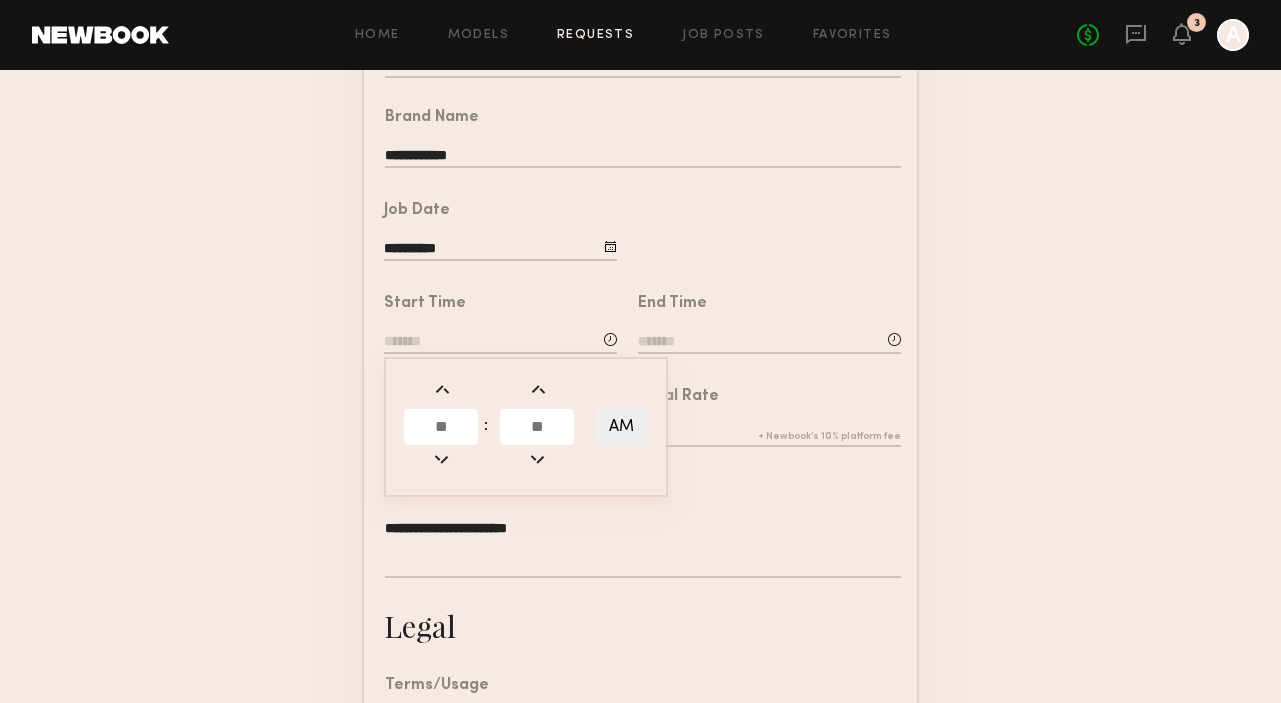 click 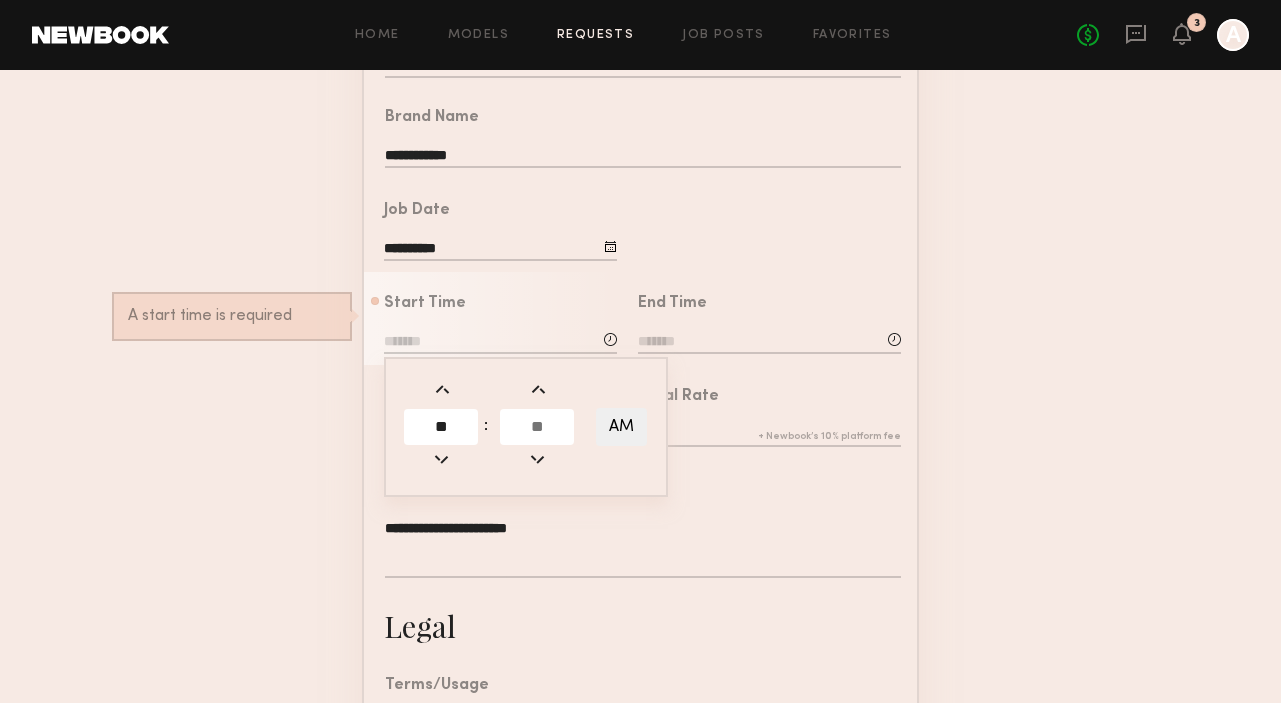 type on "**" 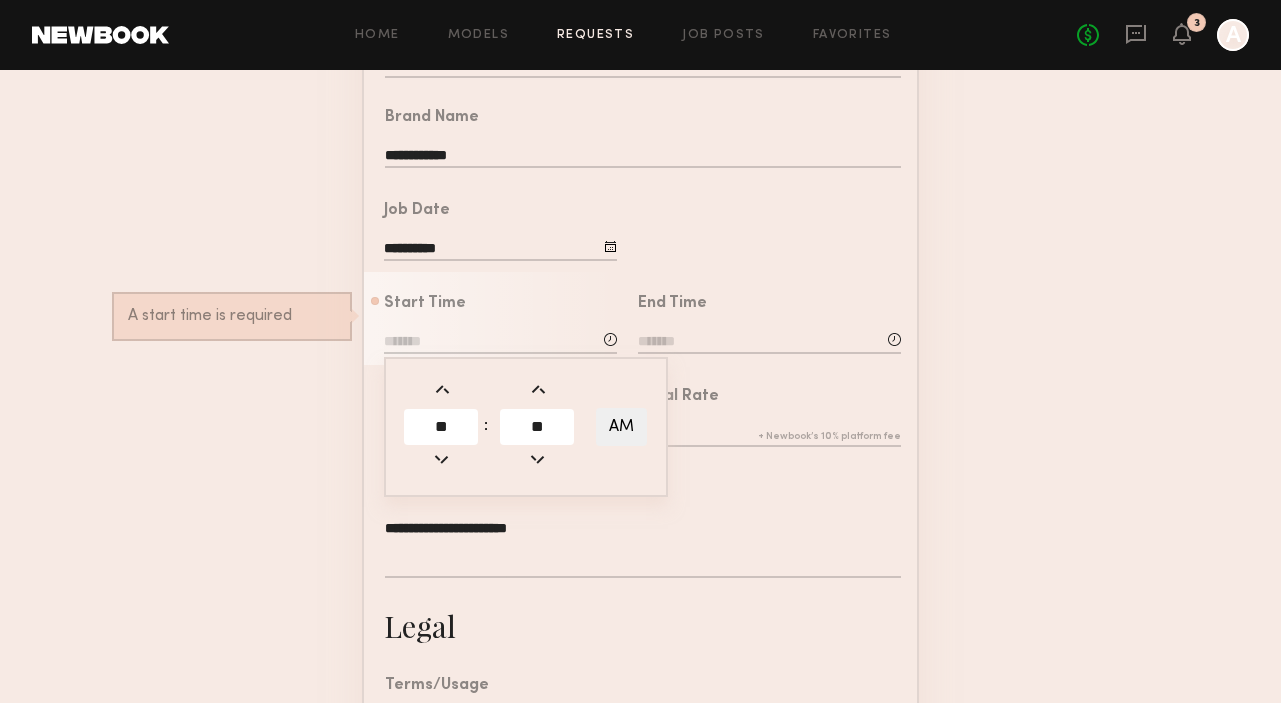 type on "**" 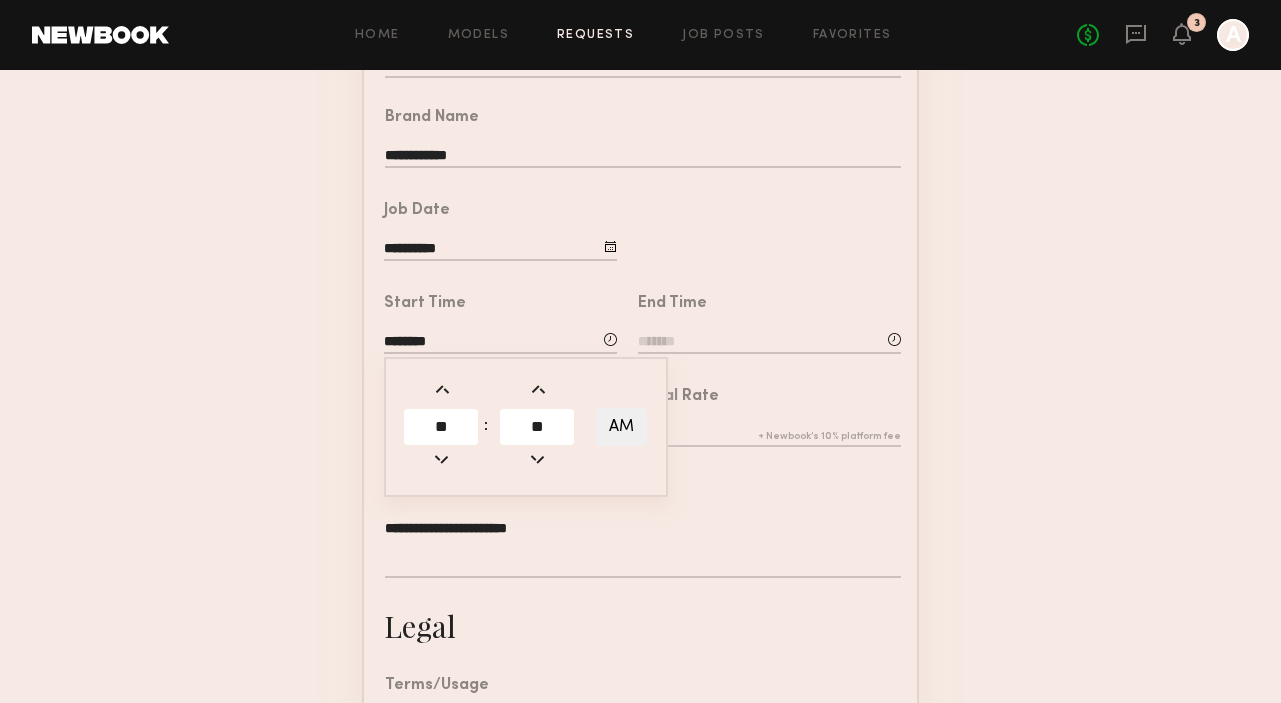 click on "End Time" 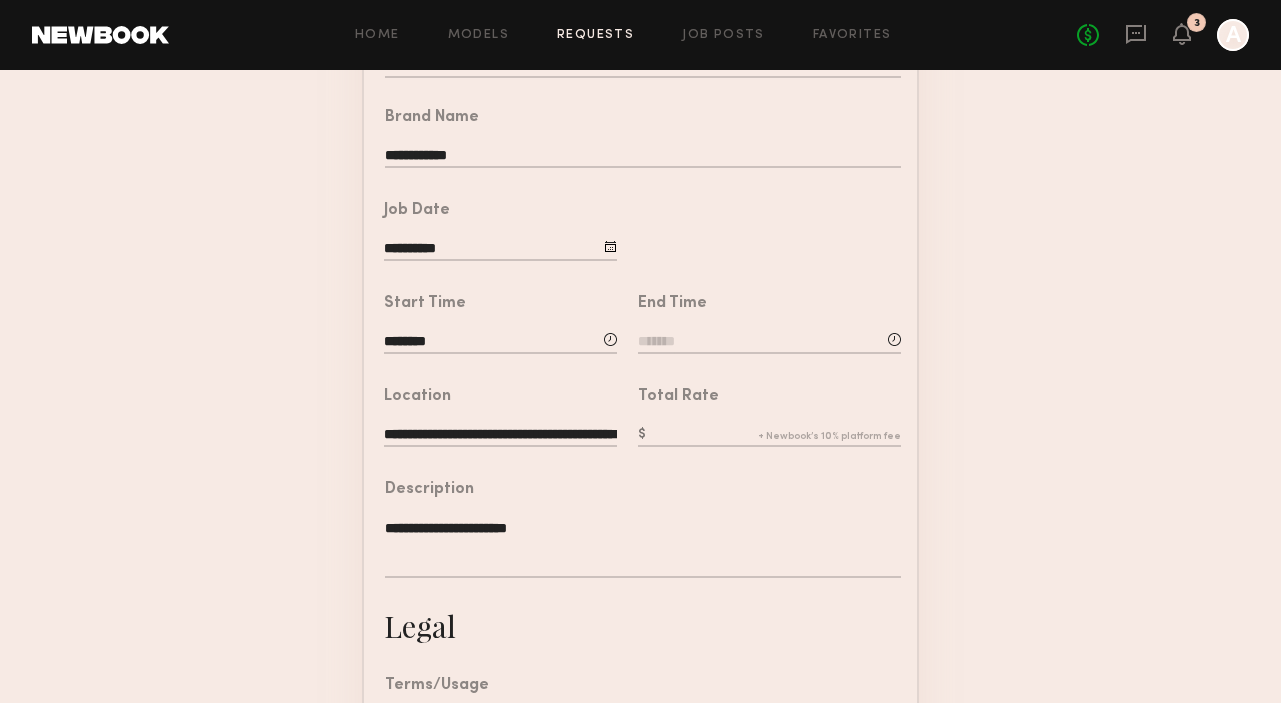 click 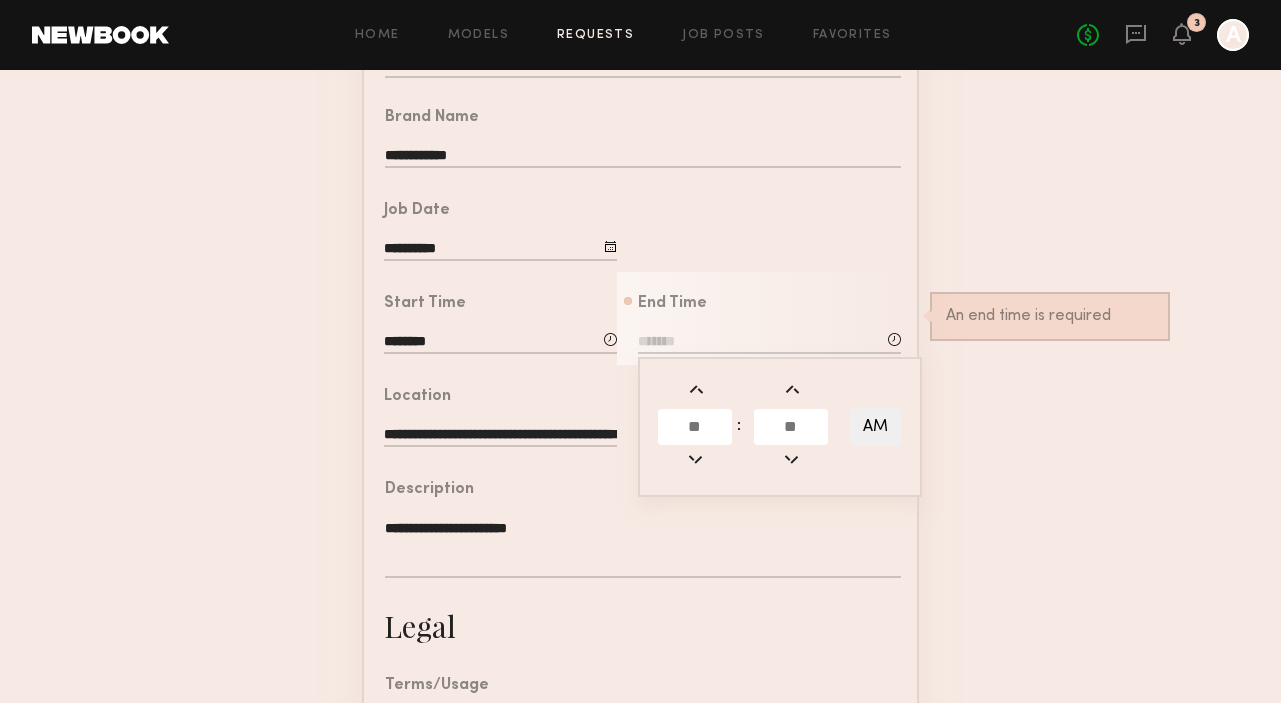 click 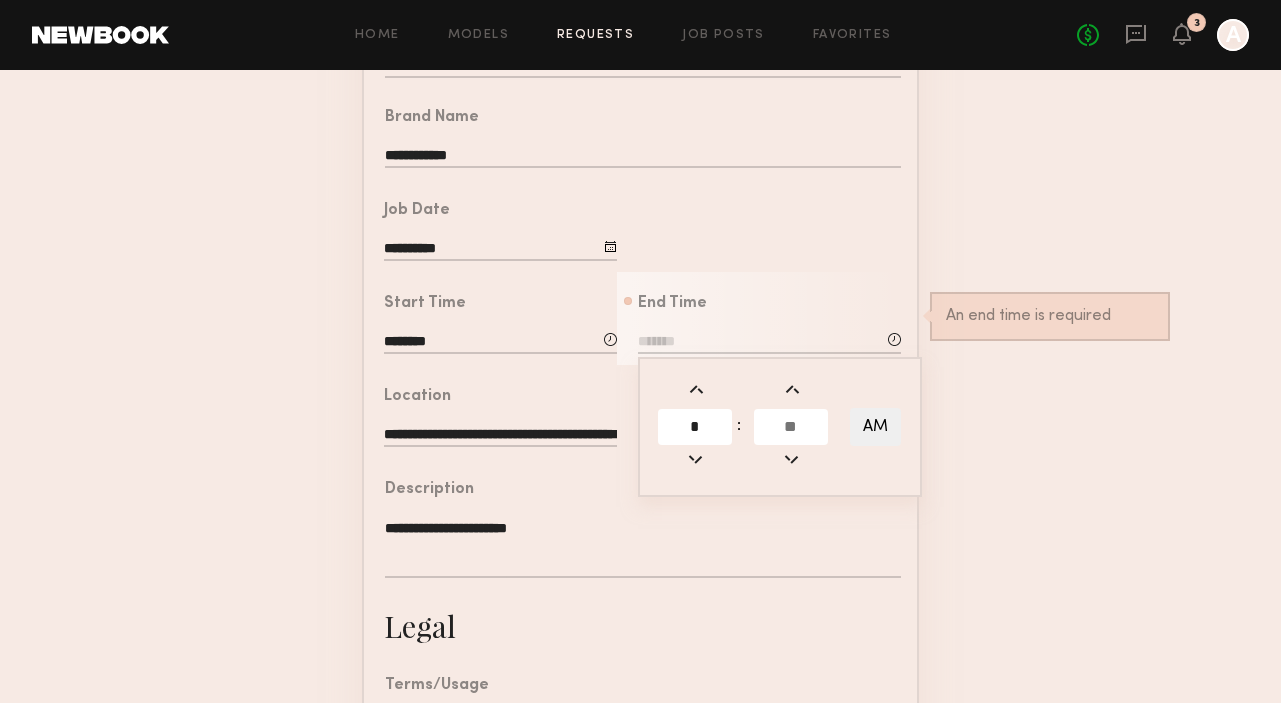 type on "*" 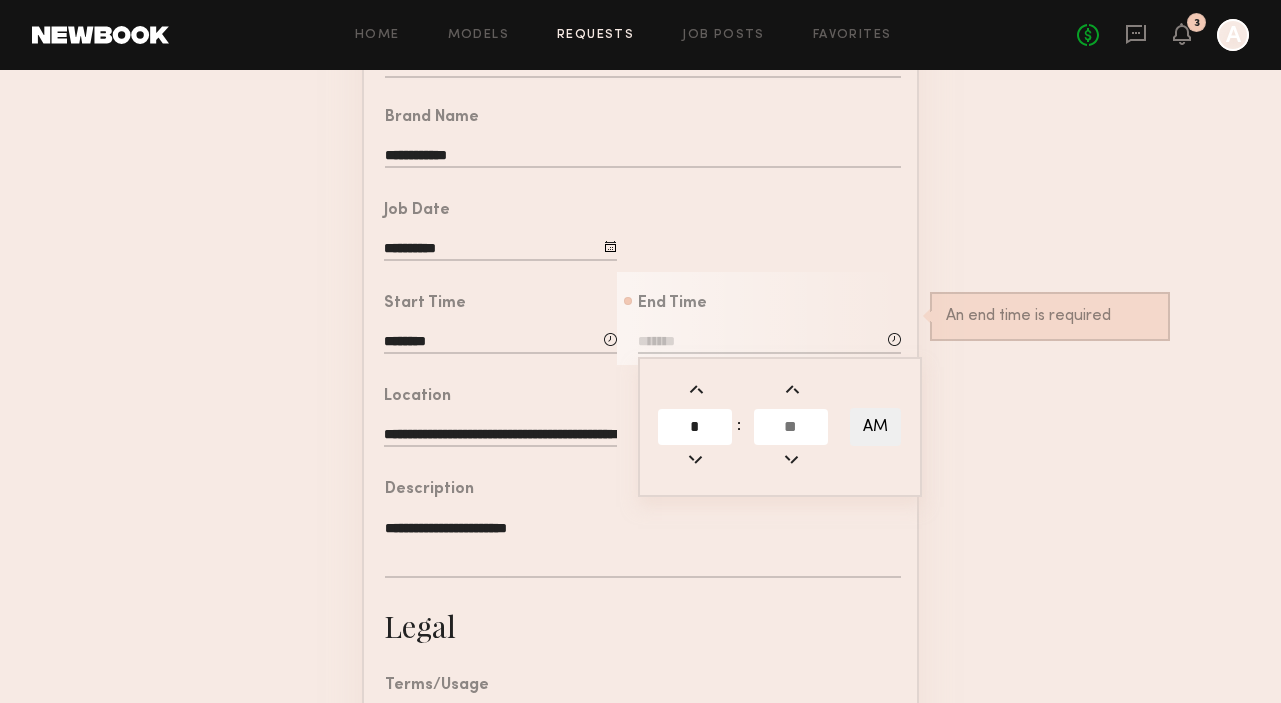 click 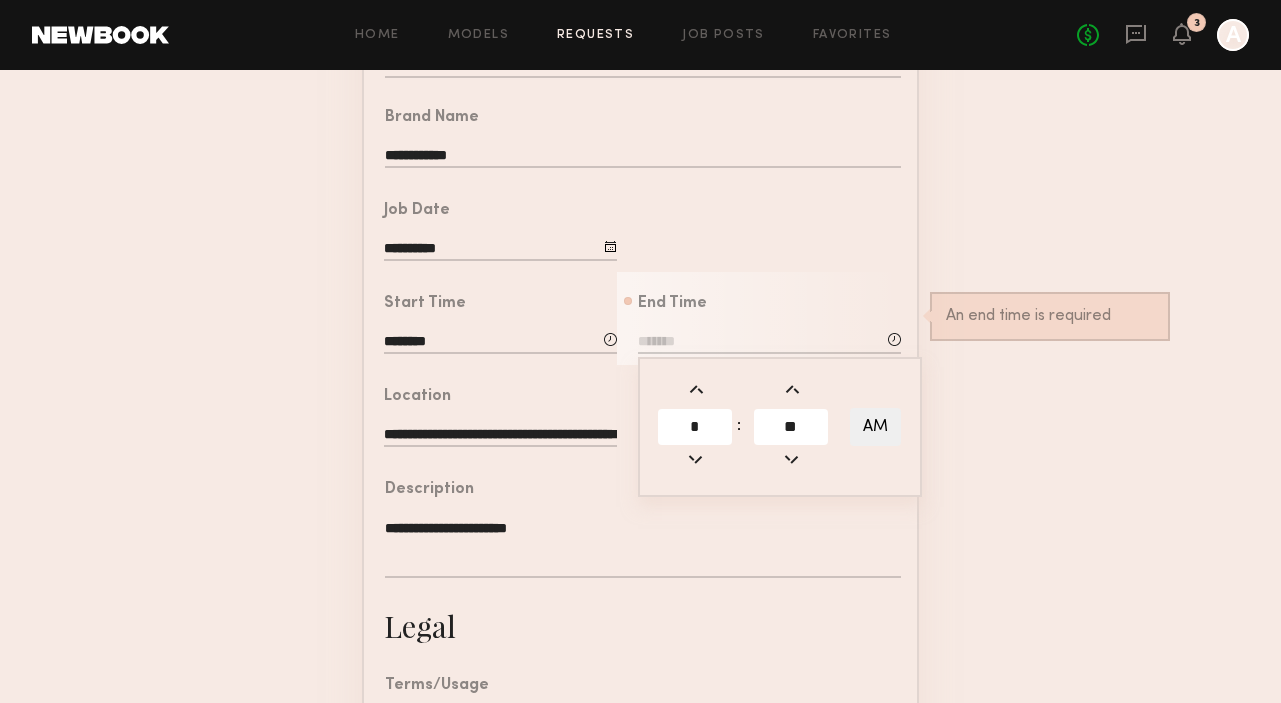 type on "**" 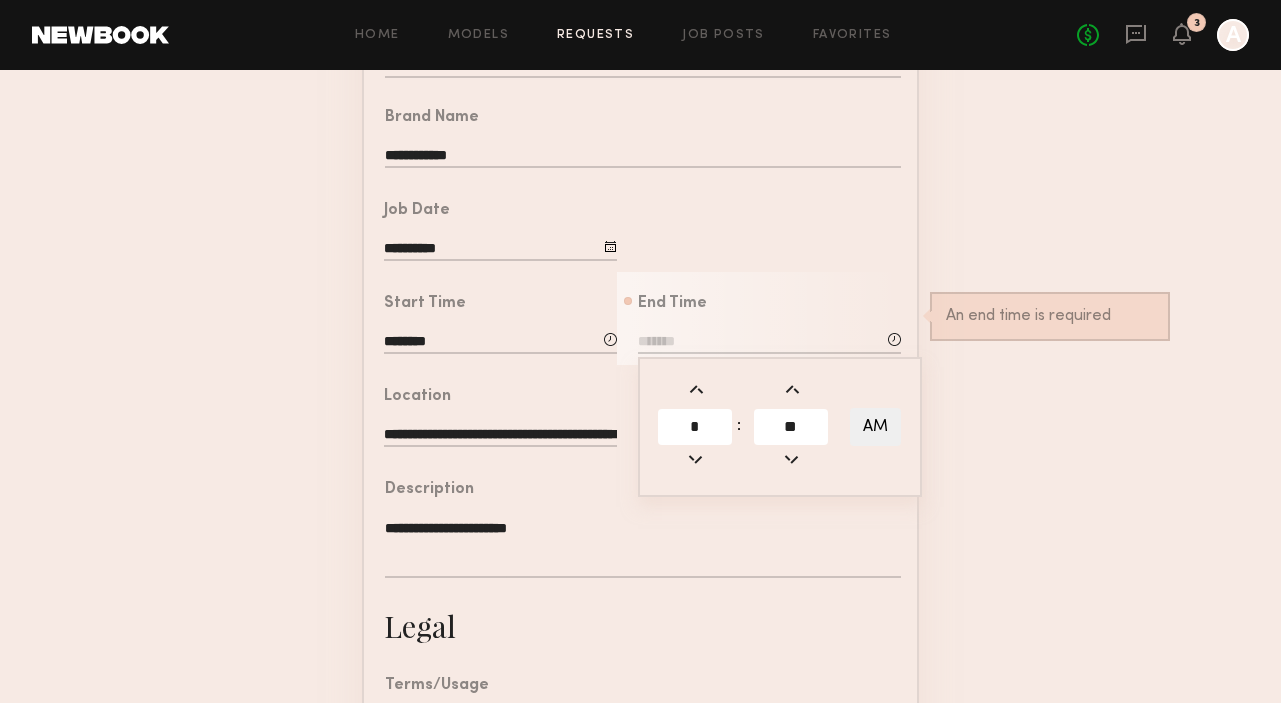type on "*******" 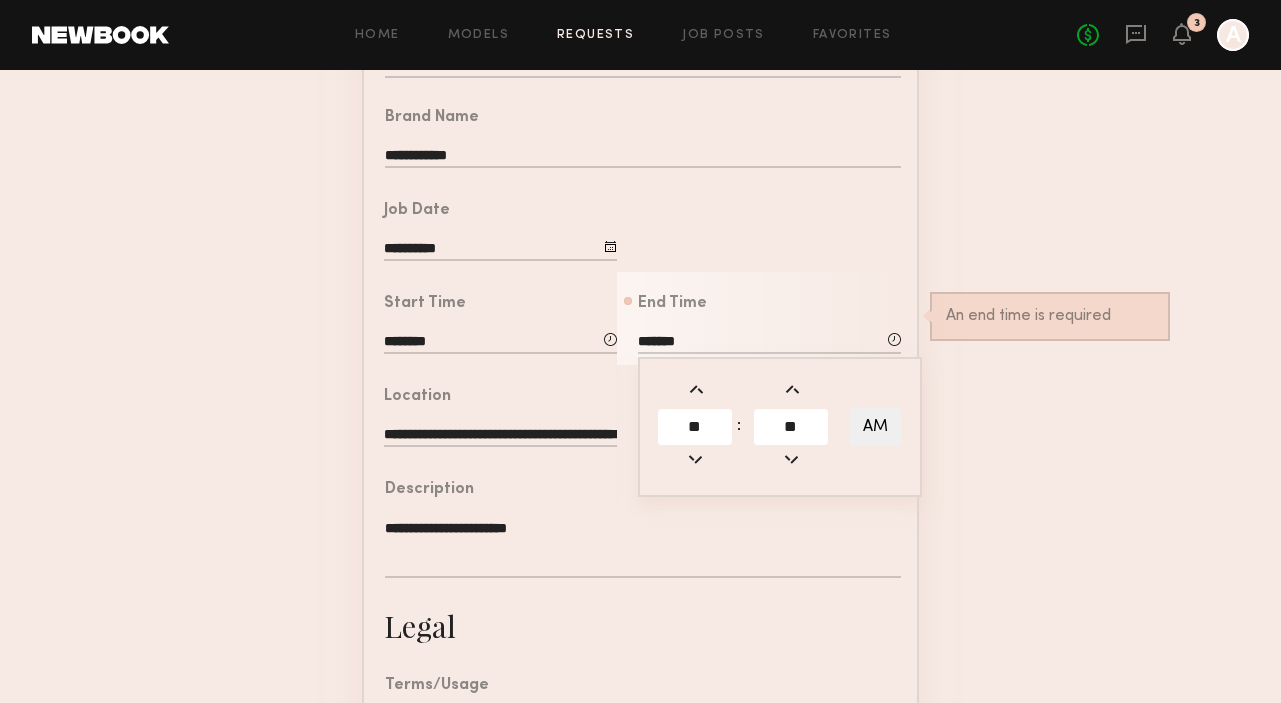 type 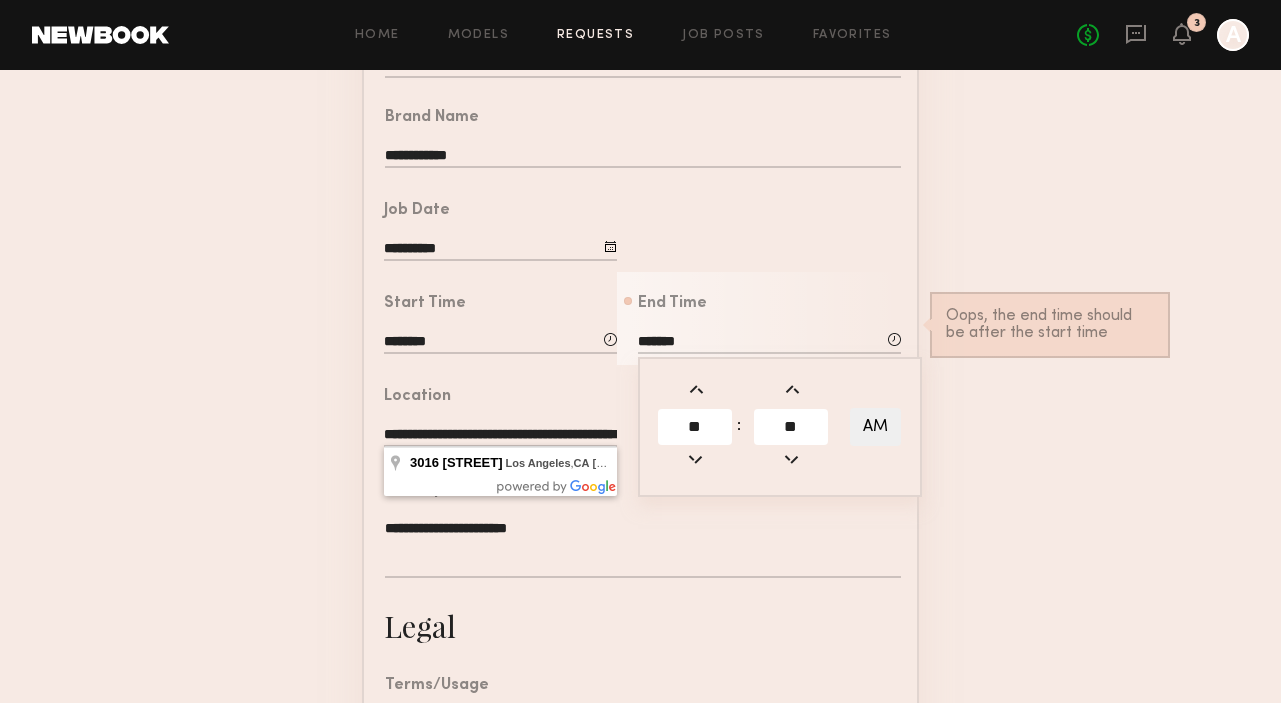 click on "AM" 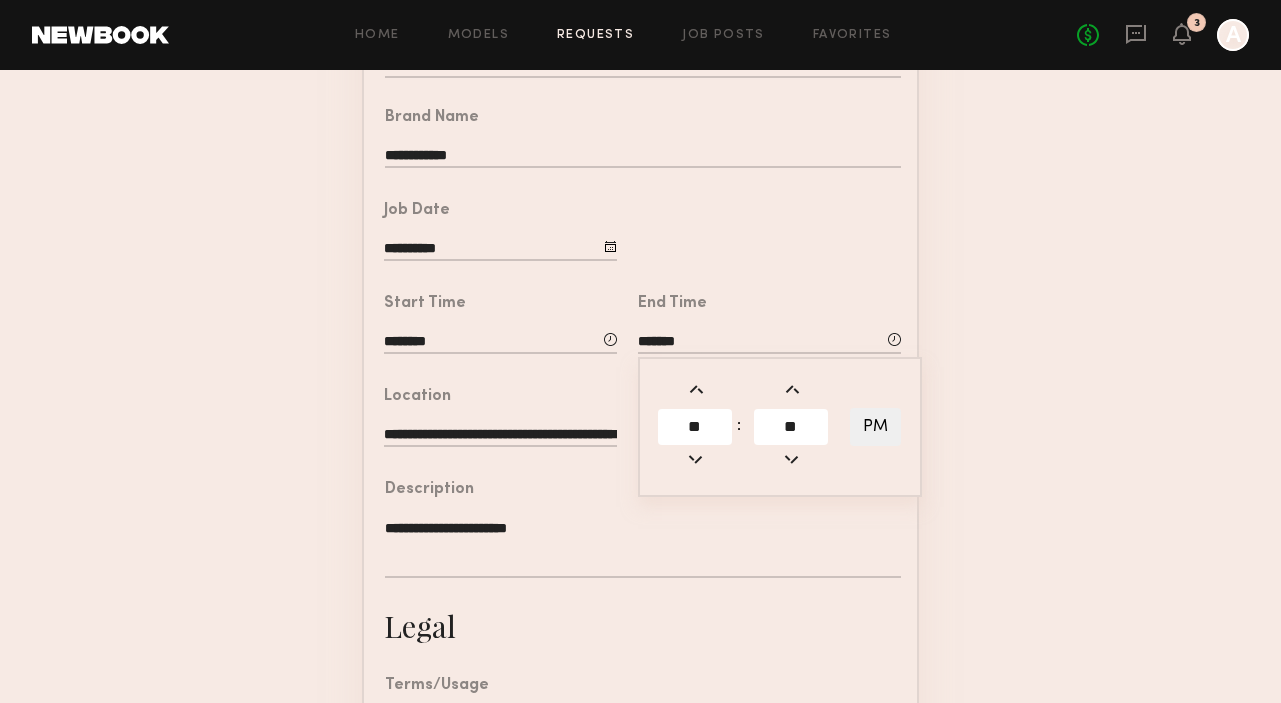 click on "**********" 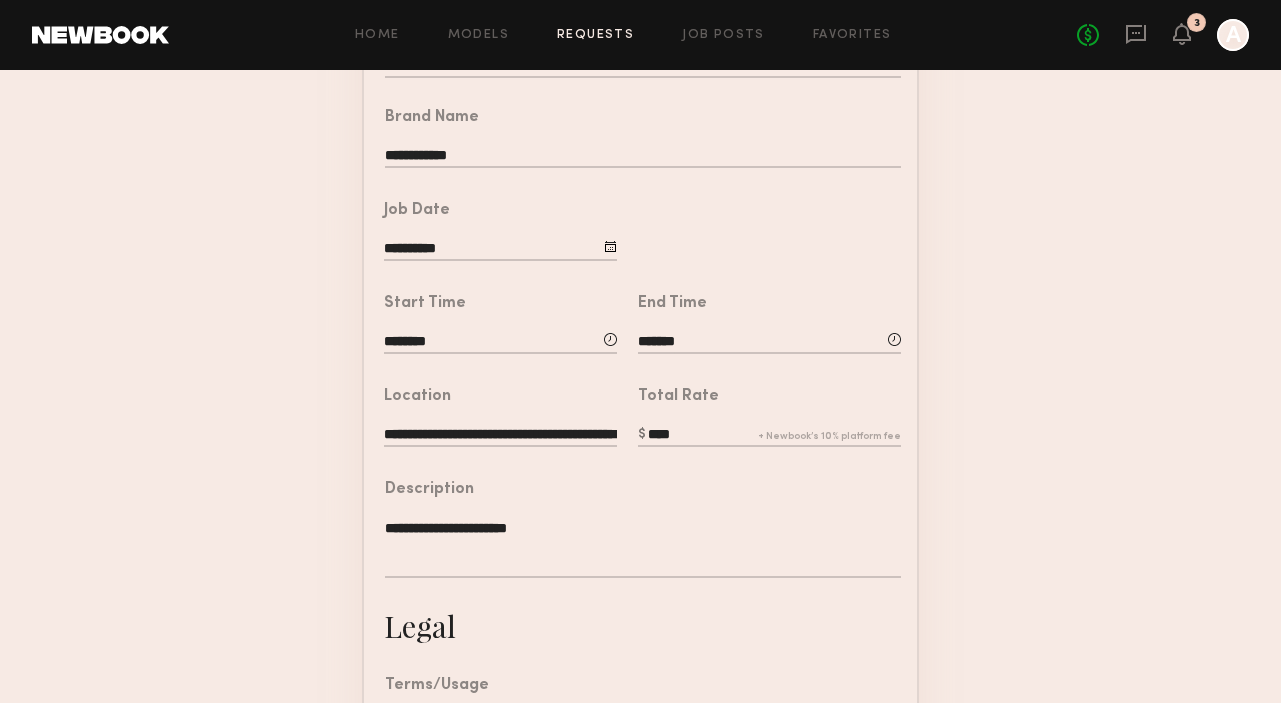 drag, startPoint x: 685, startPoint y: 434, endPoint x: 645, endPoint y: 428, distance: 40.4475 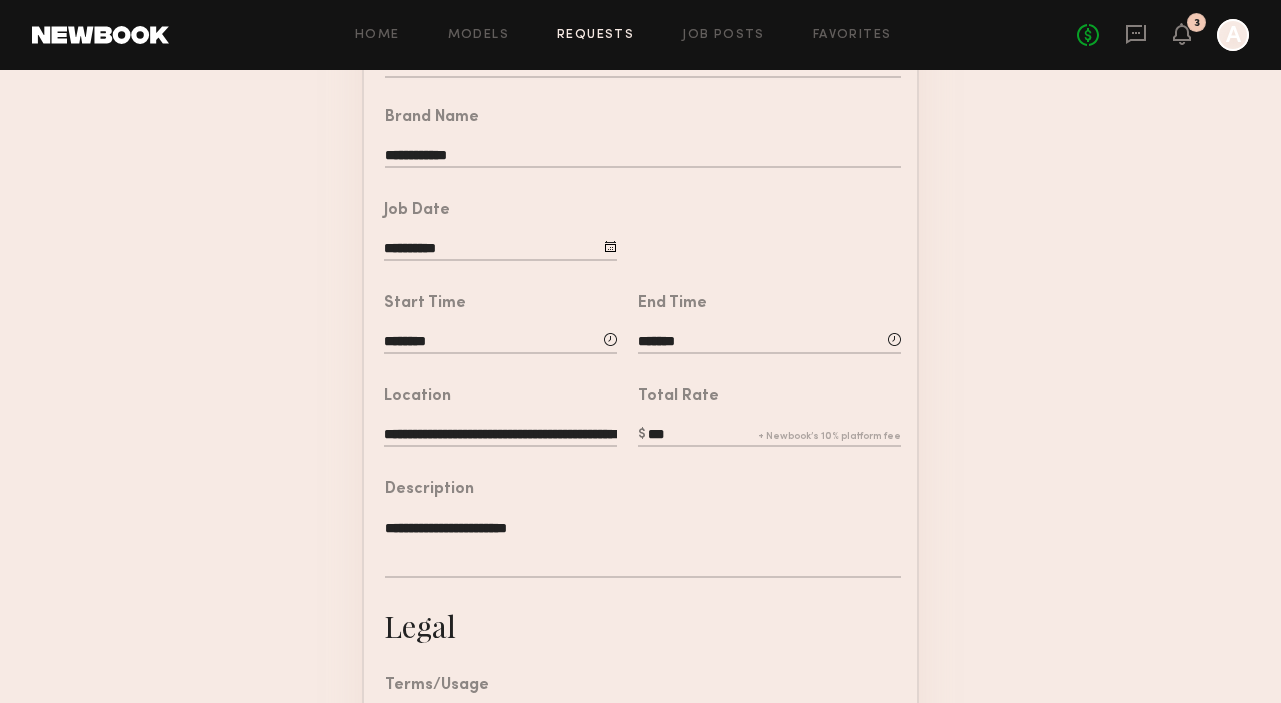 type on "***" 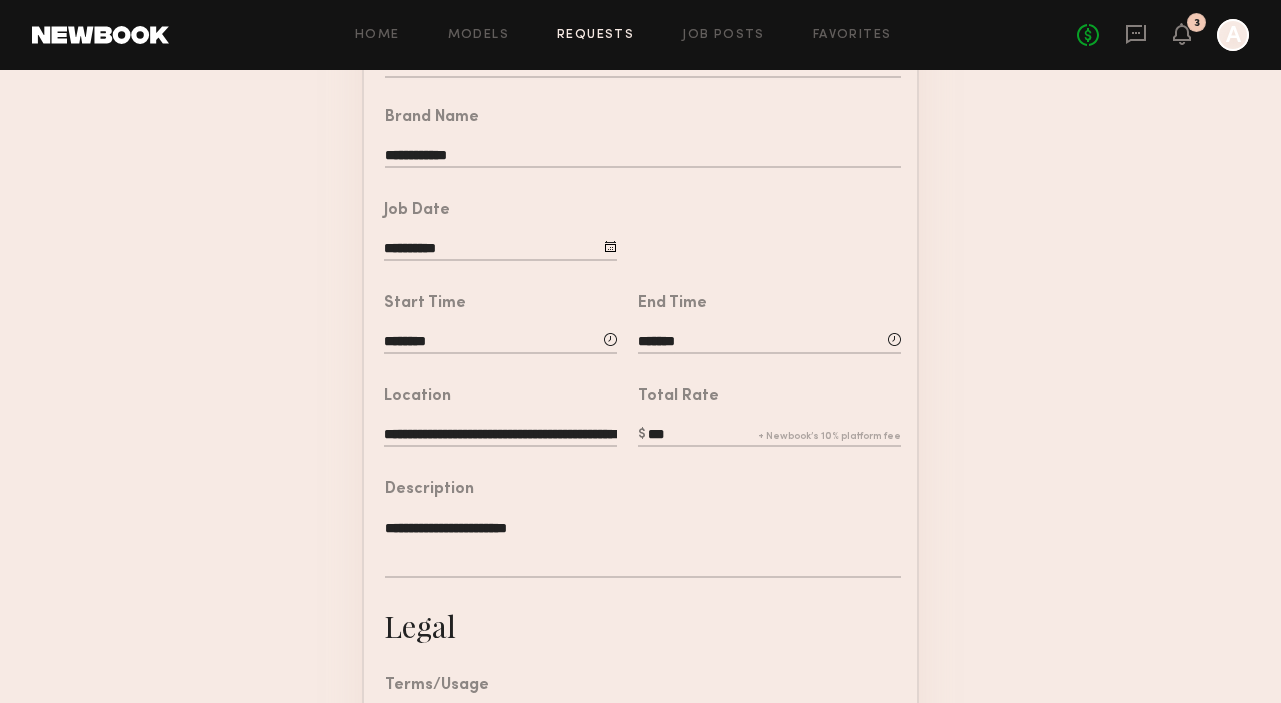 click on "**********" 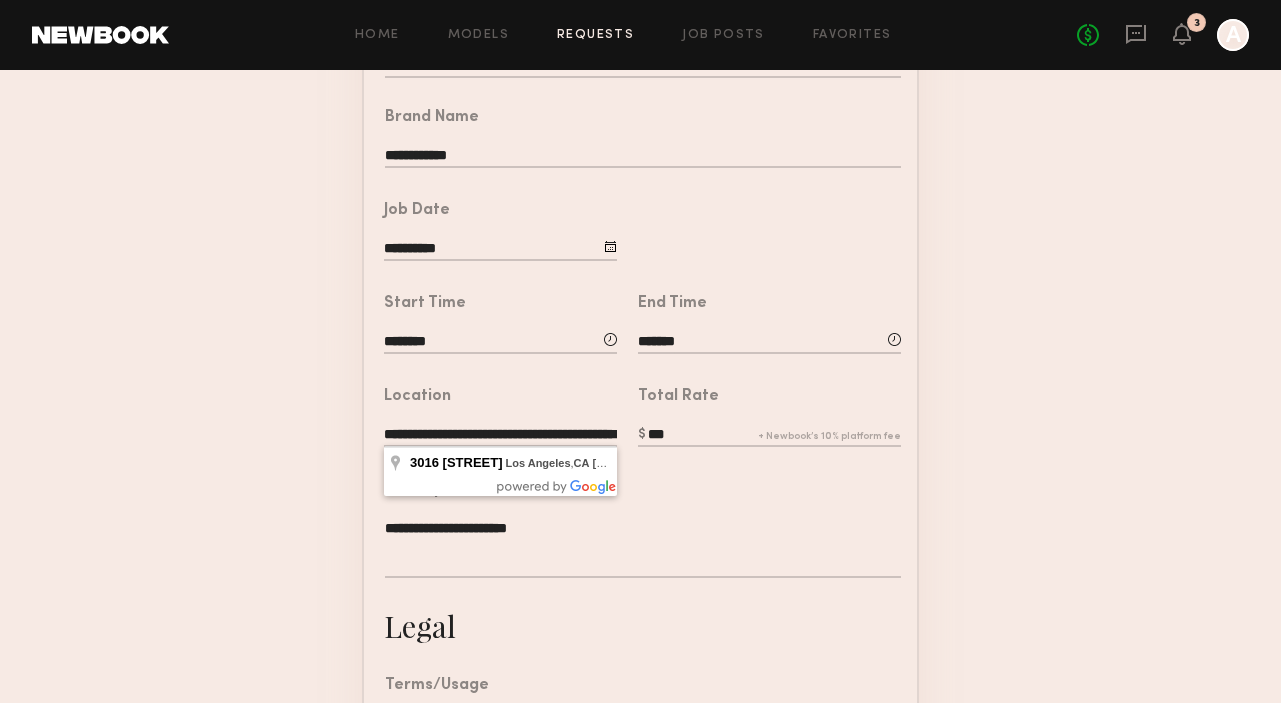 click on "**********" 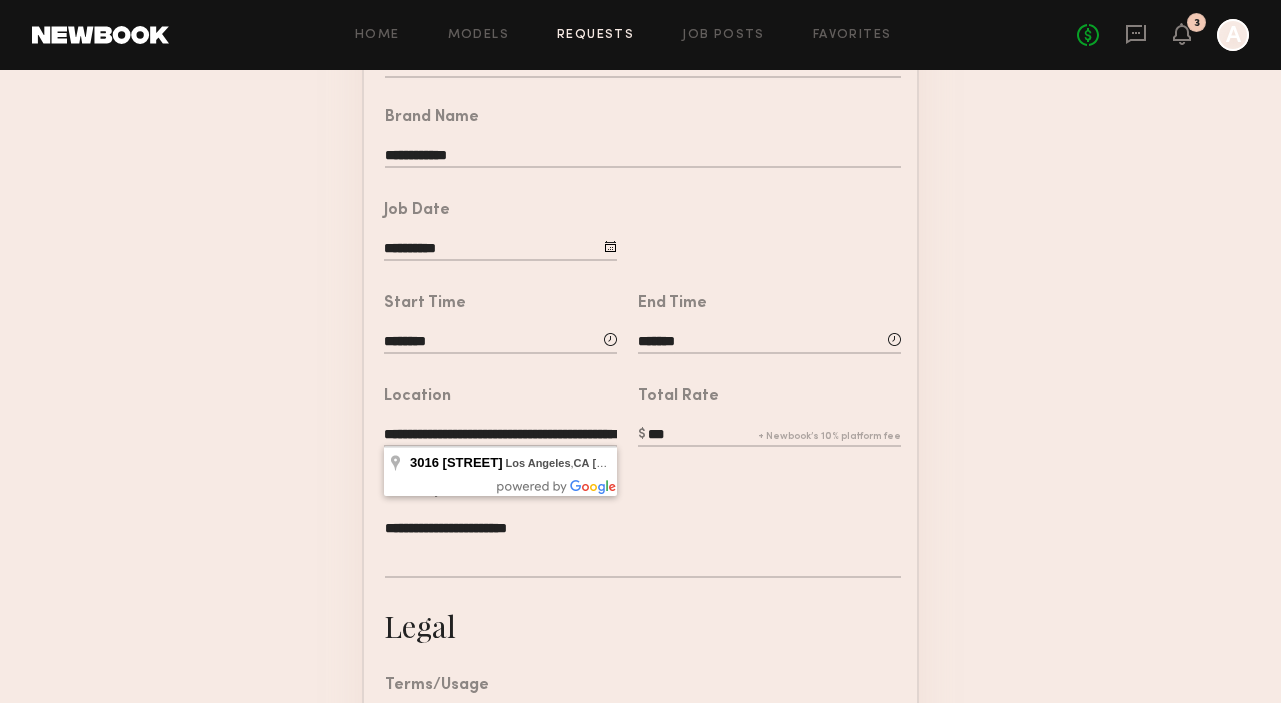 click on "**********" 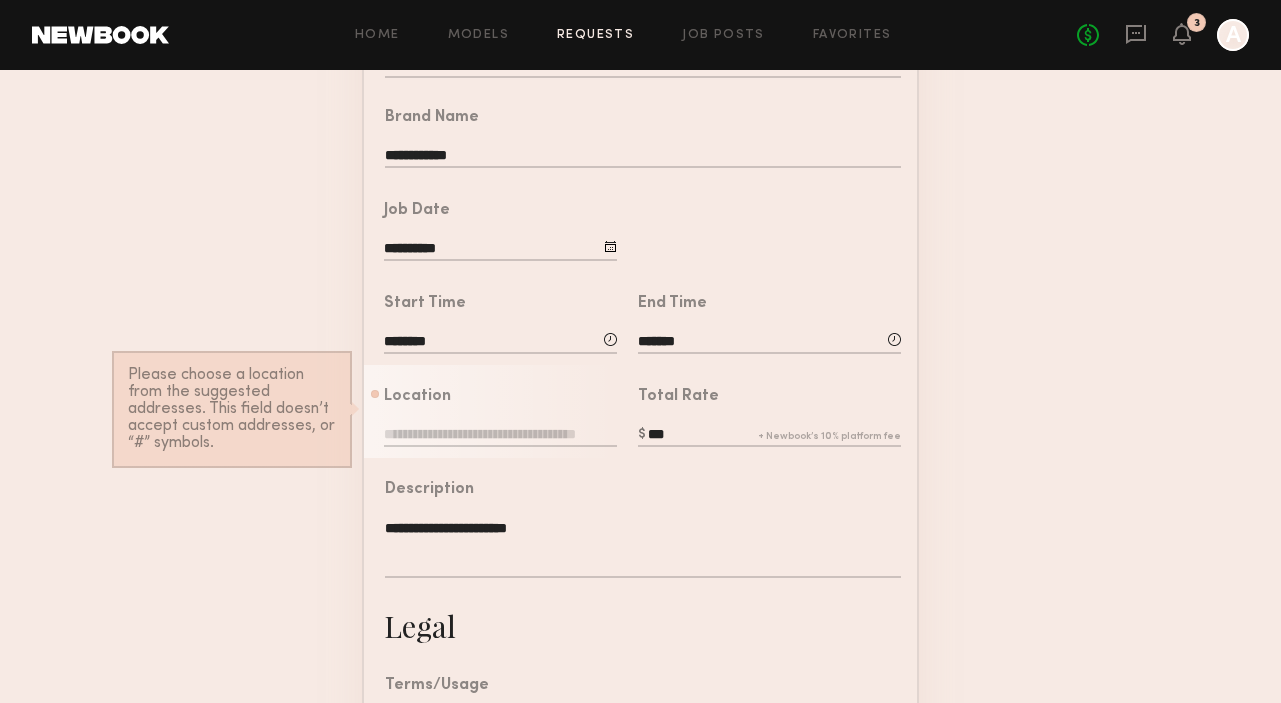 paste on "**********" 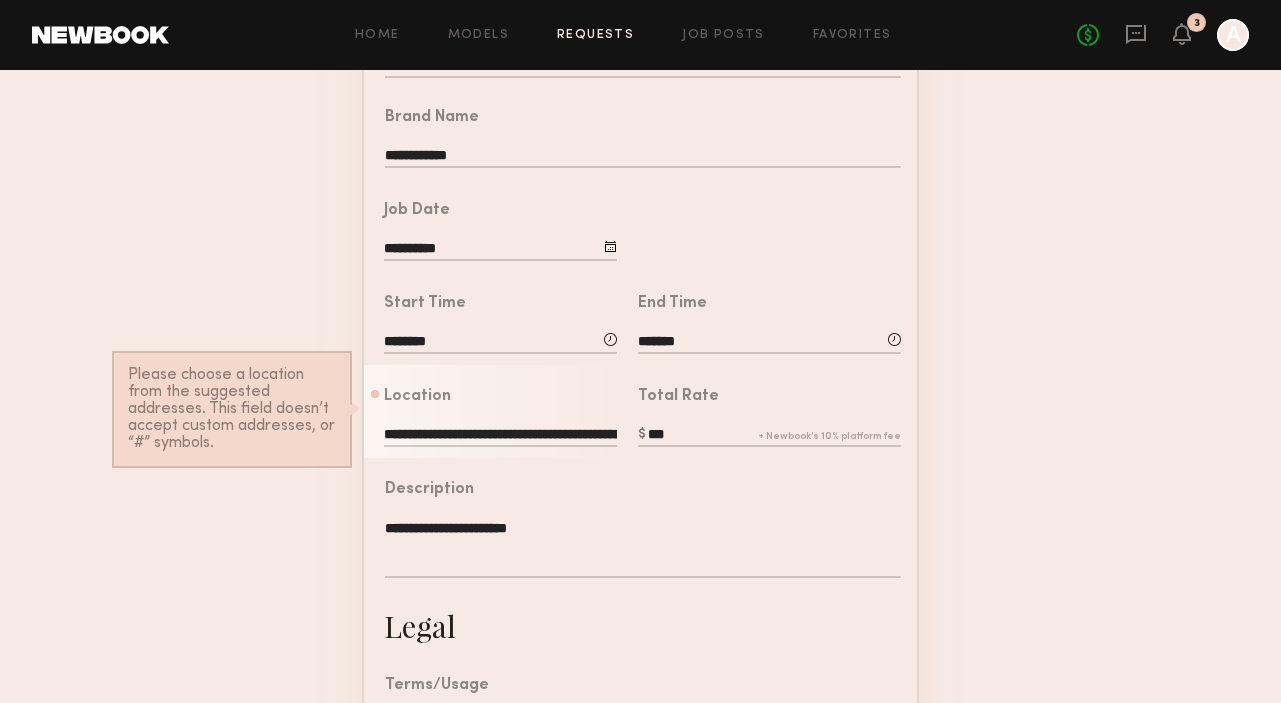 scroll, scrollTop: 0, scrollLeft: 73, axis: horizontal 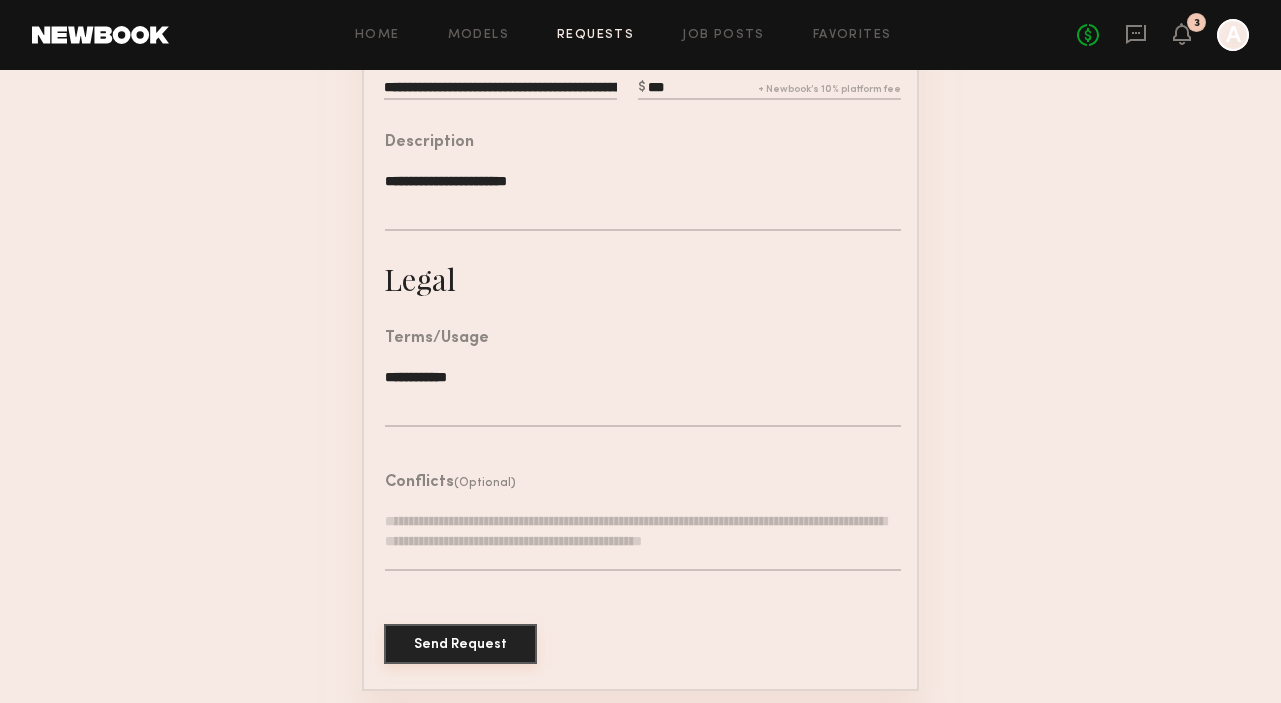 click on "Send Request" 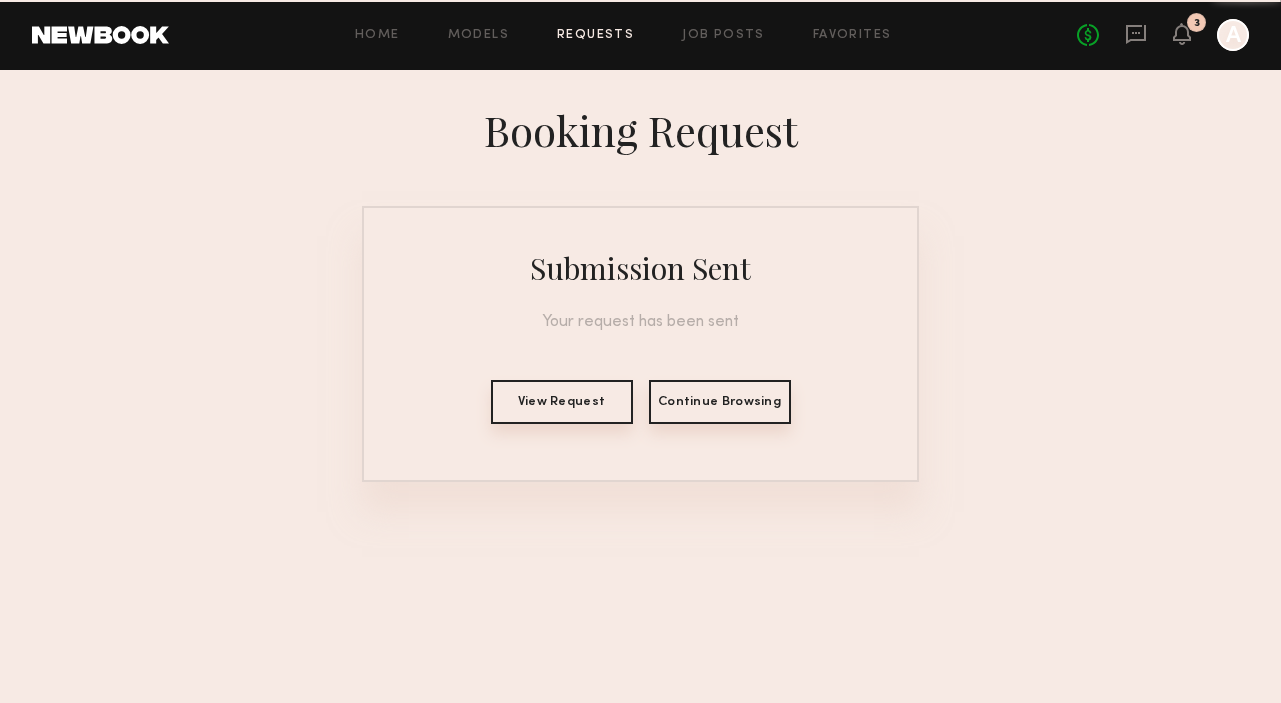 scroll, scrollTop: 0, scrollLeft: 0, axis: both 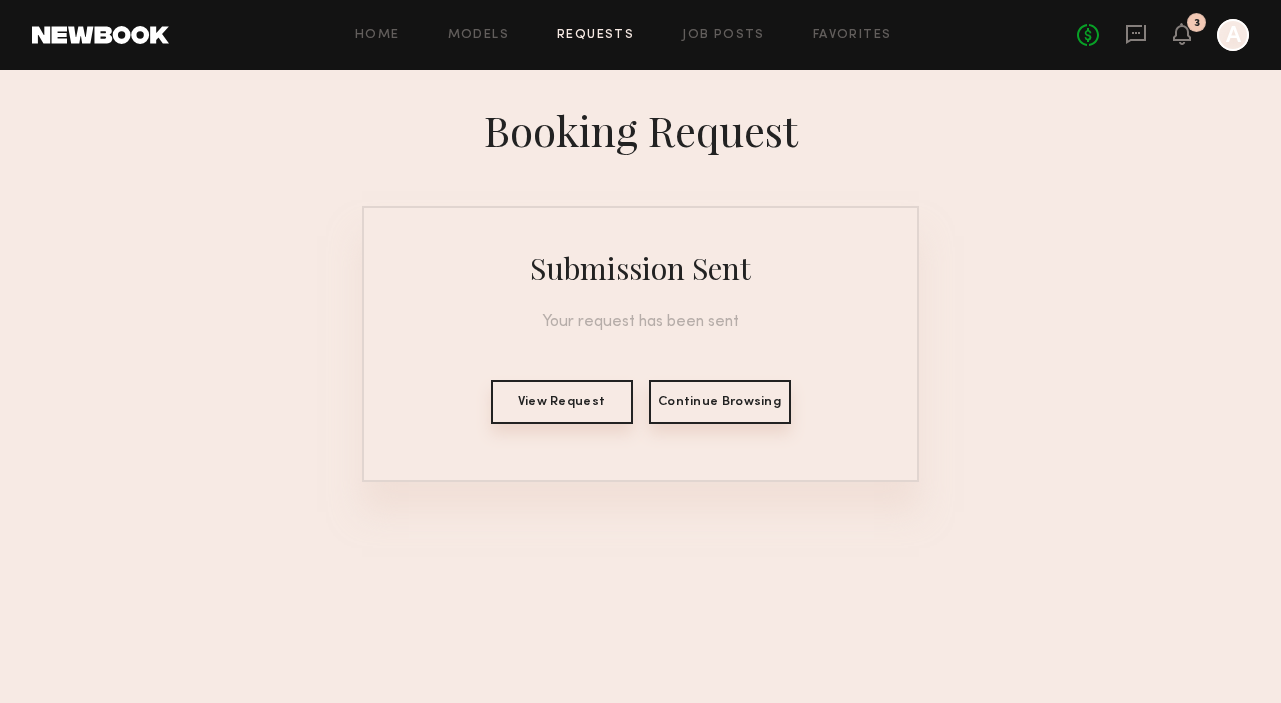 click on "View Request" 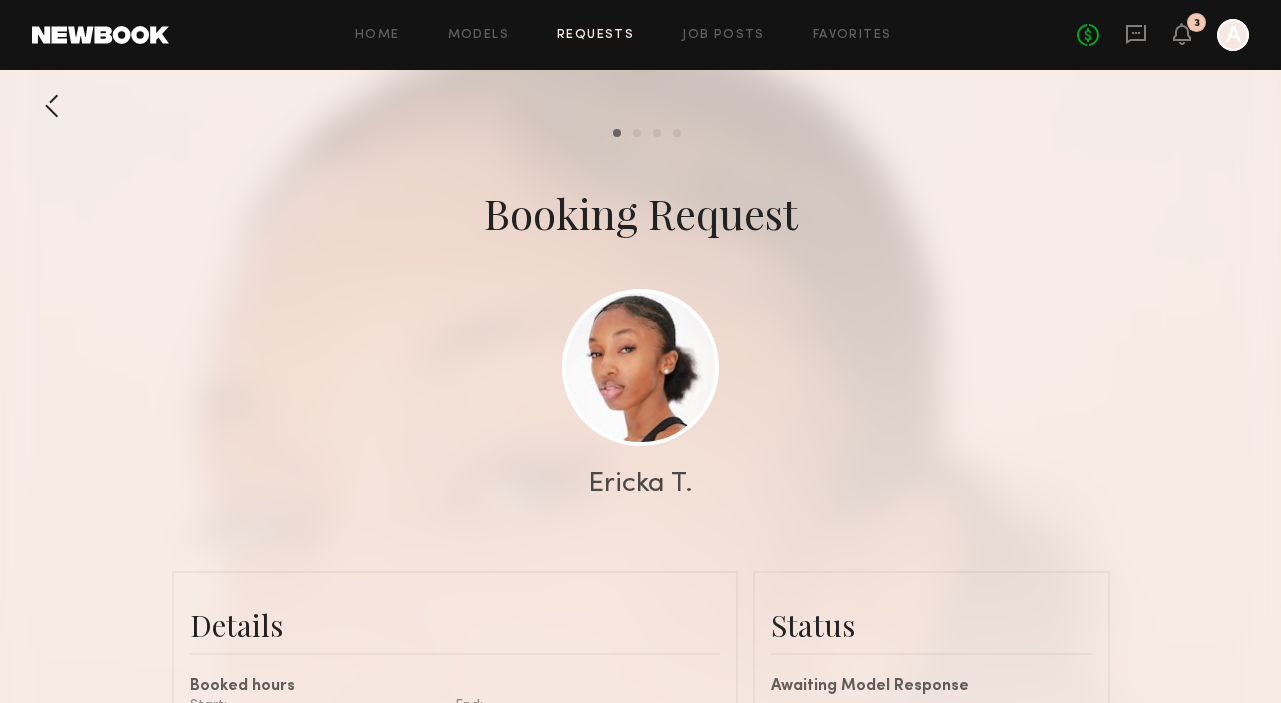 scroll, scrollTop: 2380, scrollLeft: 0, axis: vertical 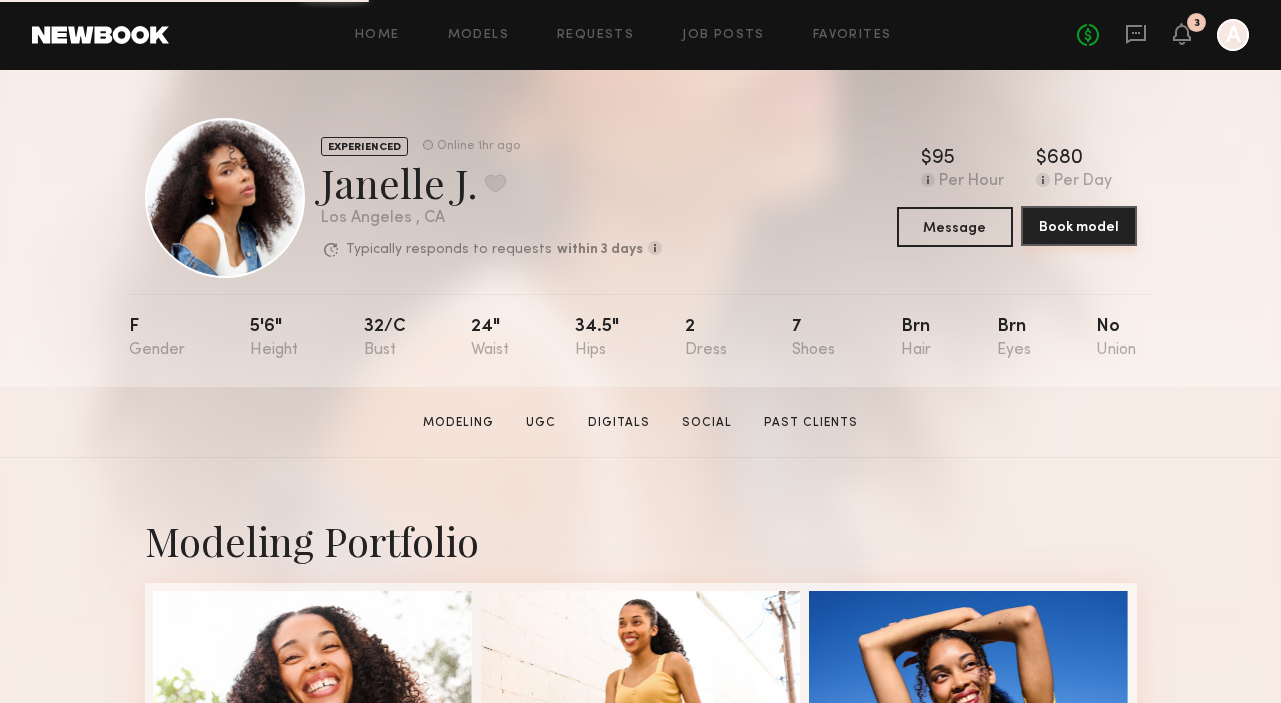 click on "Book model" 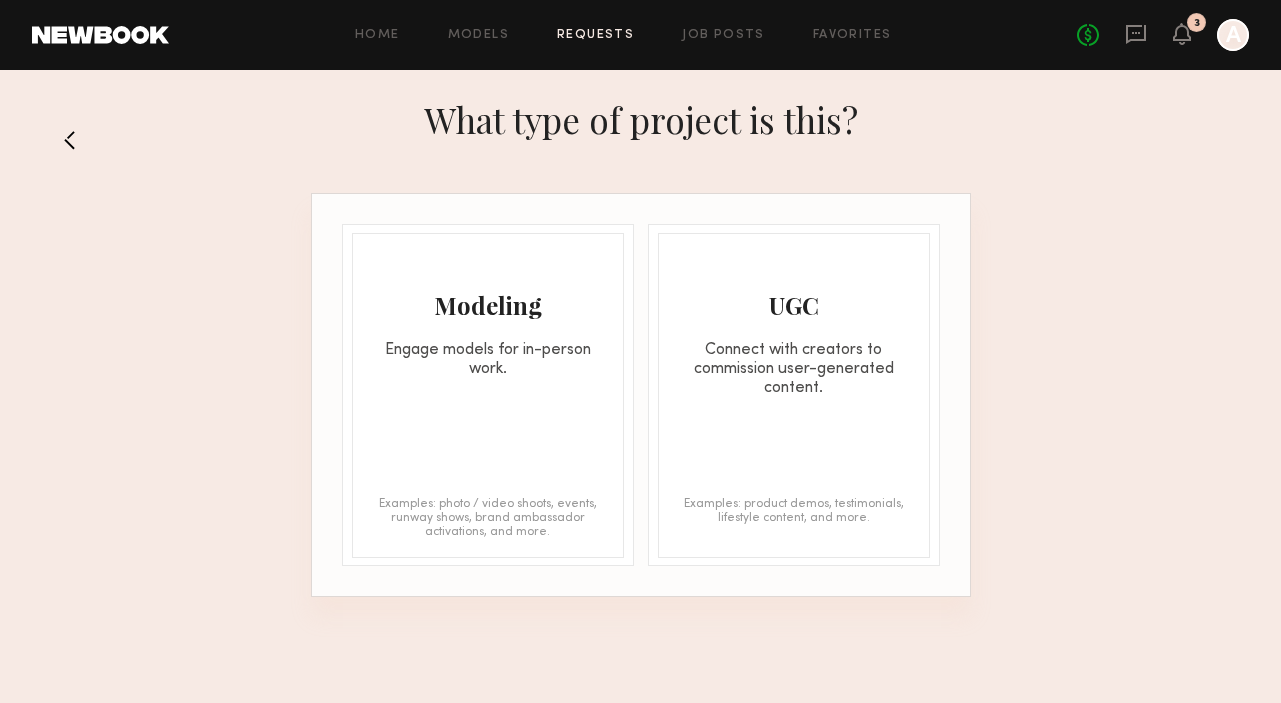 click on "Engage models for in-person work." 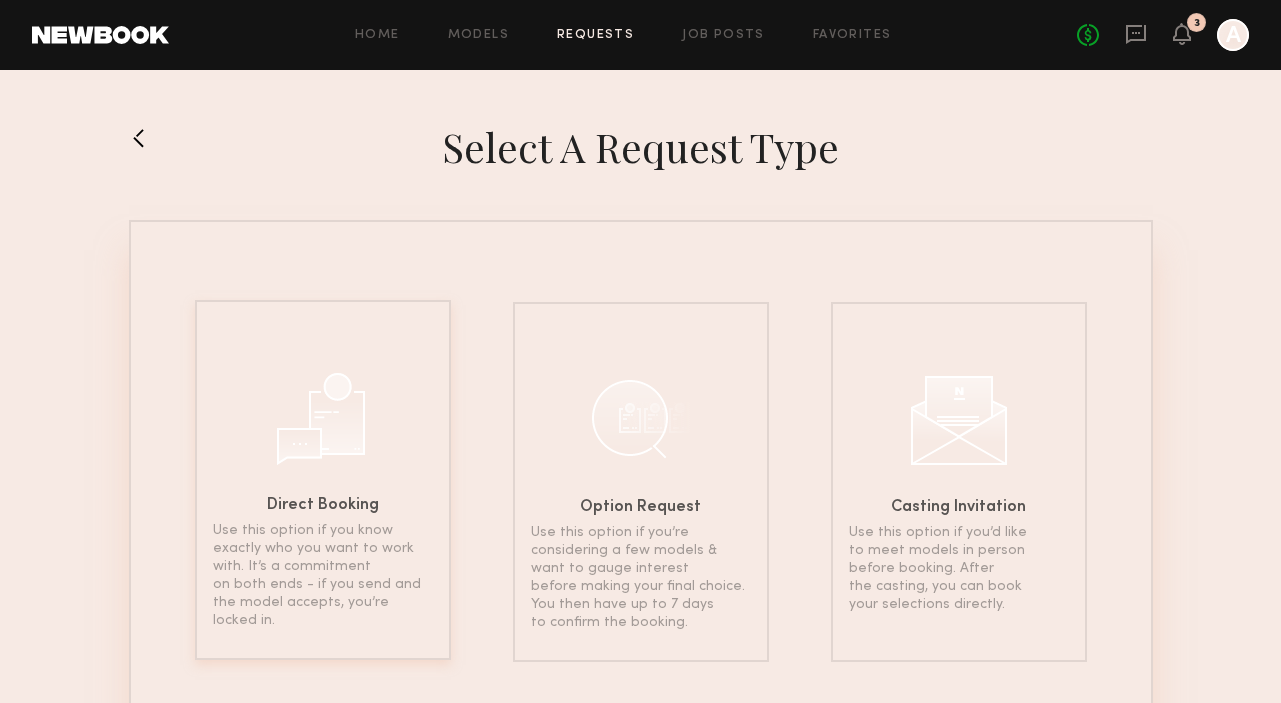 click 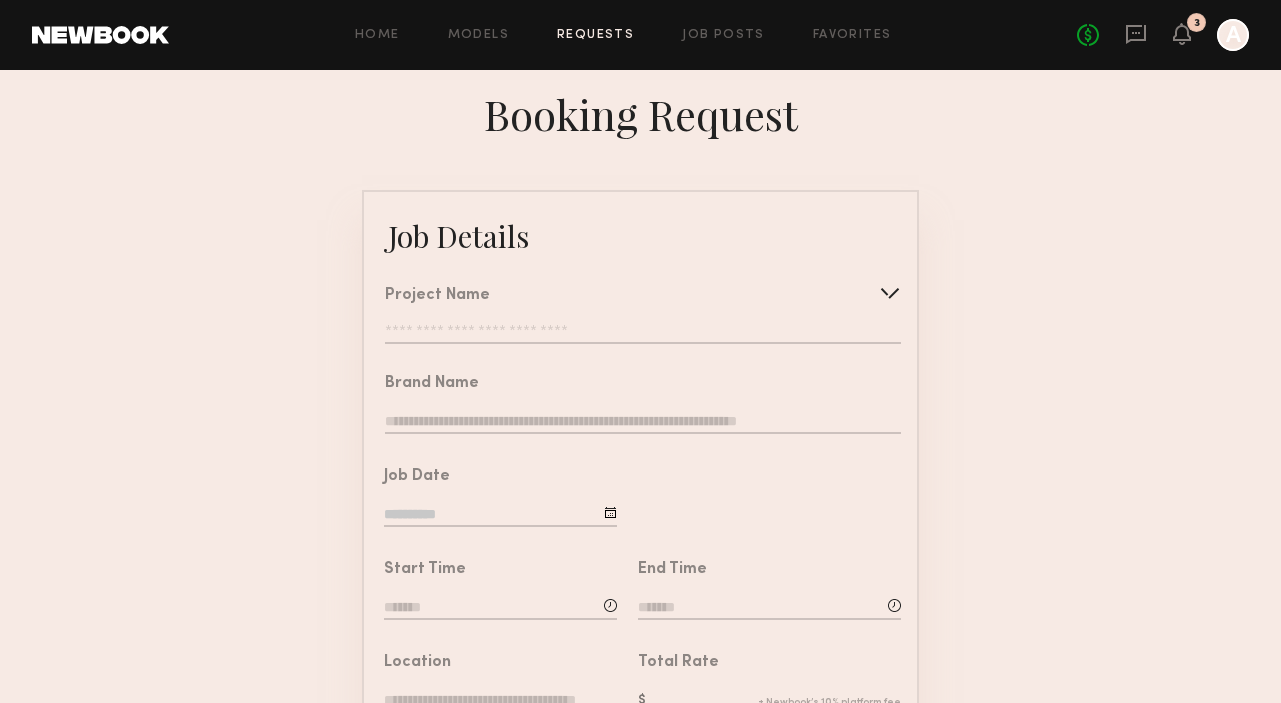 click 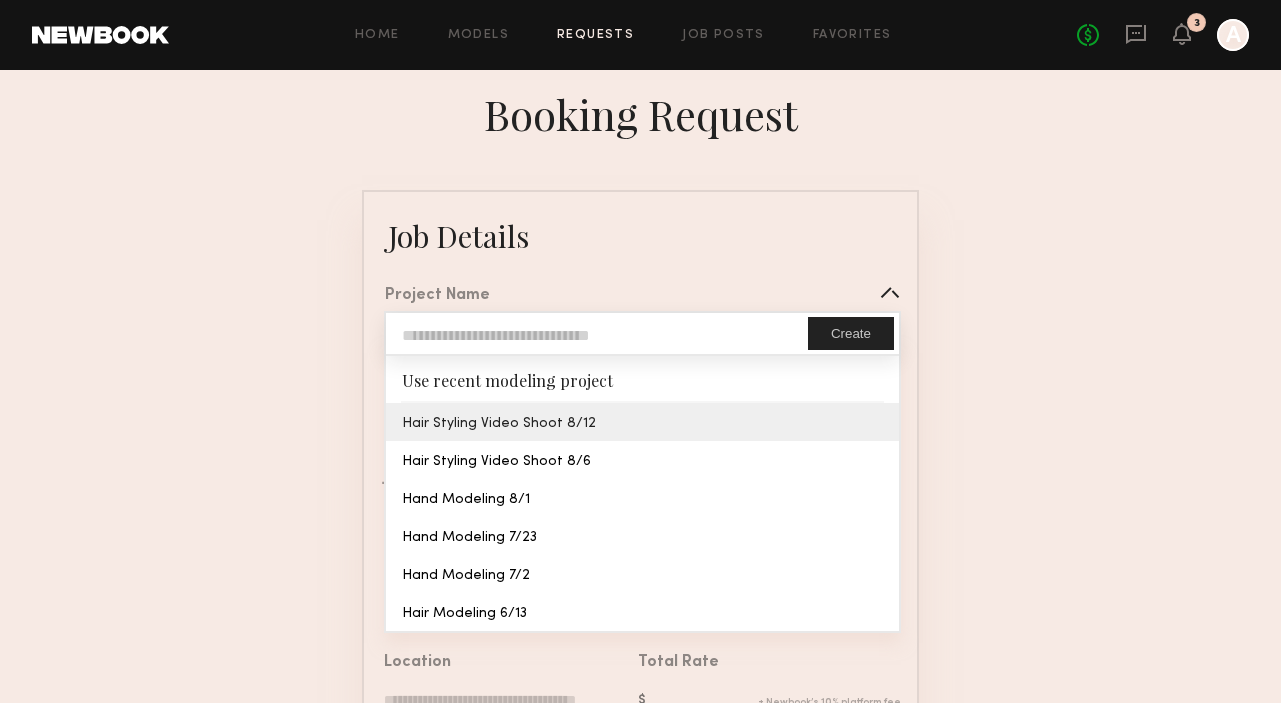 type on "**********" 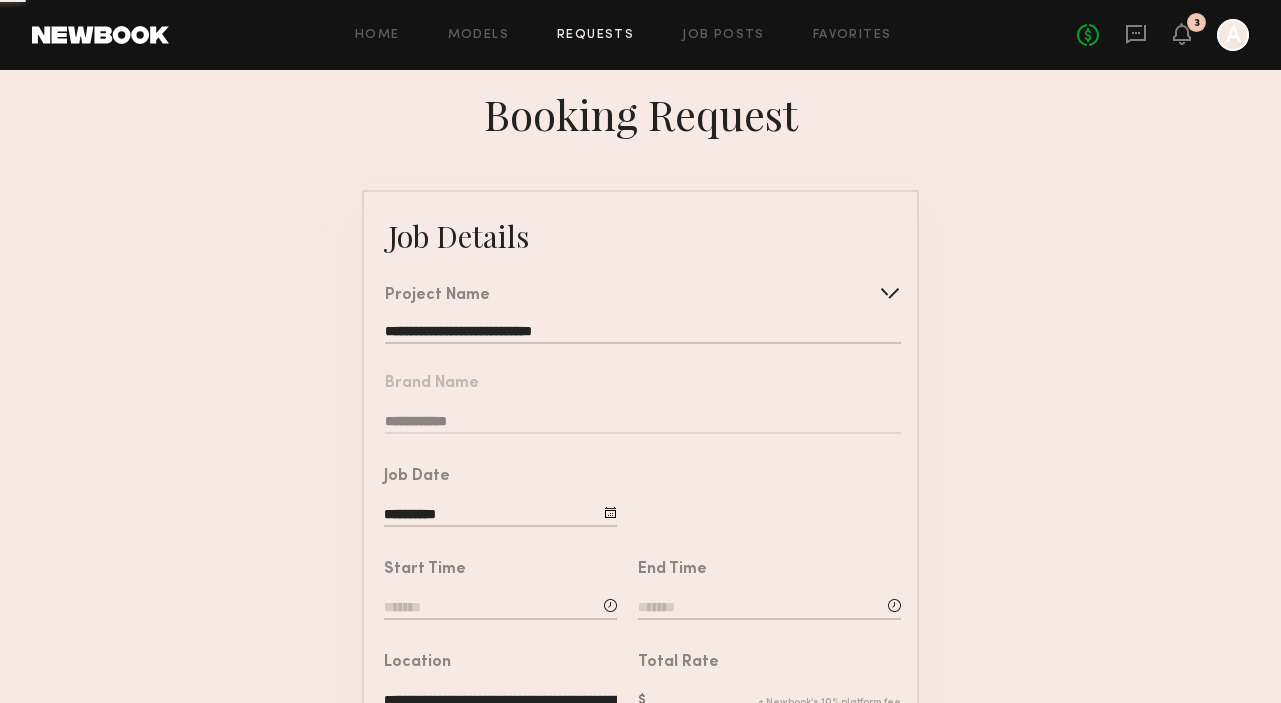 click on "**********" 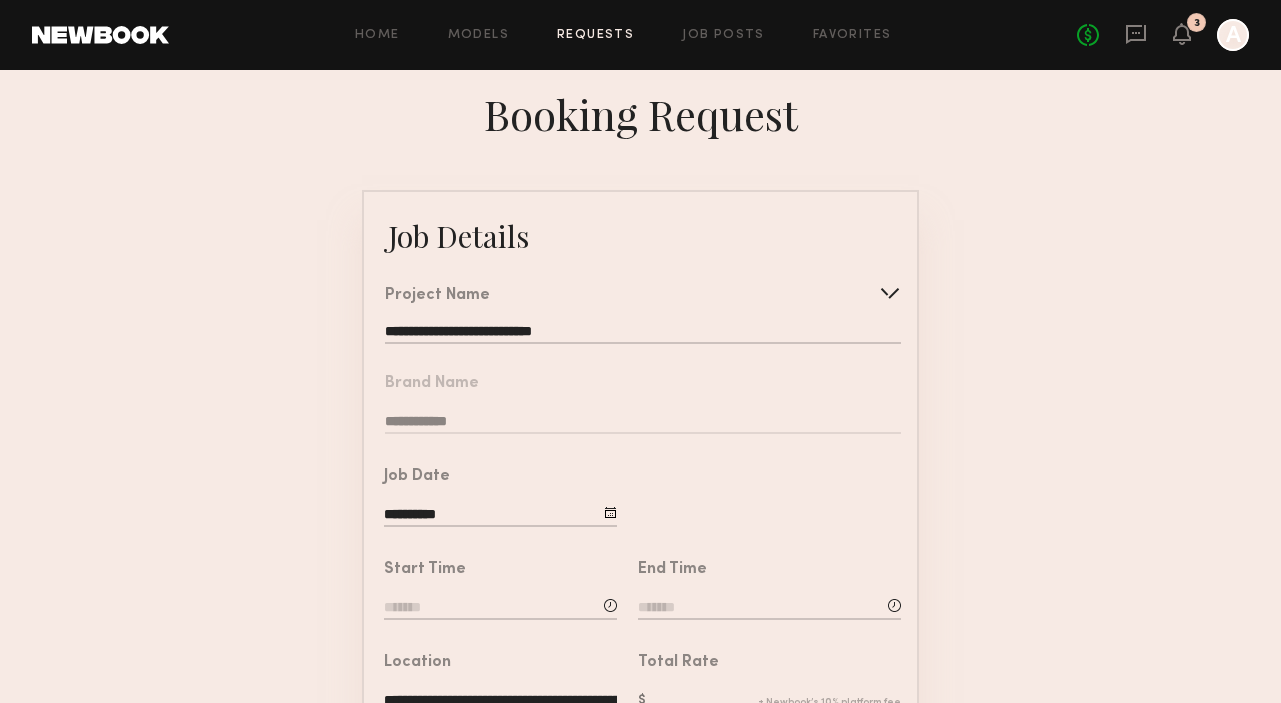 click 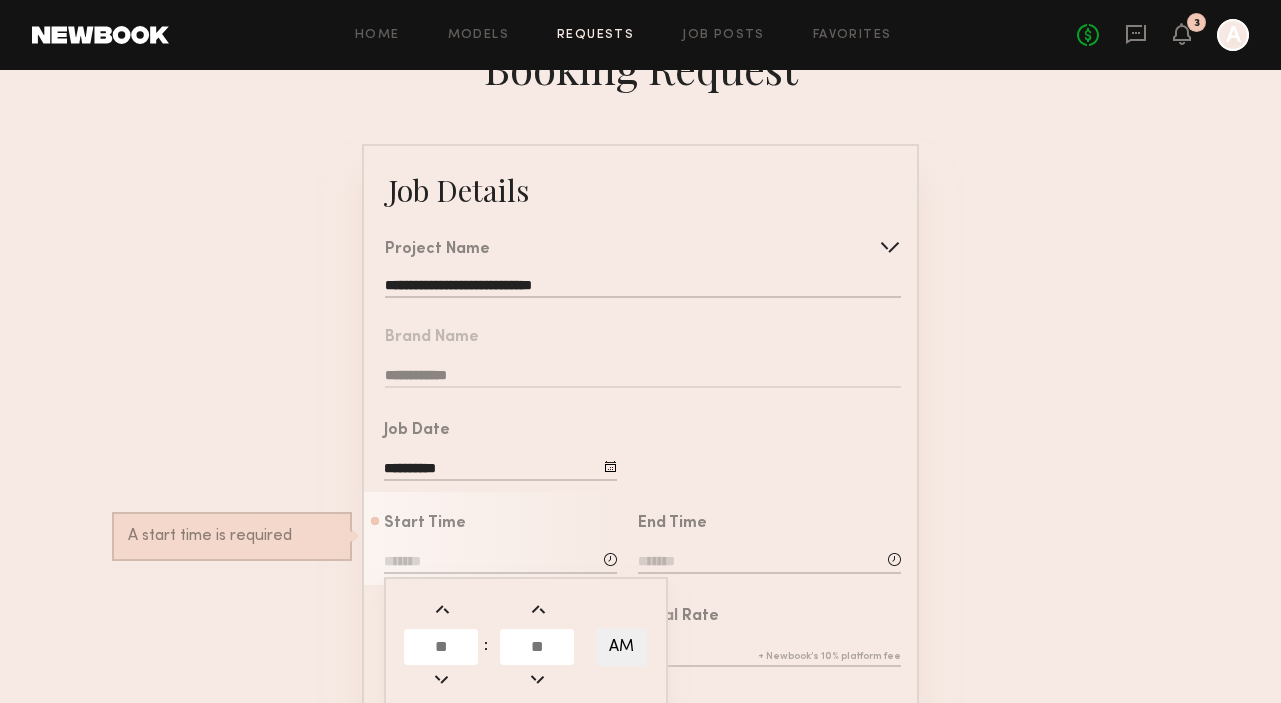 scroll, scrollTop: 54, scrollLeft: 0, axis: vertical 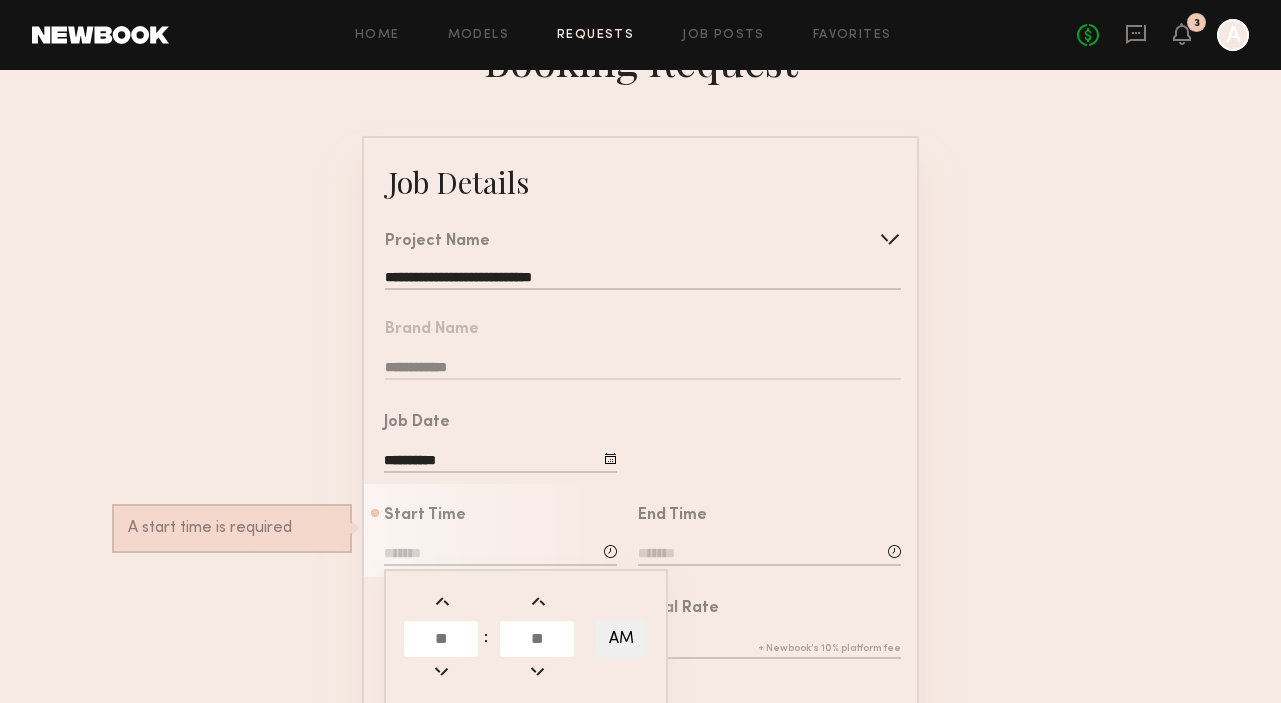 click 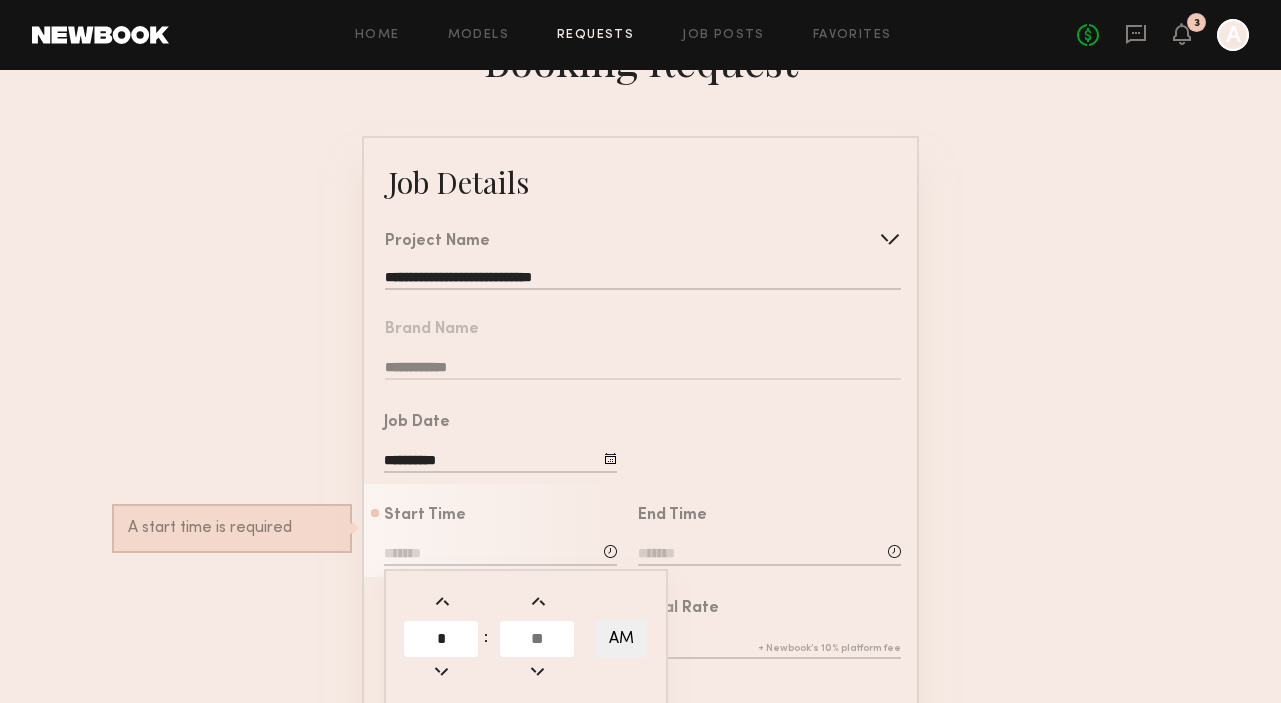 type on "*" 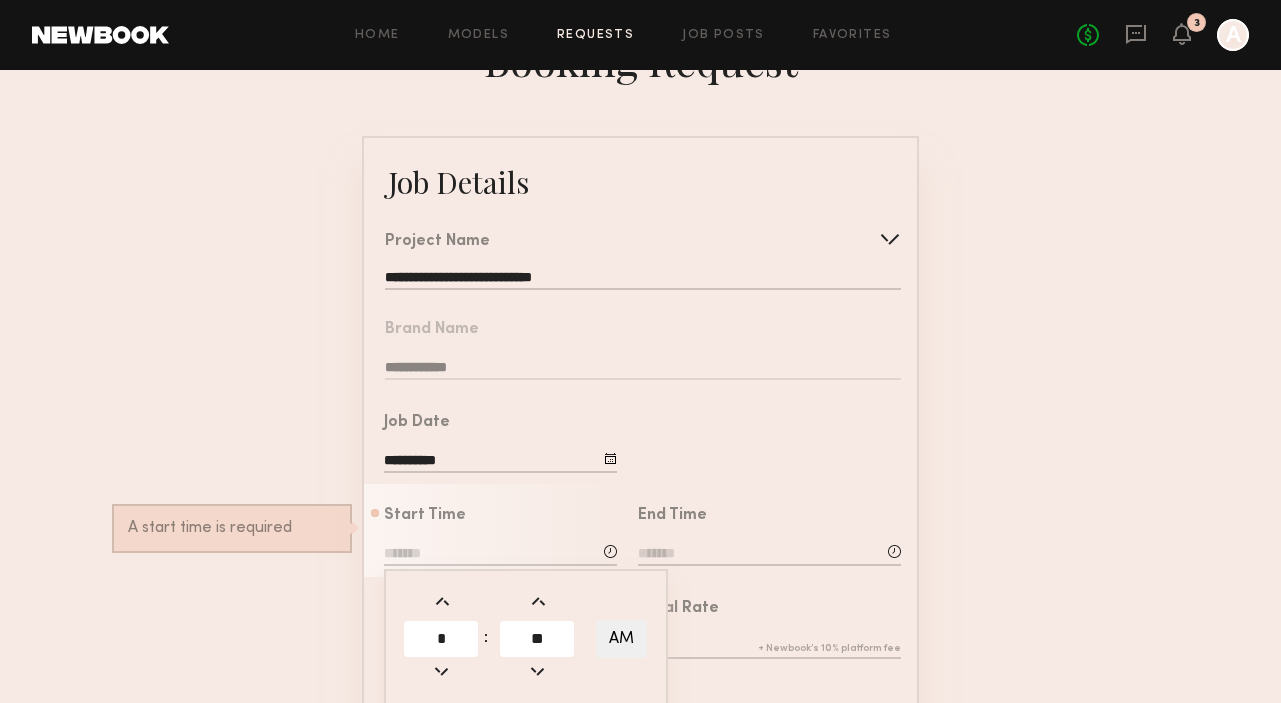 type on "**" 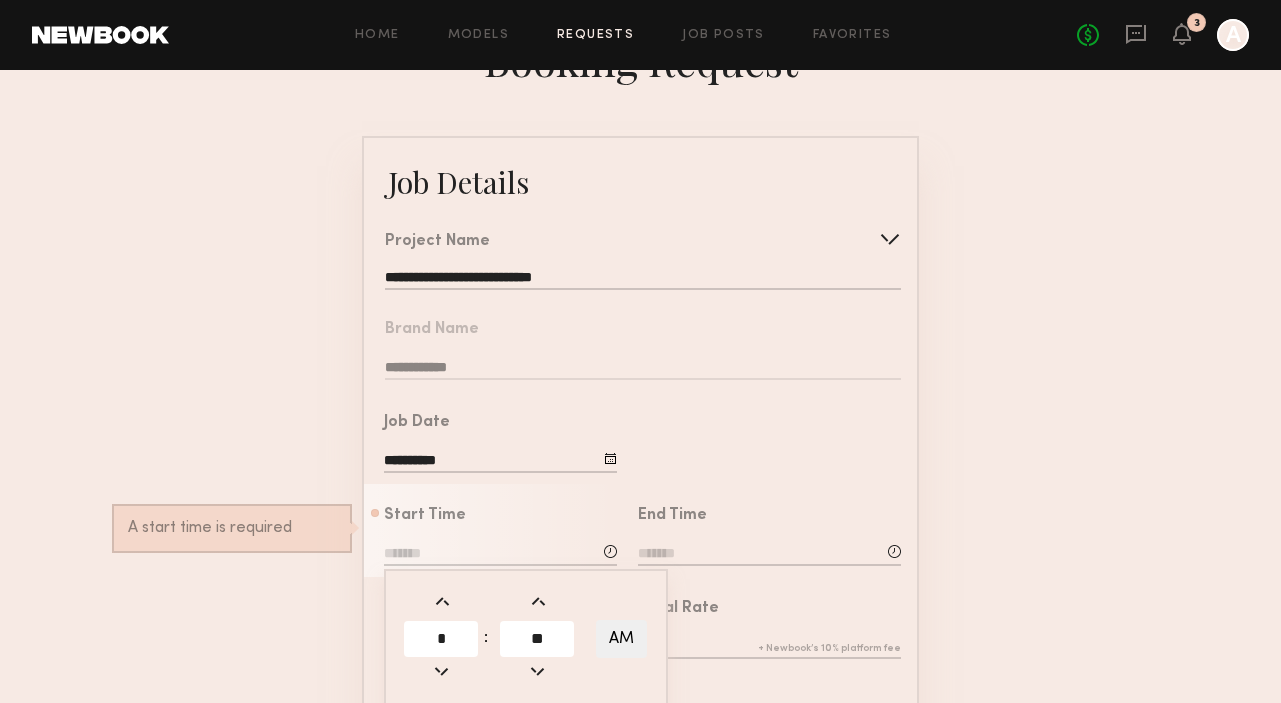 type on "*******" 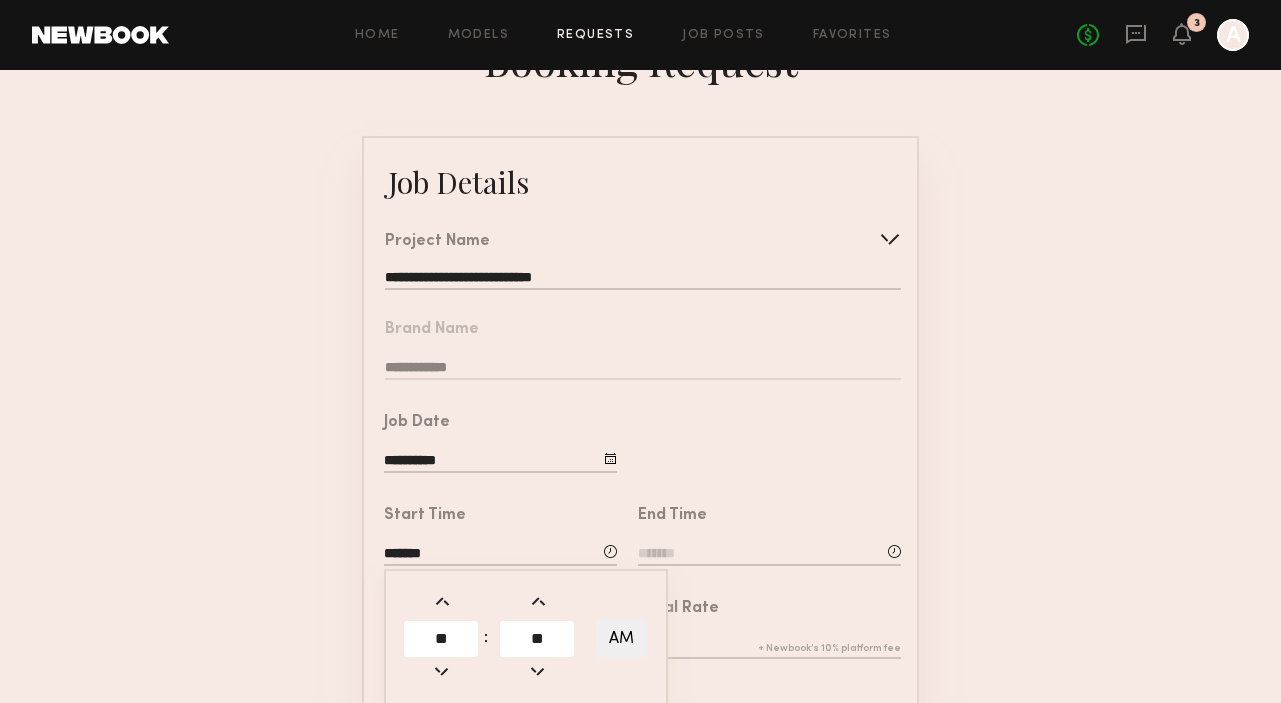 type 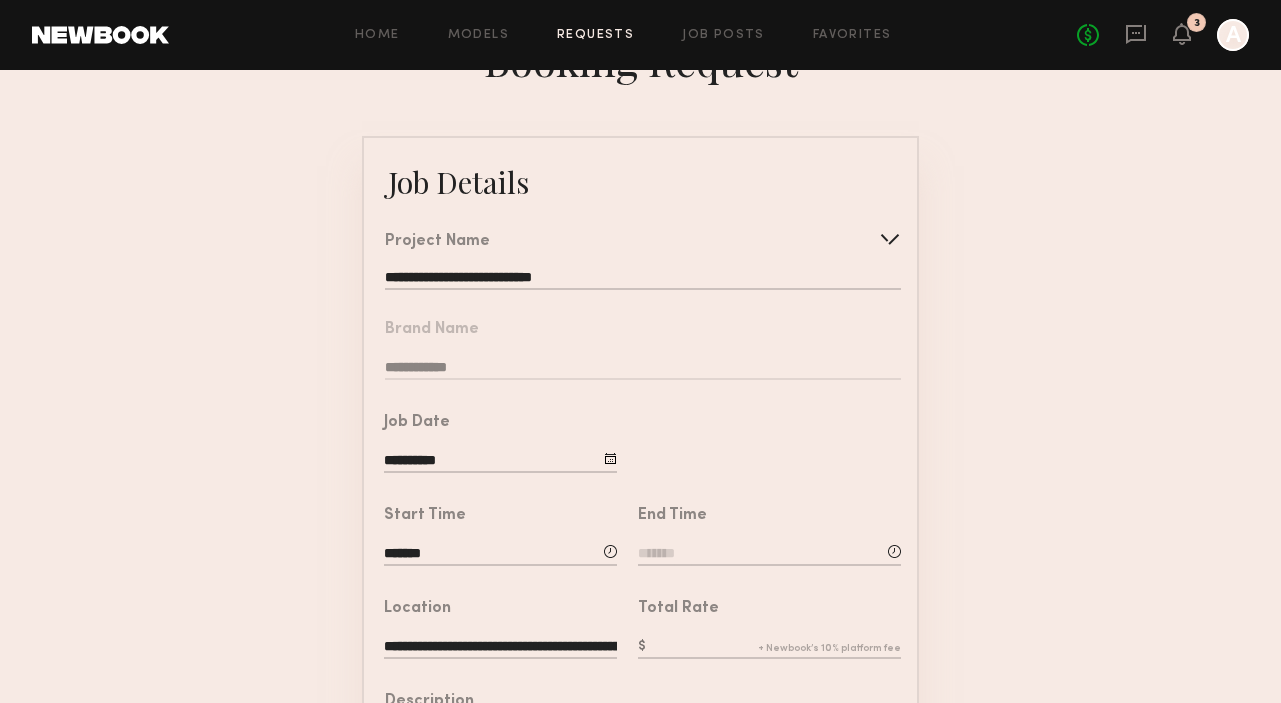 click 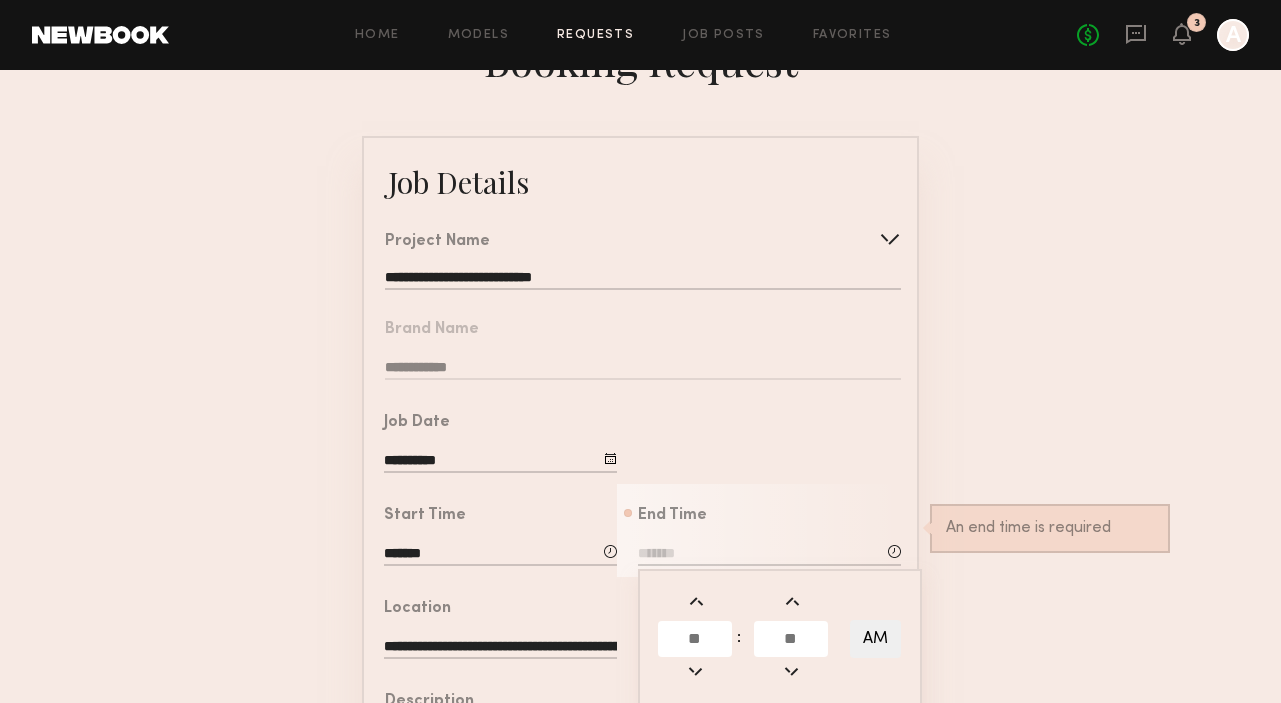 click 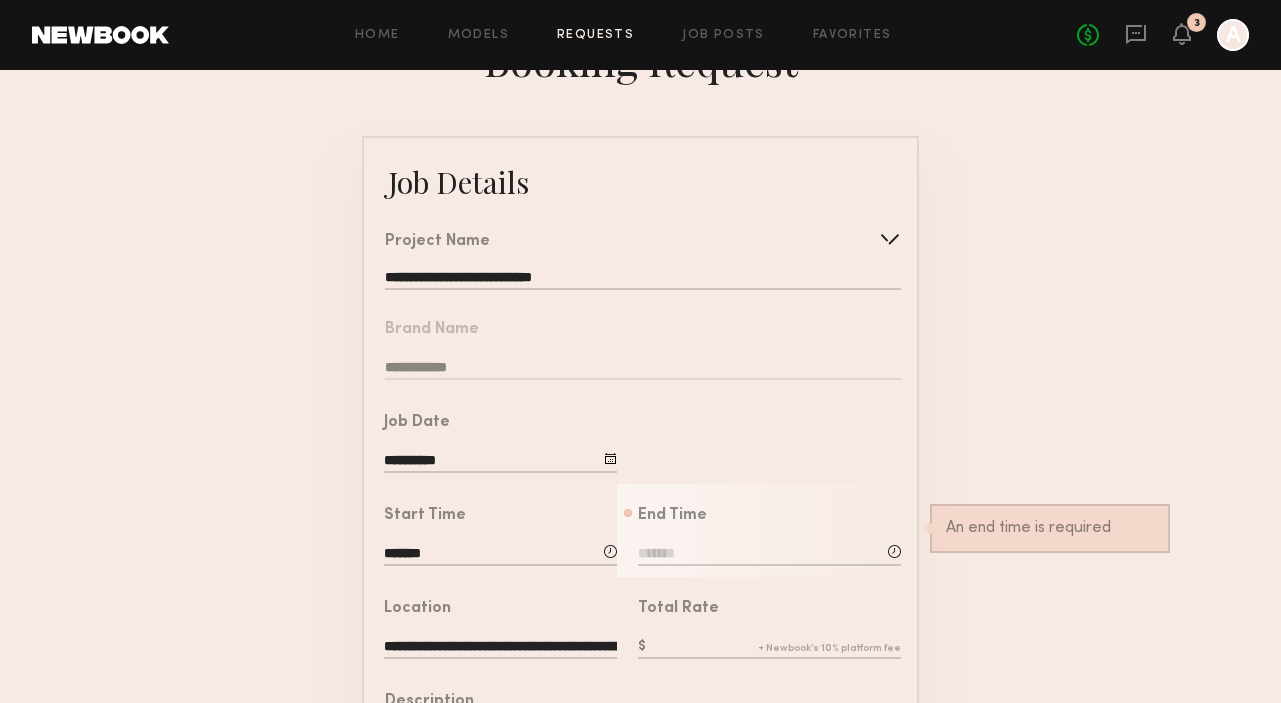 click 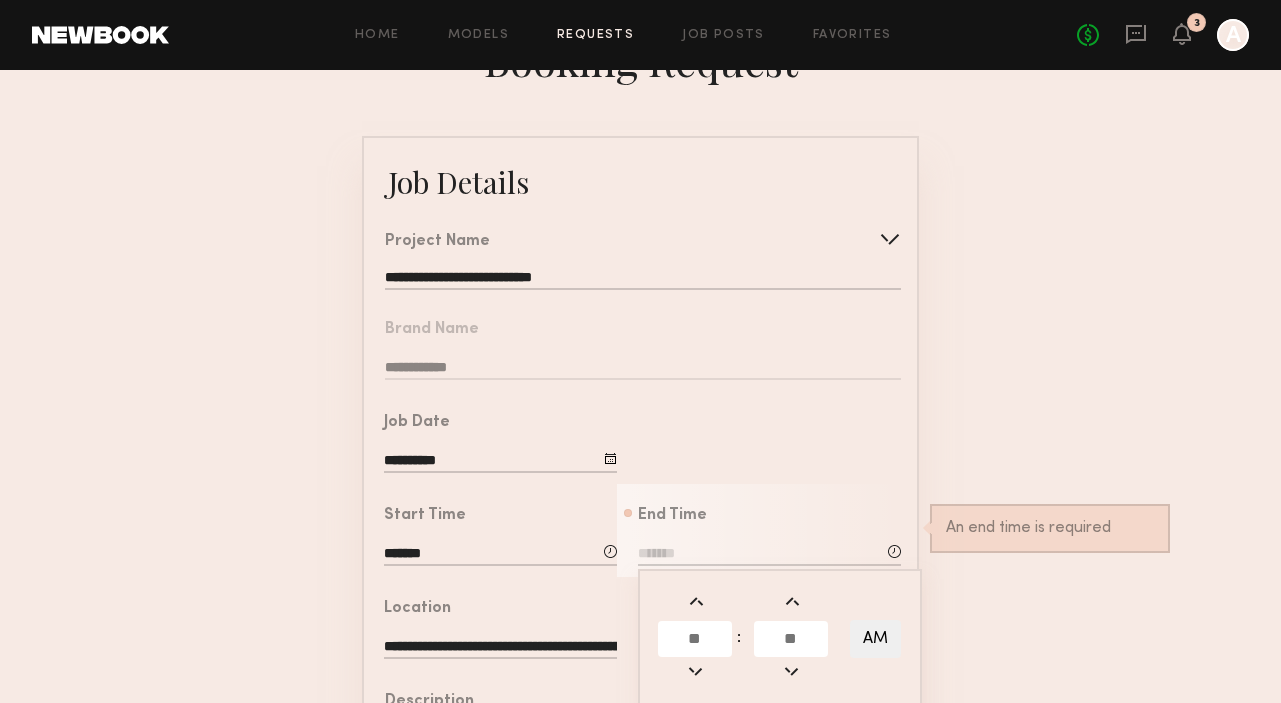 click 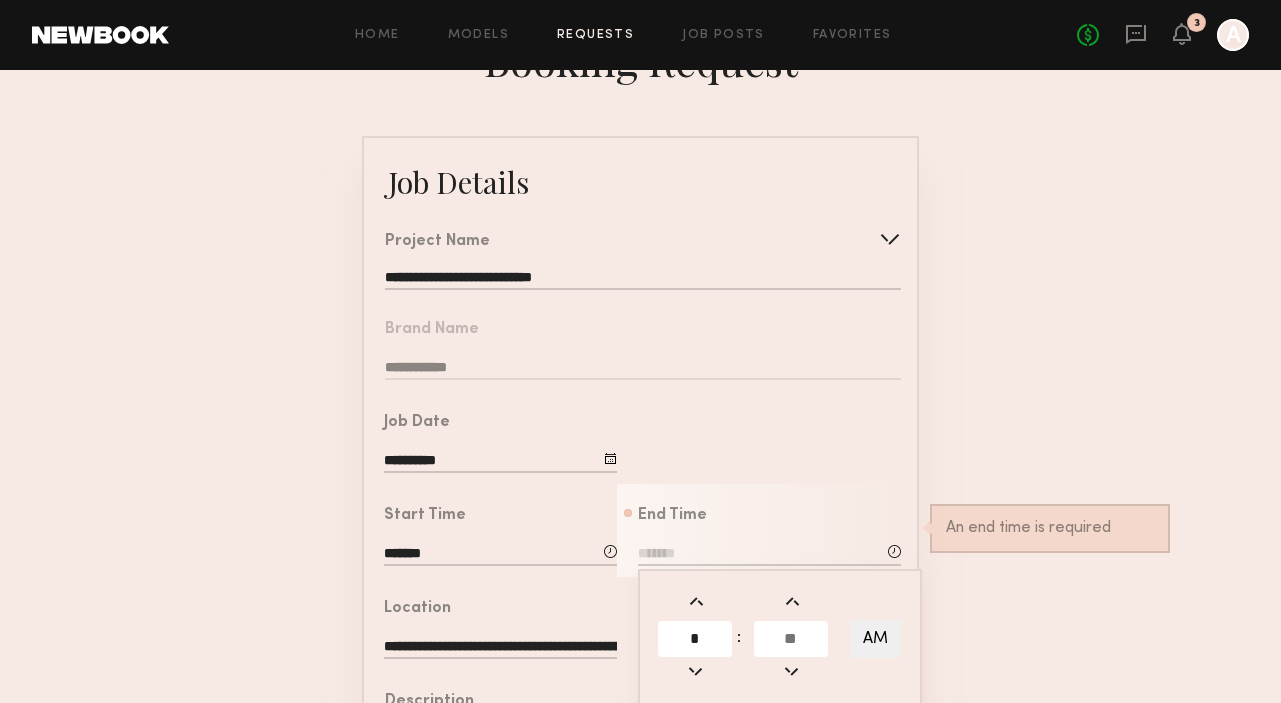 type on "*" 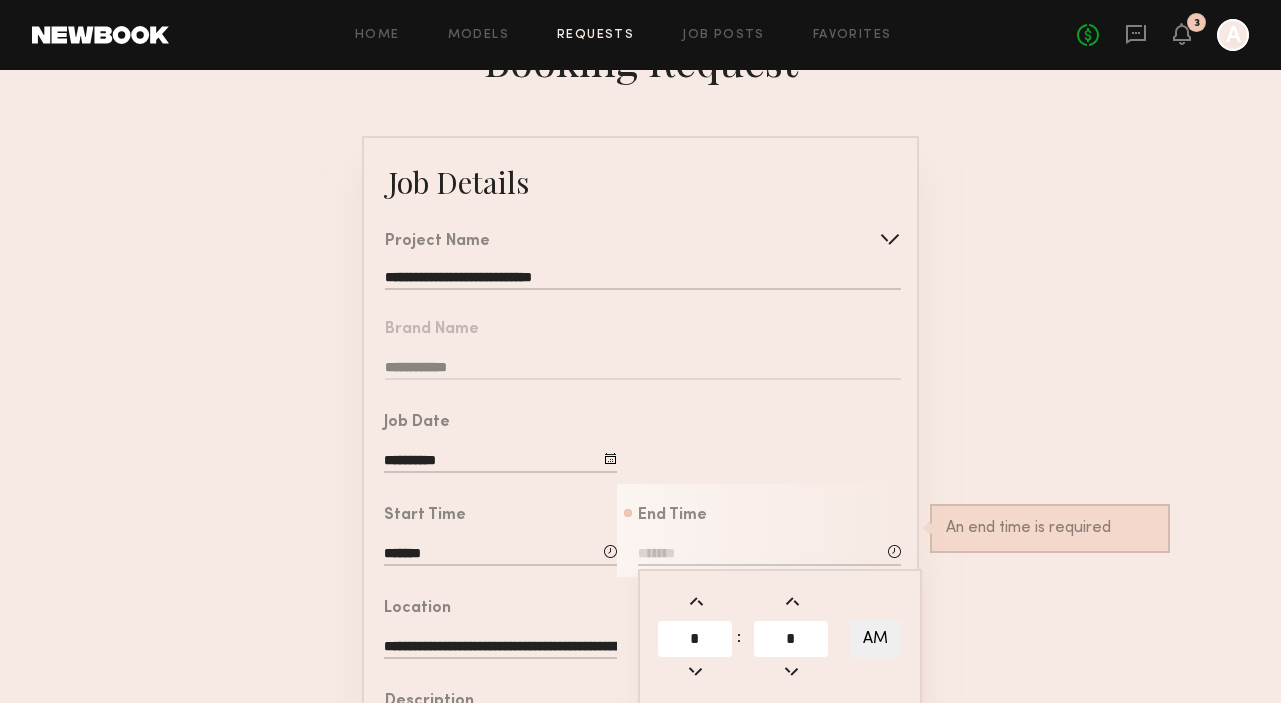 type on "*" 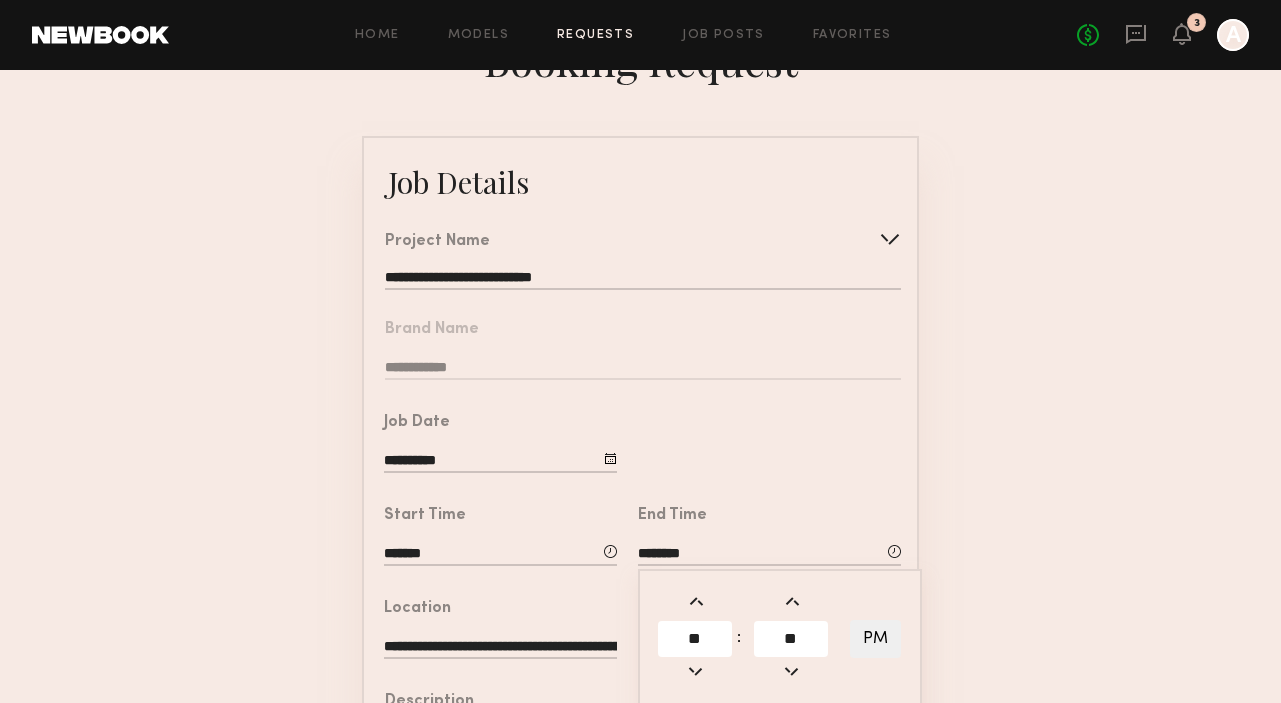 click on "**********" 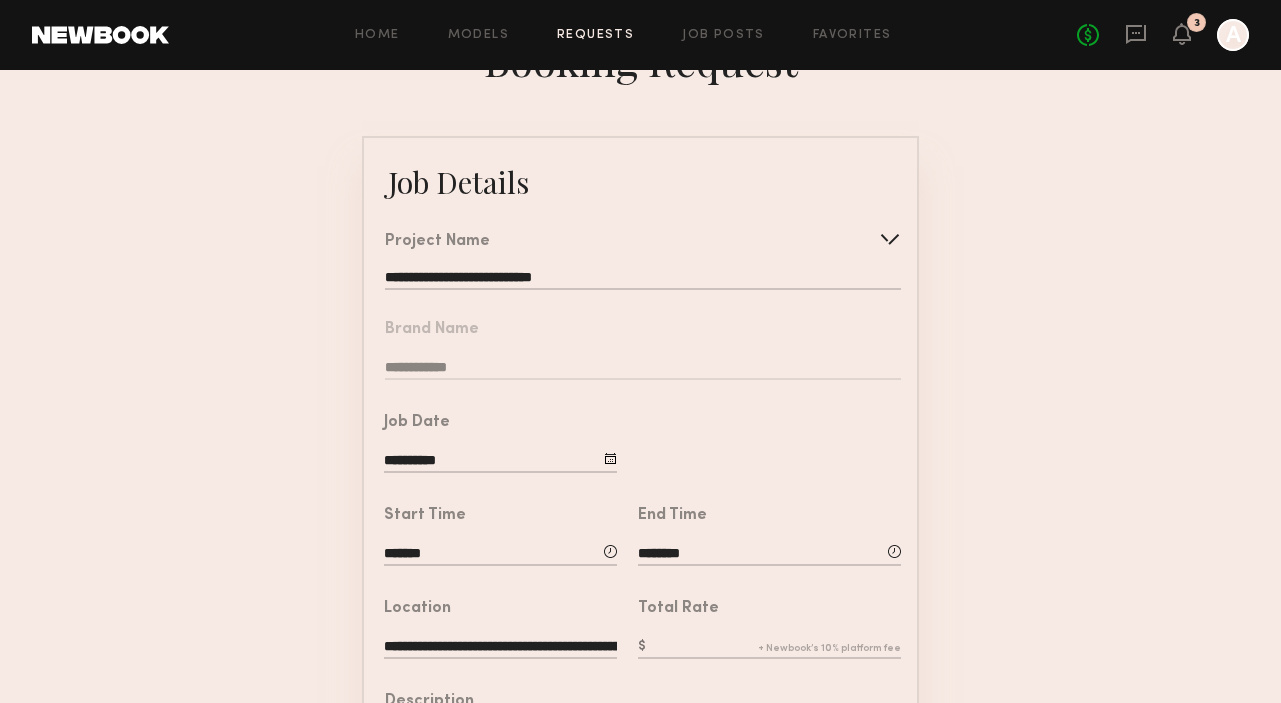 click on "********" 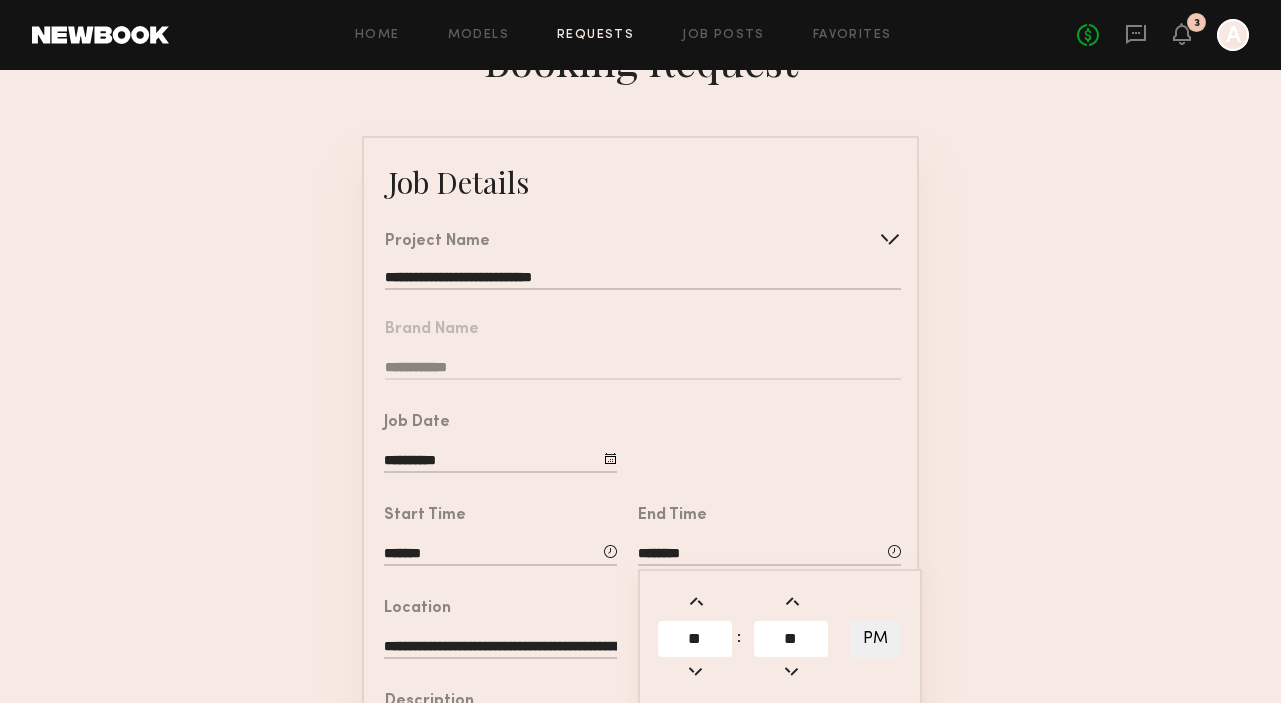 click on "**" 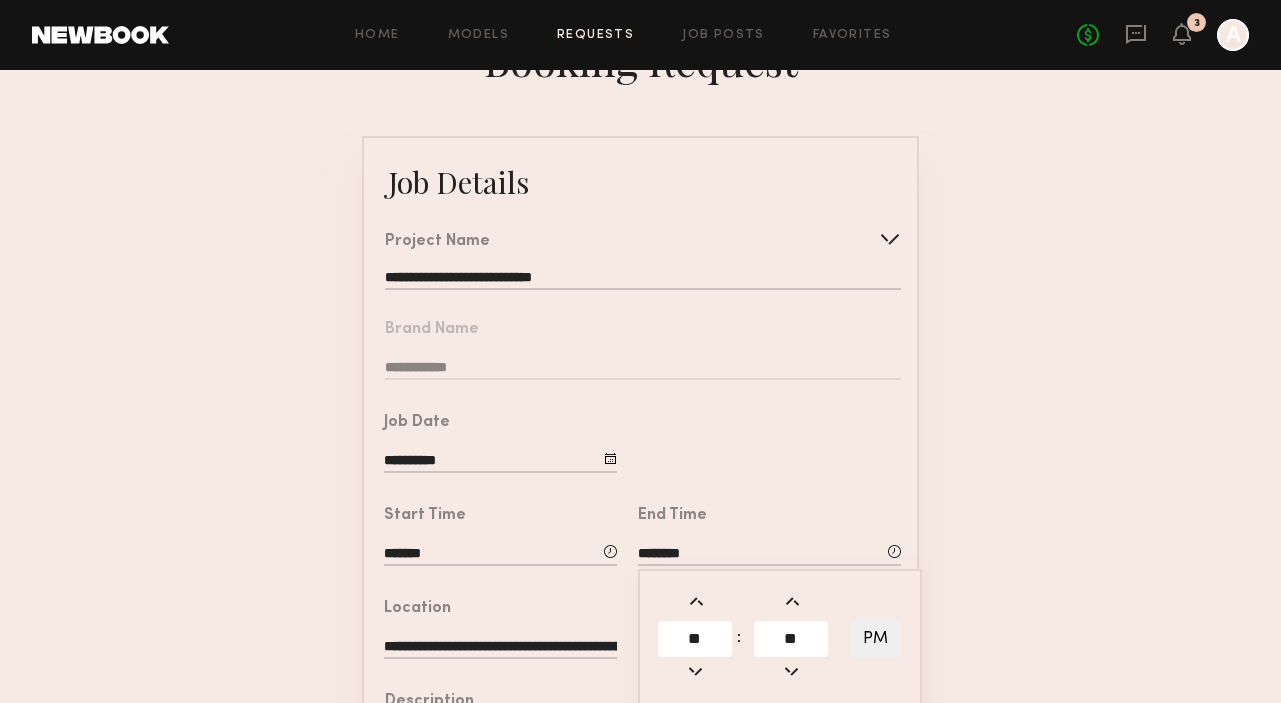 drag, startPoint x: 711, startPoint y: 632, endPoint x: 647, endPoint y: 632, distance: 64 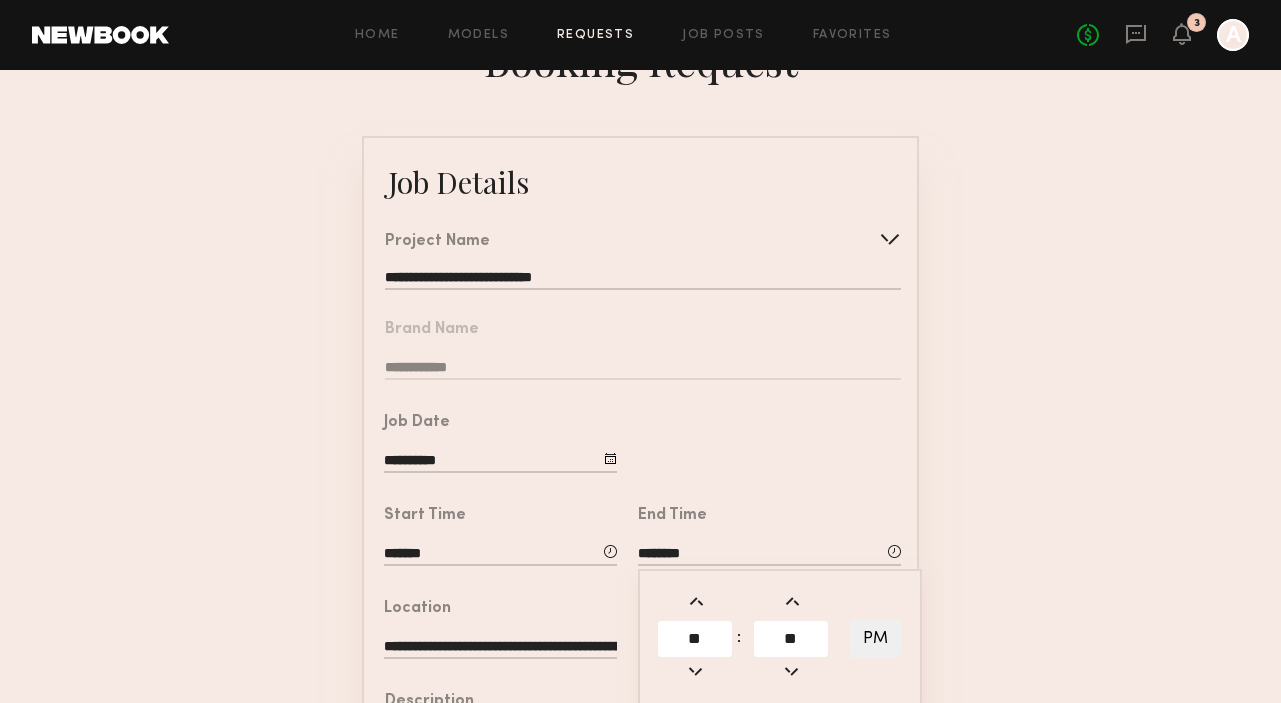 click on "**  :  **     PM" 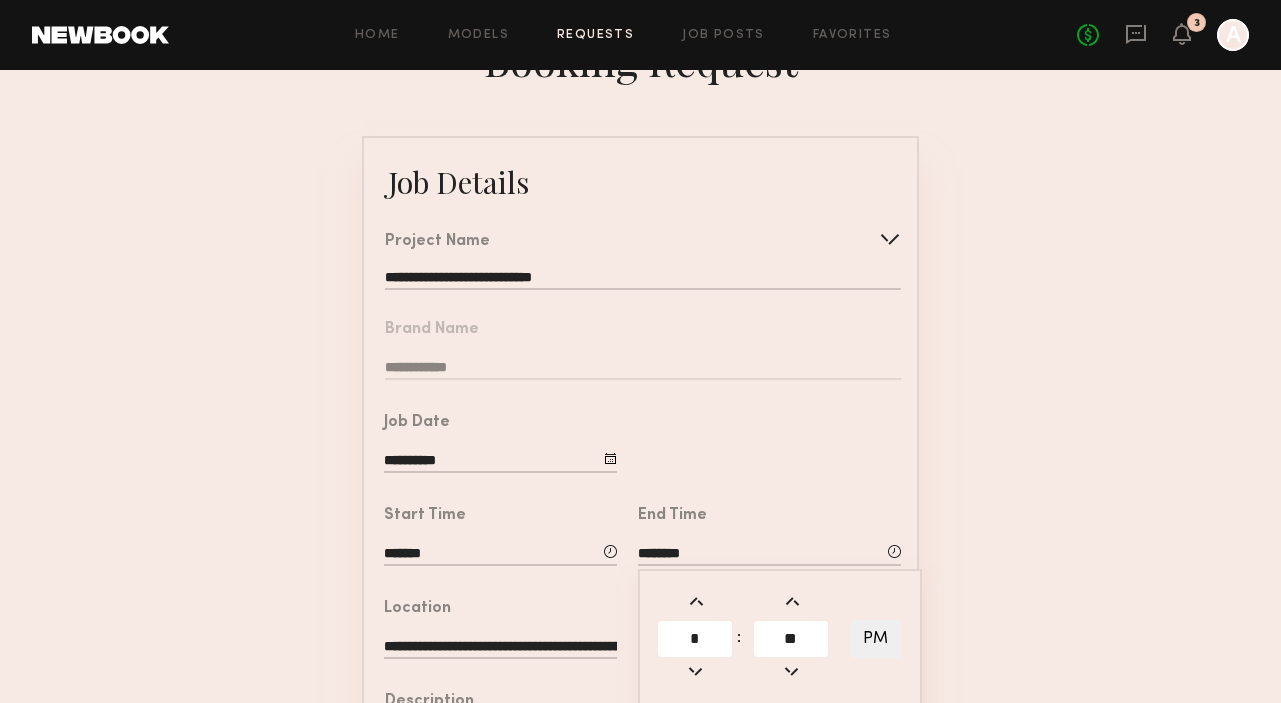 type on "*" 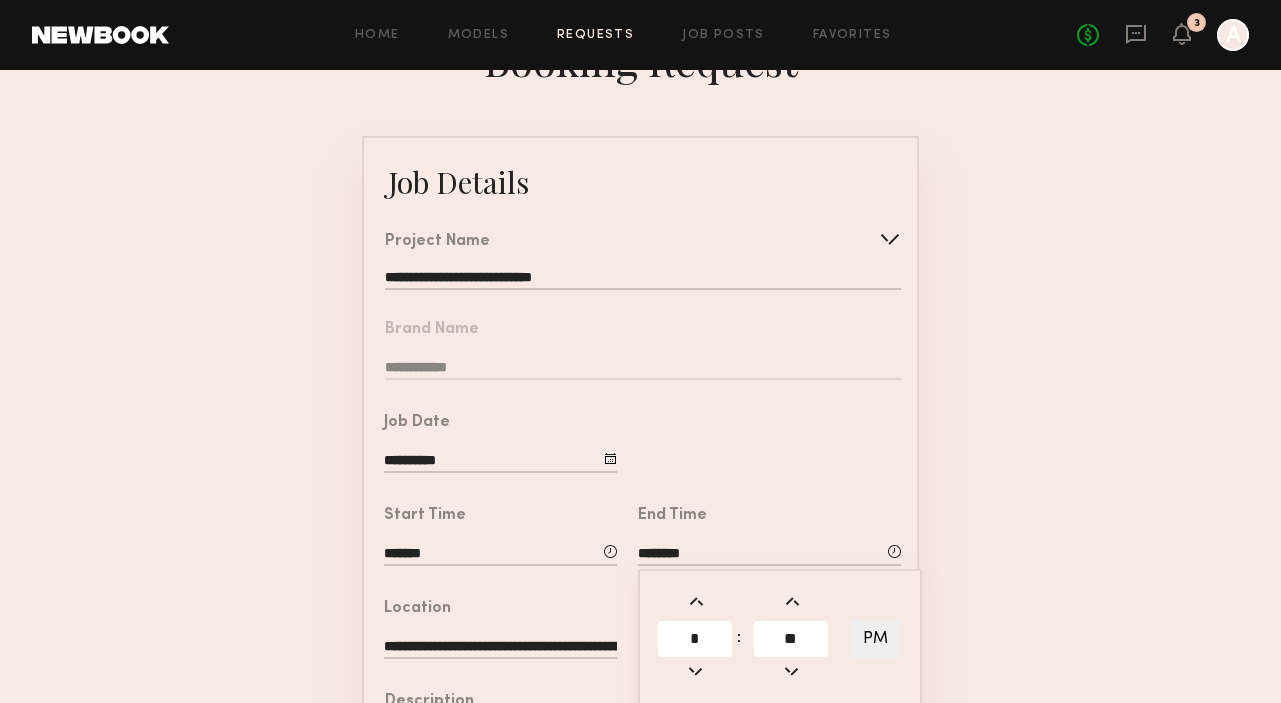 type on "*******" 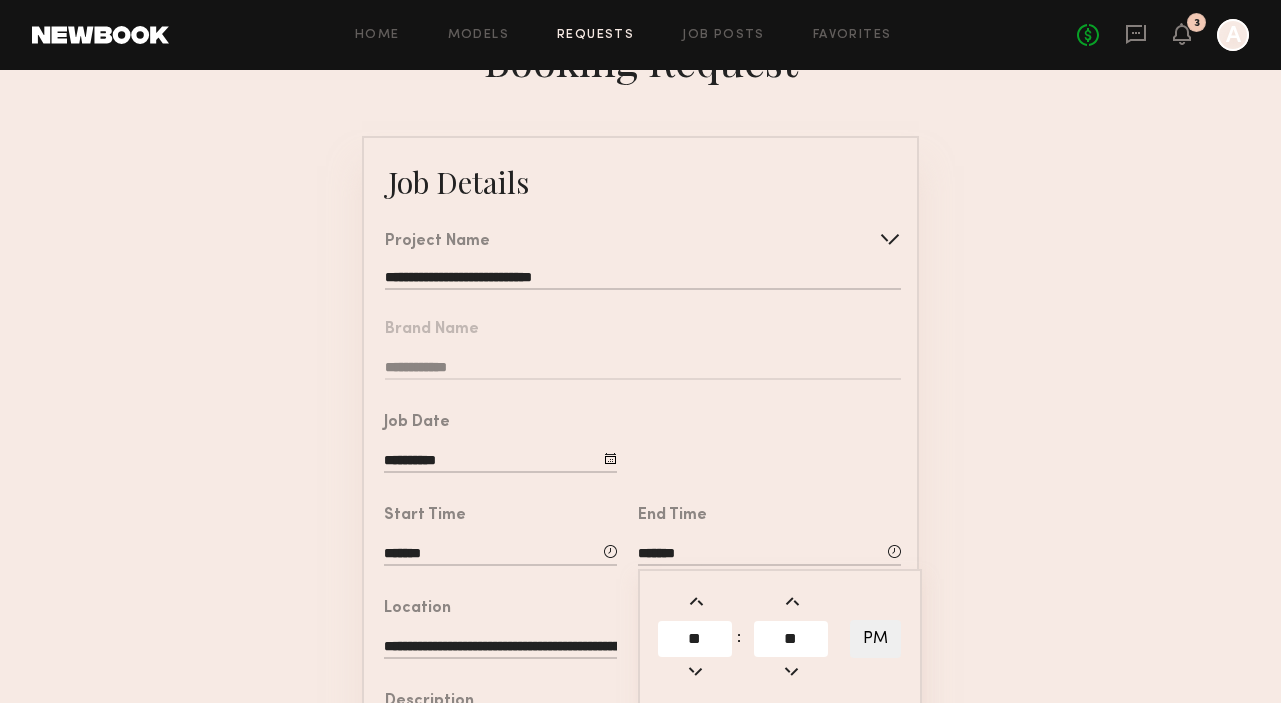 click on "**********" 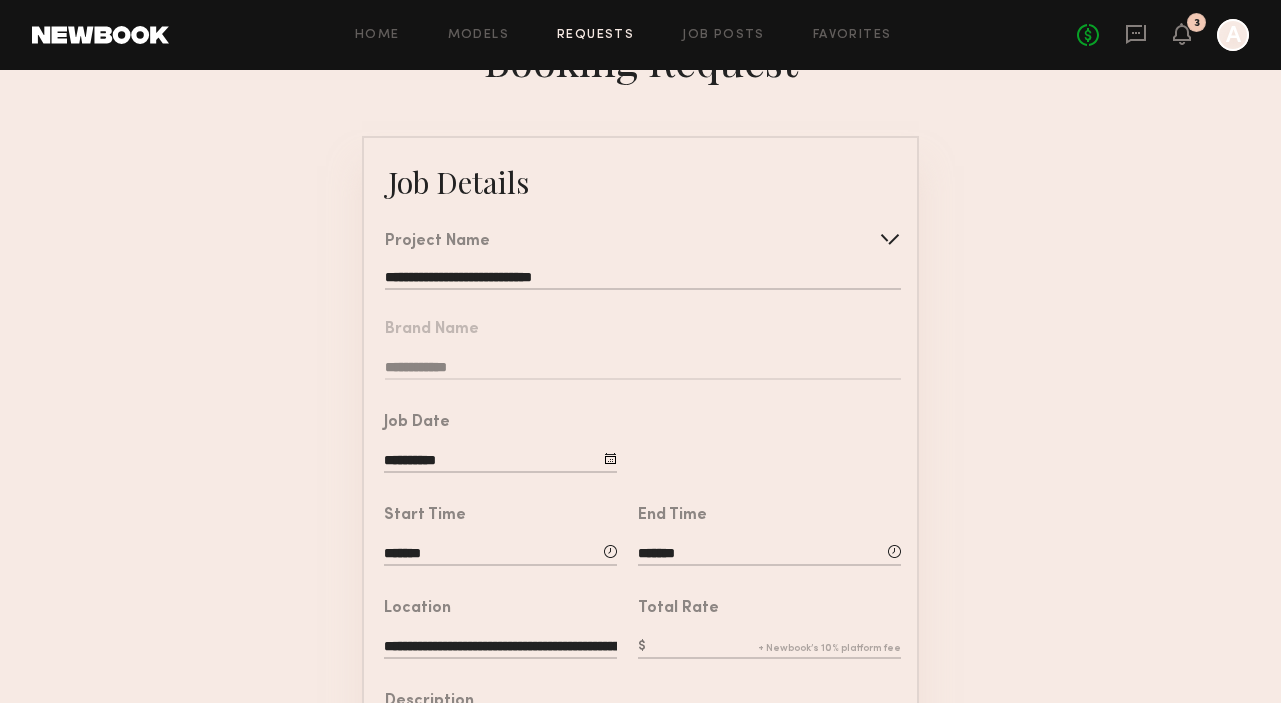 click 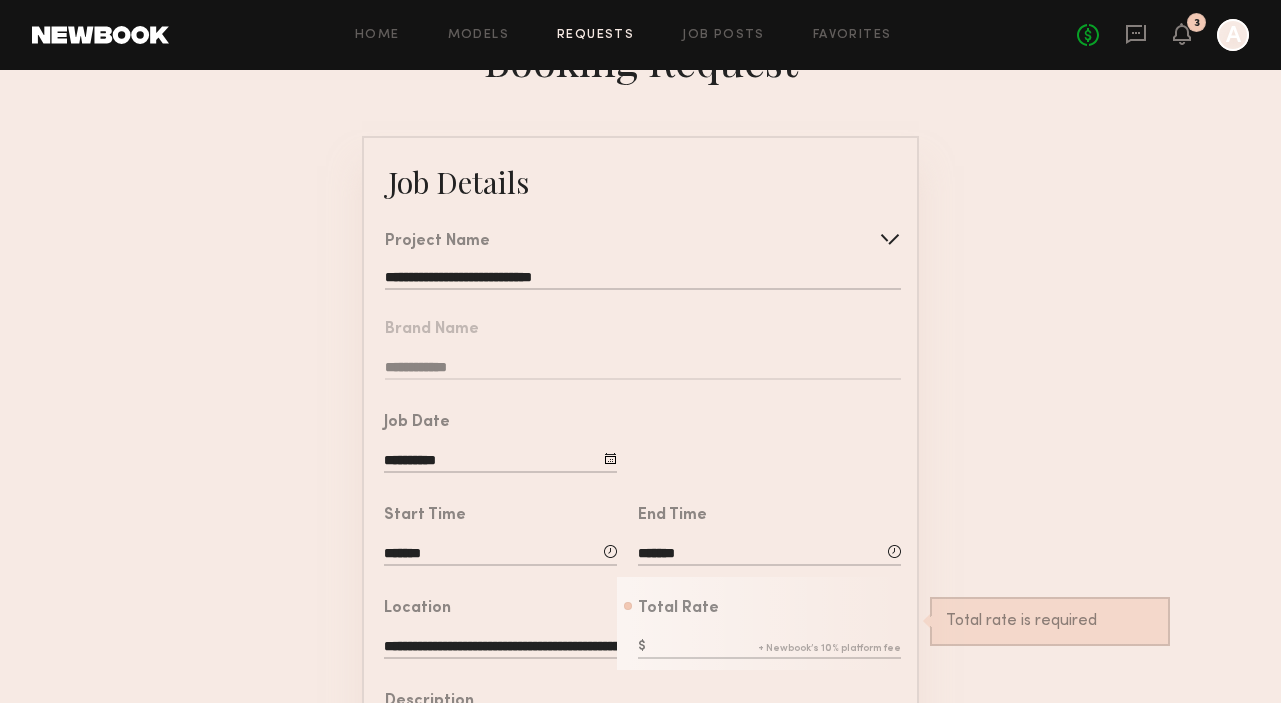 drag, startPoint x: 415, startPoint y: 553, endPoint x: 356, endPoint y: 553, distance: 59 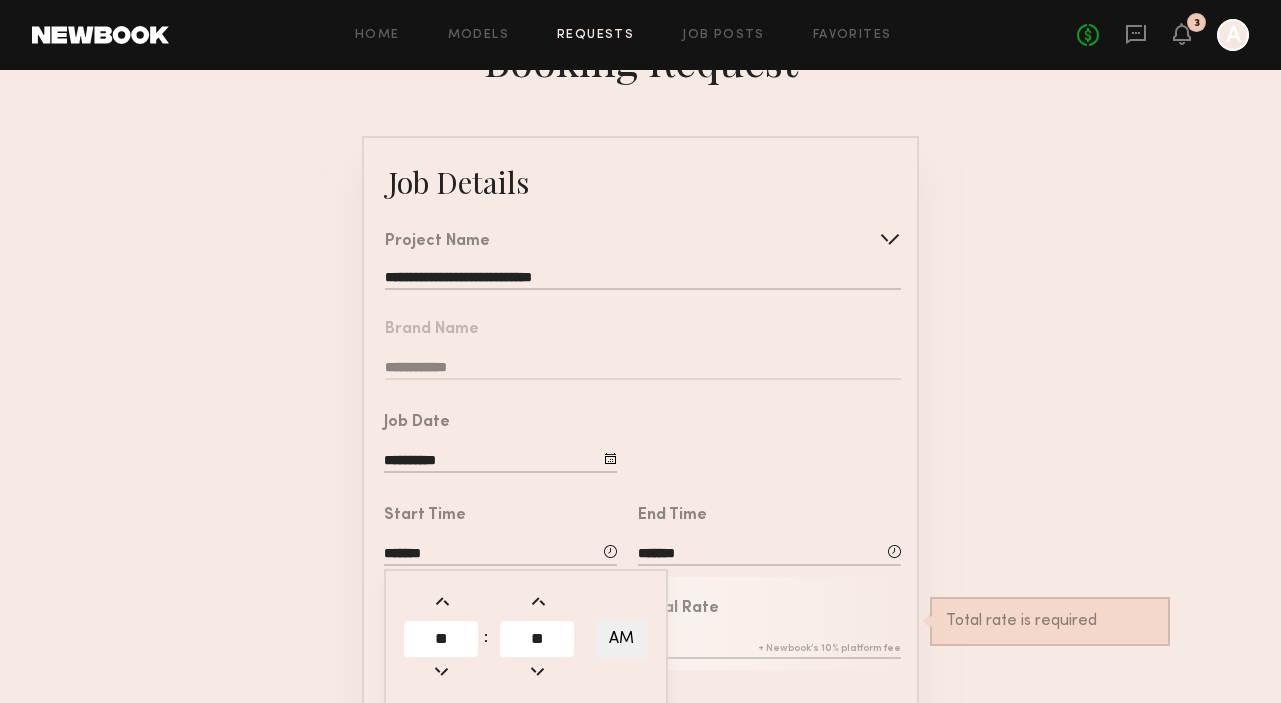 click on "*******" 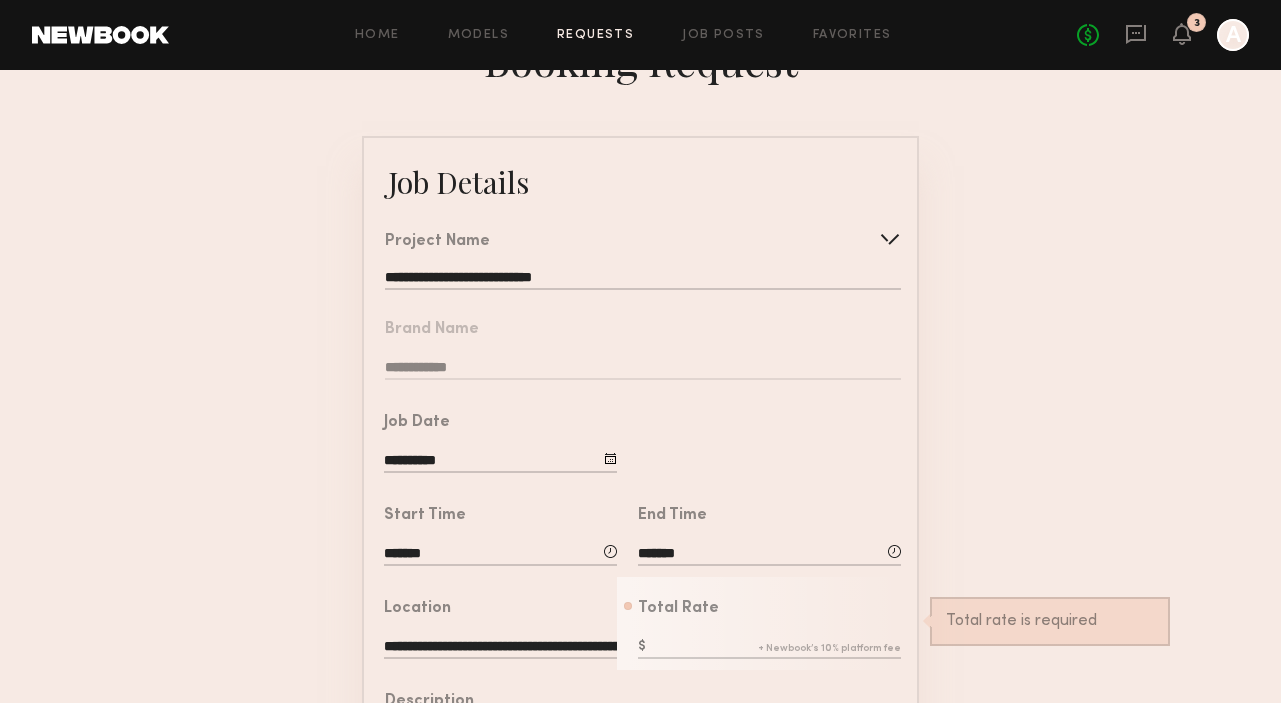 click on "*******" 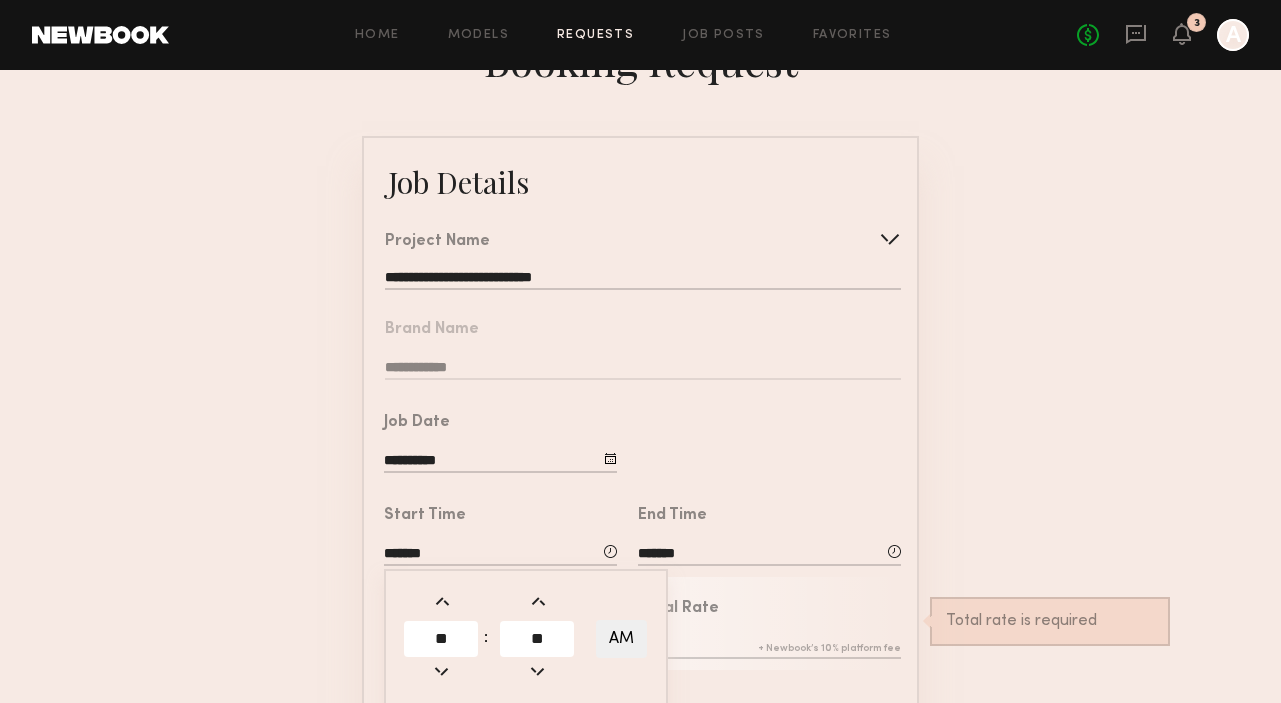 click on "**" 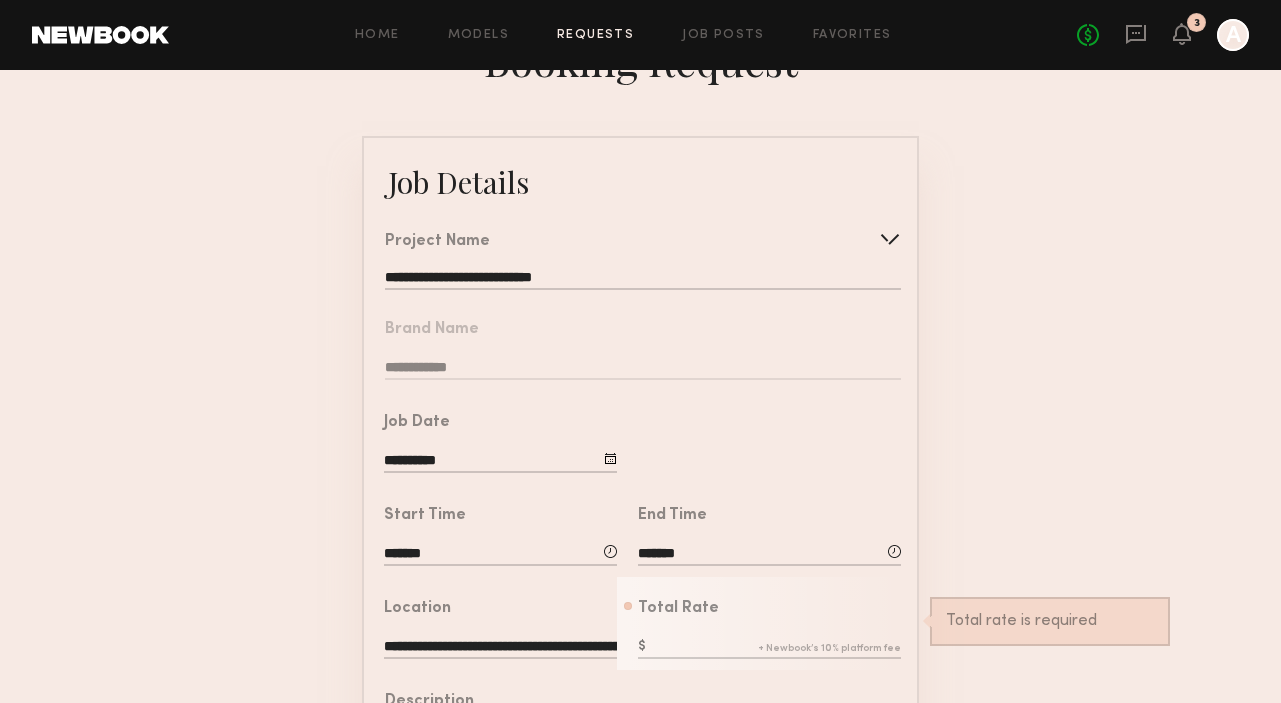 click on "Total Rate   Total rate is required" 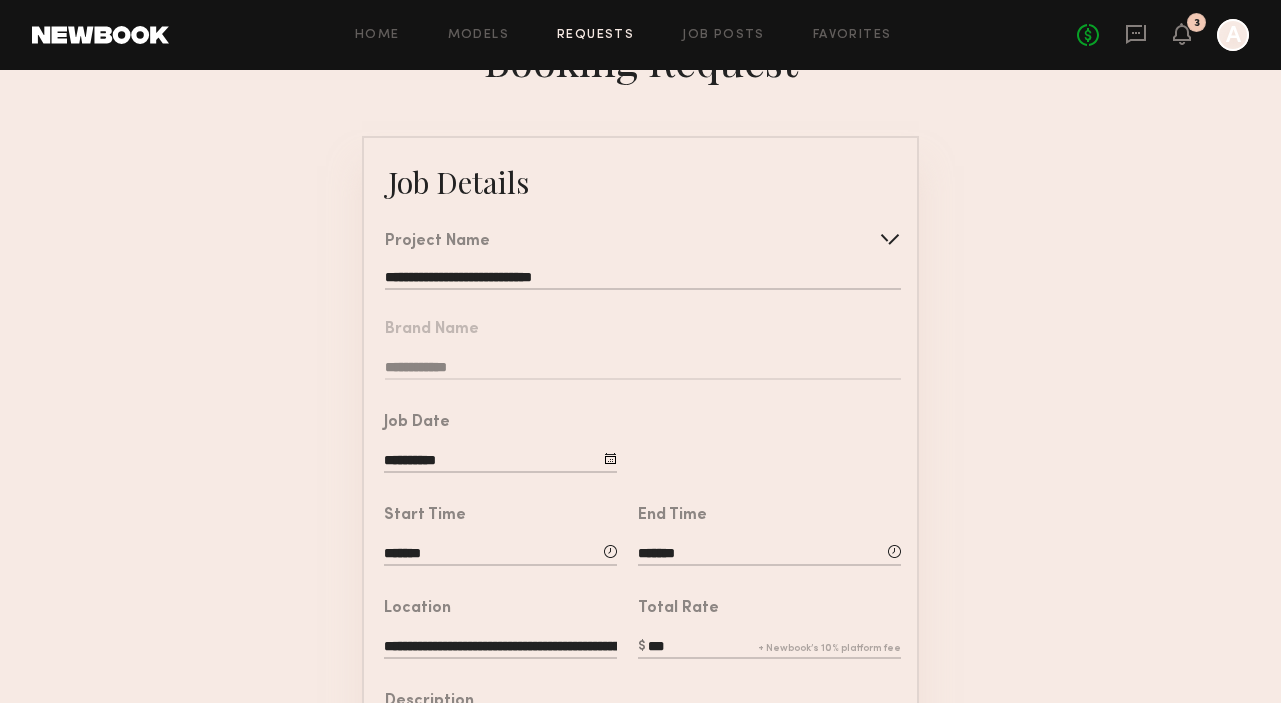 type on "***" 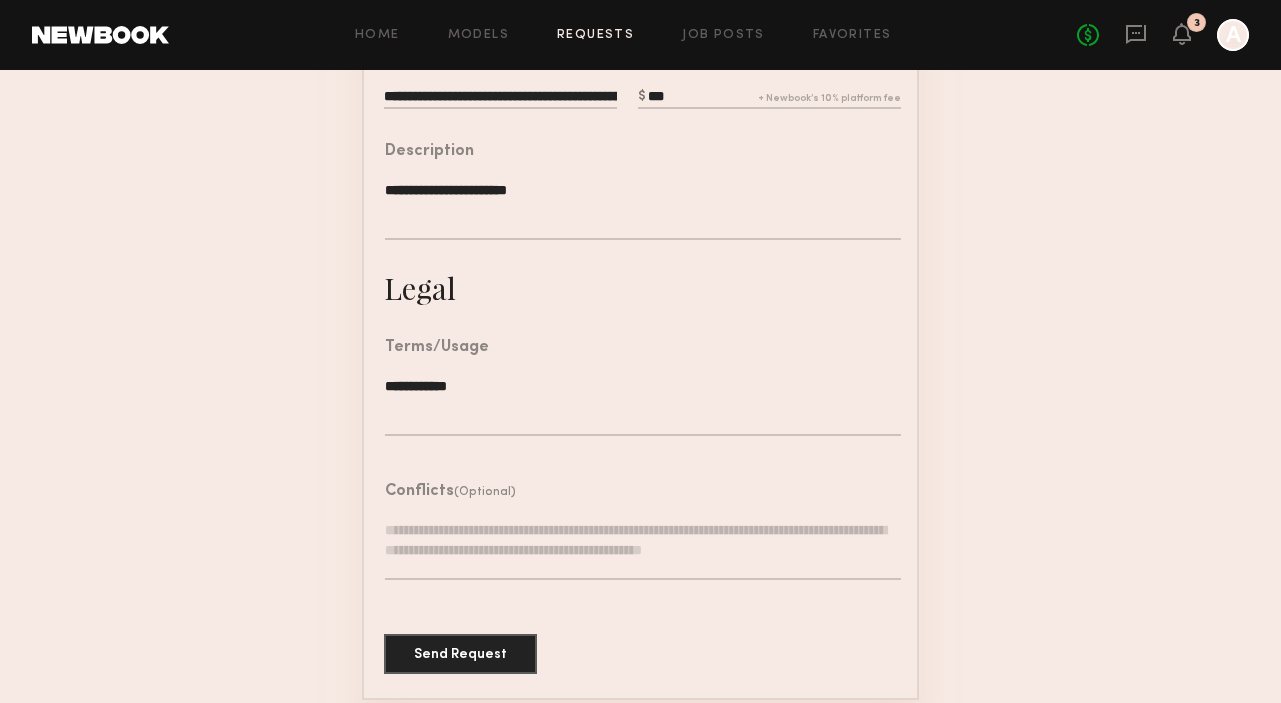 scroll, scrollTop: 613, scrollLeft: 0, axis: vertical 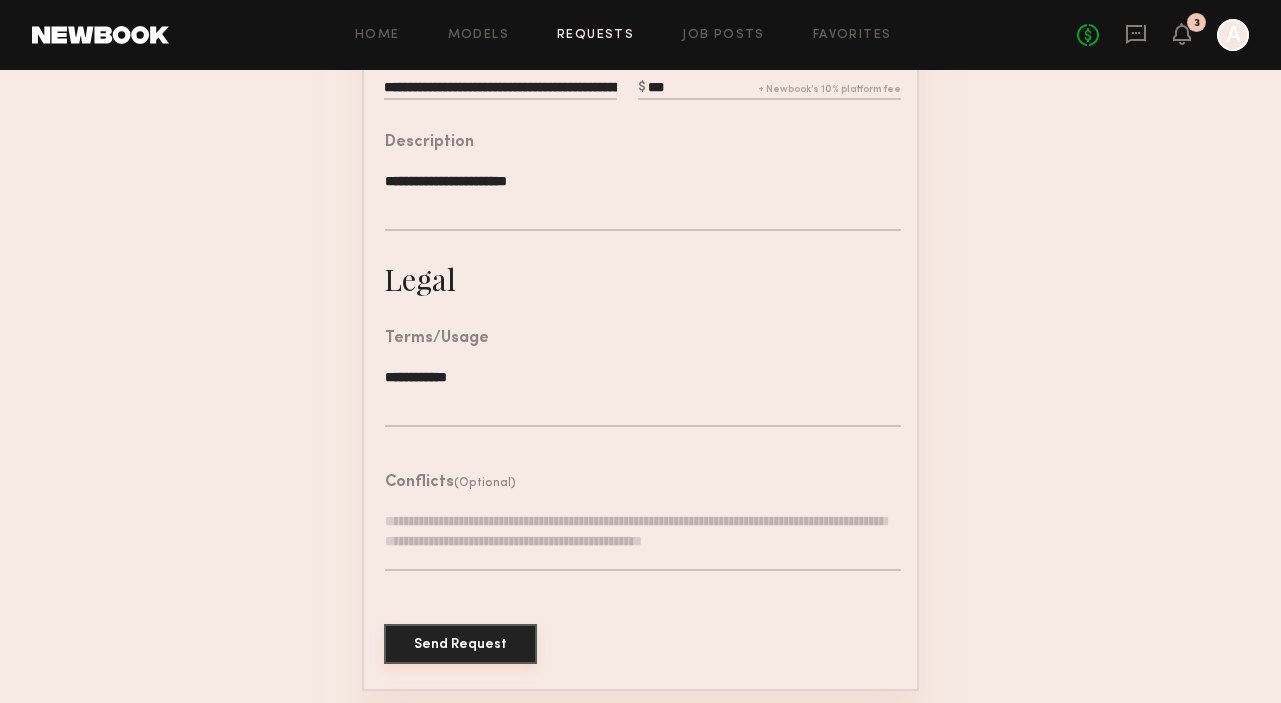 click on "Send Request" 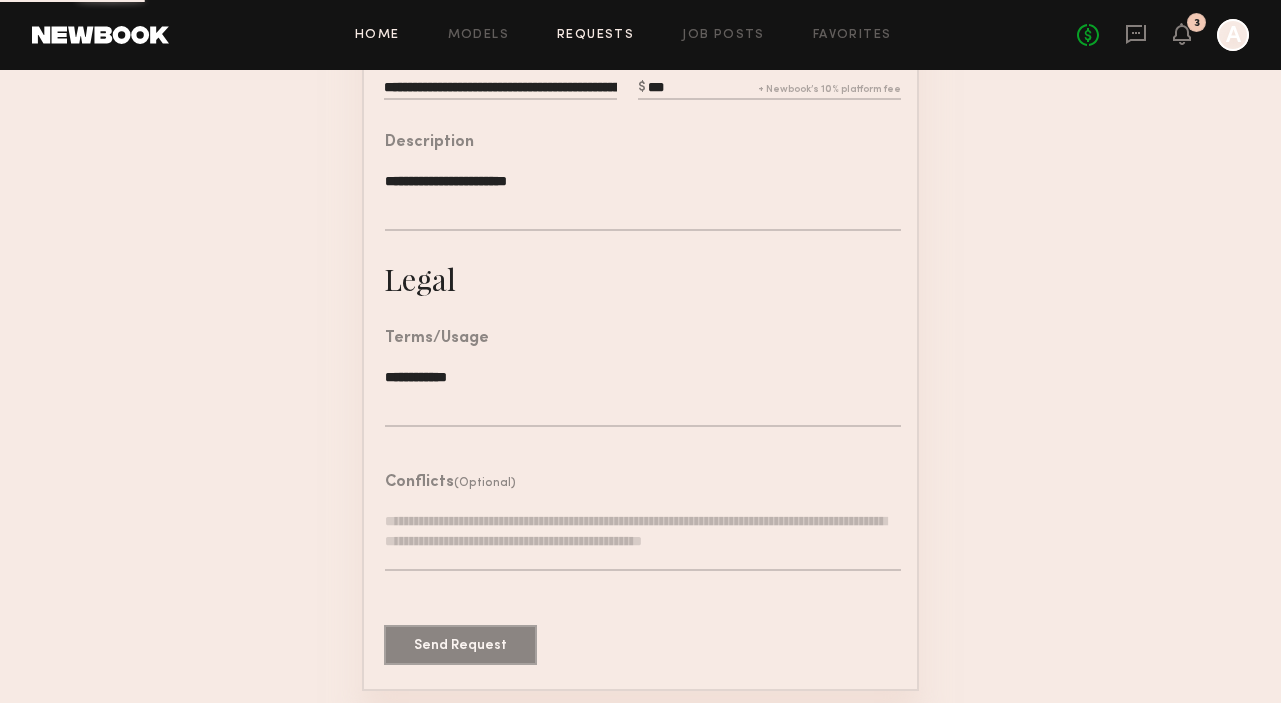 scroll, scrollTop: 0, scrollLeft: 0, axis: both 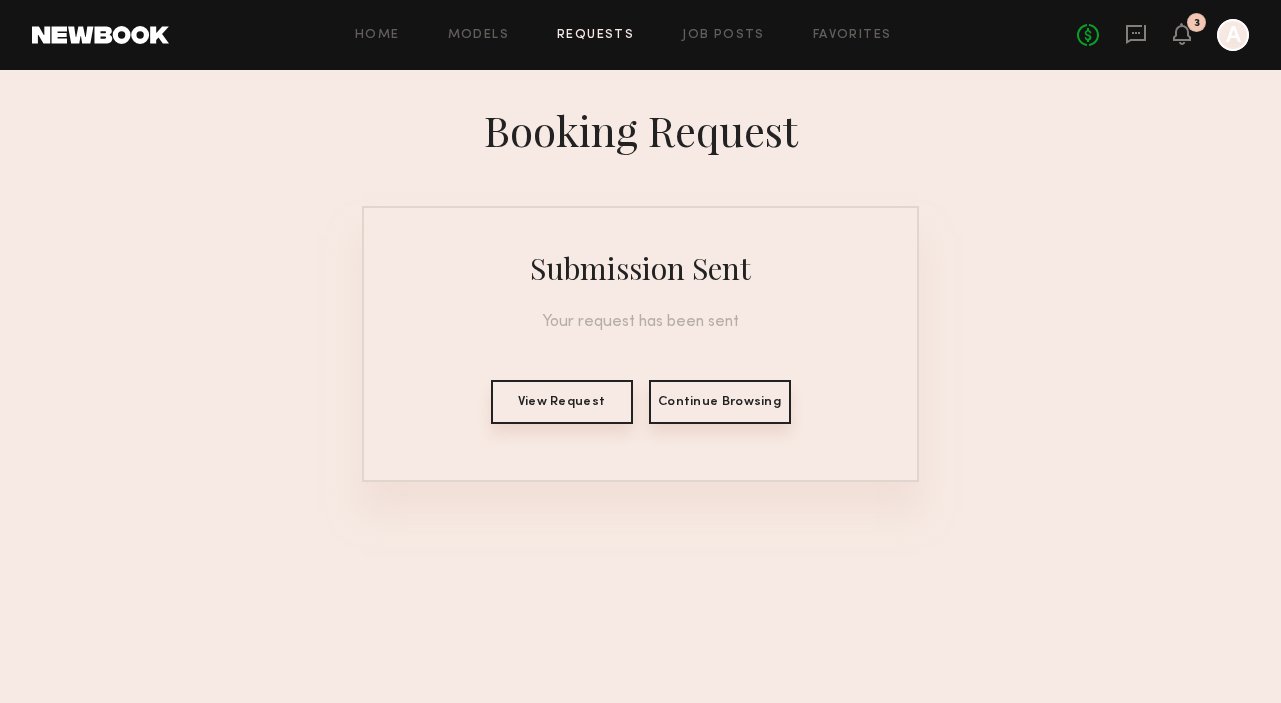 click on "View Request" 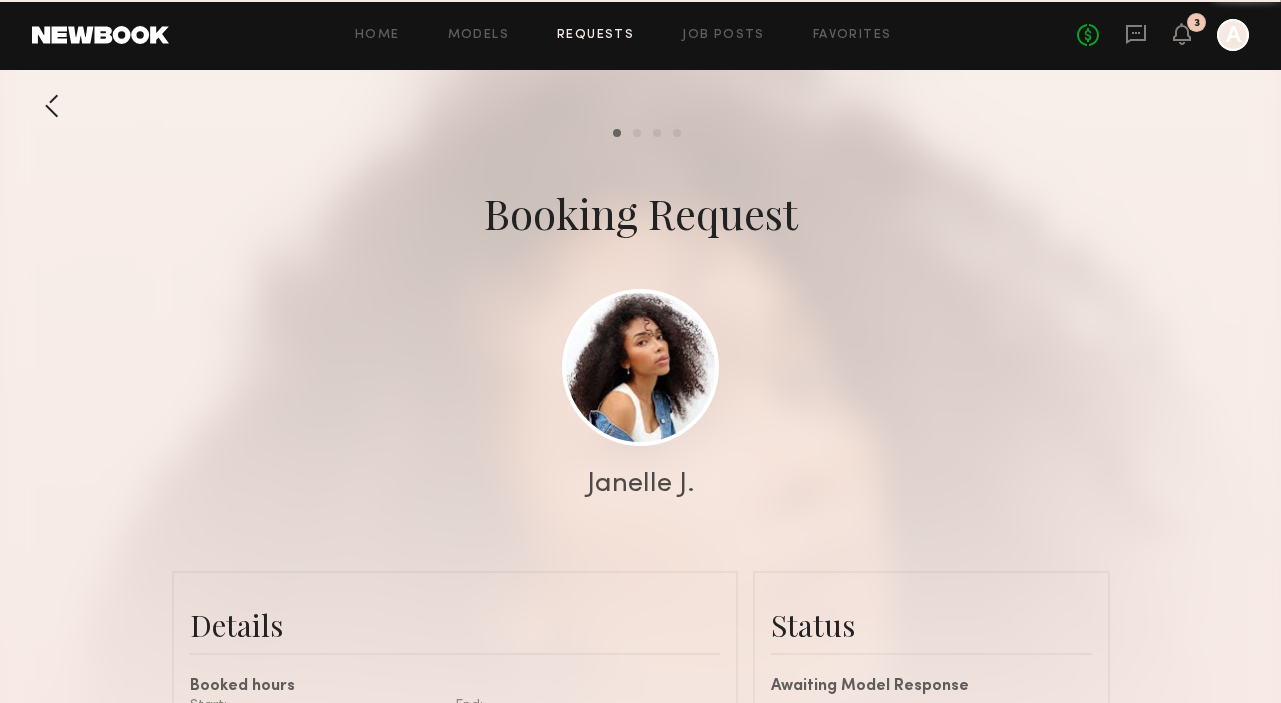 scroll, scrollTop: 1400, scrollLeft: 0, axis: vertical 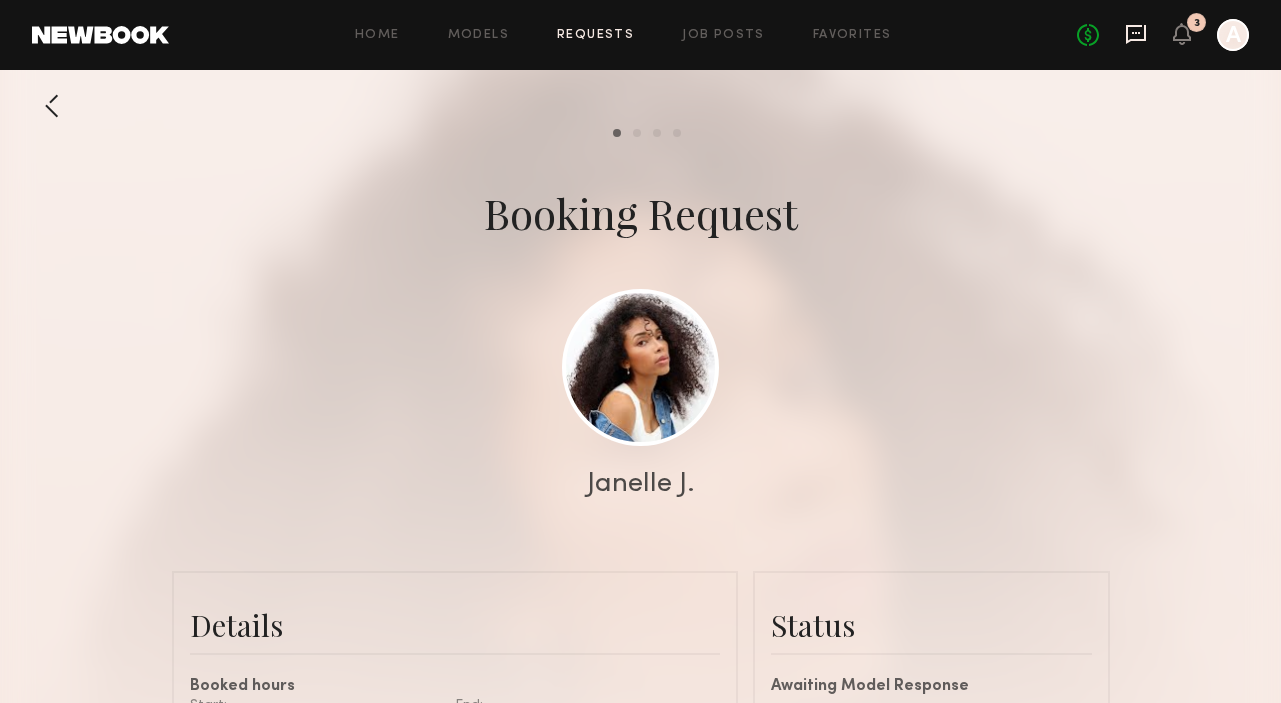 click 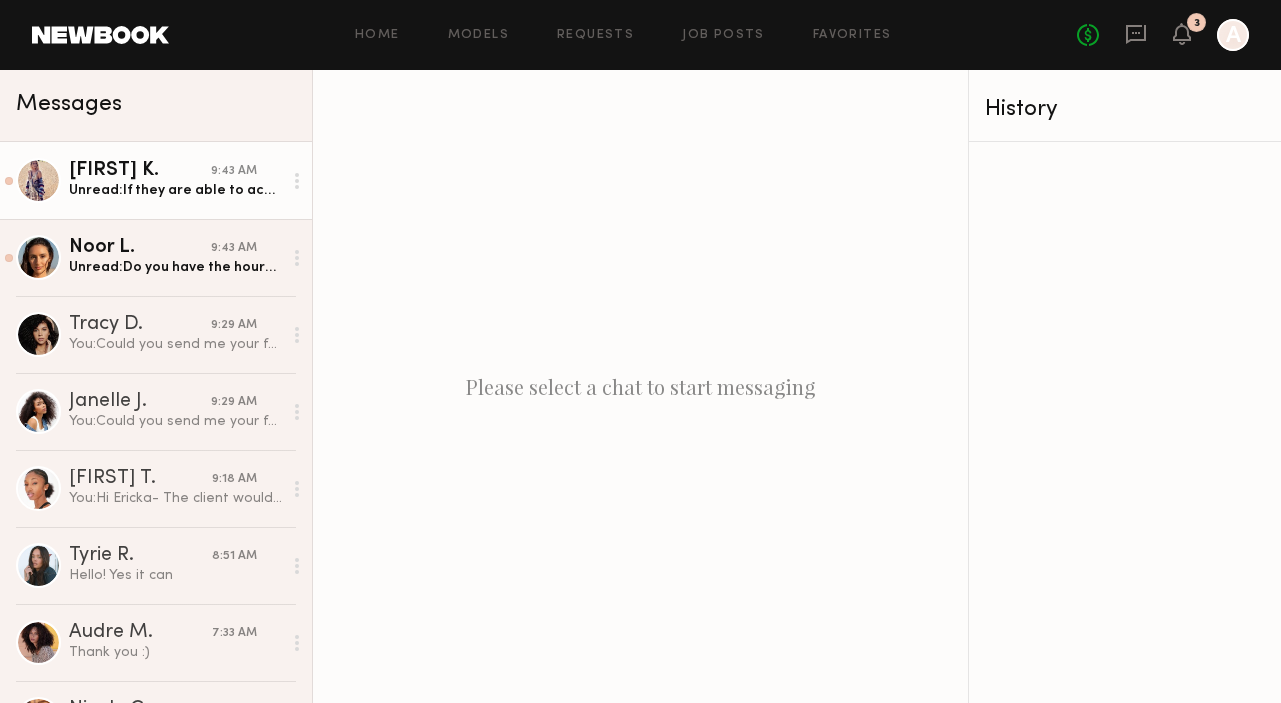 click on "Unread:  If they are able to accommodate 2k I can confirm the booking. Lmk! Kristin Kagay, Kristinfkagay@gmail.com" 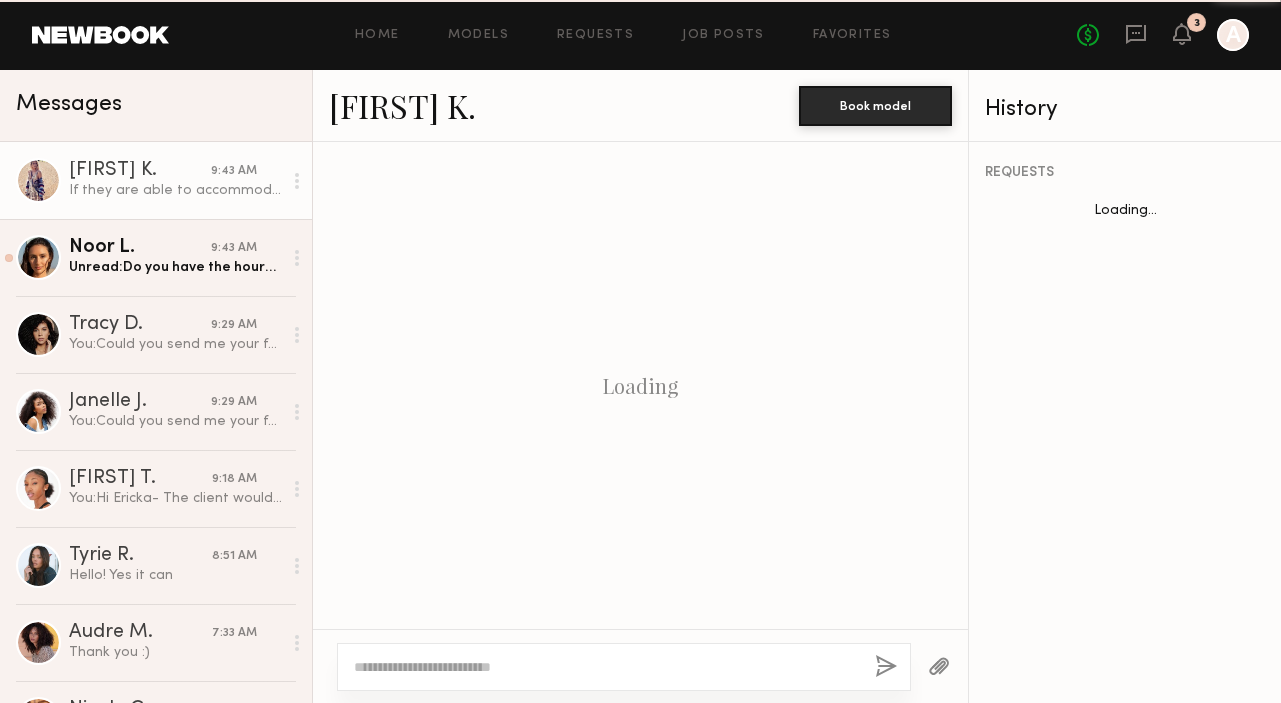 scroll, scrollTop: 1360, scrollLeft: 0, axis: vertical 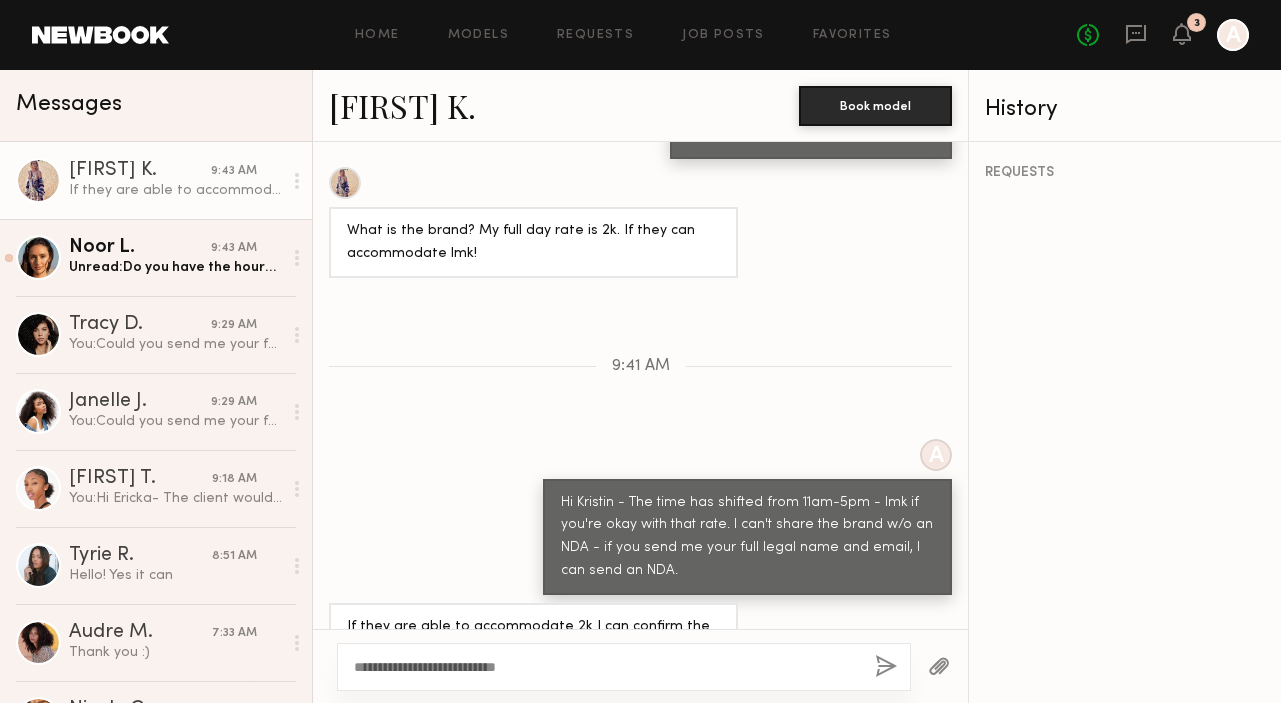 drag, startPoint x: 540, startPoint y: 660, endPoint x: 329, endPoint y: 664, distance: 211.03792 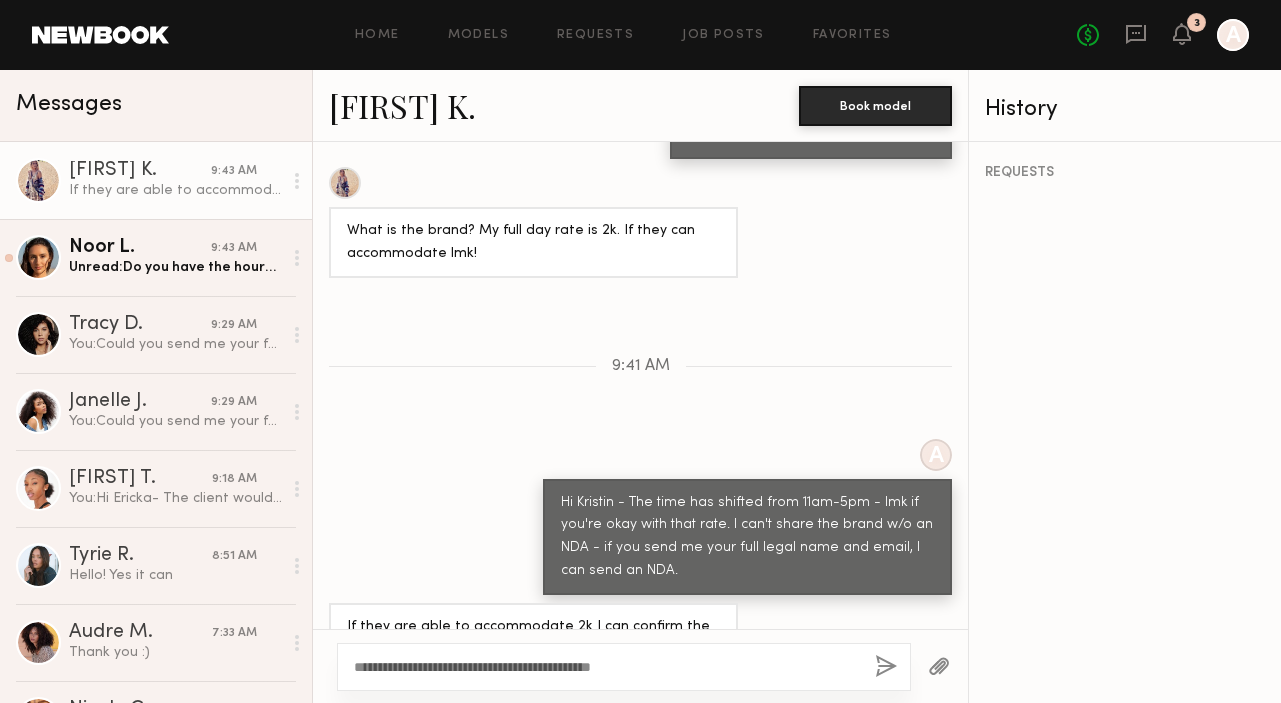 type on "**********" 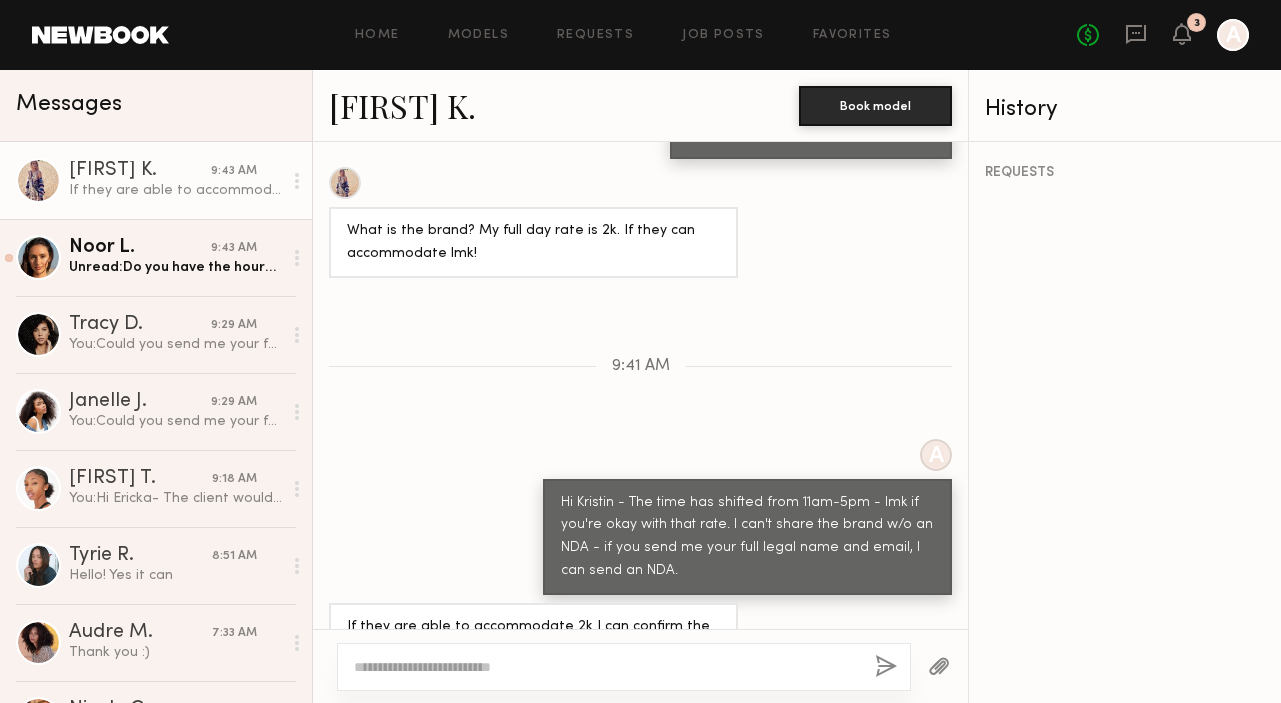 scroll, scrollTop: 1608, scrollLeft: 0, axis: vertical 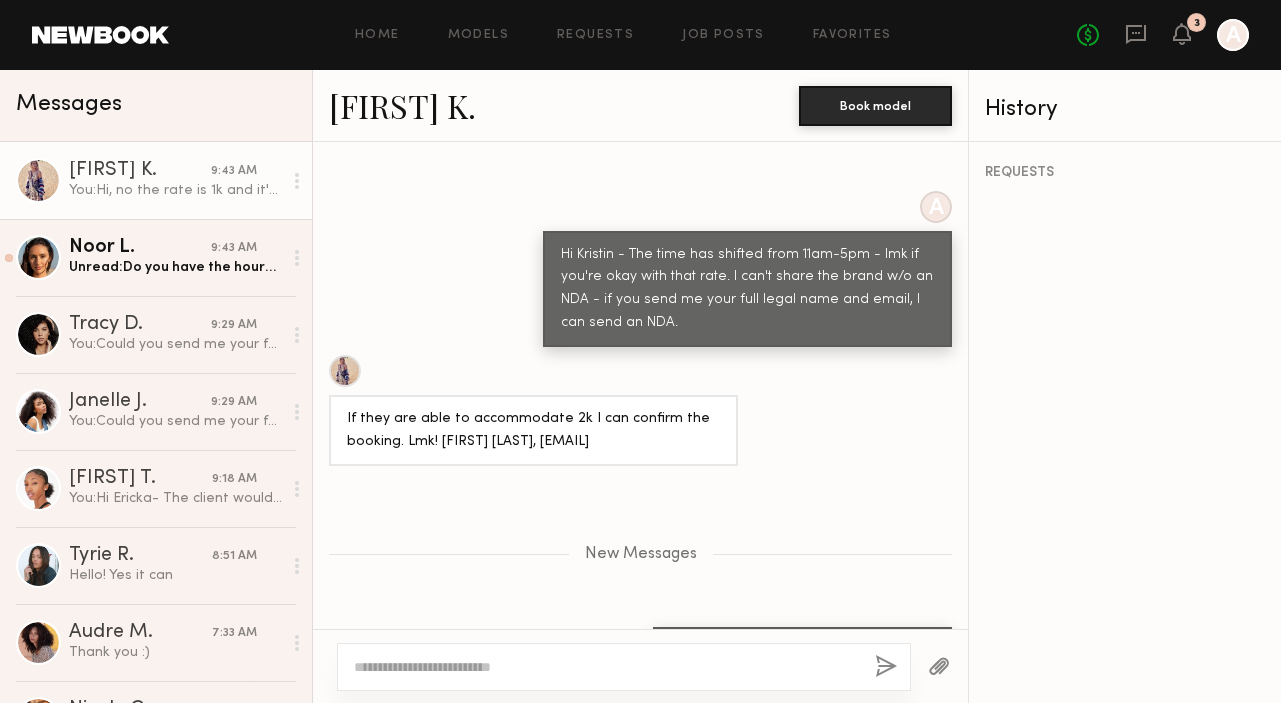 click on "Kristin K. 9:43 AM You:  Hi, no the rate is 1k and it's not a full day." 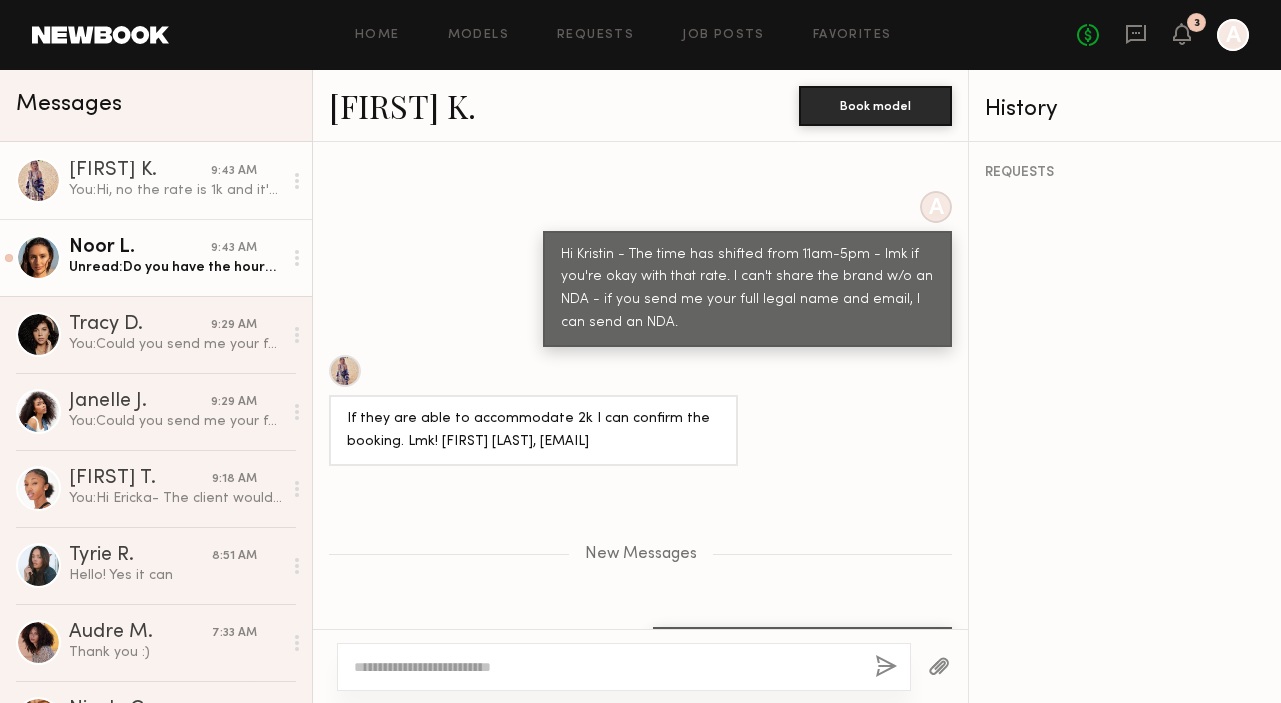 click on "Unread:  Do you have the hours for Wednesday?" 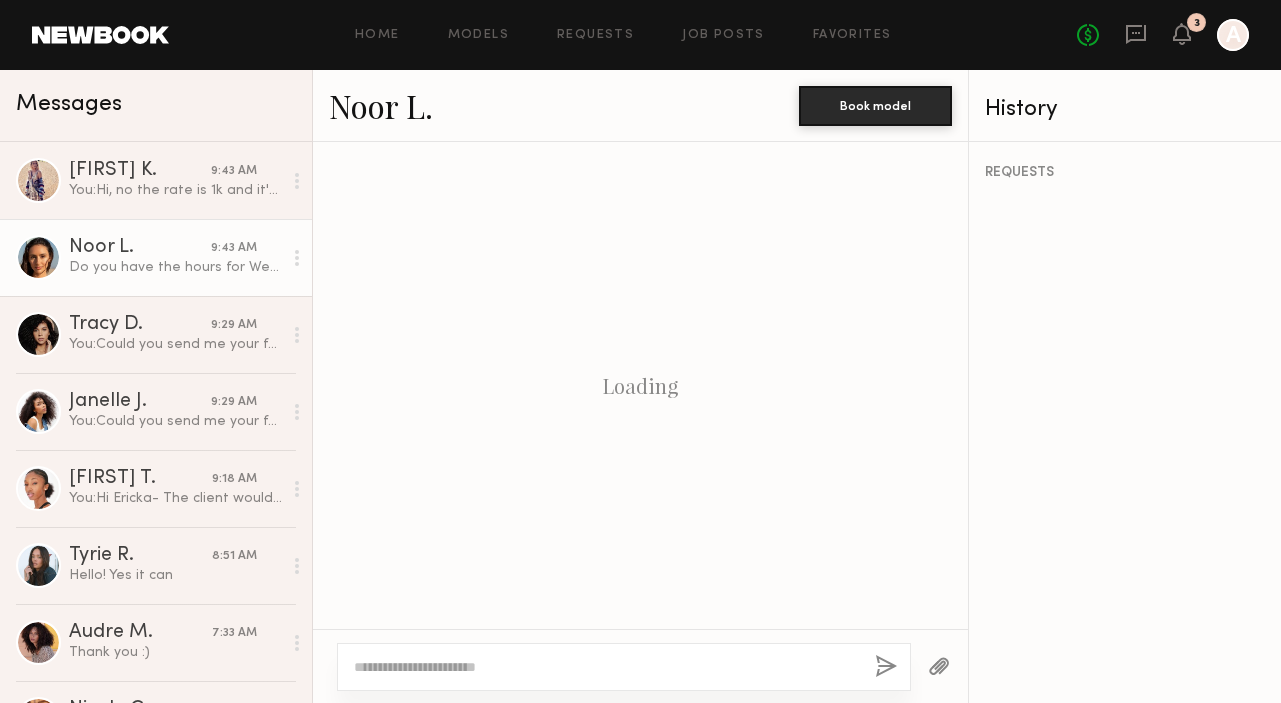 scroll, scrollTop: 1765, scrollLeft: 0, axis: vertical 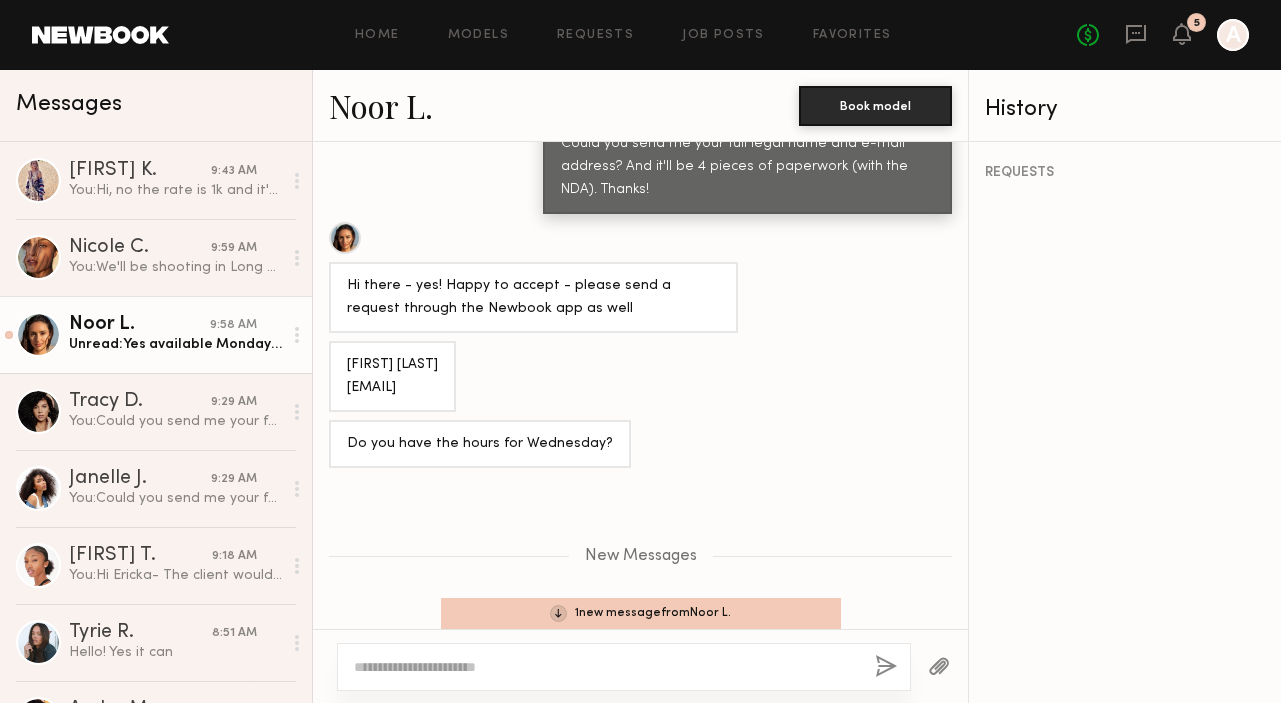 click on "Noor L." 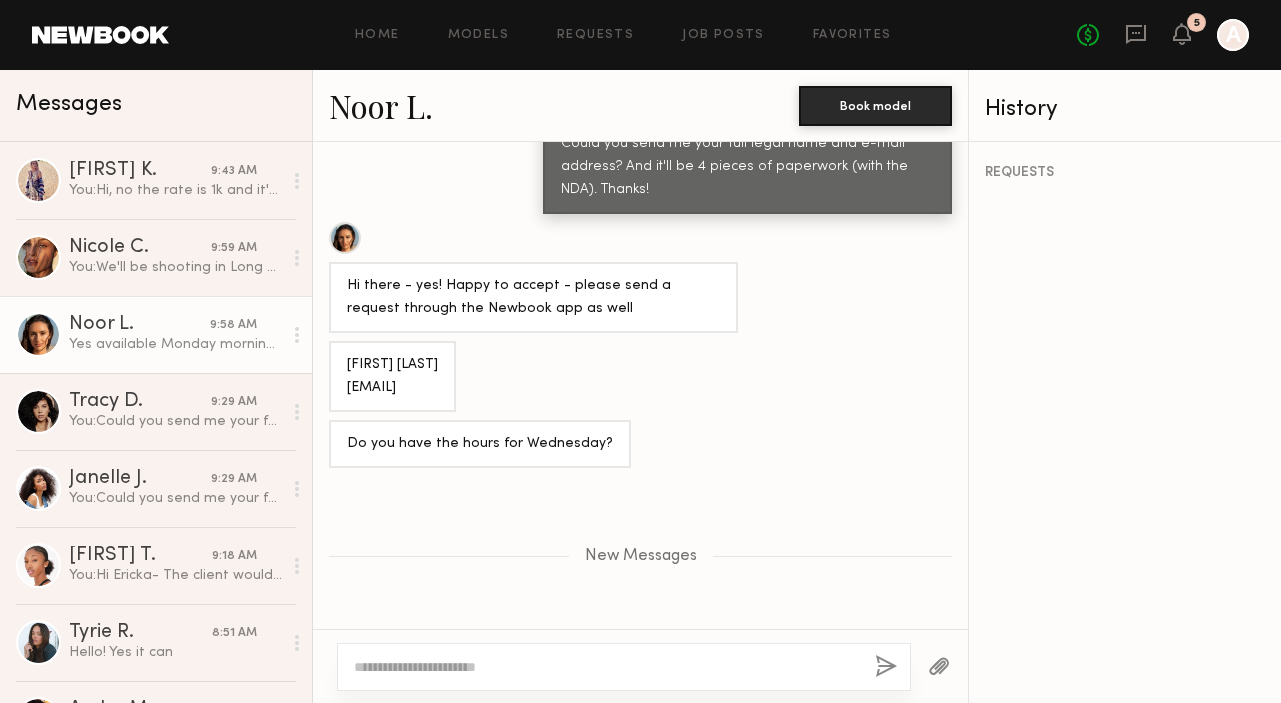 scroll, scrollTop: 2138, scrollLeft: 0, axis: vertical 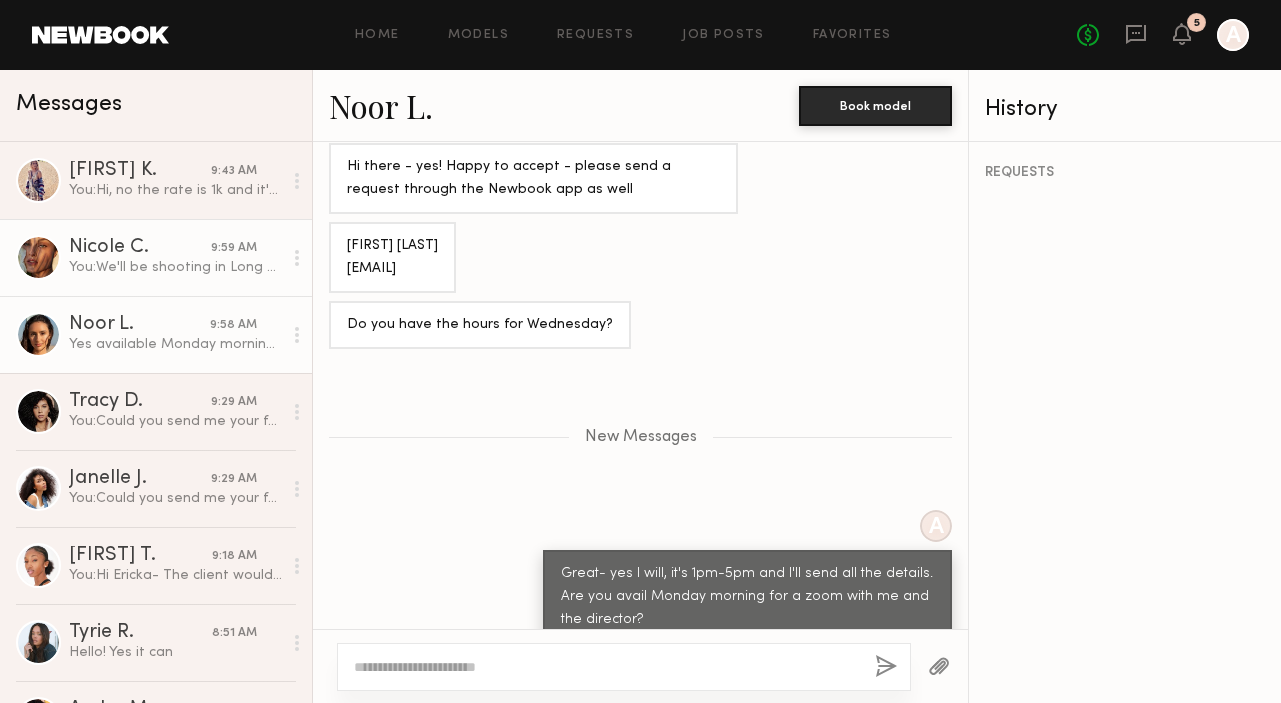 click on "You:  We'll be shooting in Long Beach from 11am-5pm and the rate is 1k." 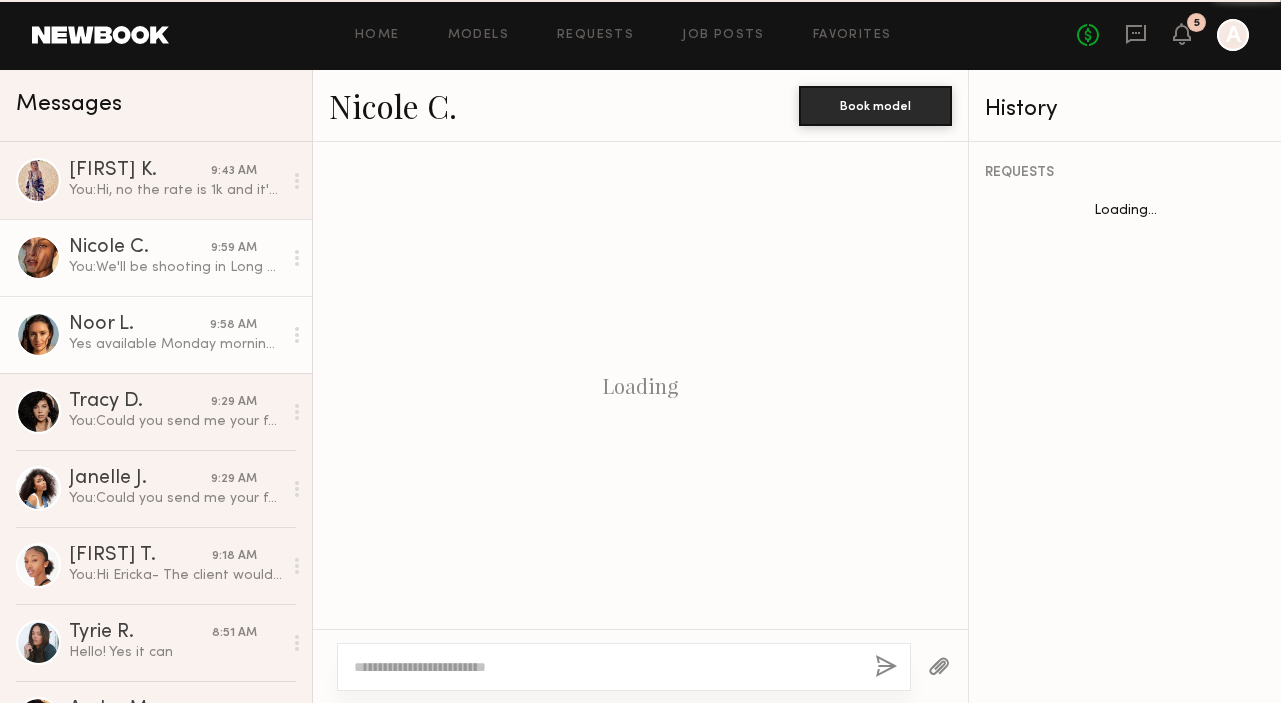 scroll, scrollTop: 1197, scrollLeft: 0, axis: vertical 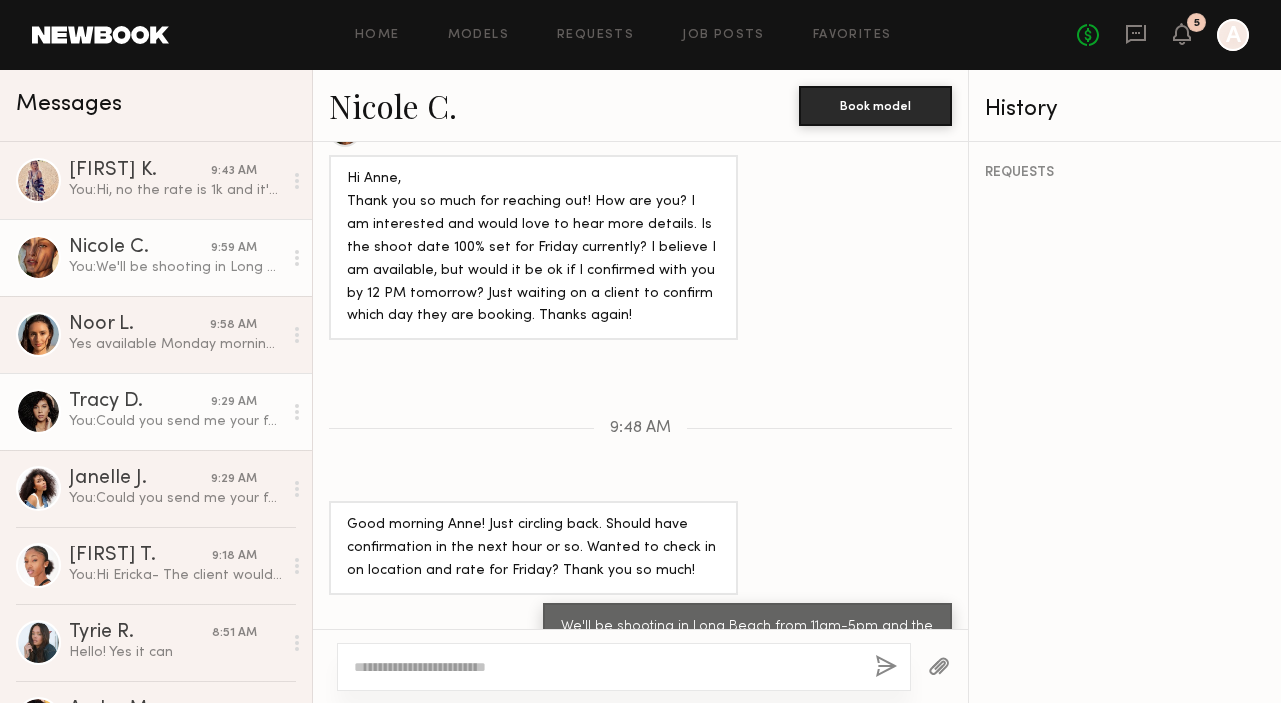 click on "Tracy D. 9:29 AM You:  Could you send me your full legal name and e-mail address? And it'll be 4 pieces of paperwork (with the NDA). Thanks!" 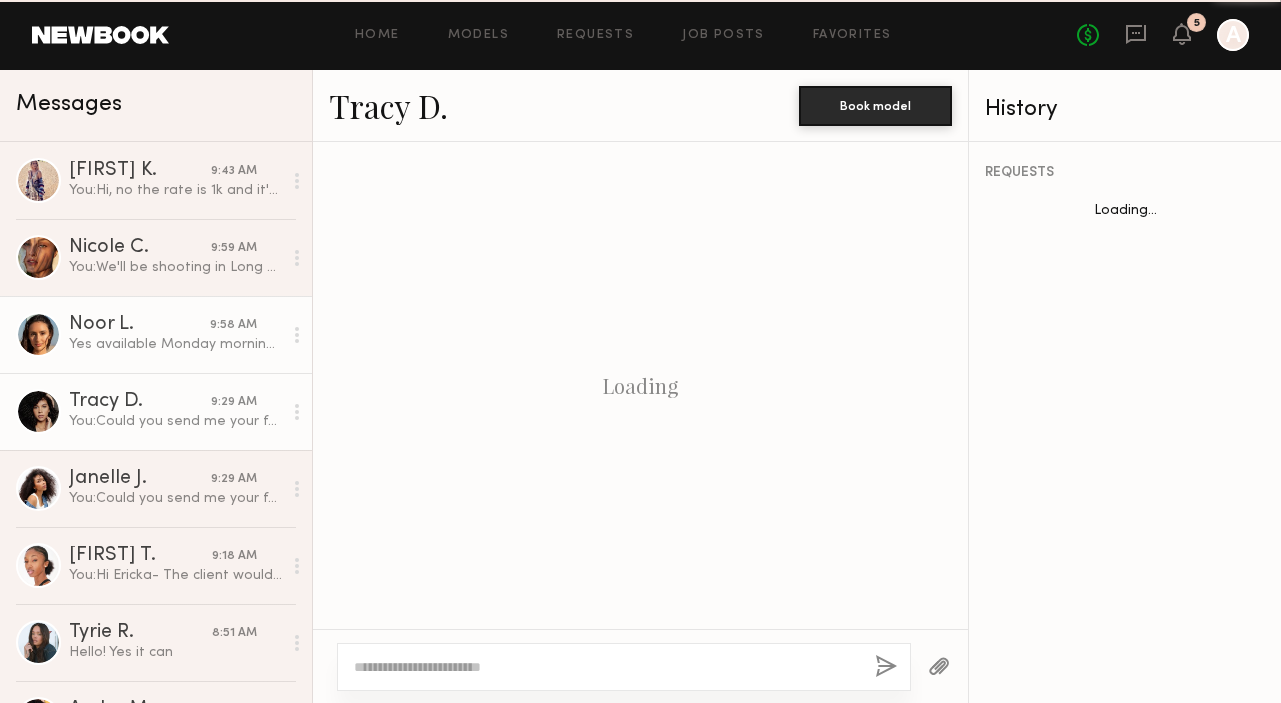 scroll, scrollTop: 2116, scrollLeft: 0, axis: vertical 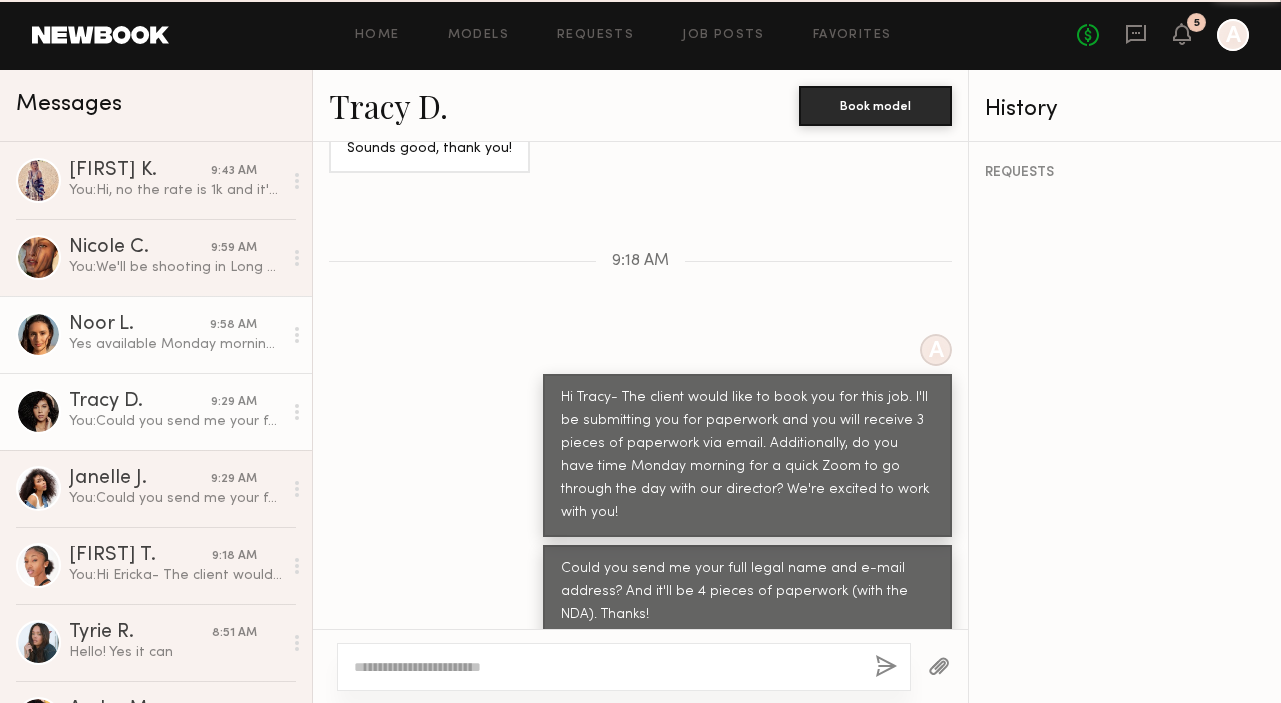 click on "Yes available Monday morning! 10 am or 11 am works best for me" 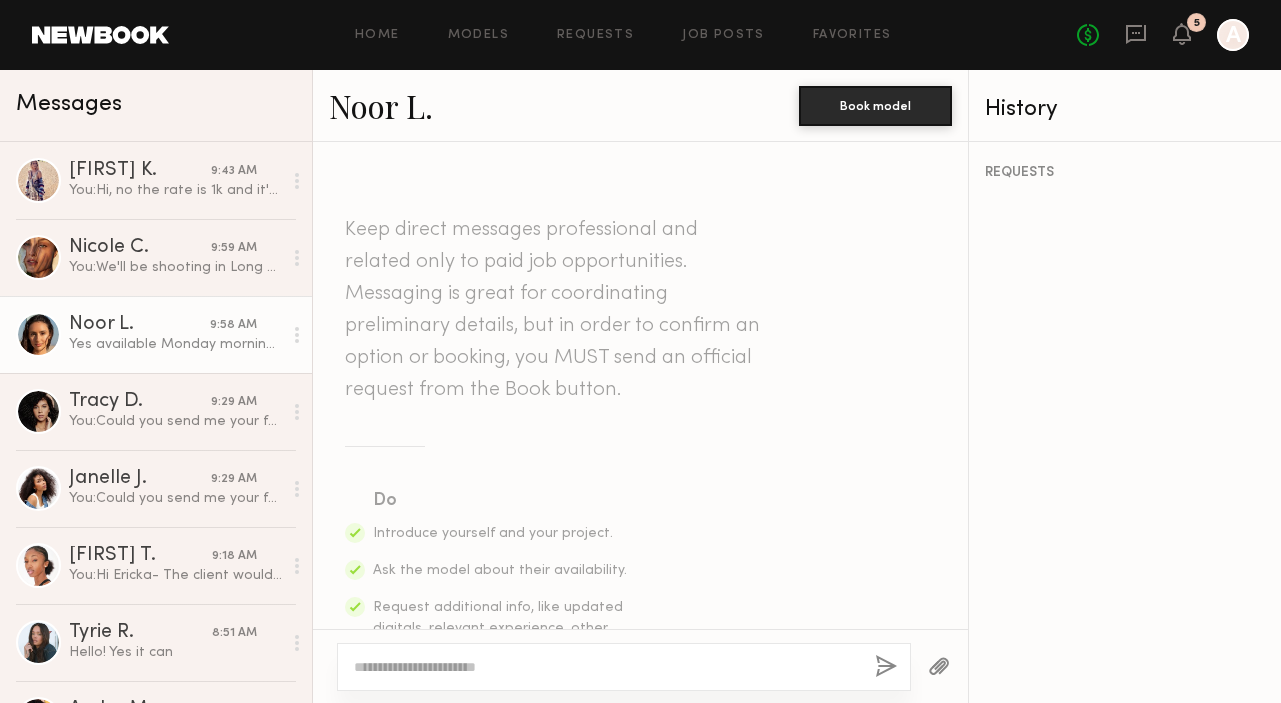 scroll, scrollTop: 1986, scrollLeft: 0, axis: vertical 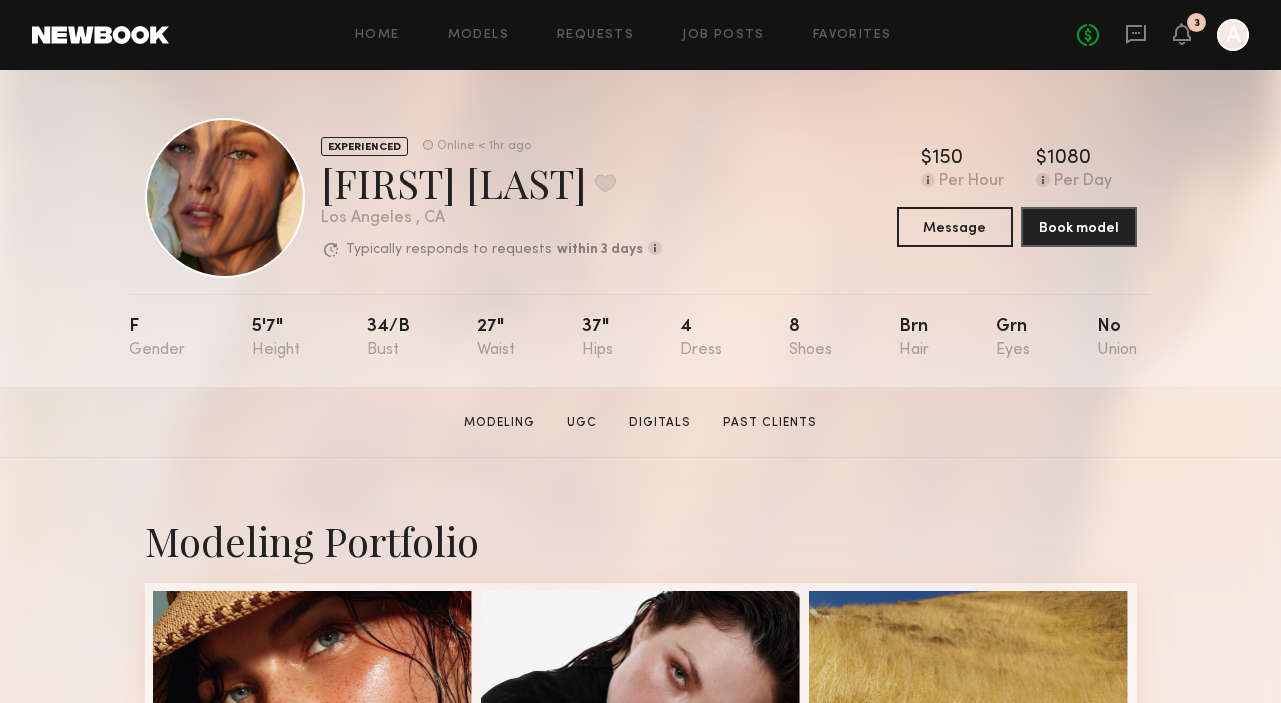 click on "No fees up to $5,000 3 A" 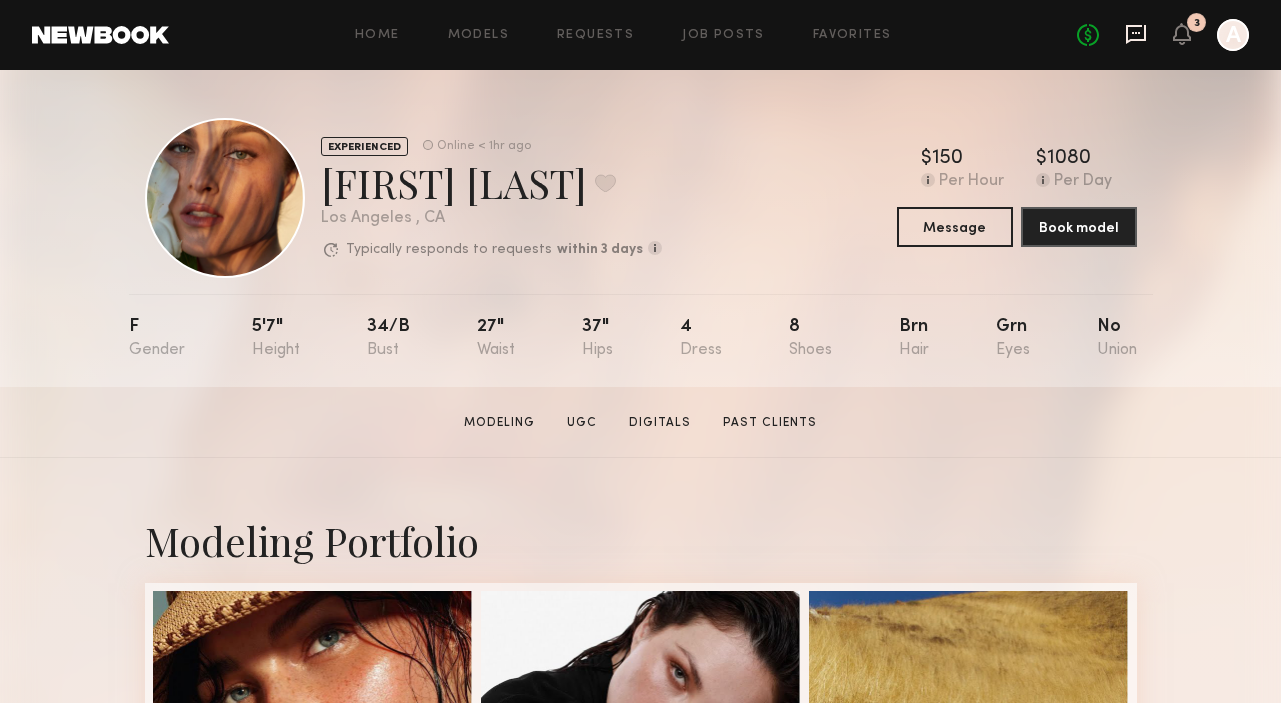 click 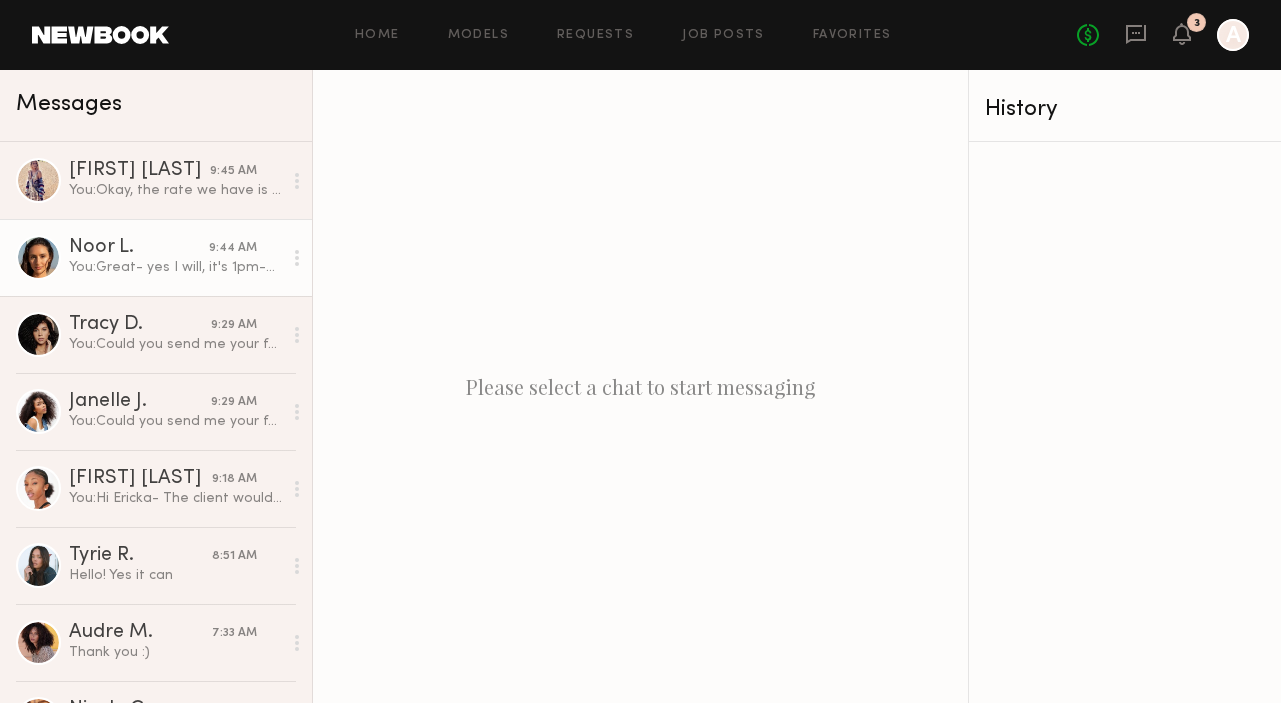 click on "You:  Great- yes I will, it's 1pm-5pm and I'll send all the details. Are you avail Monday morning for a zoom with me and the director?" 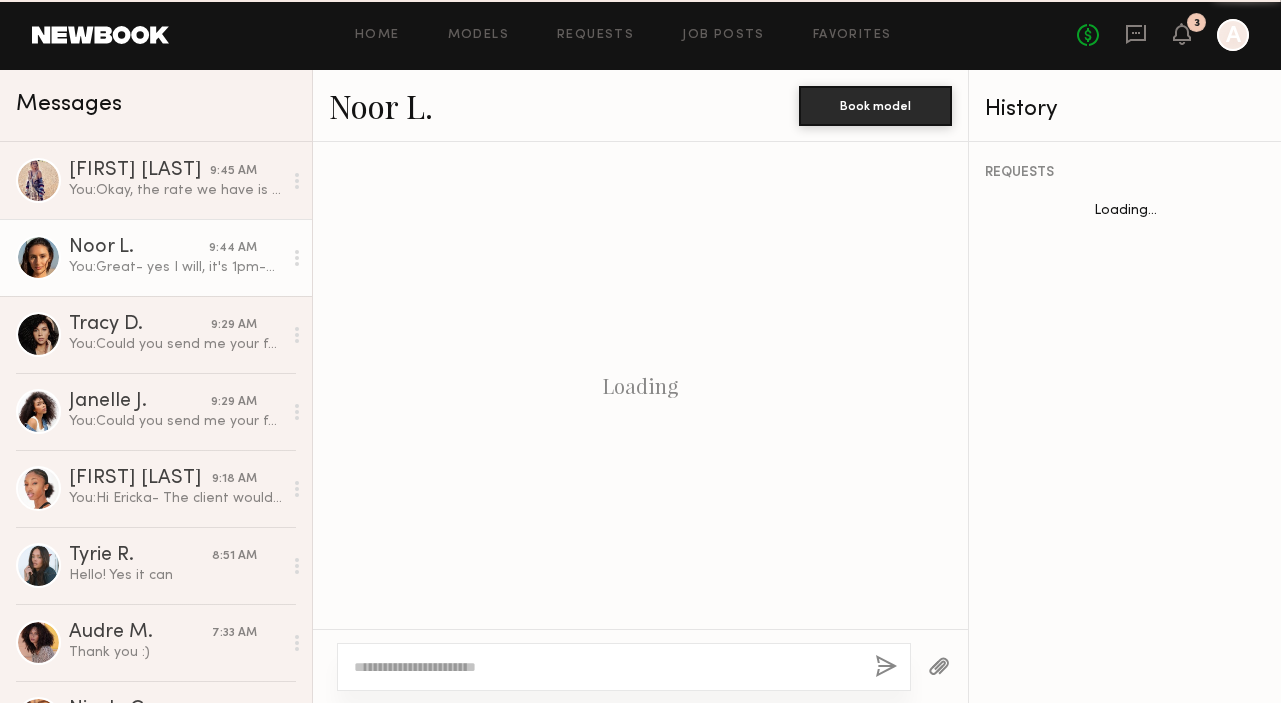scroll, scrollTop: 1867, scrollLeft: 0, axis: vertical 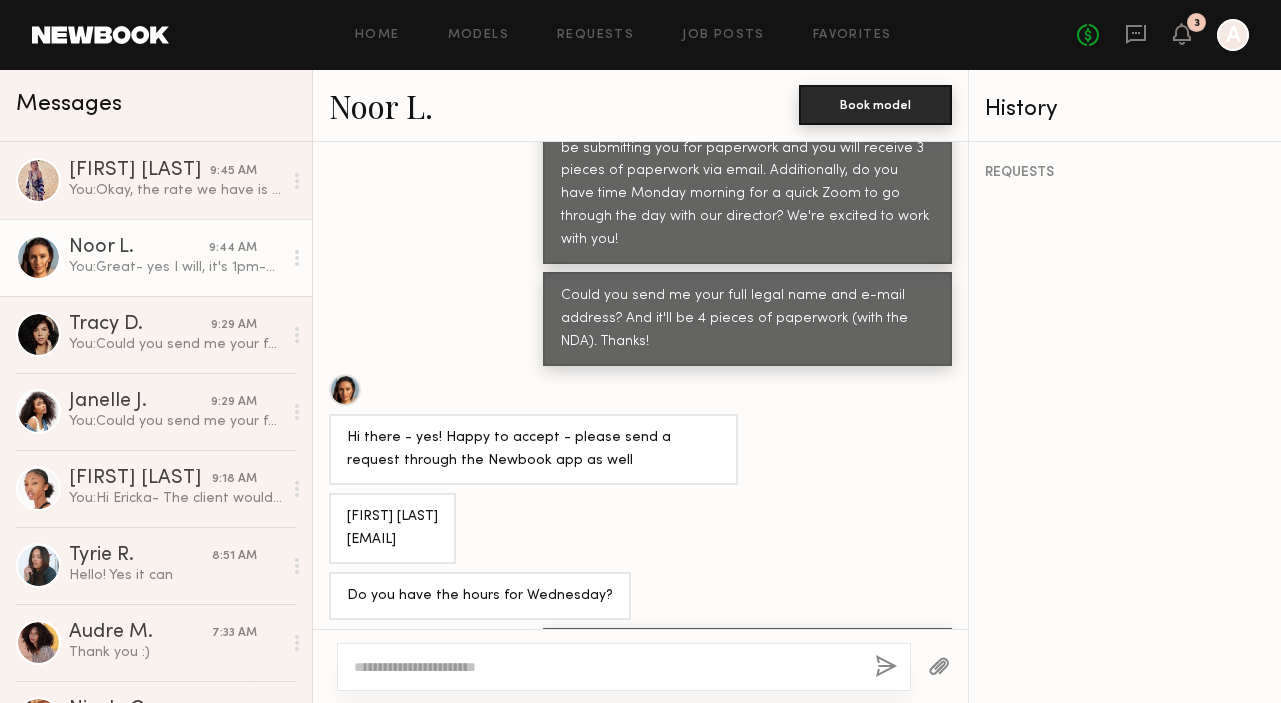 click on "Book model" 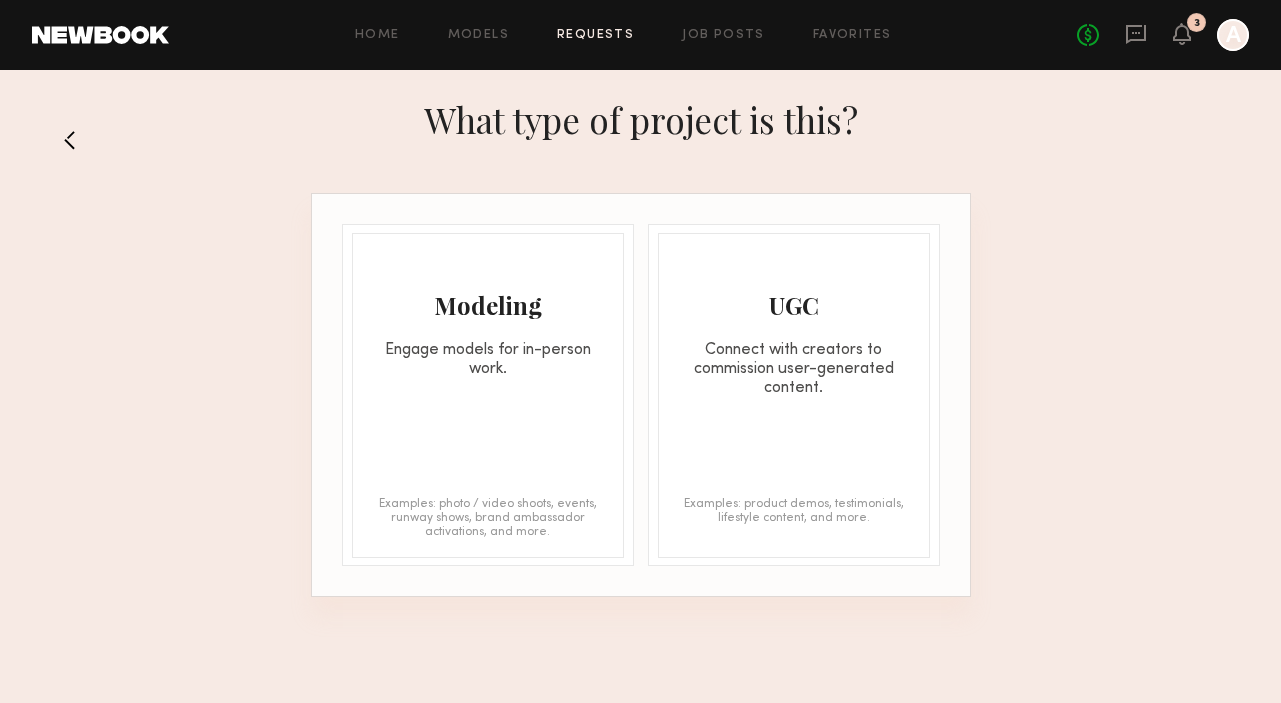 click on "Engage models for in-person work." 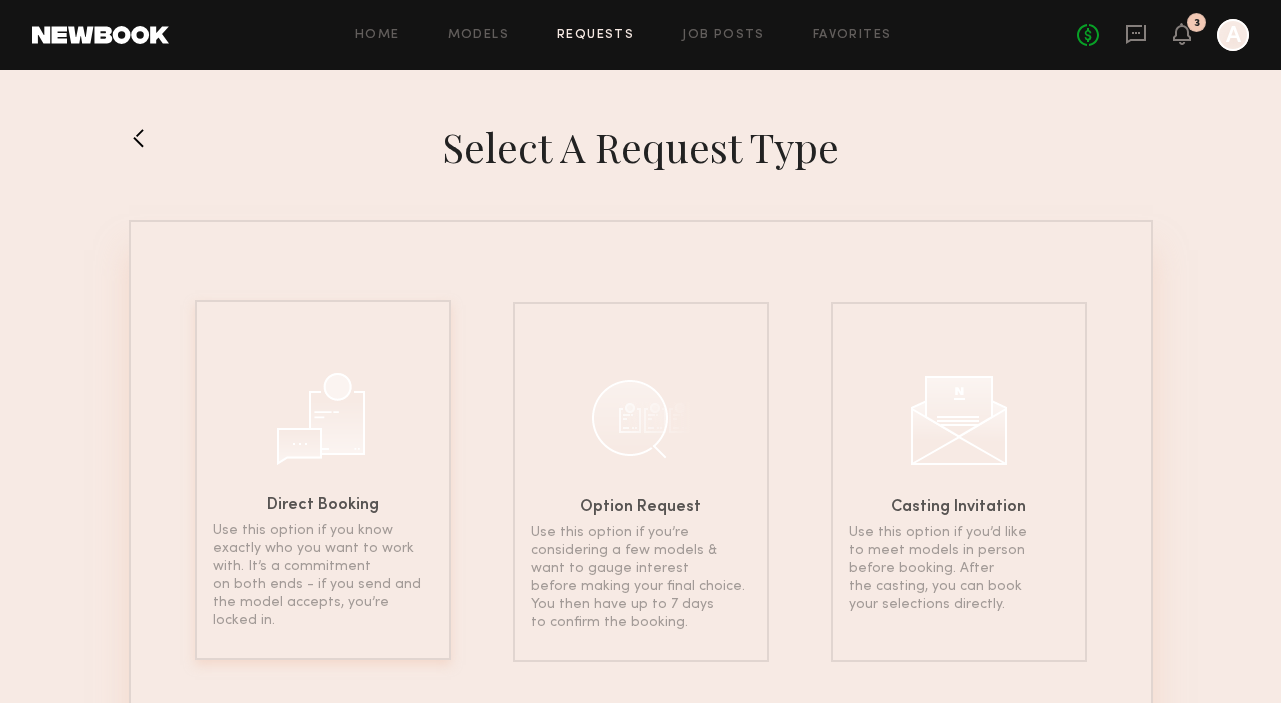 click 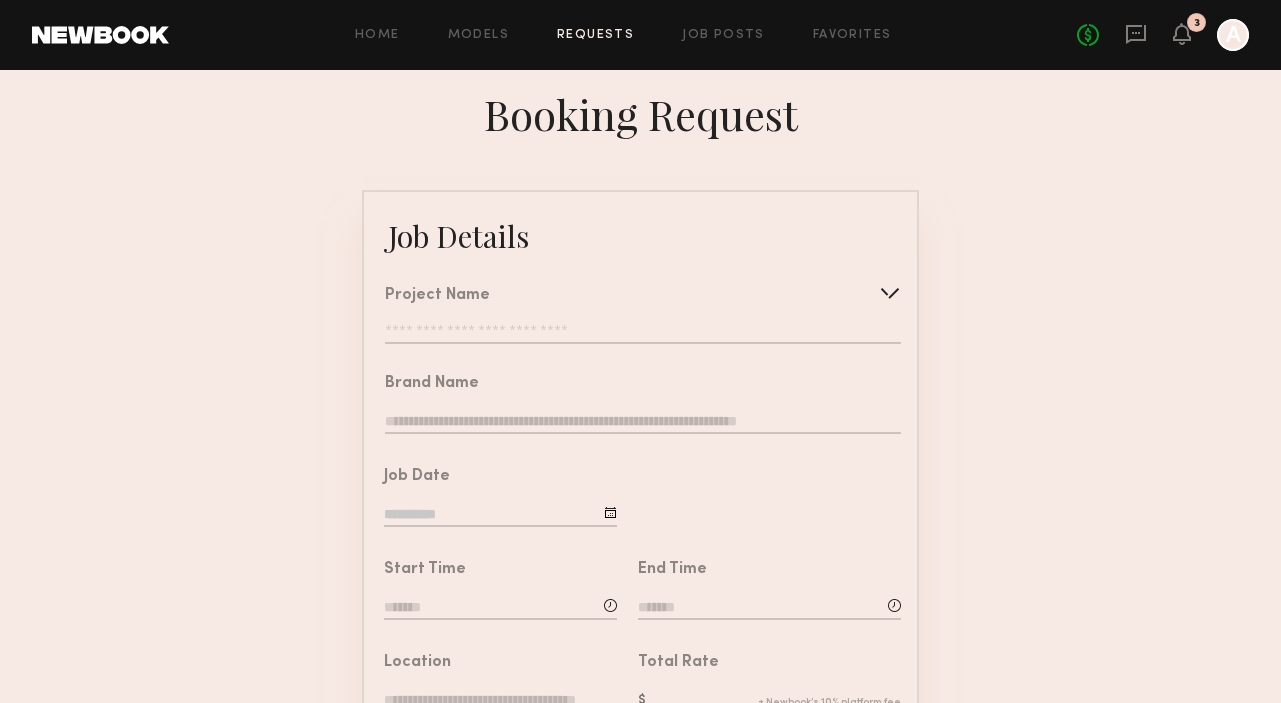 click 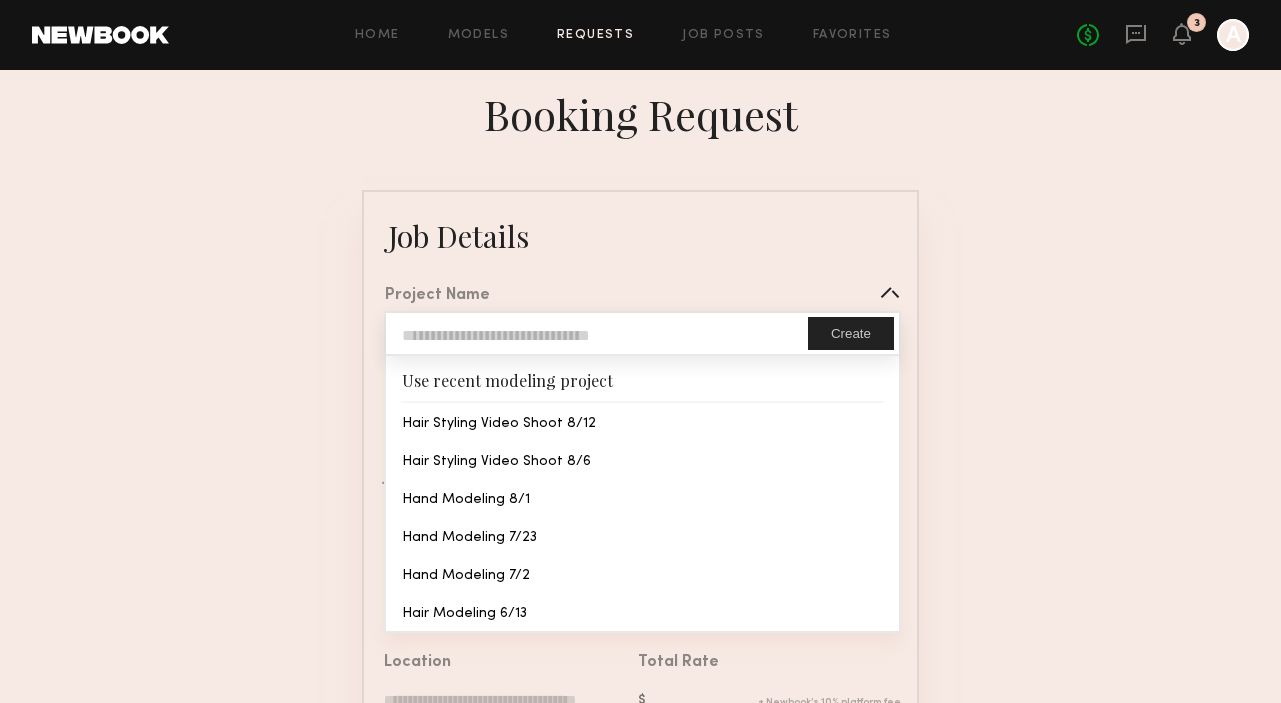 type on "**********" 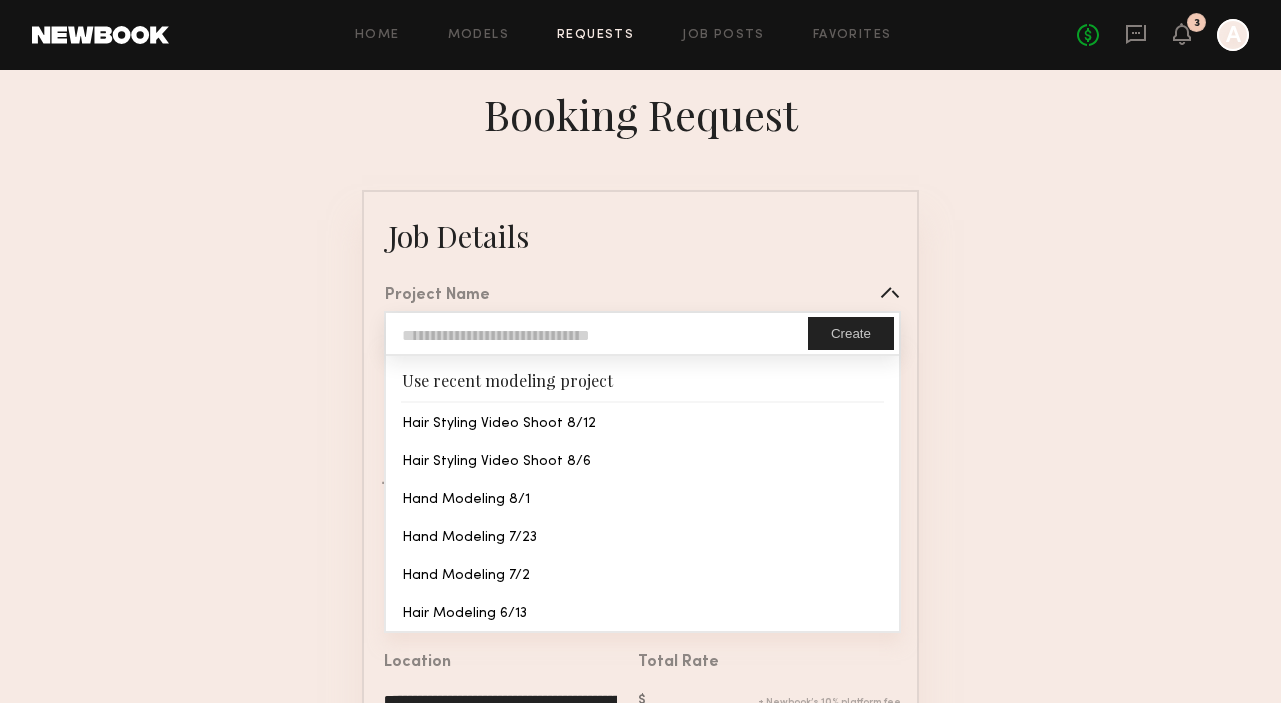 click on "**********" 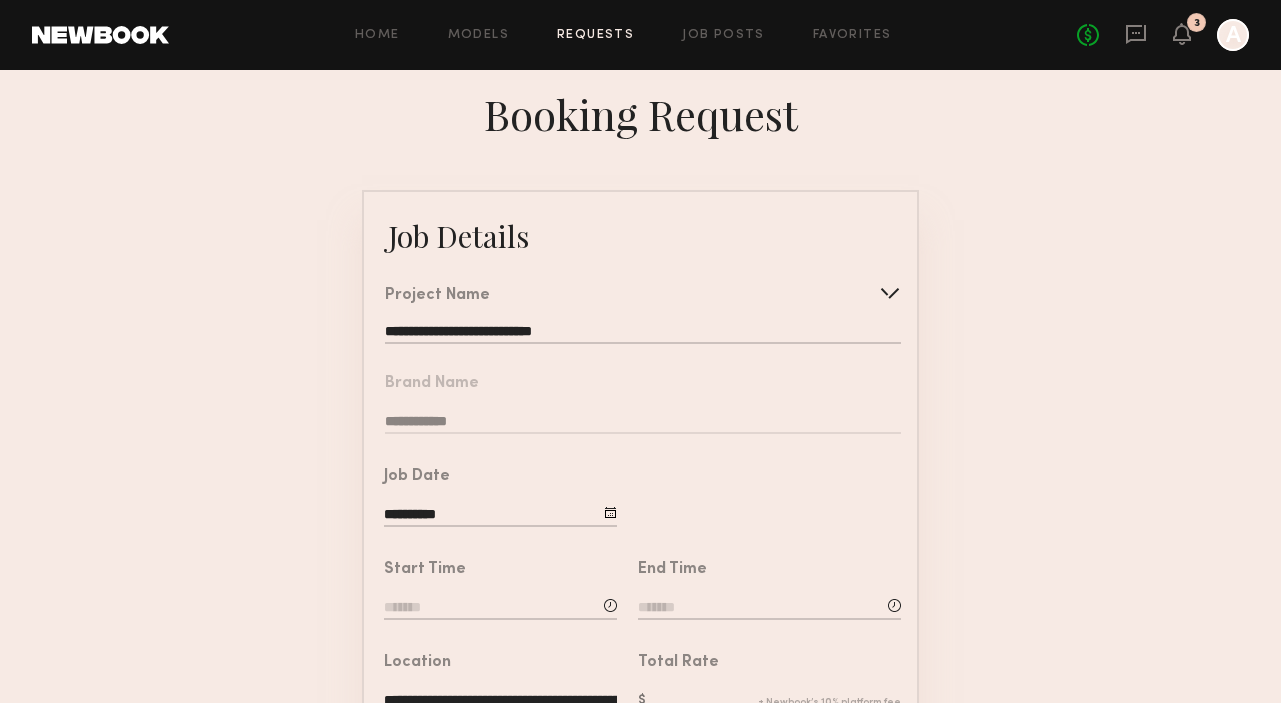 click on "**********" 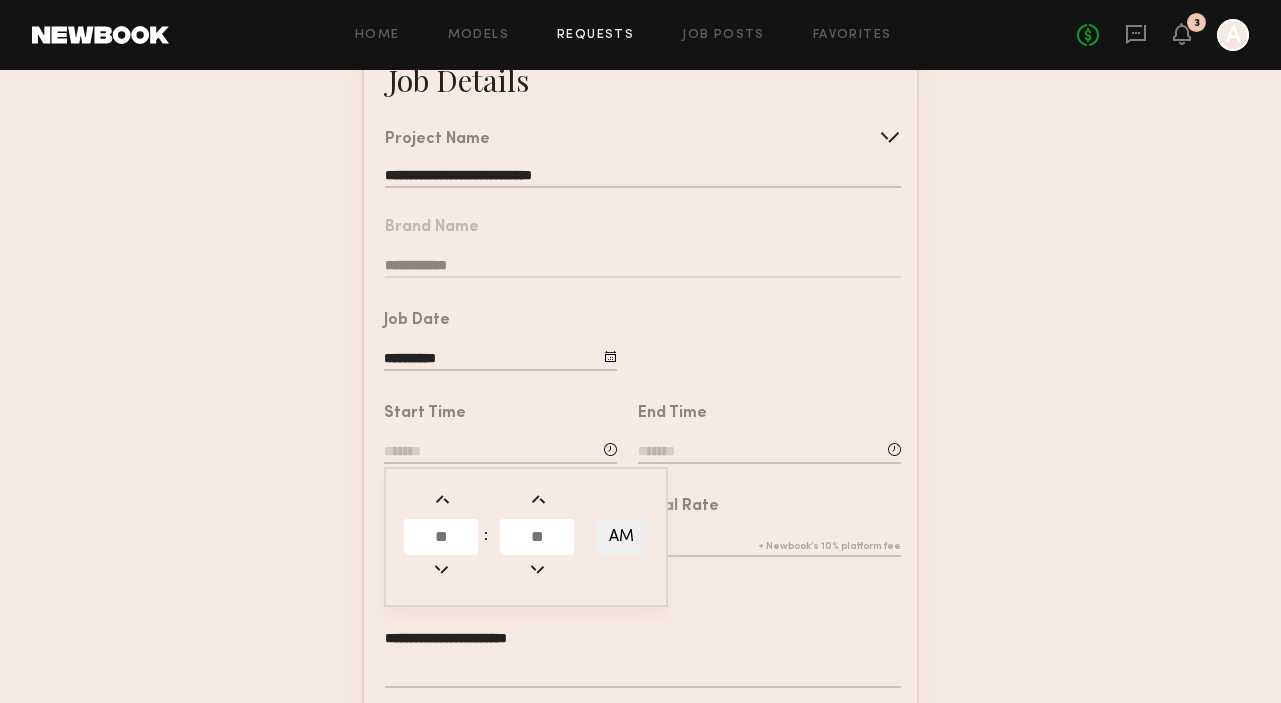 scroll, scrollTop: 221, scrollLeft: 0, axis: vertical 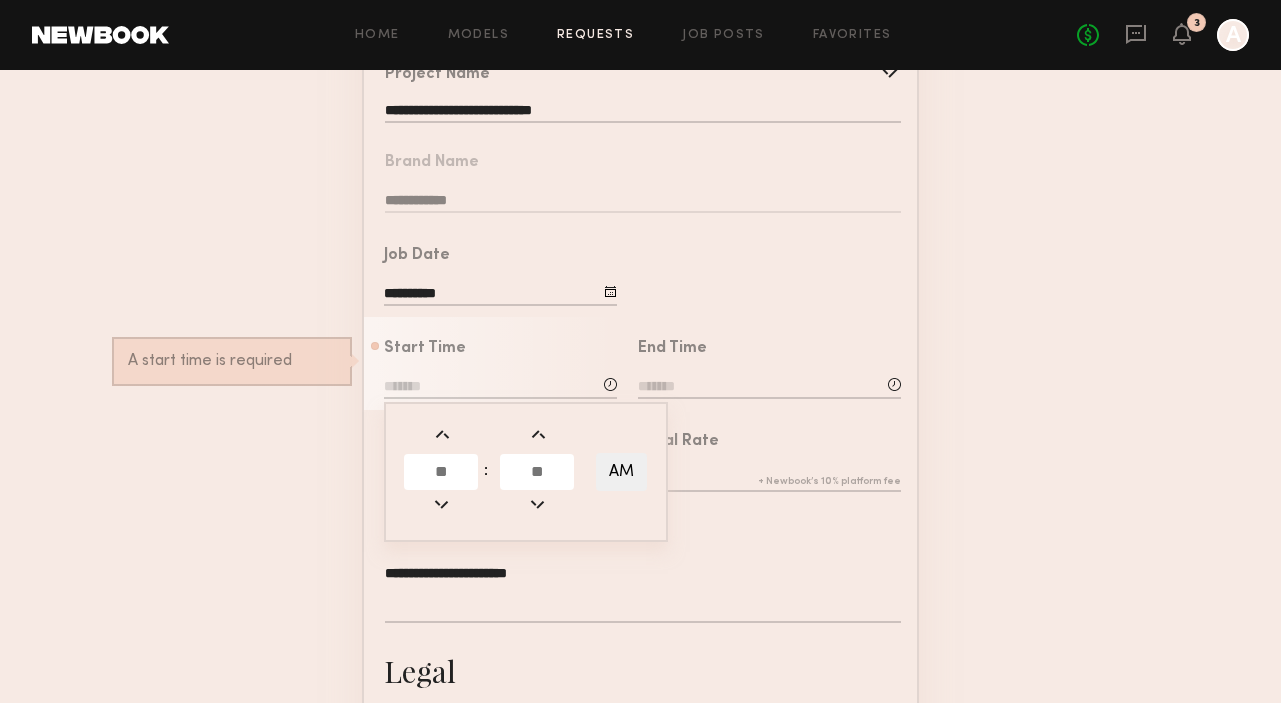 click 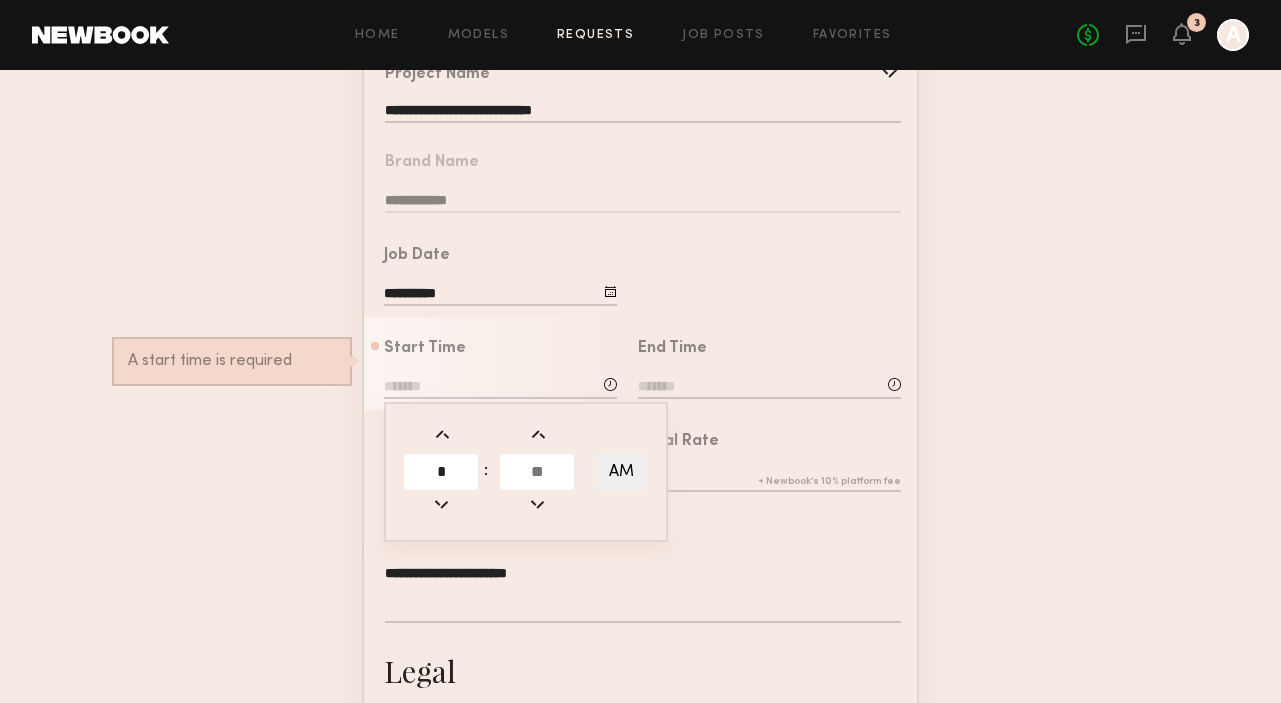 type on "*" 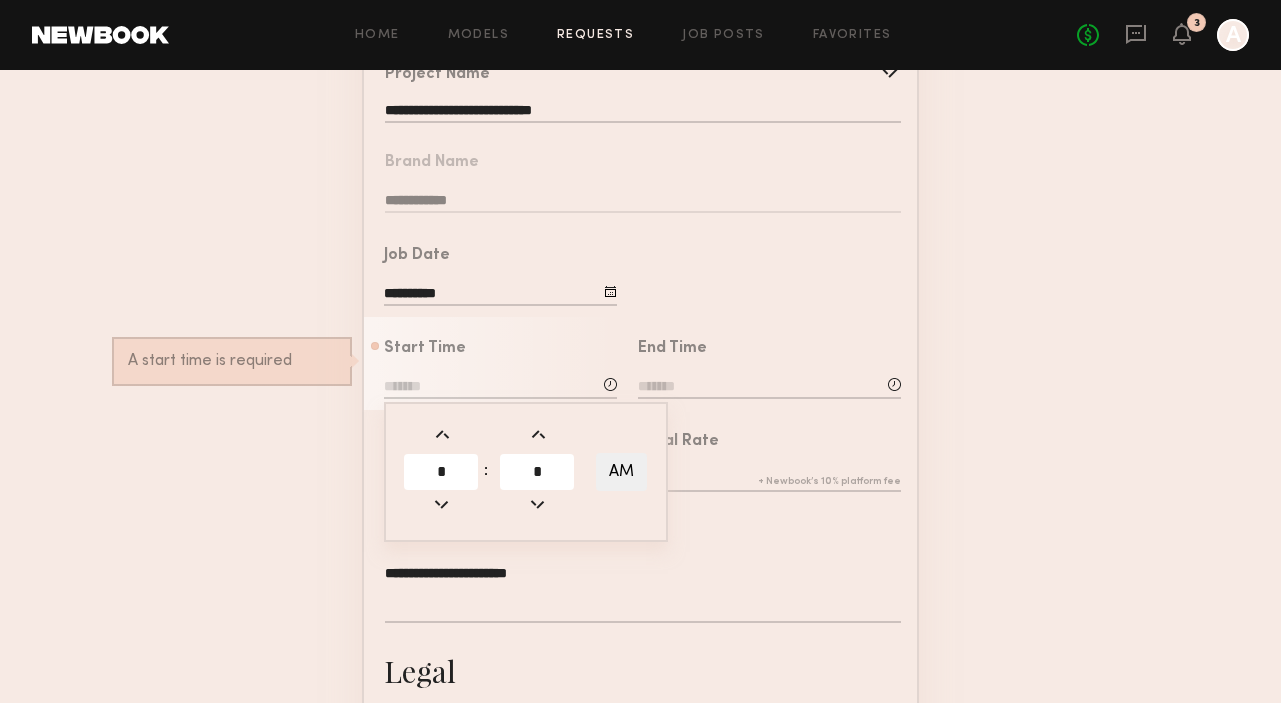 type on "*" 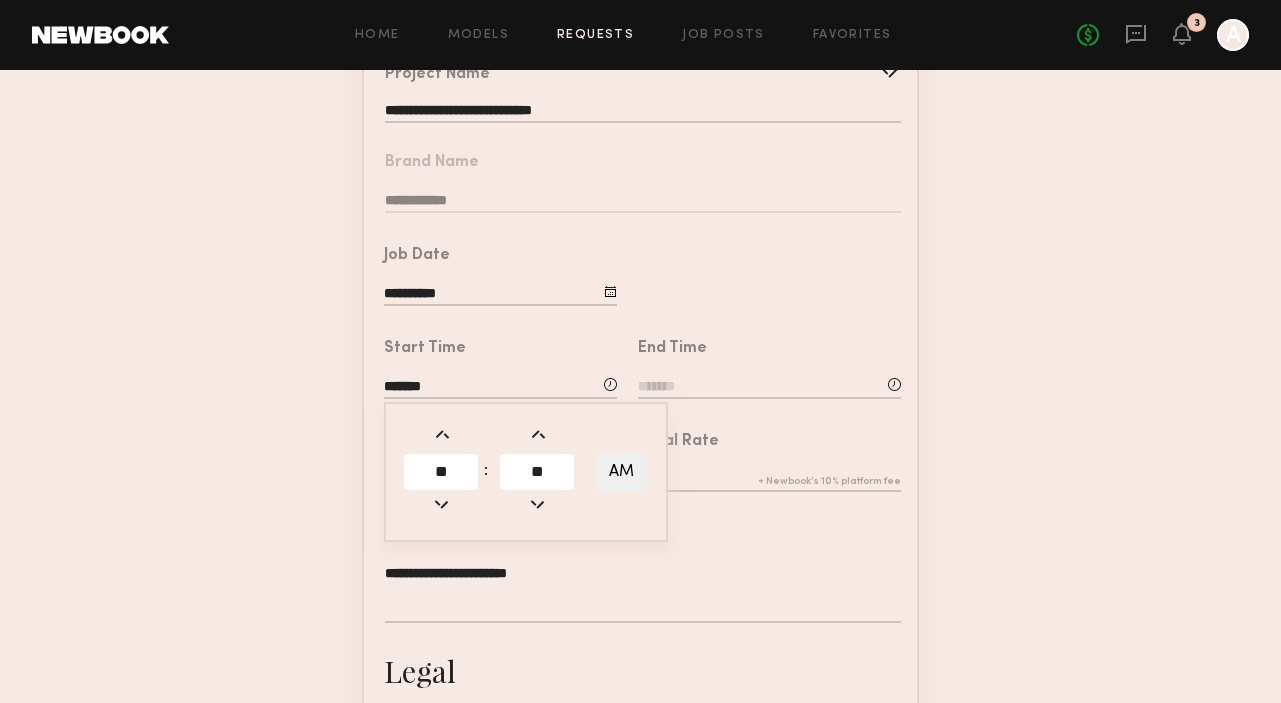 click on "AM" 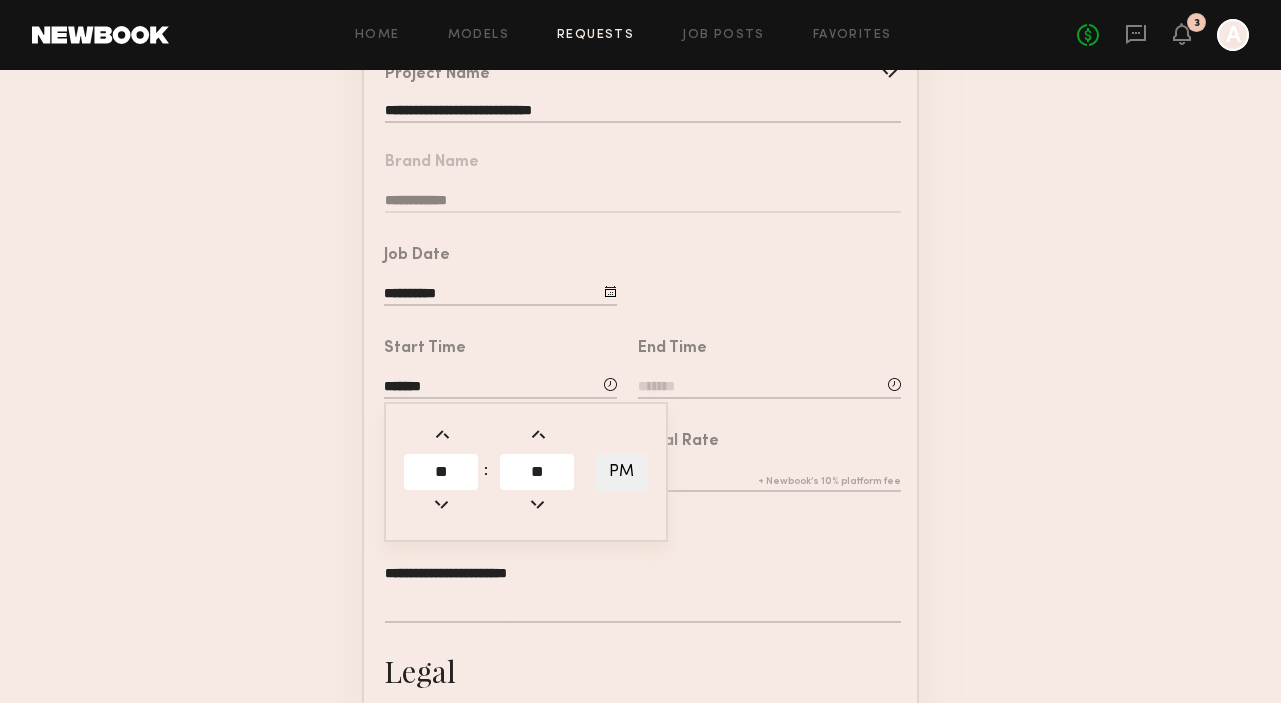 click on "End Time" 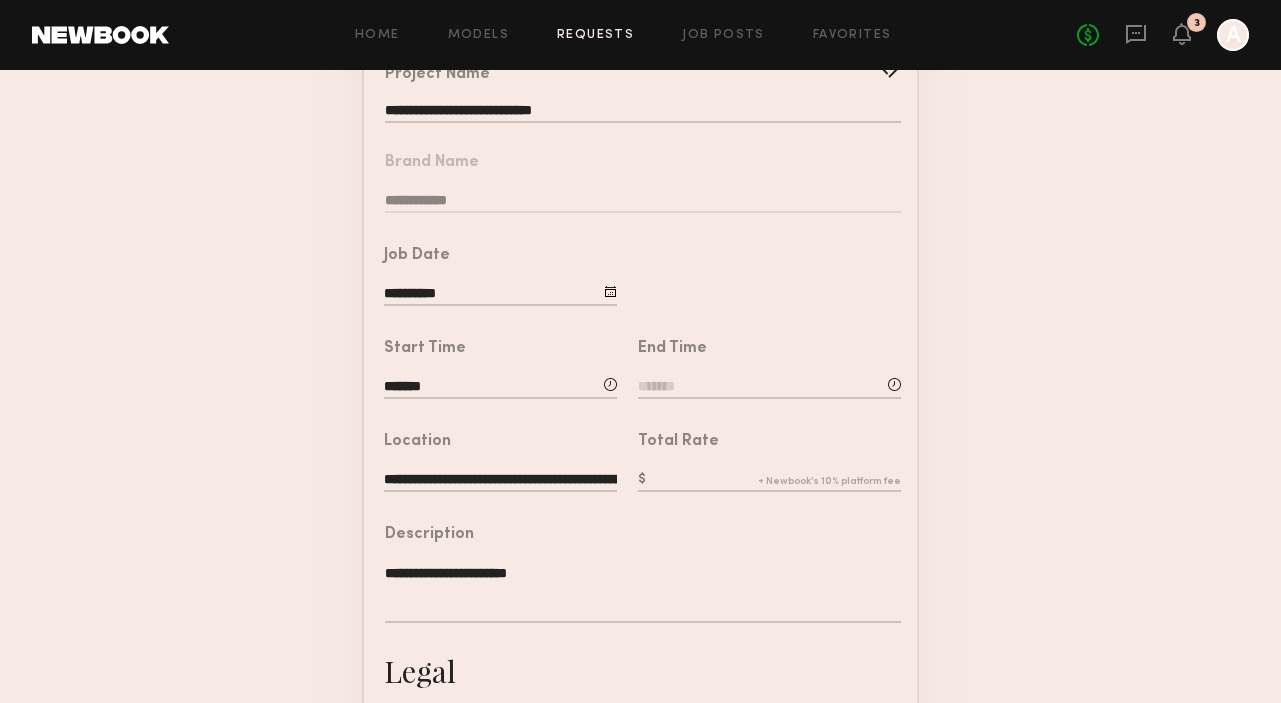 click 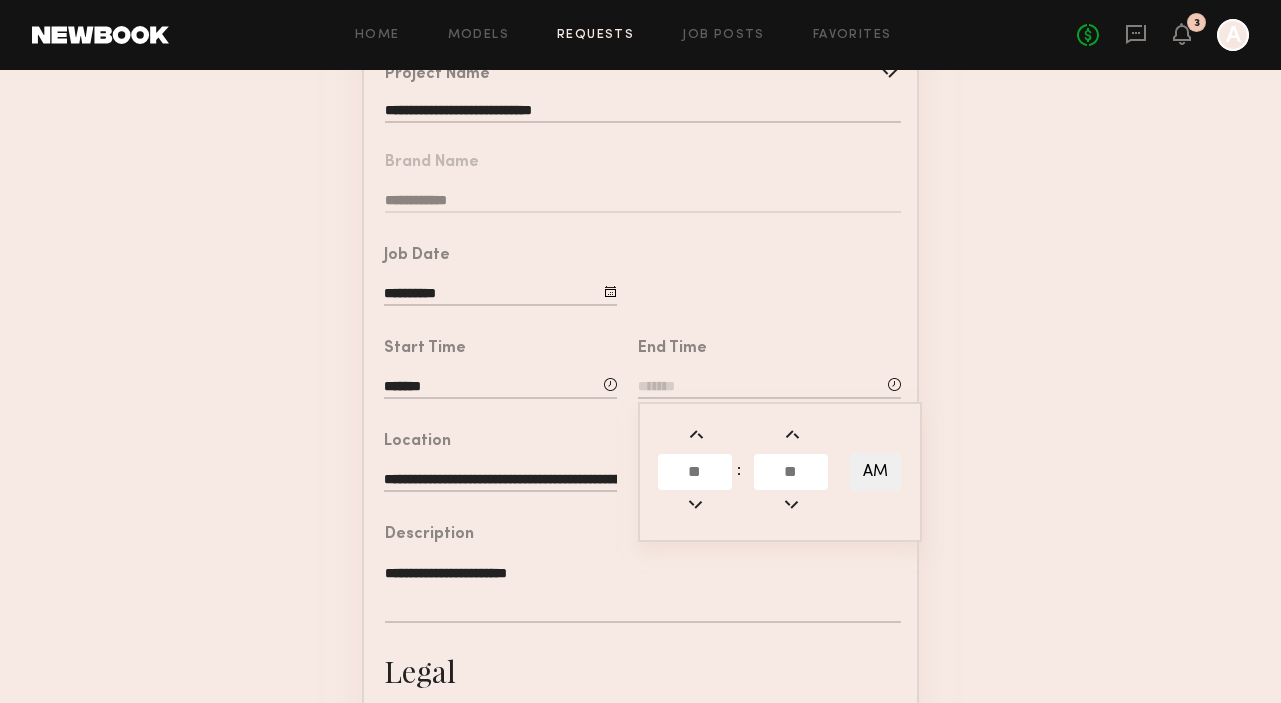 click 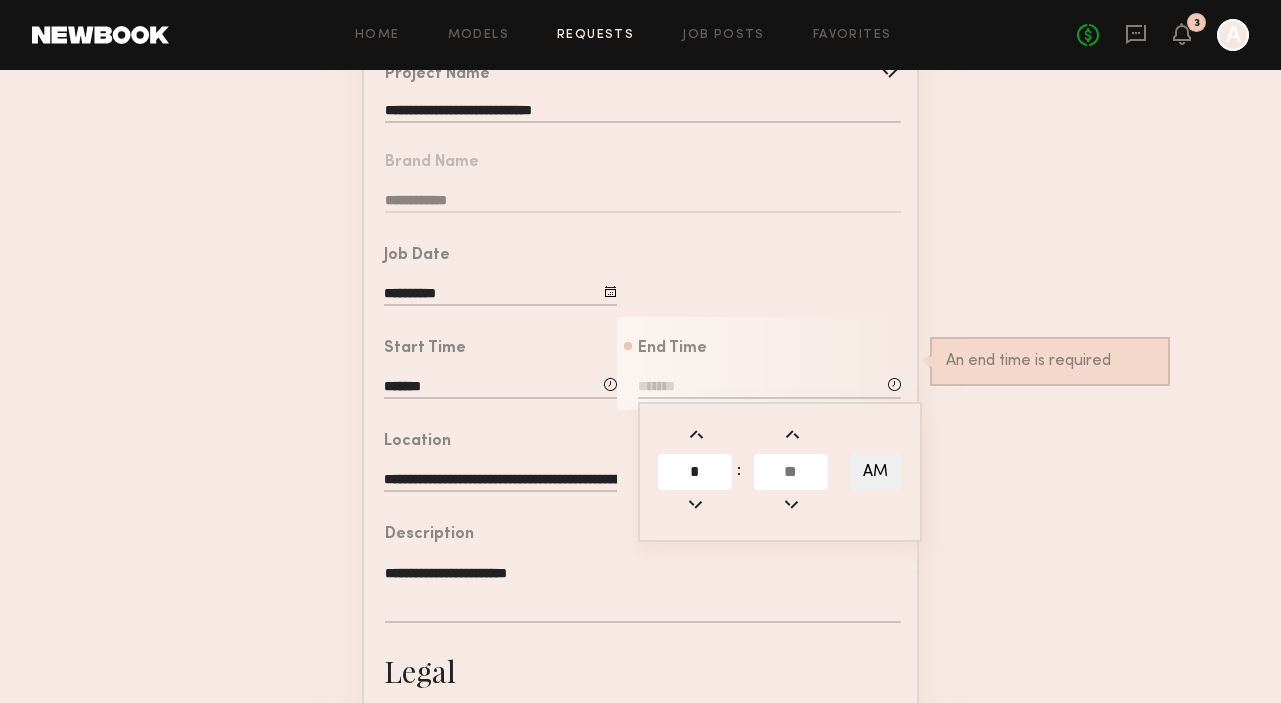 type on "*" 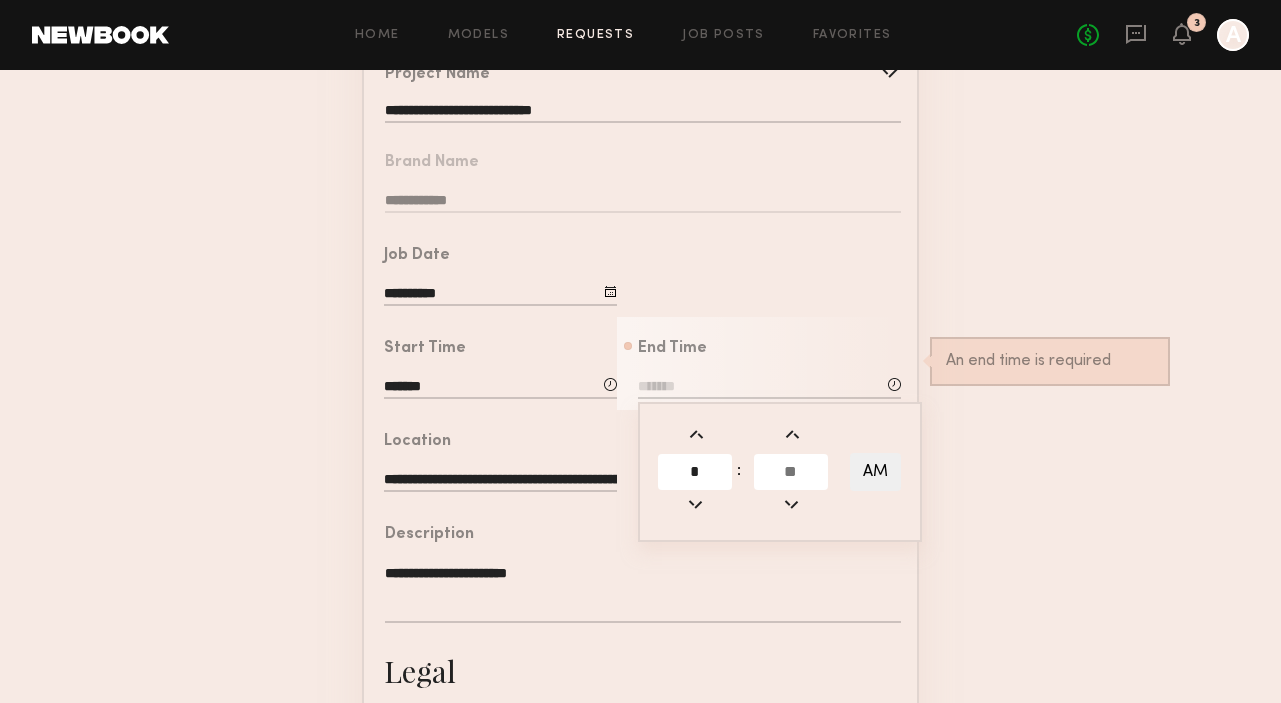 click 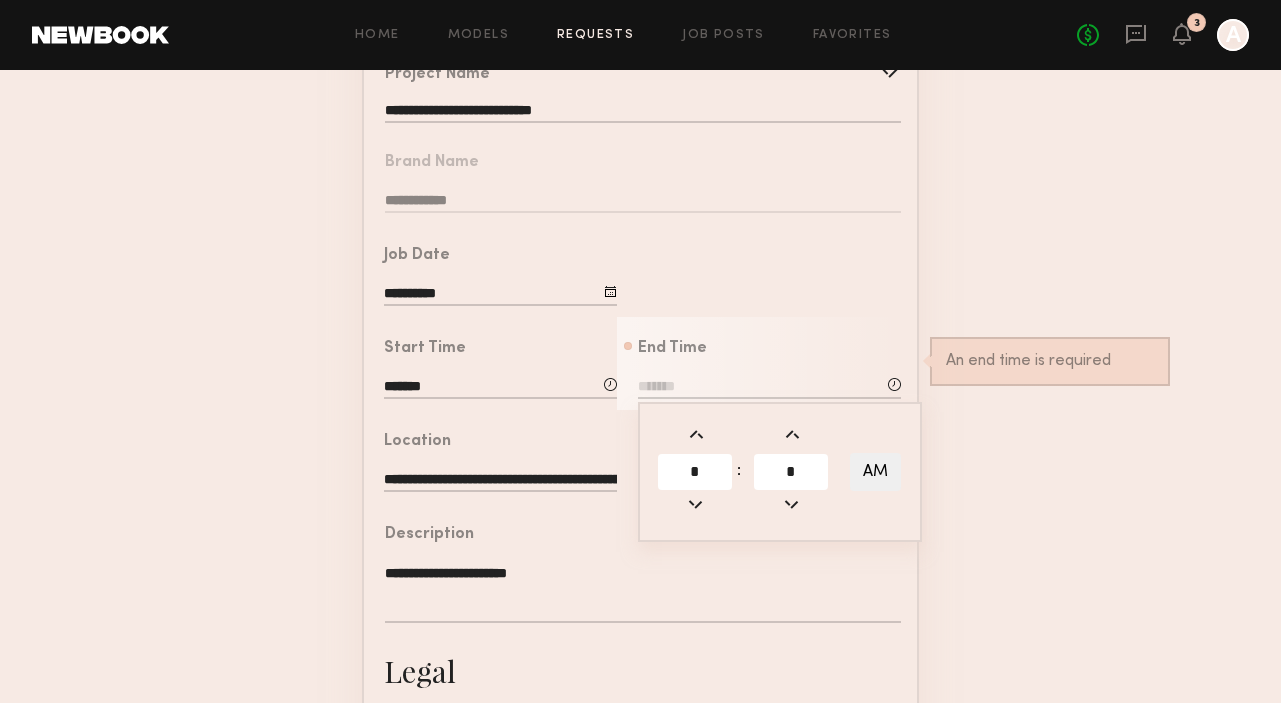 type on "*" 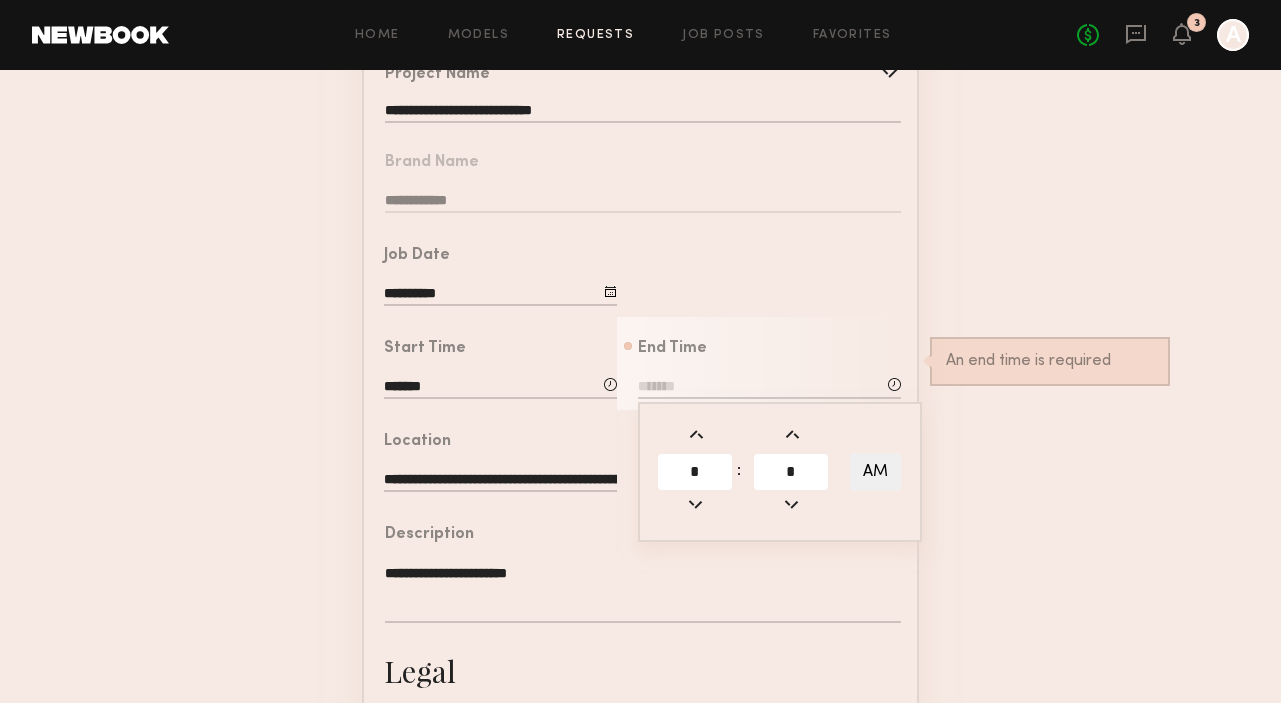 type on "*******" 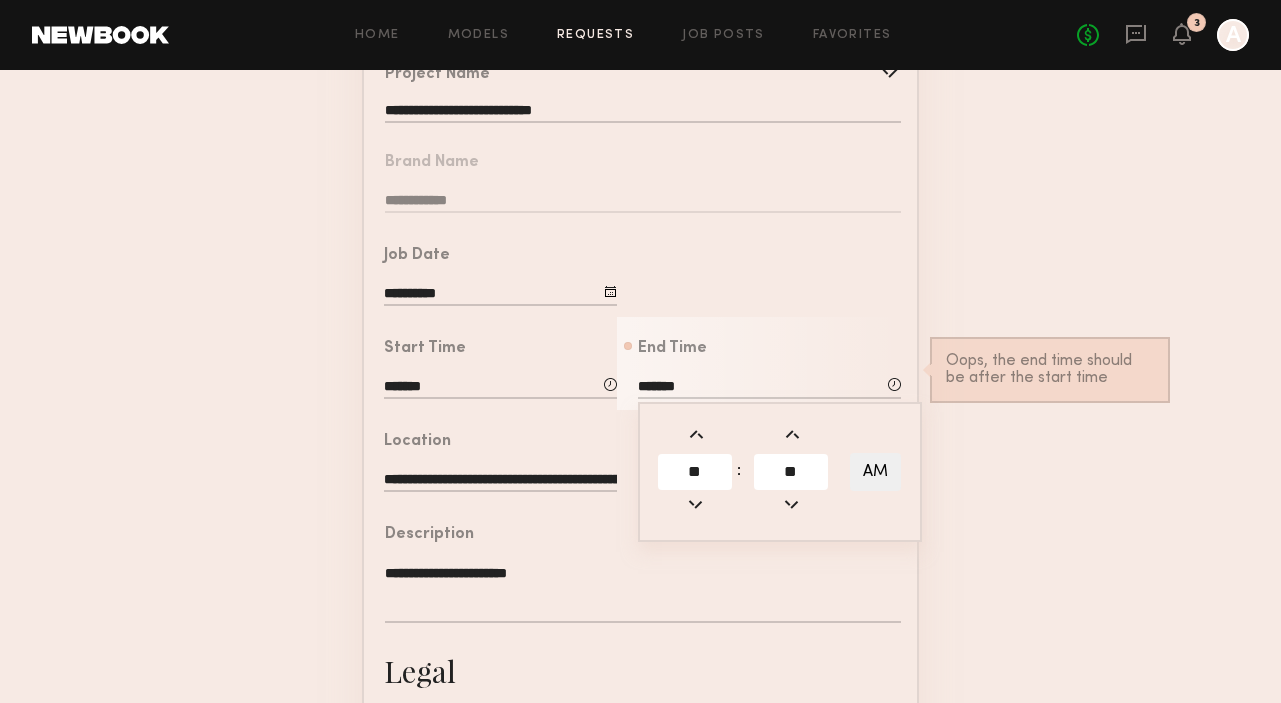 click on "AM" 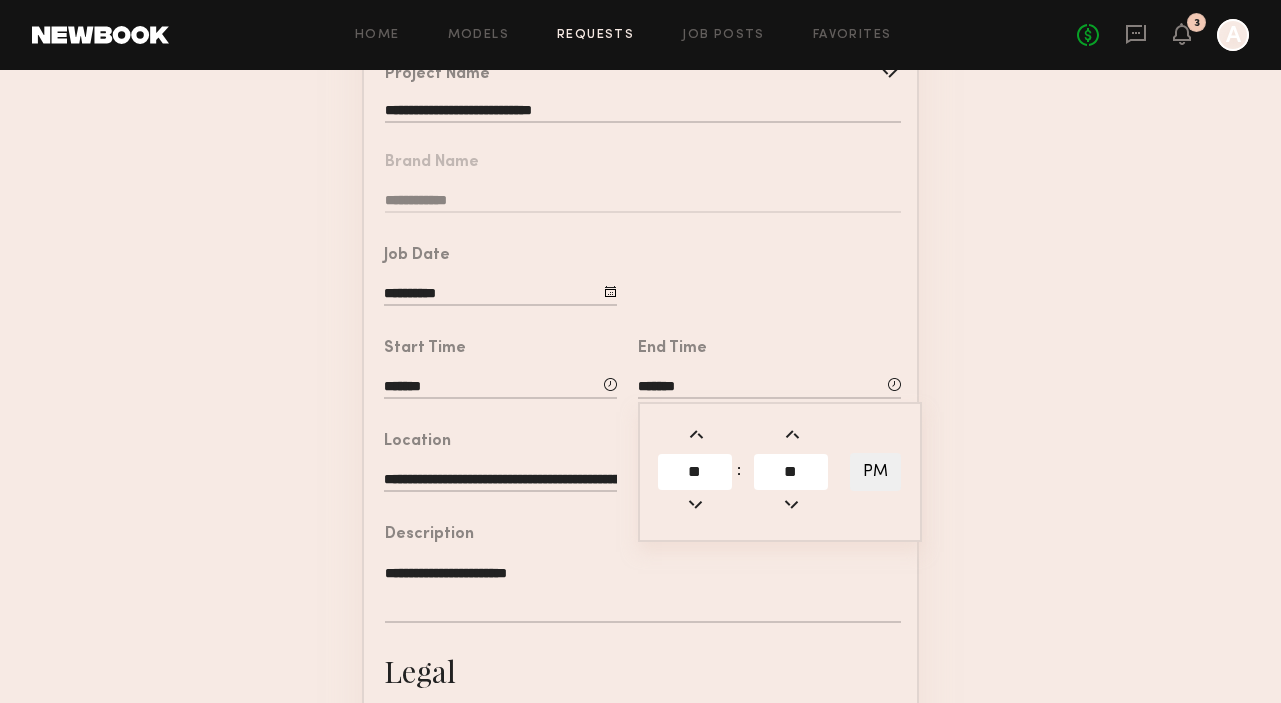 click on "**********" 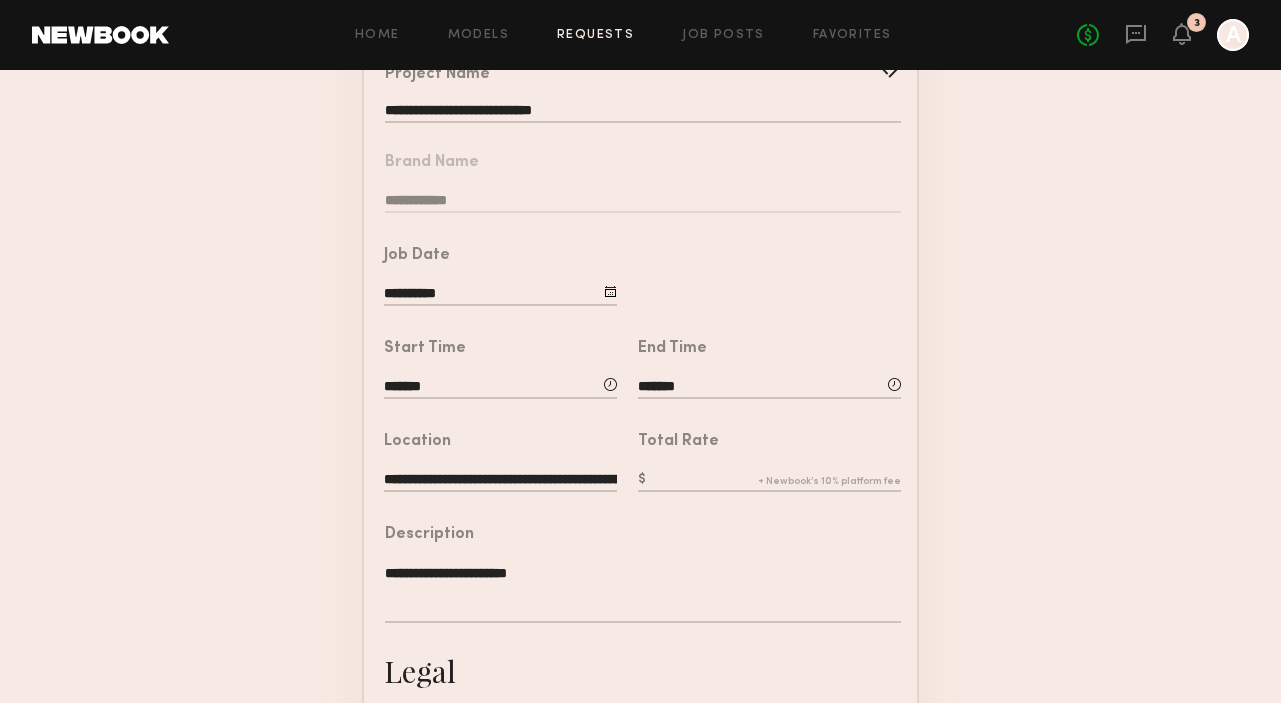 click 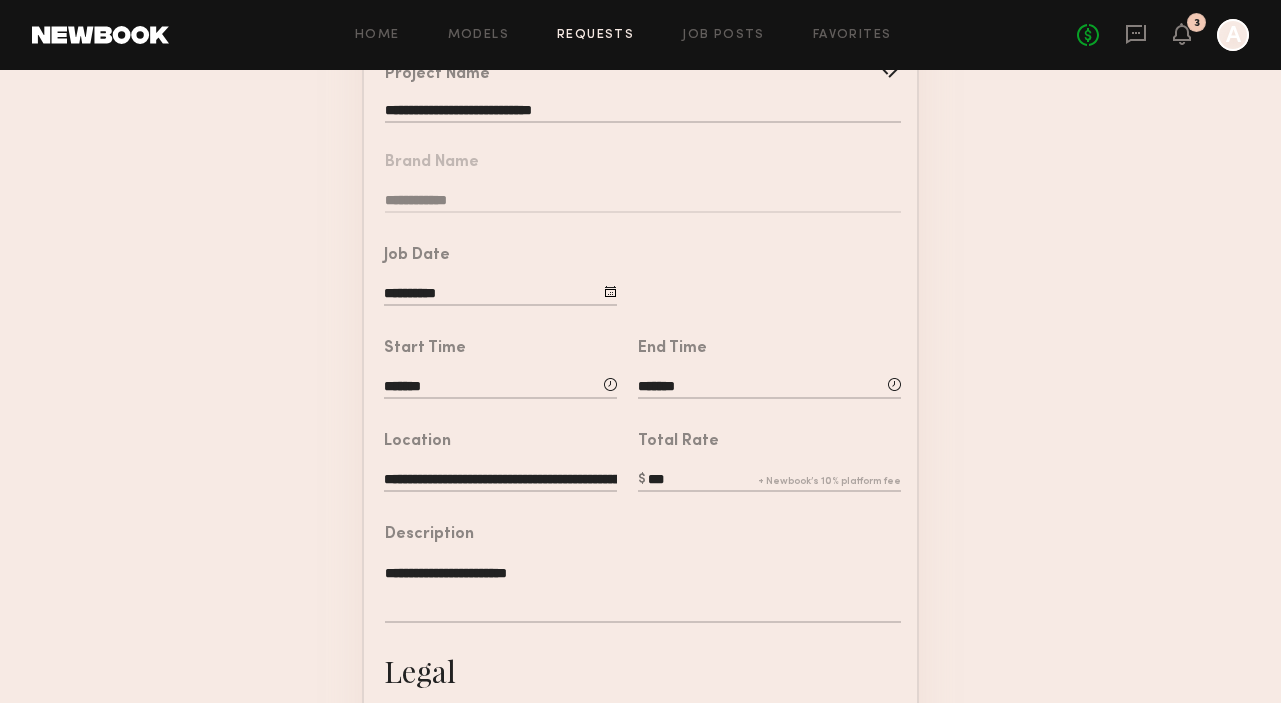 type on "***" 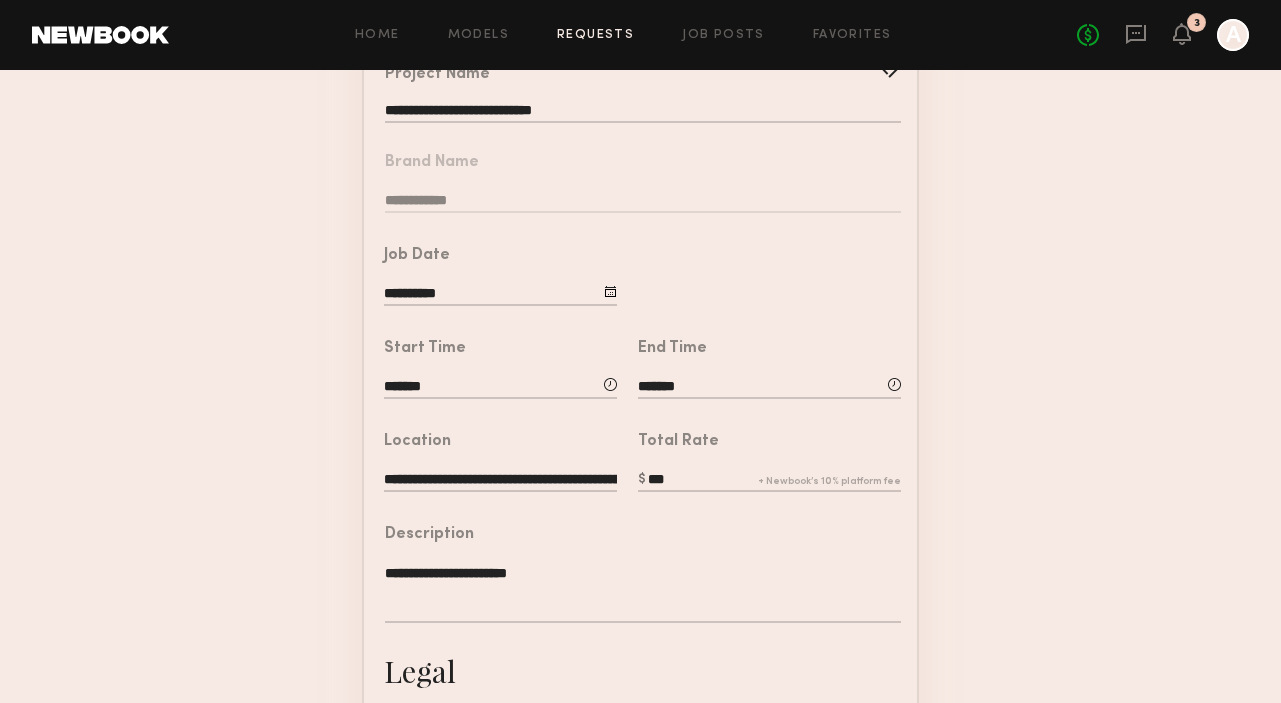 click on "**********" 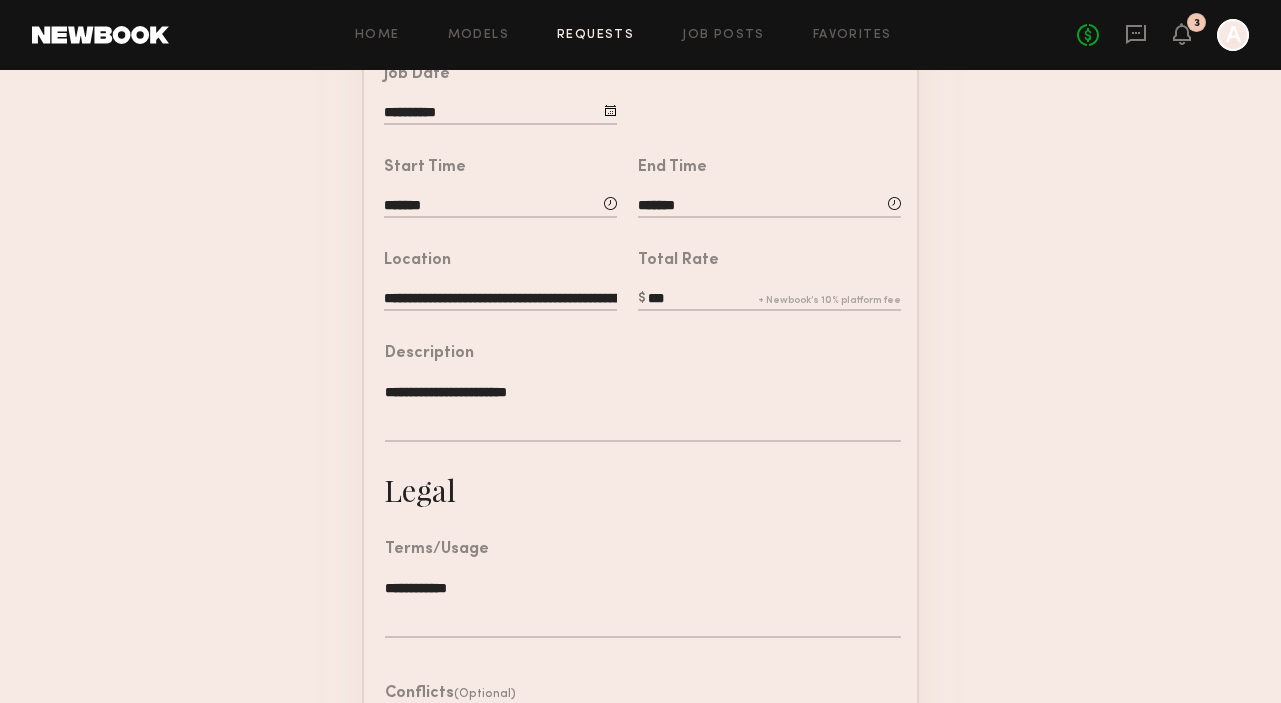 scroll, scrollTop: 613, scrollLeft: 0, axis: vertical 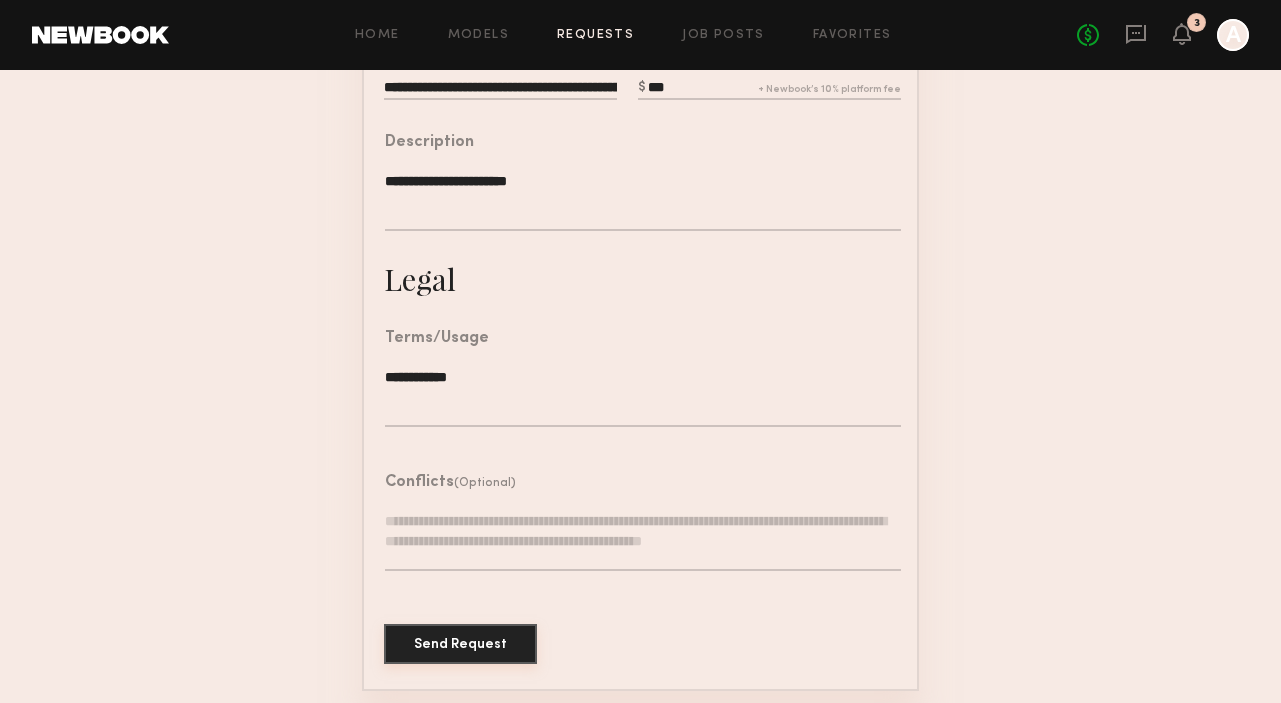 click on "Send Request" 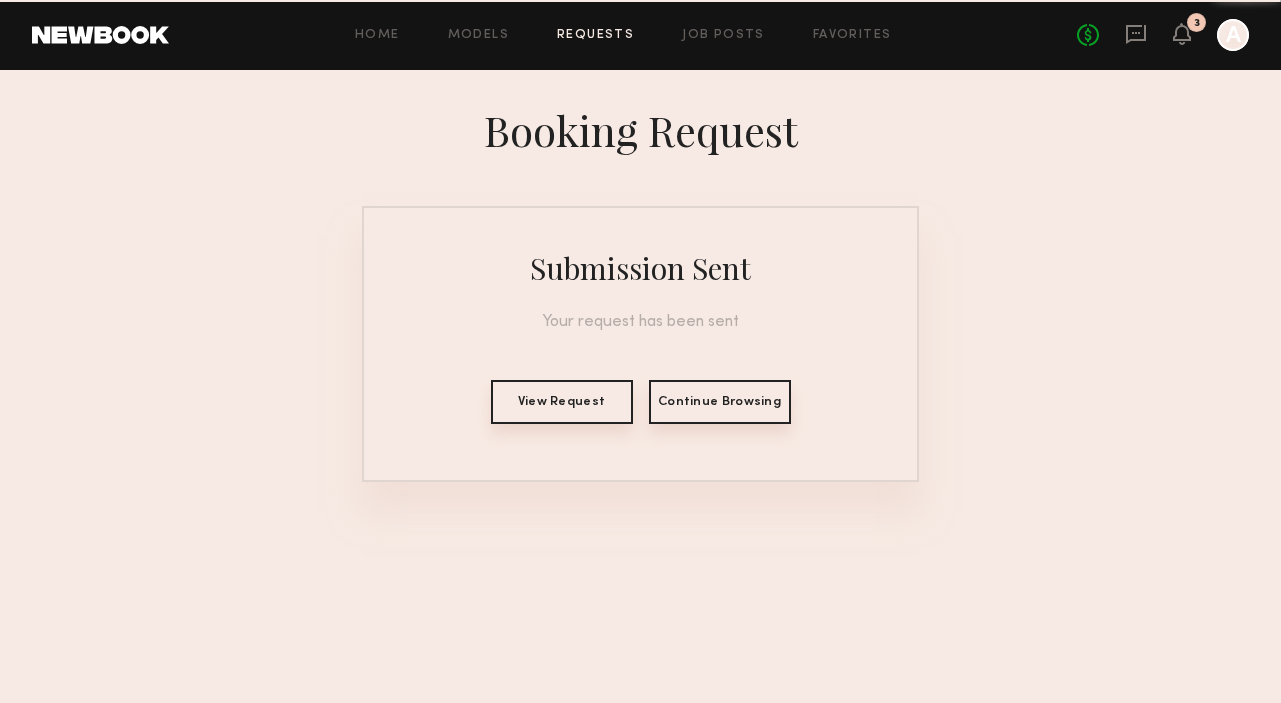 scroll, scrollTop: 0, scrollLeft: 0, axis: both 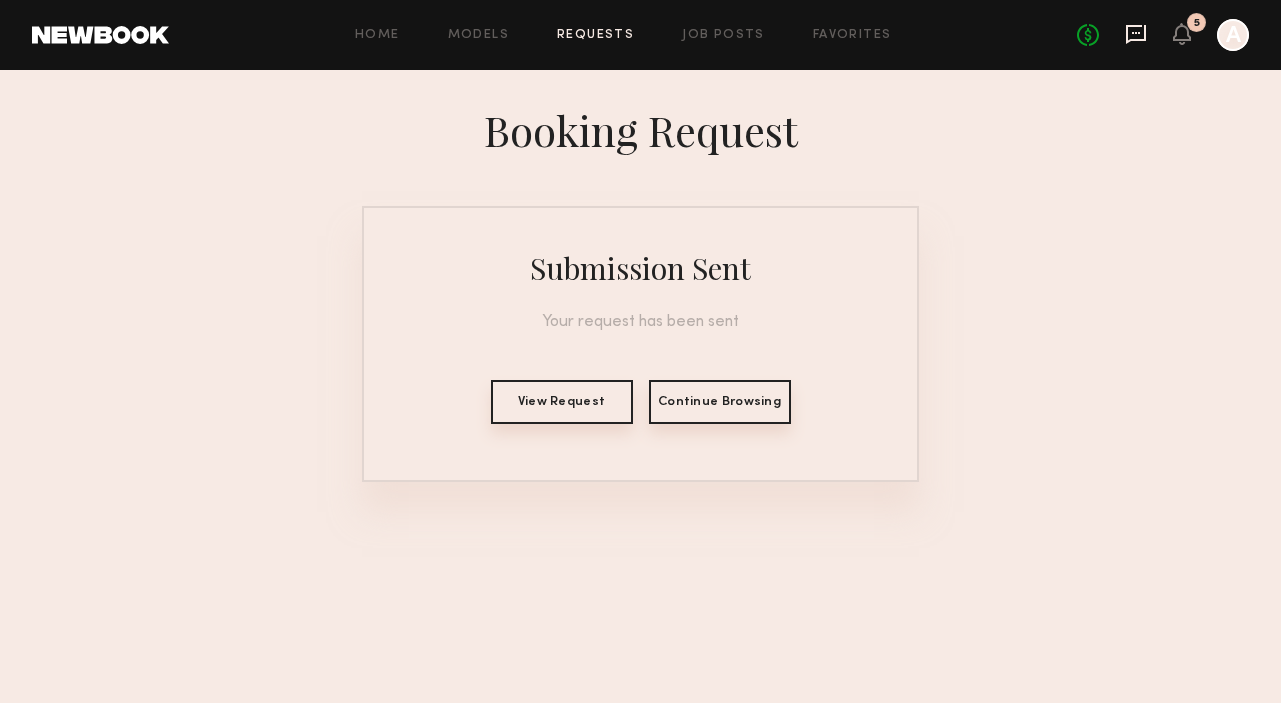 click 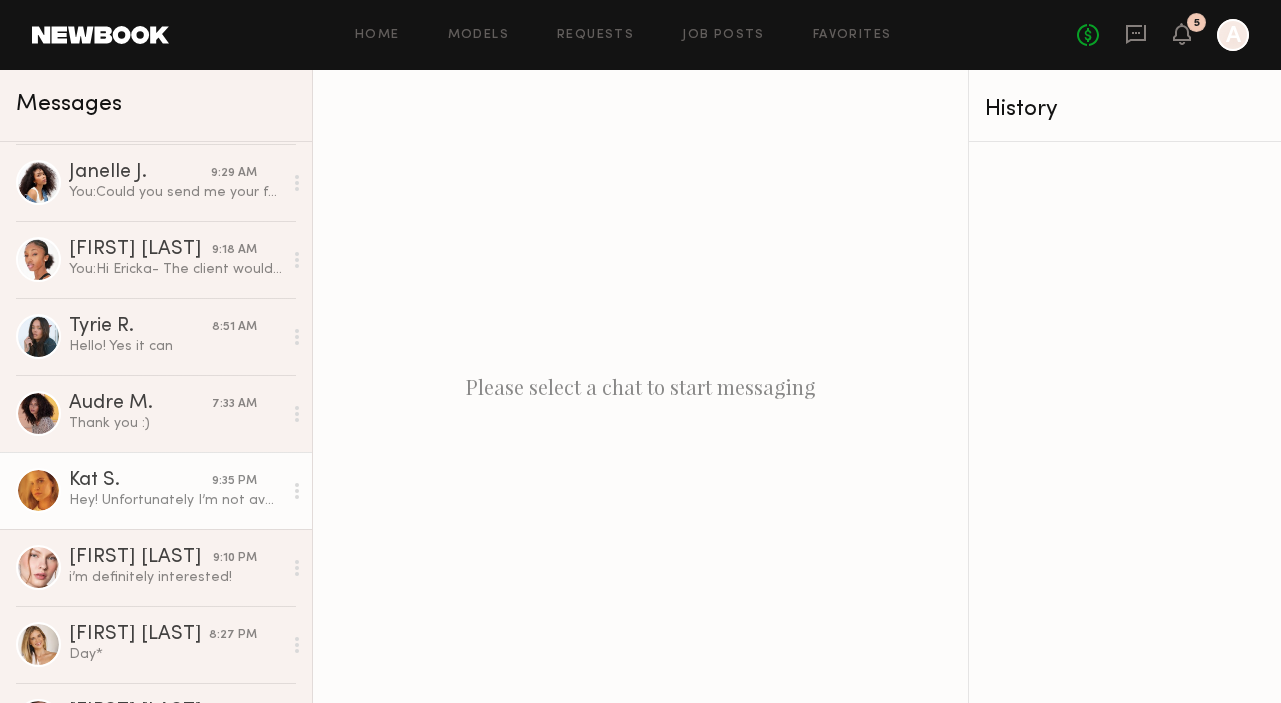 scroll, scrollTop: 329, scrollLeft: 0, axis: vertical 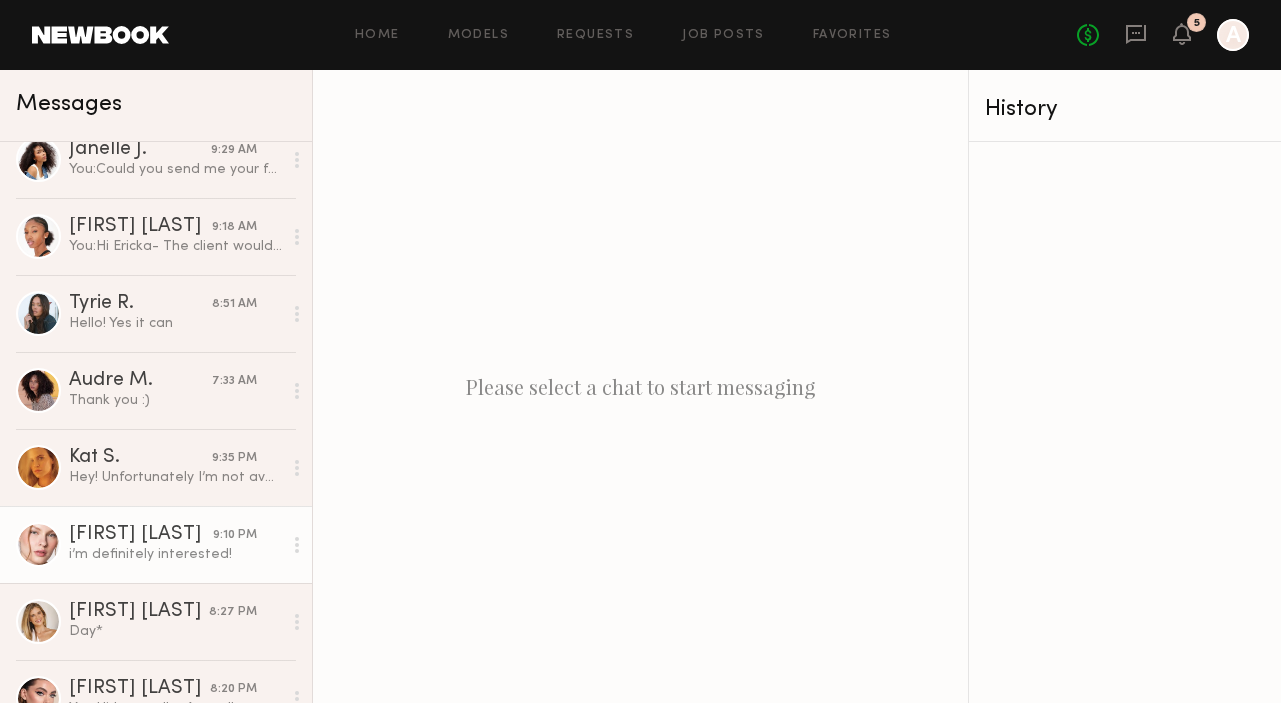 click on "i’m definitely interested!" 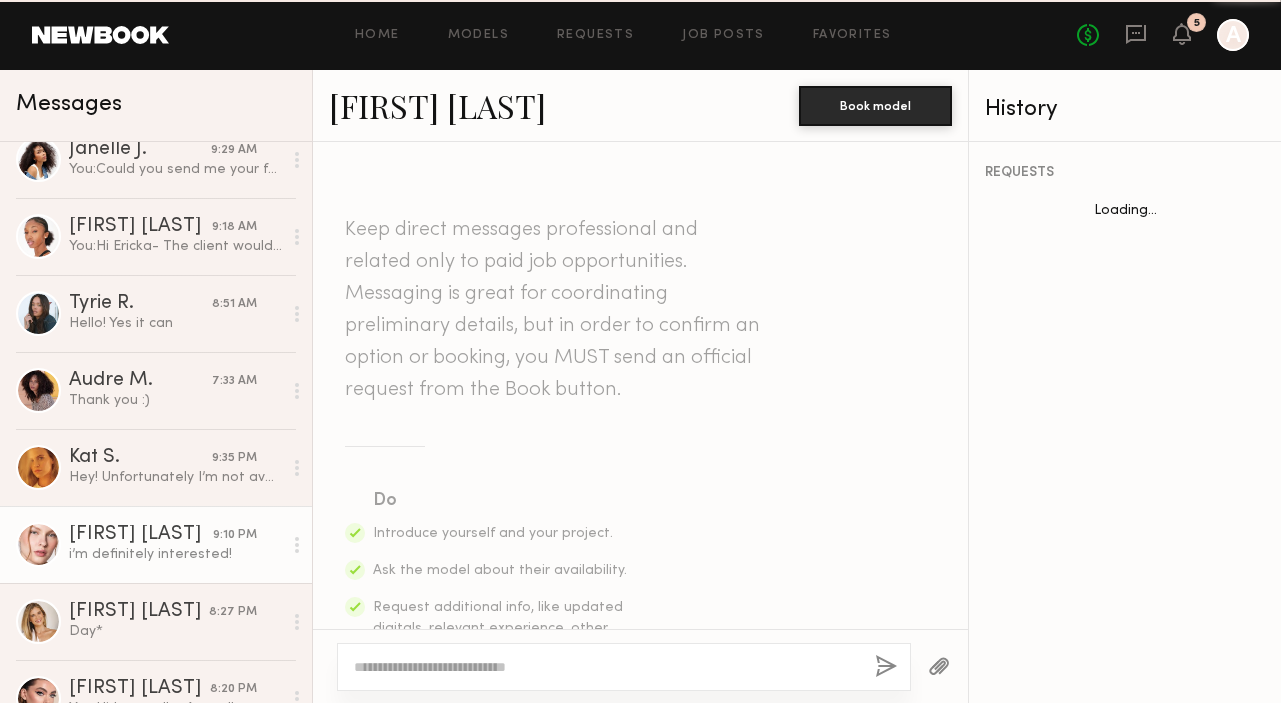 scroll, scrollTop: 1066, scrollLeft: 0, axis: vertical 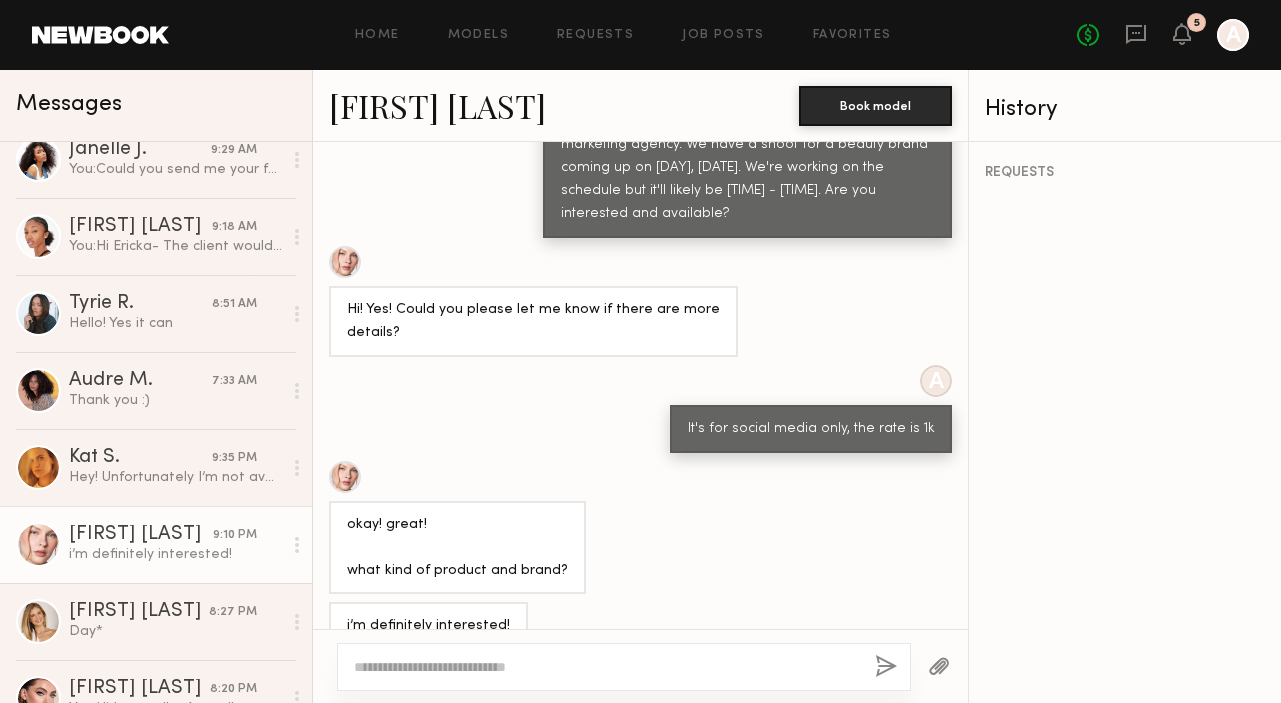 click on "[FIRST] [LAST]" 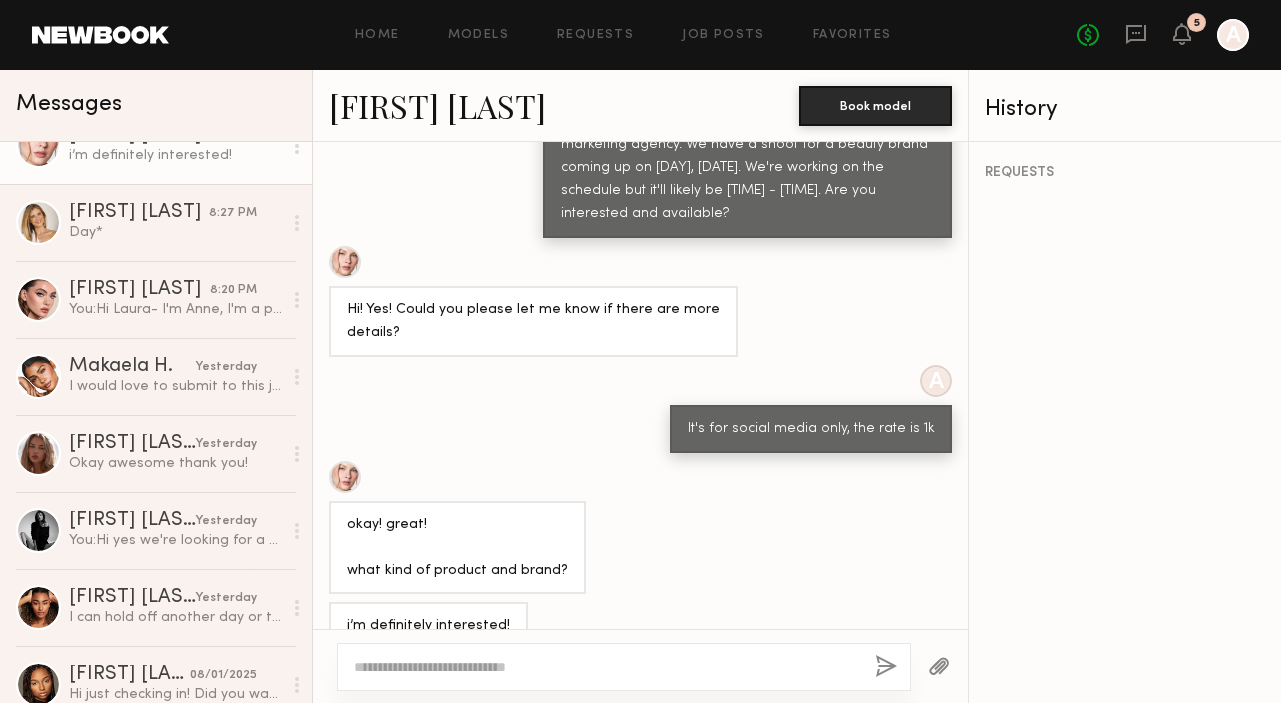 scroll, scrollTop: 0, scrollLeft: 0, axis: both 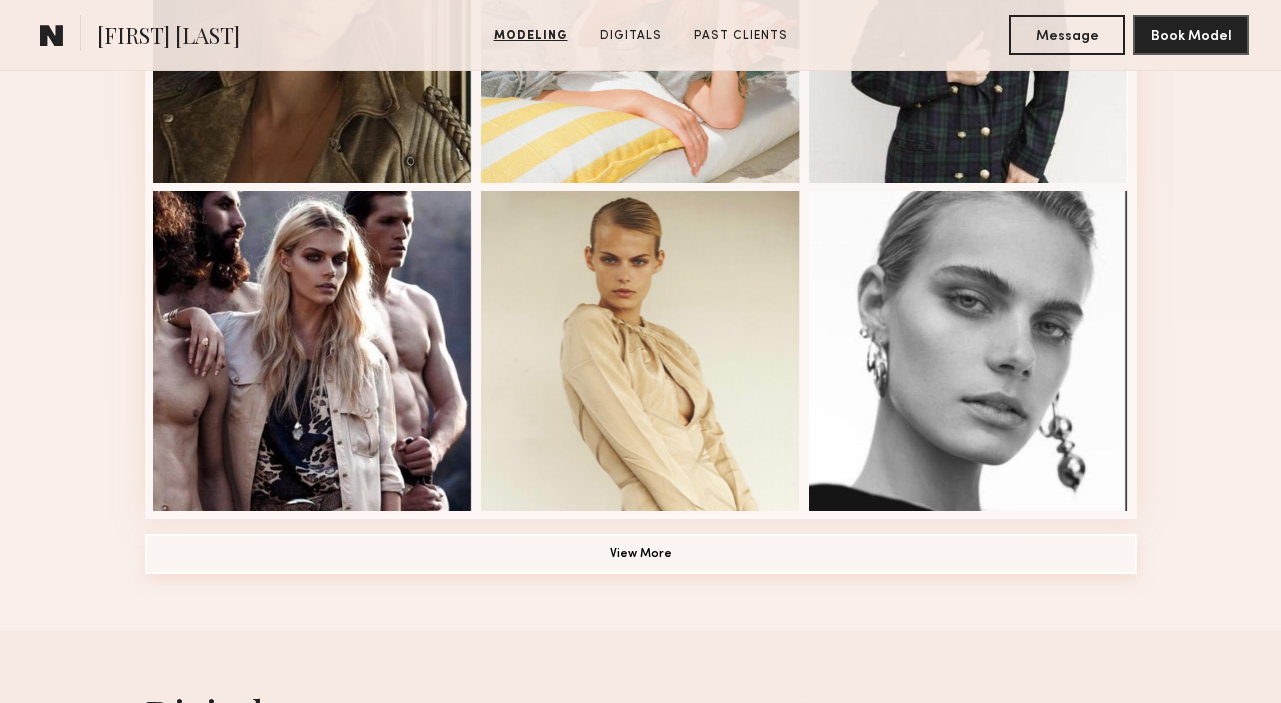 click on "View More" 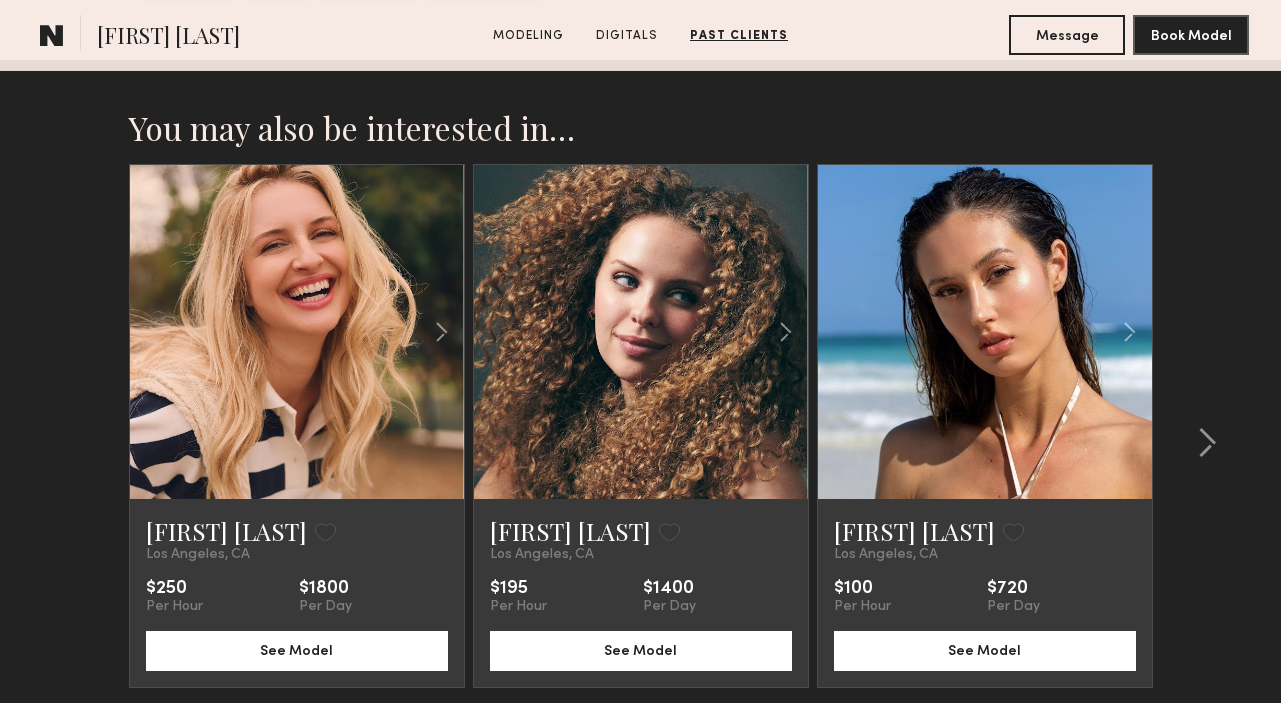 scroll, scrollTop: 3318, scrollLeft: 0, axis: vertical 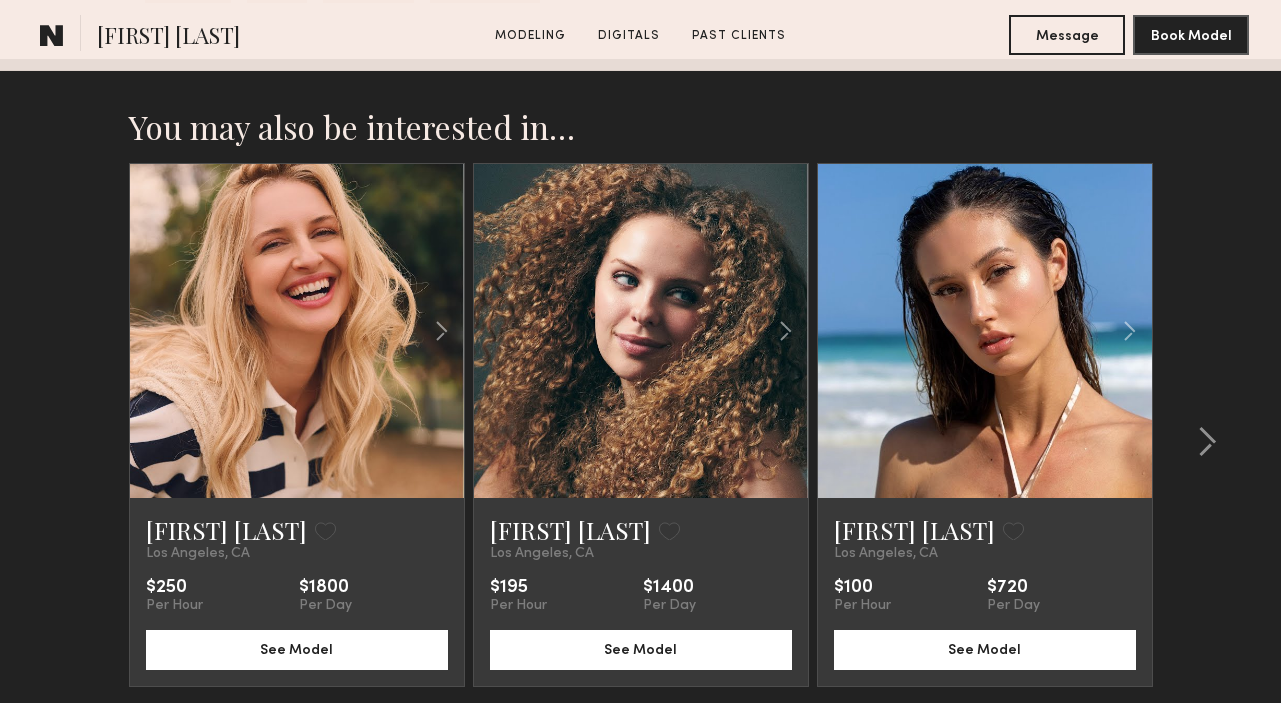 click 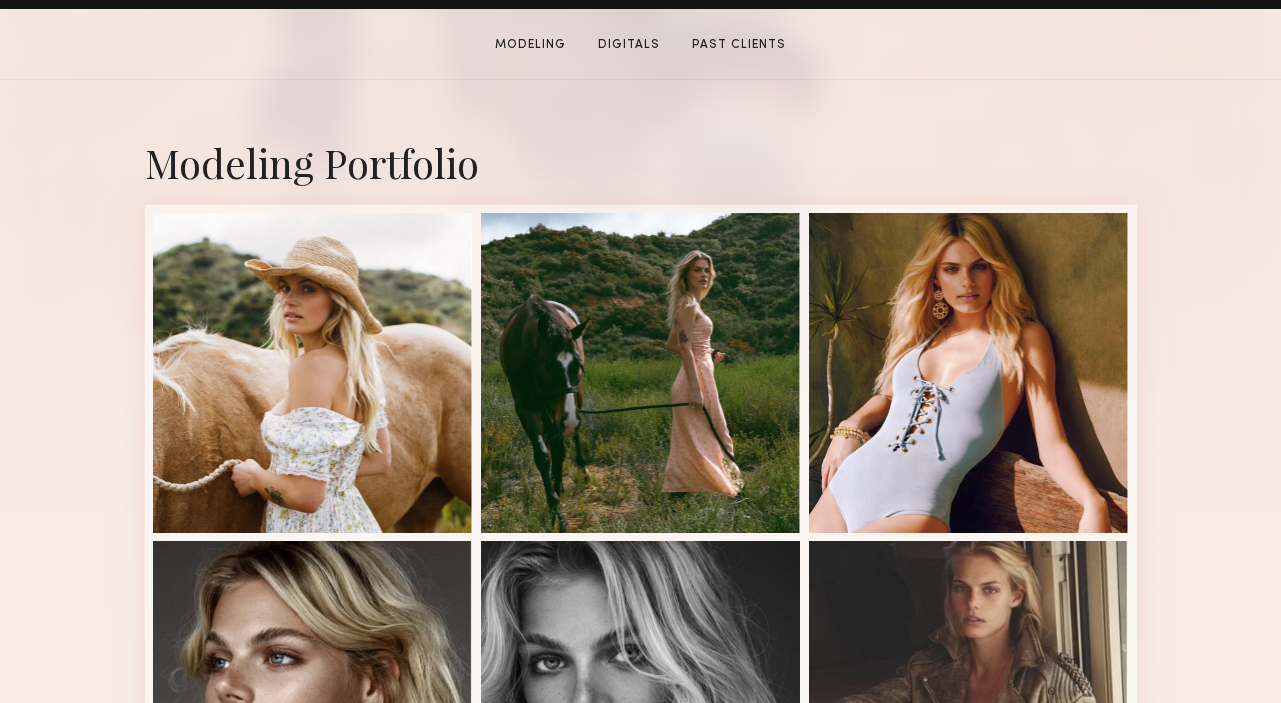 scroll, scrollTop: 0, scrollLeft: 0, axis: both 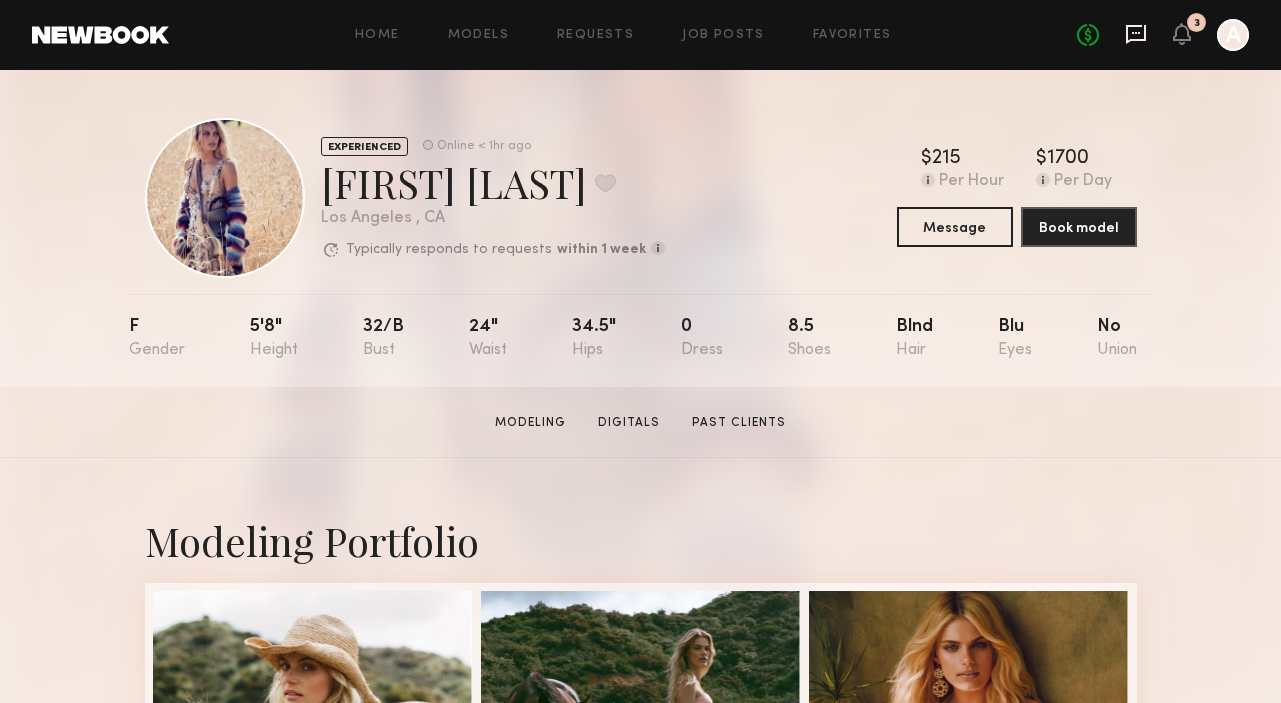 click 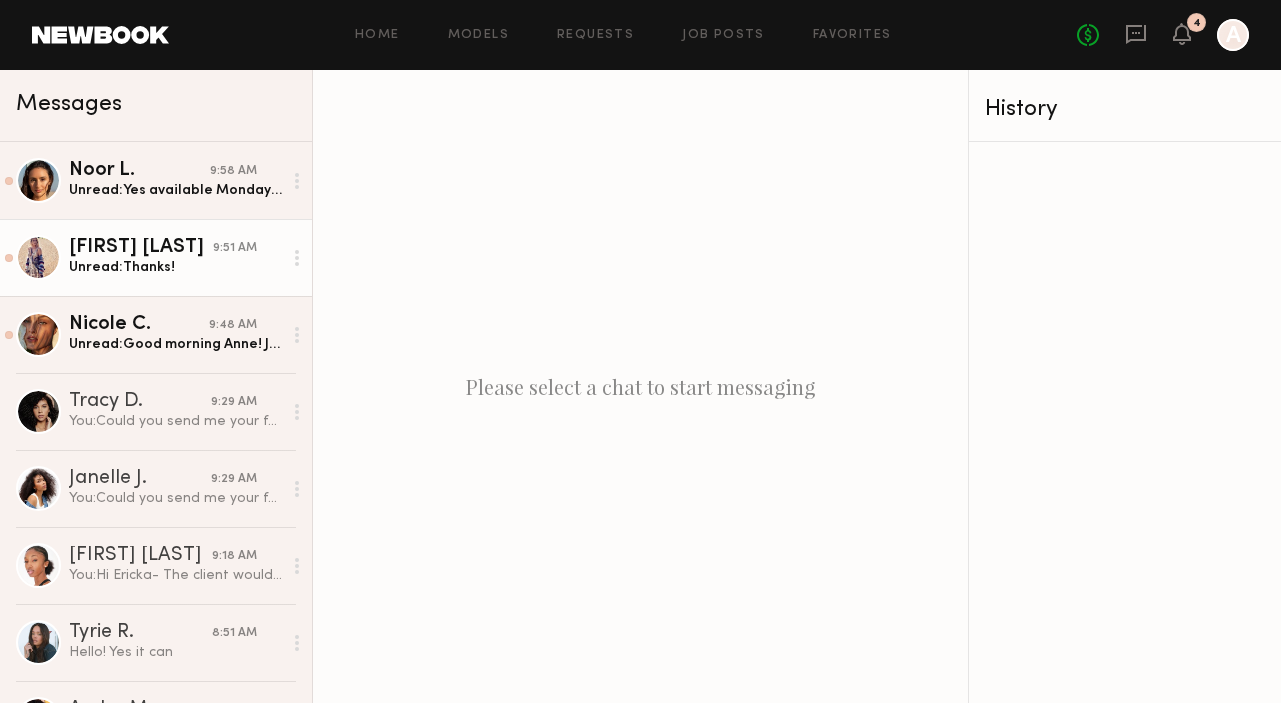 click on "Kristin K." 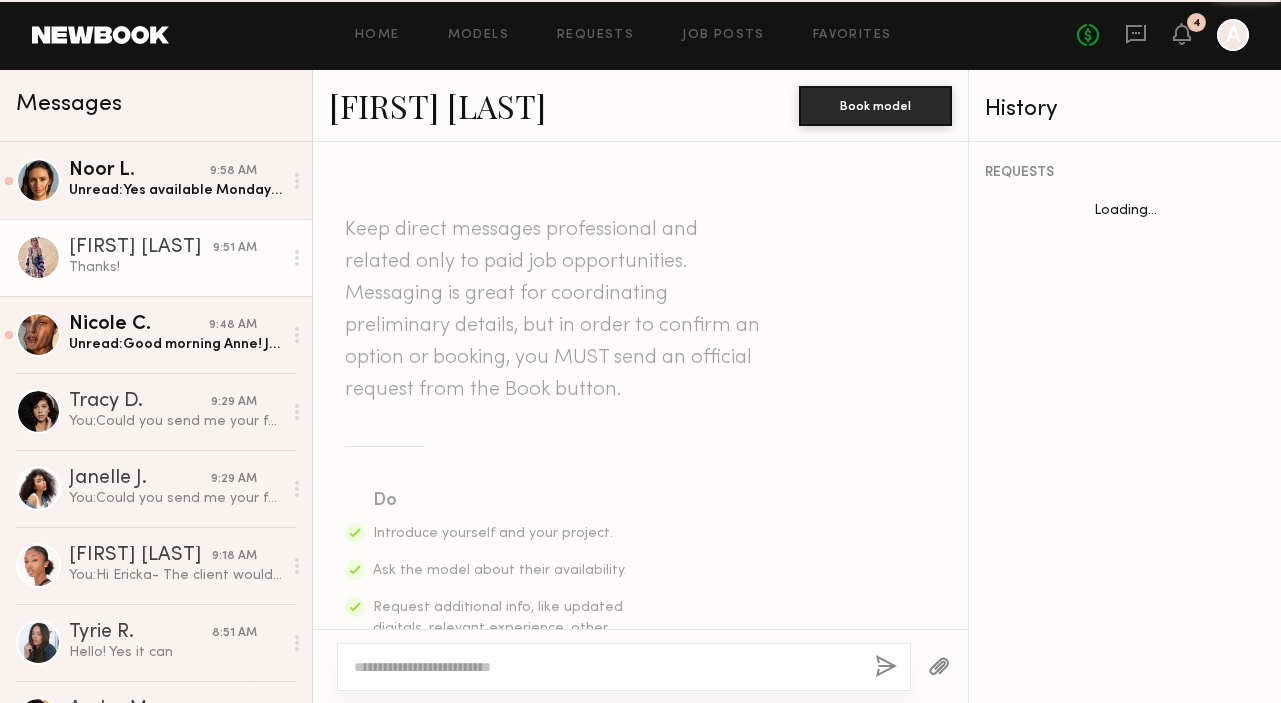 scroll, scrollTop: 1766, scrollLeft: 0, axis: vertical 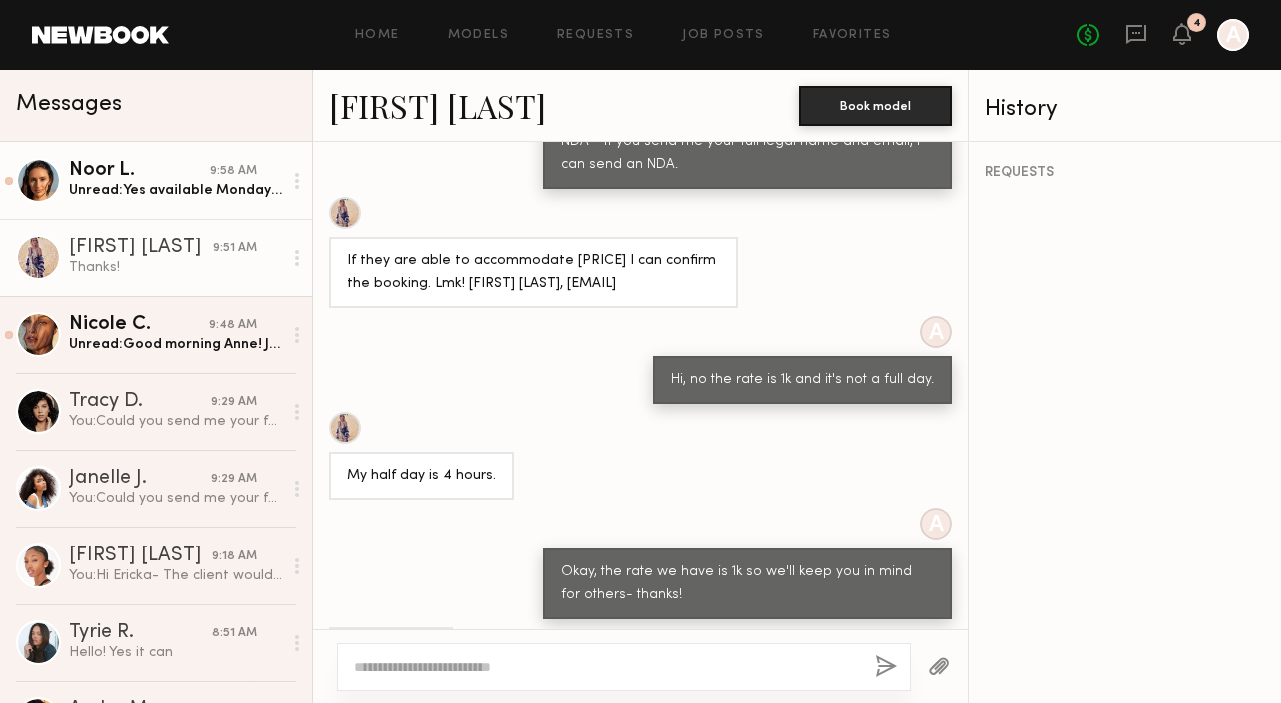 click on "Unread:  Yes available Monday morning! 10 am or 11 am works best for me" 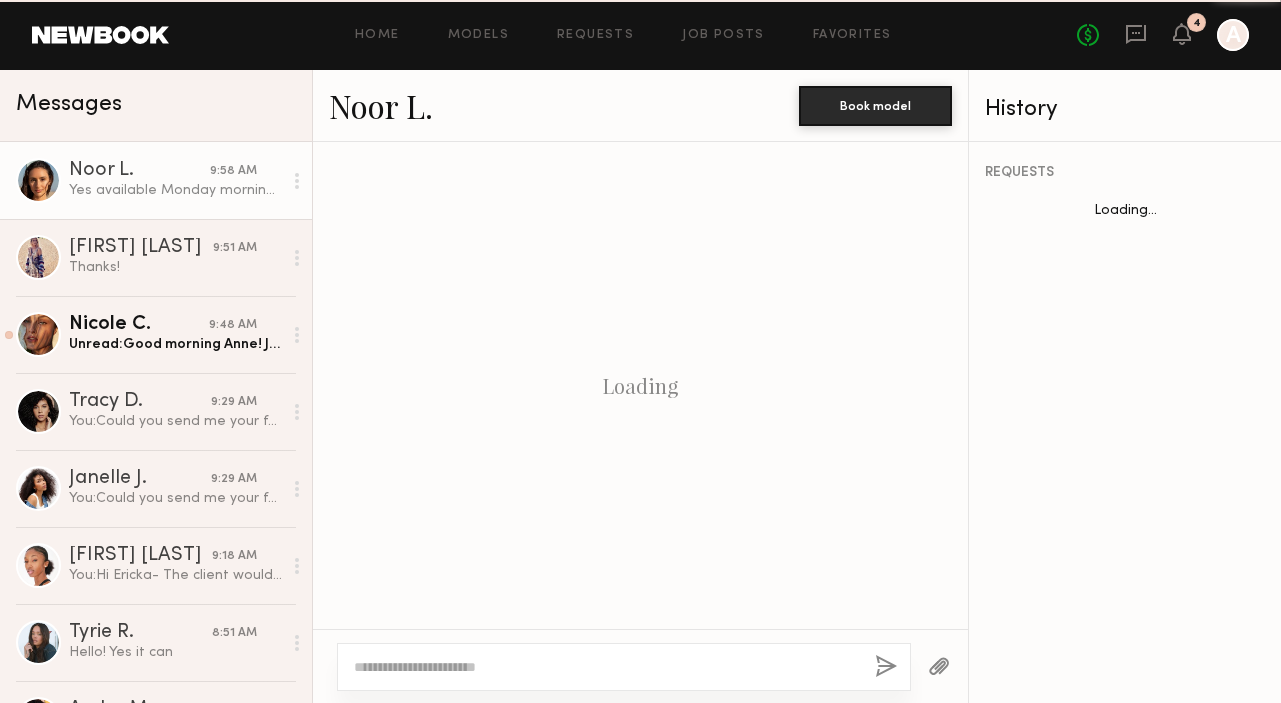 scroll, scrollTop: 1037, scrollLeft: 0, axis: vertical 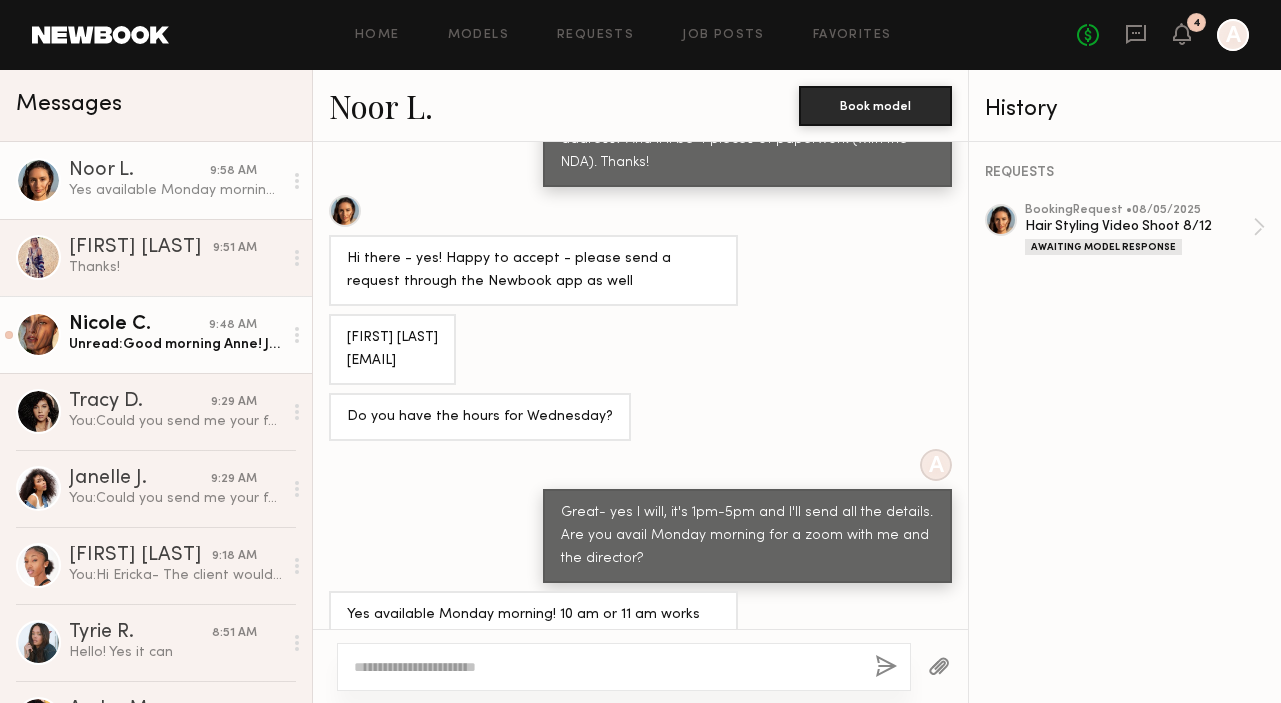 click on "Nicole C. 9:48 AM Unread:  Good morning Anne! Just circling back. Should have confirmation in the next hour or so. Wanted to check in on location and rate for Friday? Thank you so much!" 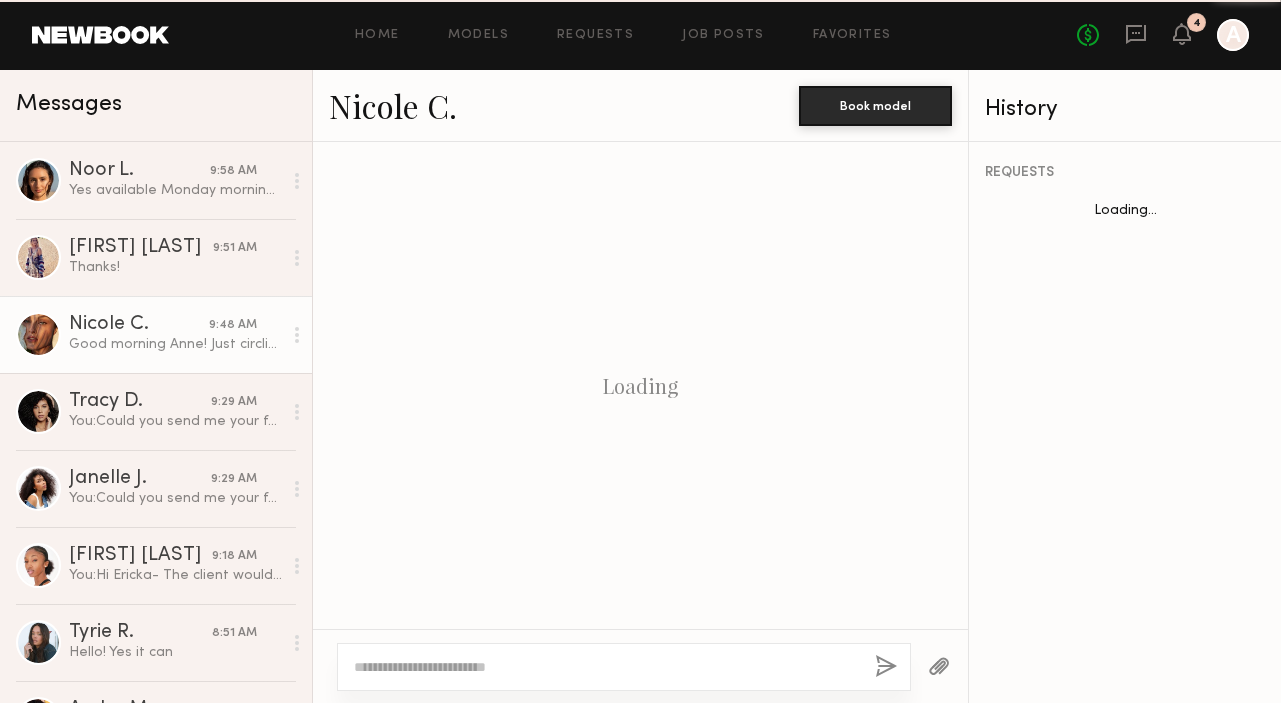 scroll, scrollTop: 1118, scrollLeft: 0, axis: vertical 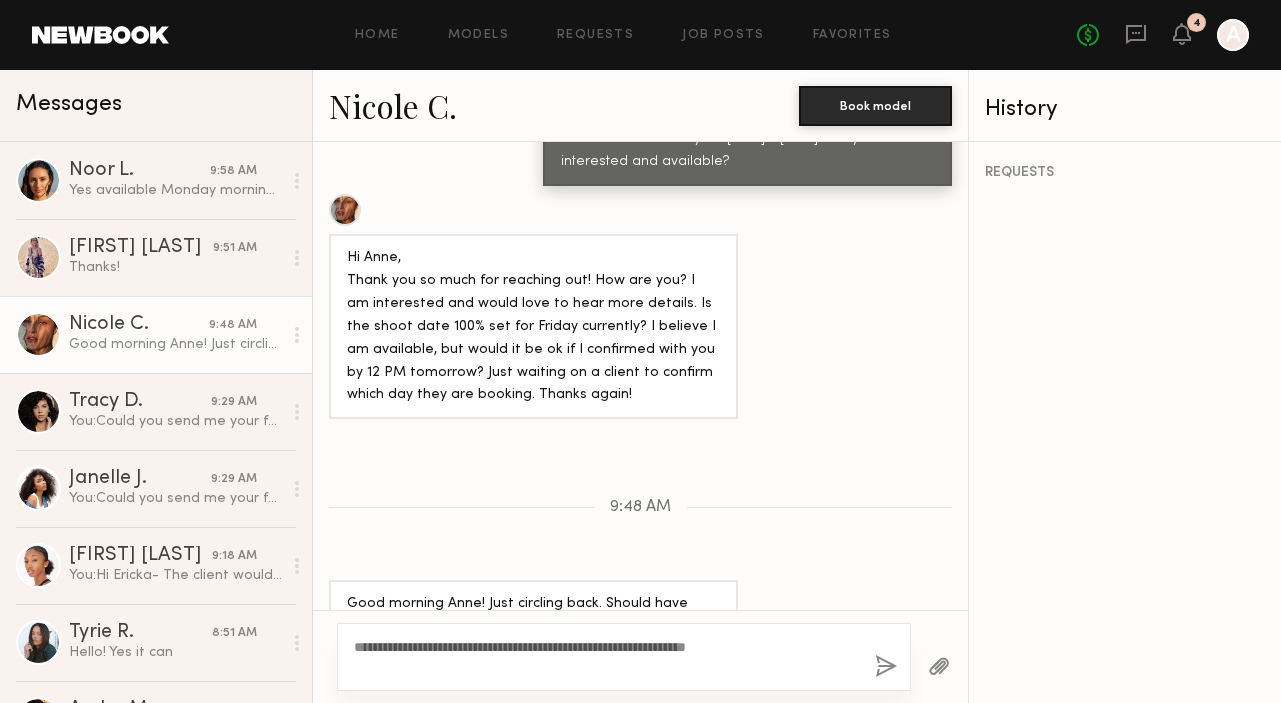 type on "**********" 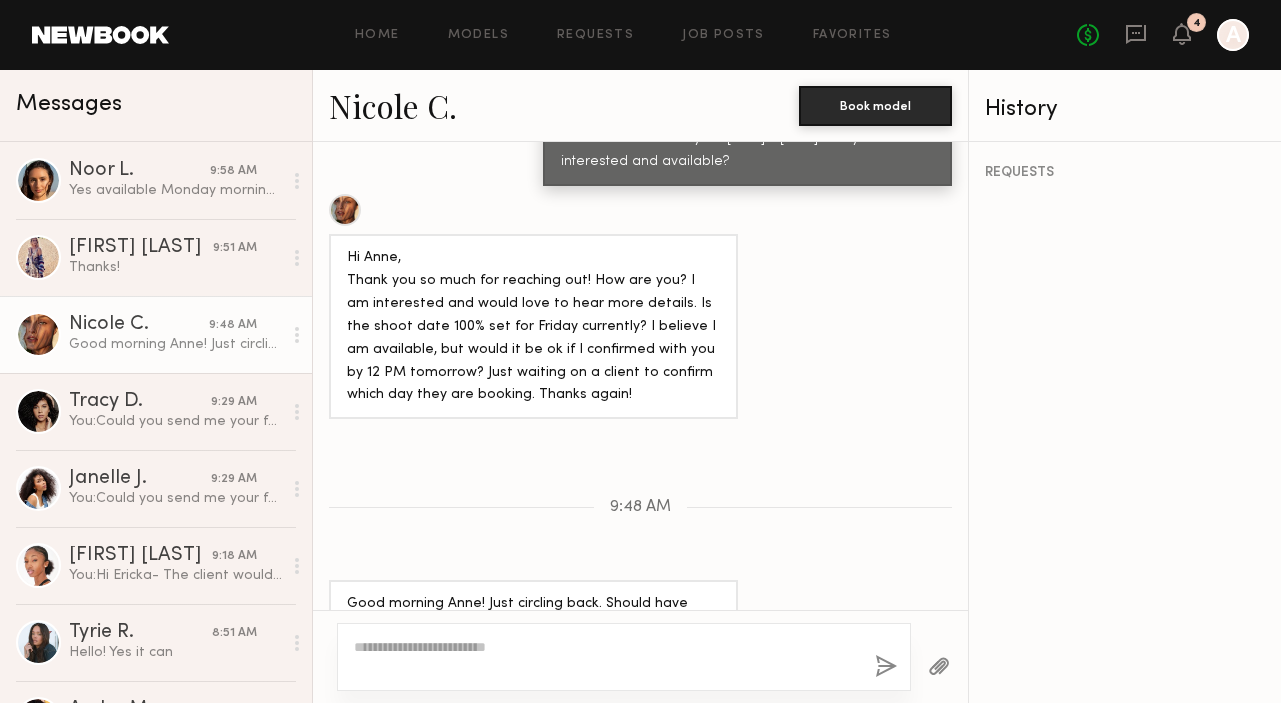 scroll, scrollTop: 1349, scrollLeft: 0, axis: vertical 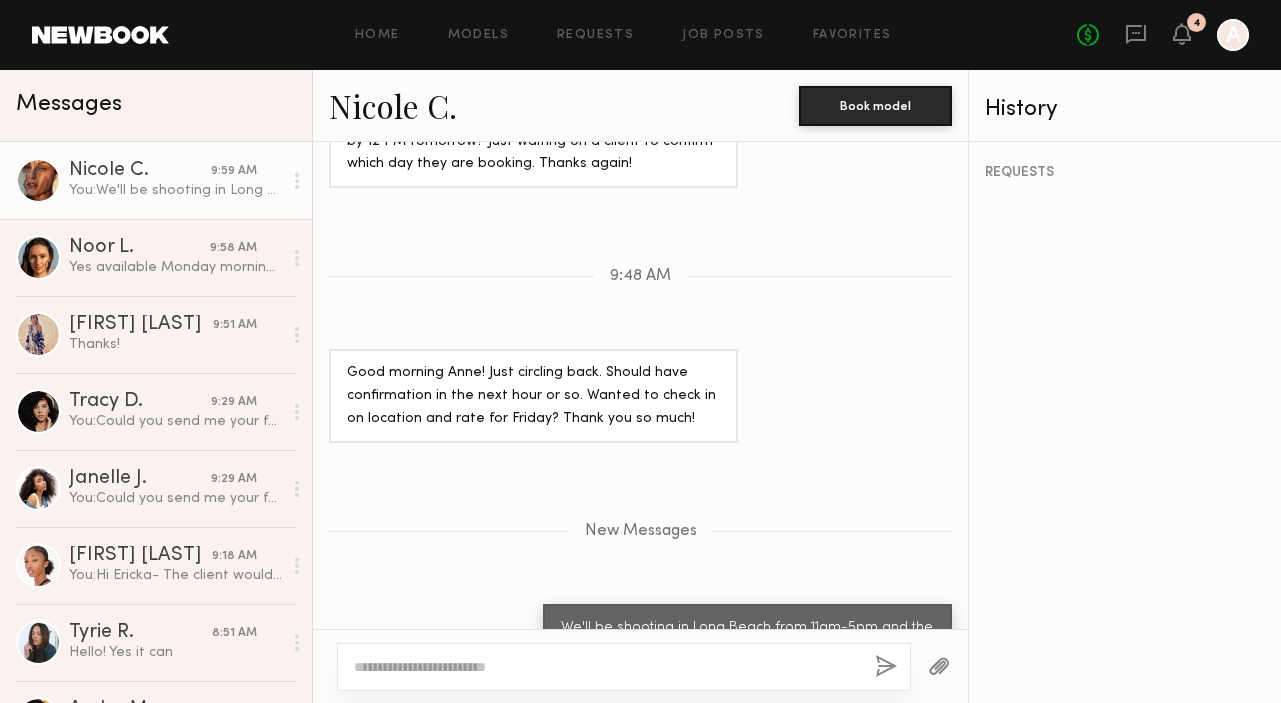 click on "Nicole C." 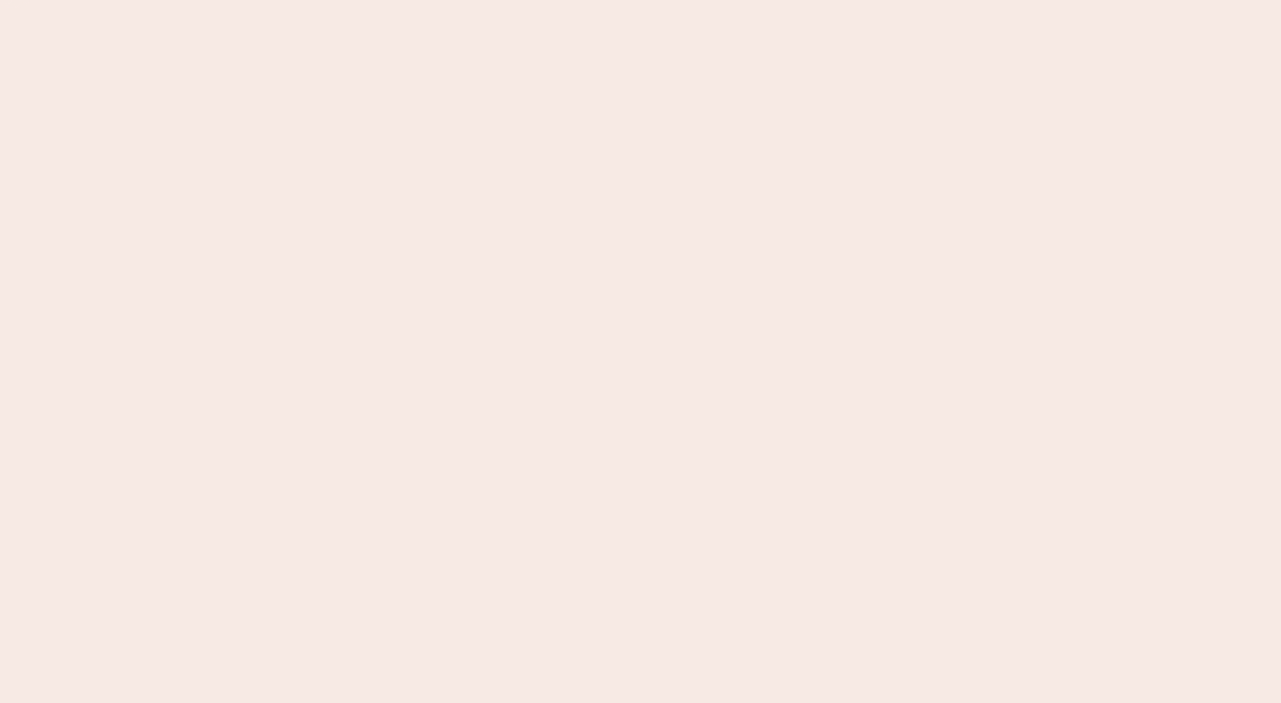 scroll, scrollTop: 0, scrollLeft: 0, axis: both 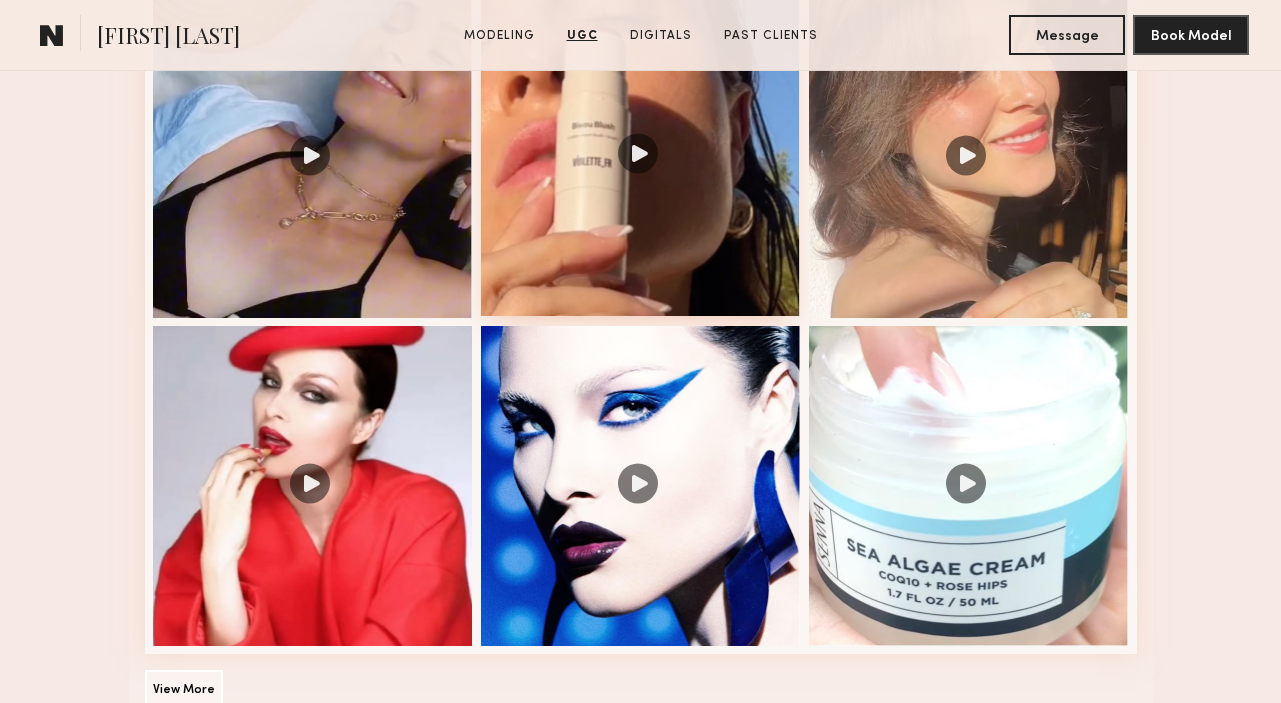 click at bounding box center [641, 156] 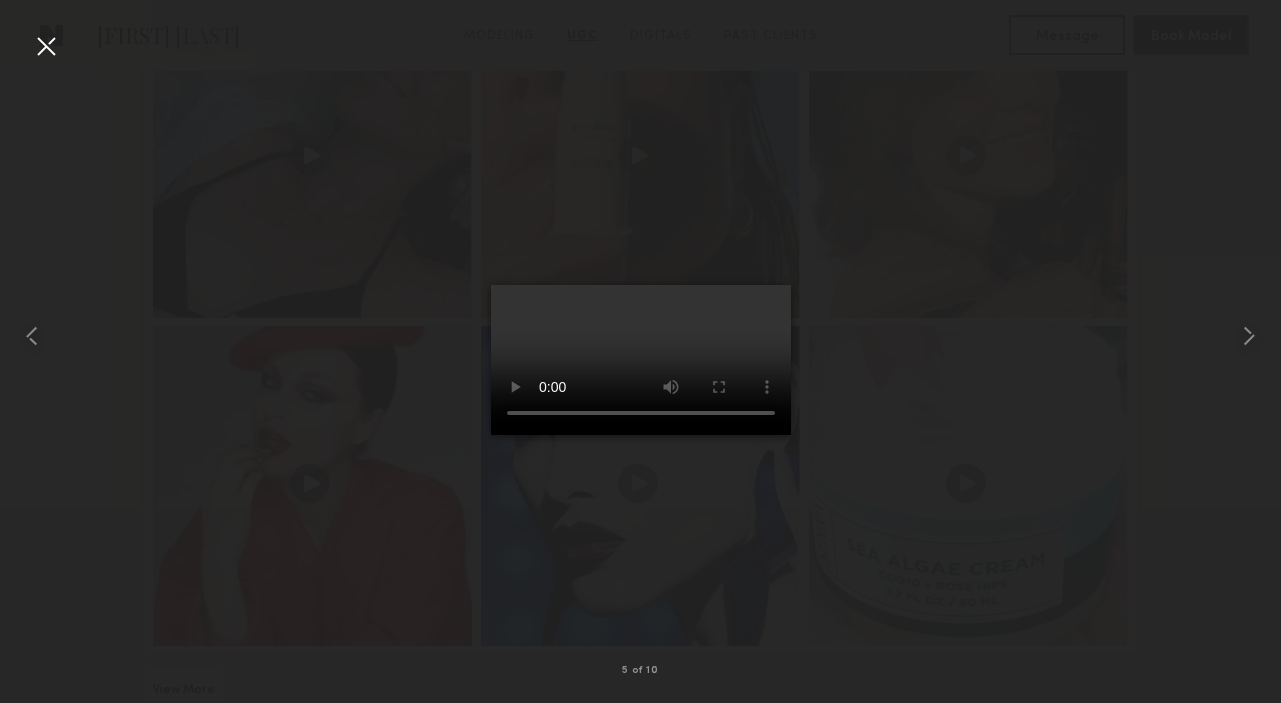 click at bounding box center (46, 46) 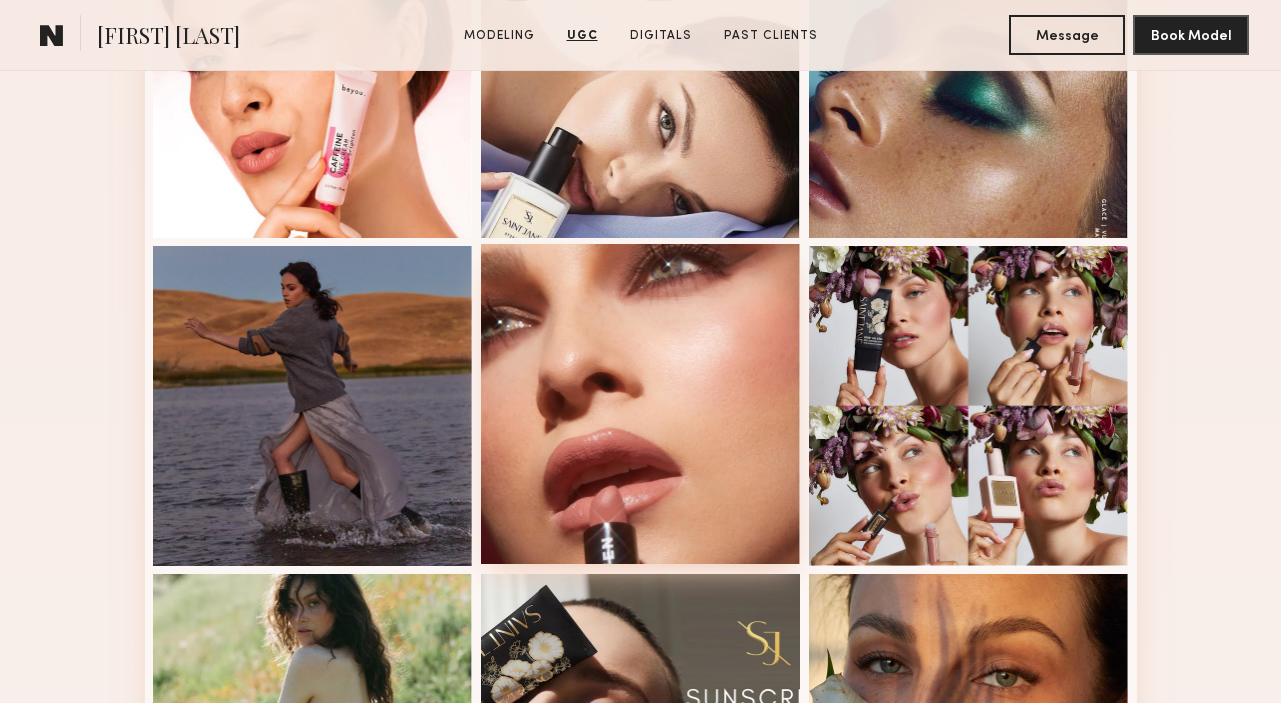 scroll, scrollTop: 909, scrollLeft: 0, axis: vertical 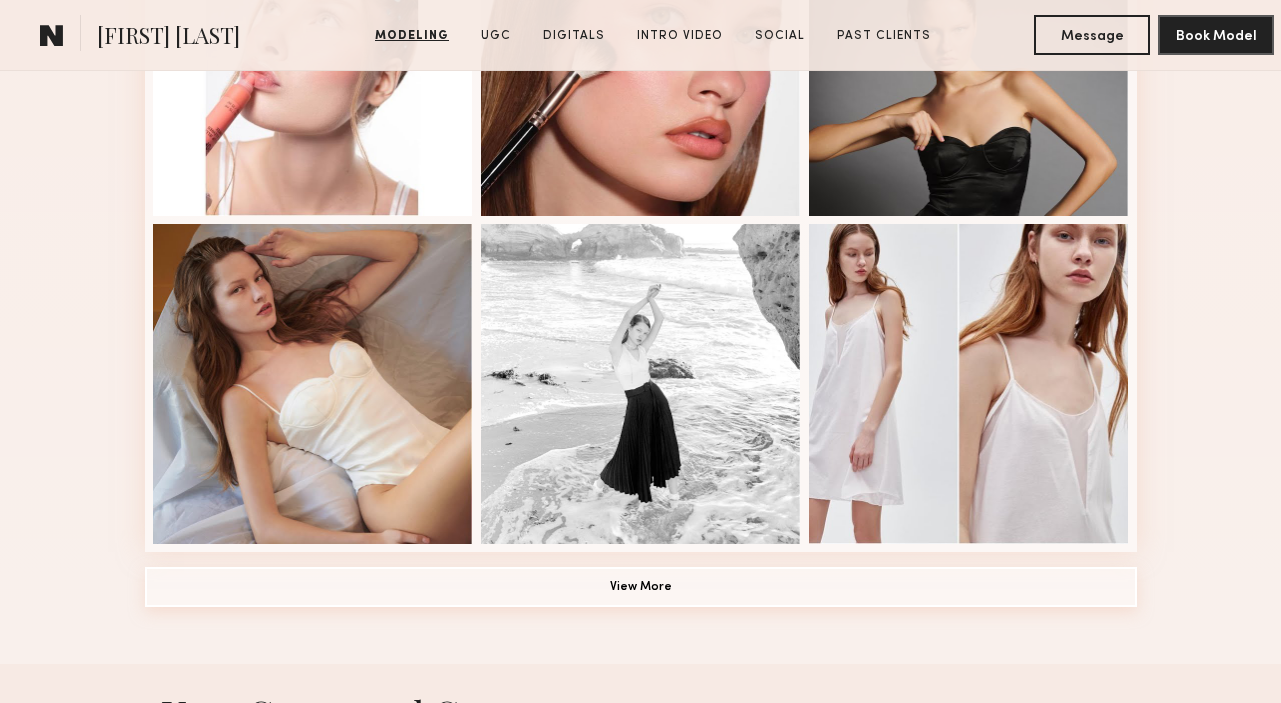 click on "View More" 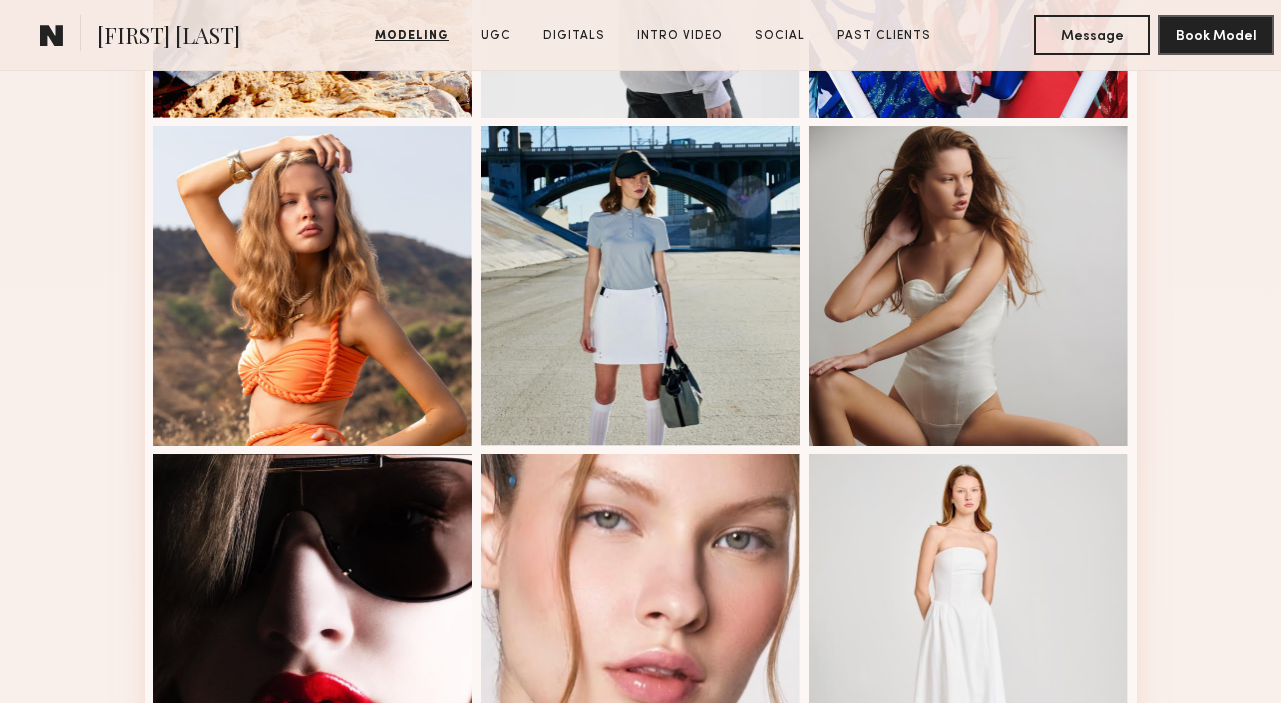 scroll, scrollTop: 2432, scrollLeft: 0, axis: vertical 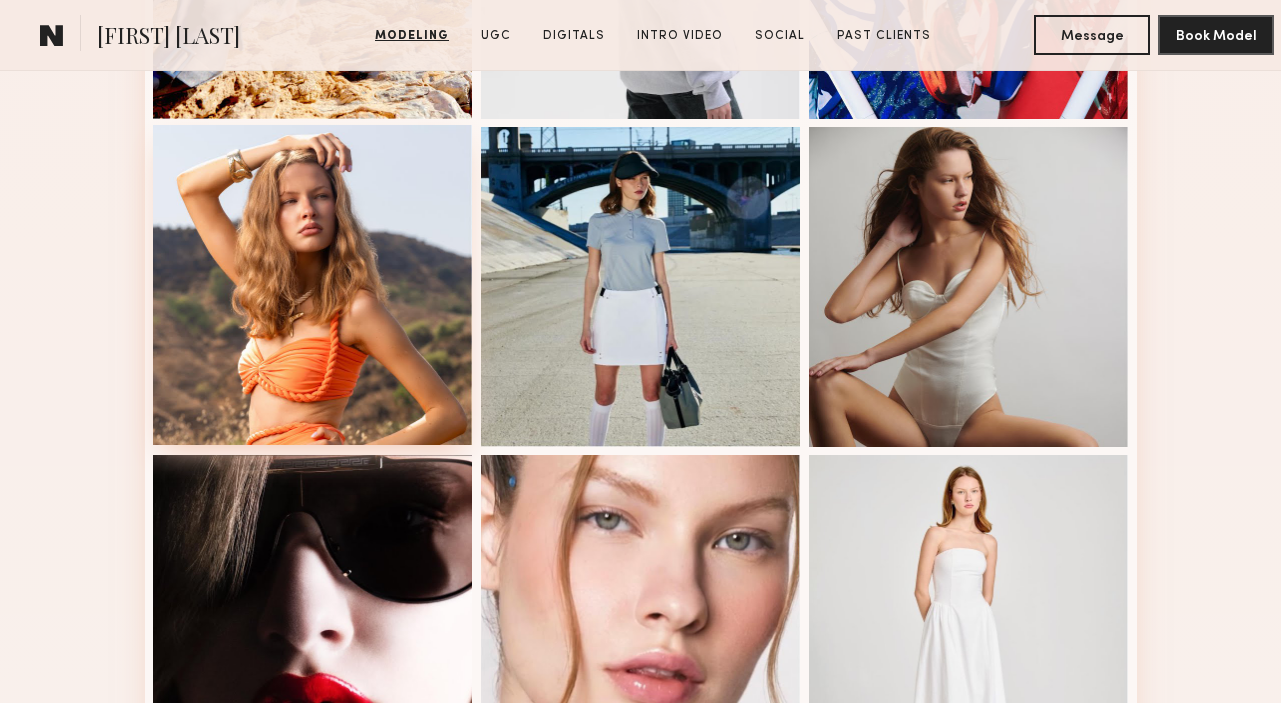 click at bounding box center (313, 285) 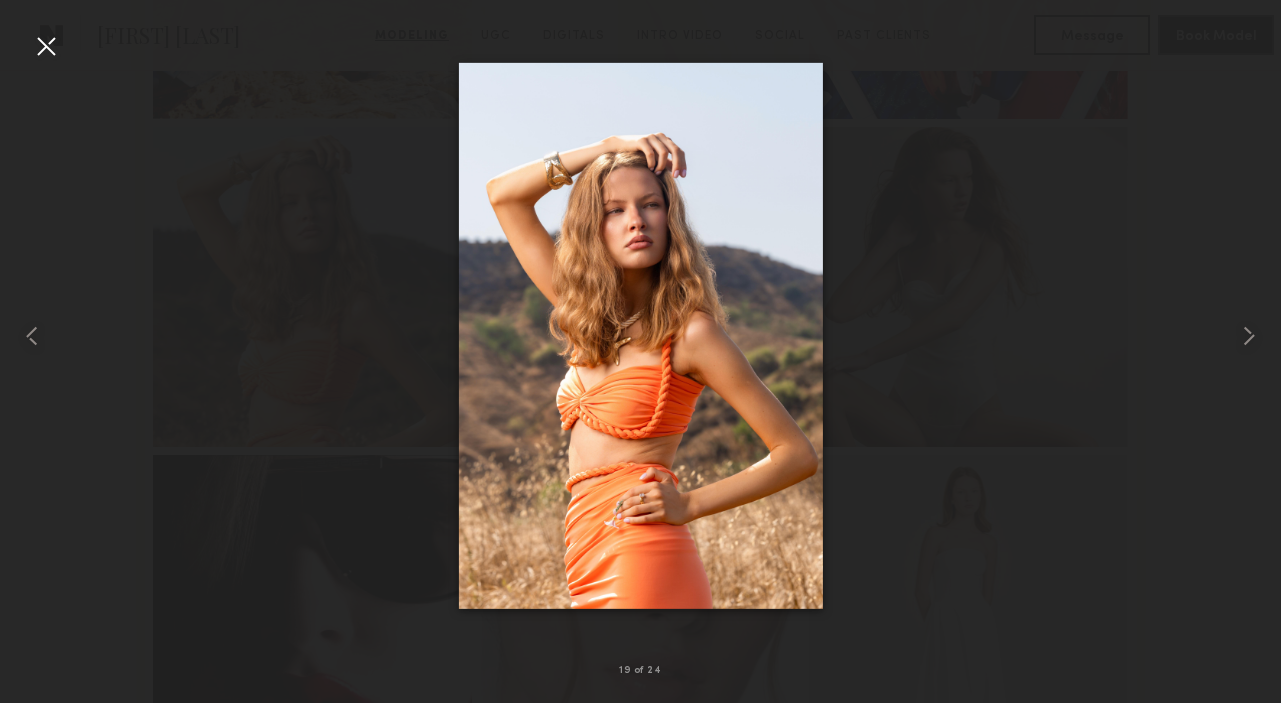 click at bounding box center [46, 46] 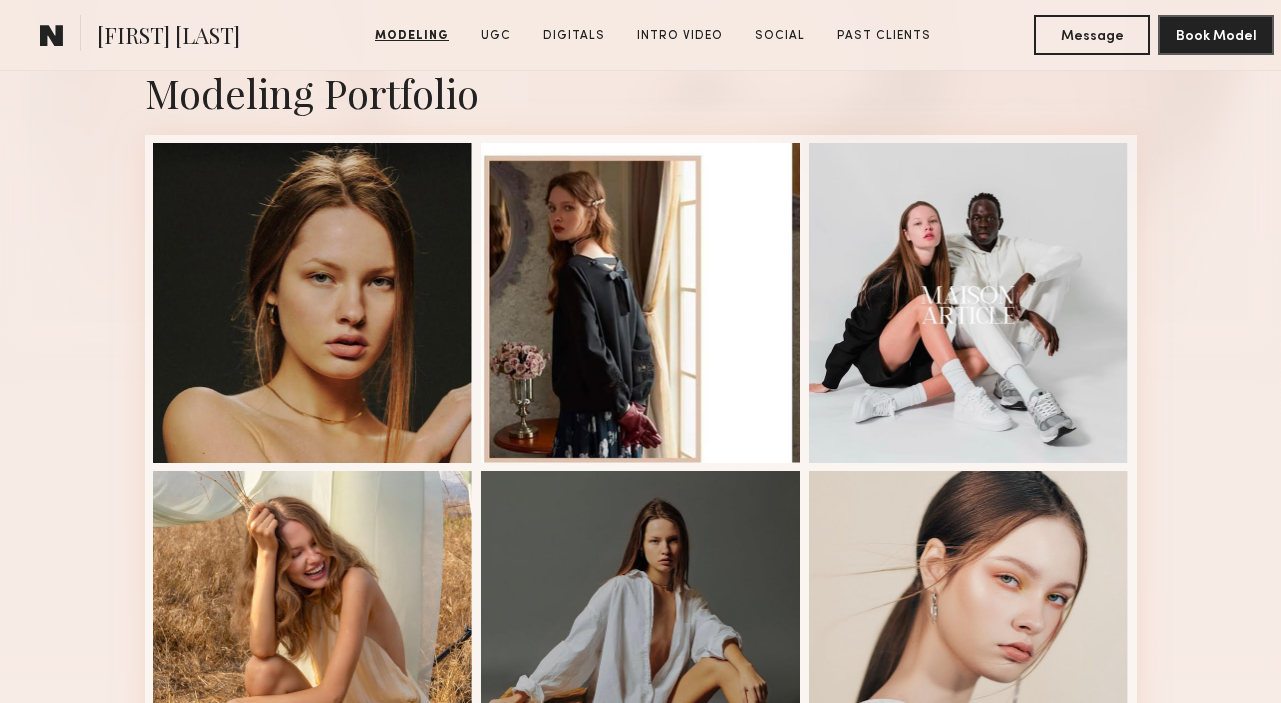 scroll, scrollTop: 451, scrollLeft: 0, axis: vertical 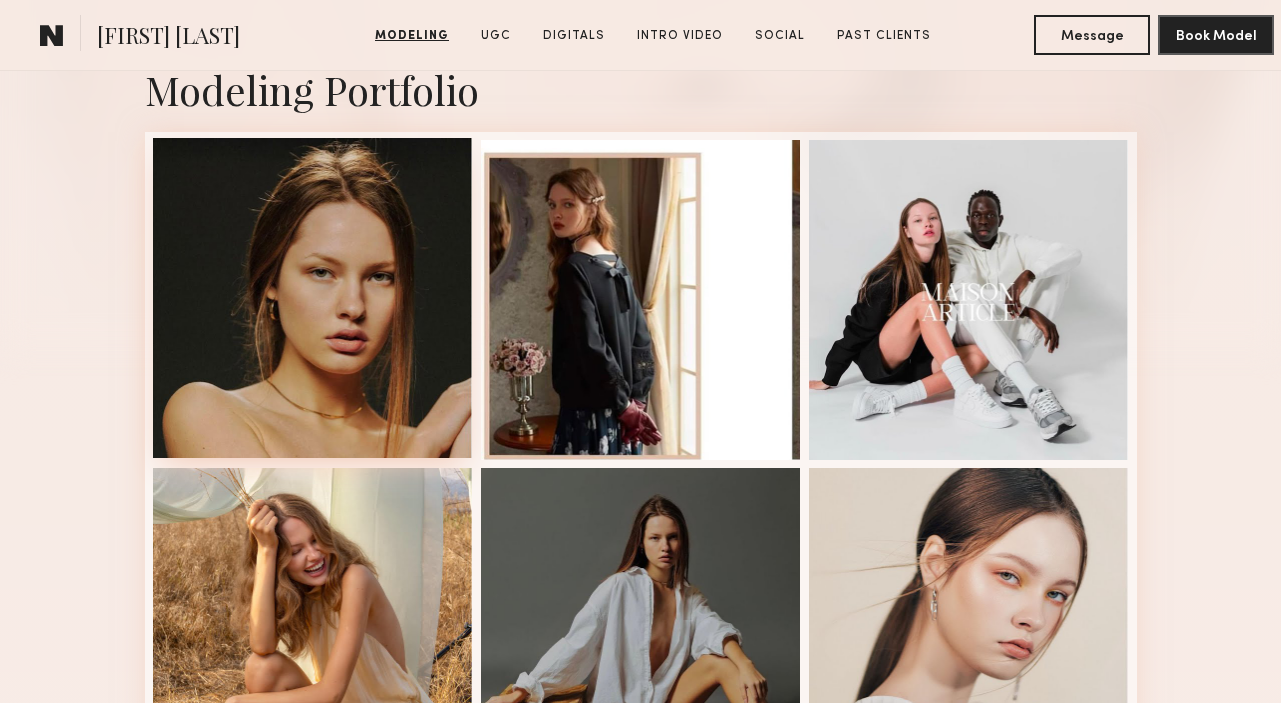 click at bounding box center (313, 298) 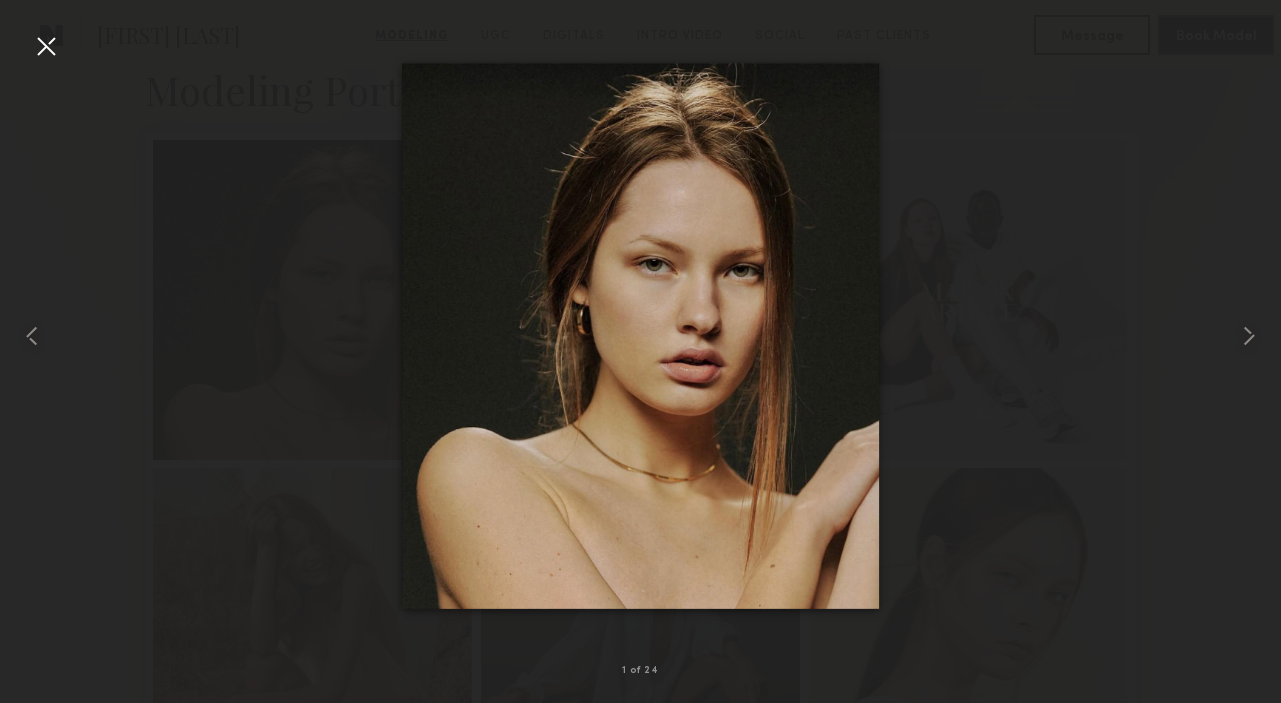 click at bounding box center (46, 46) 